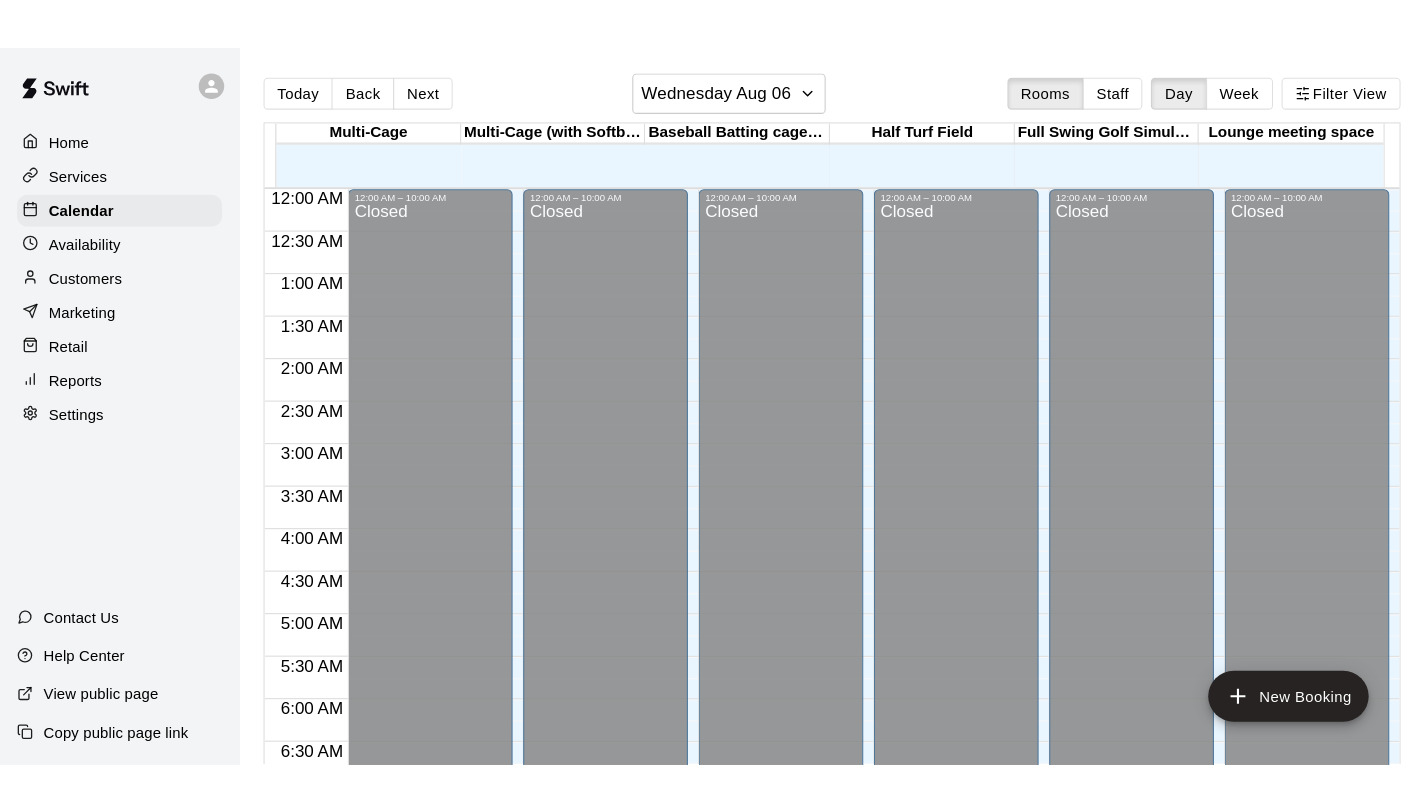 scroll, scrollTop: 0, scrollLeft: 0, axis: both 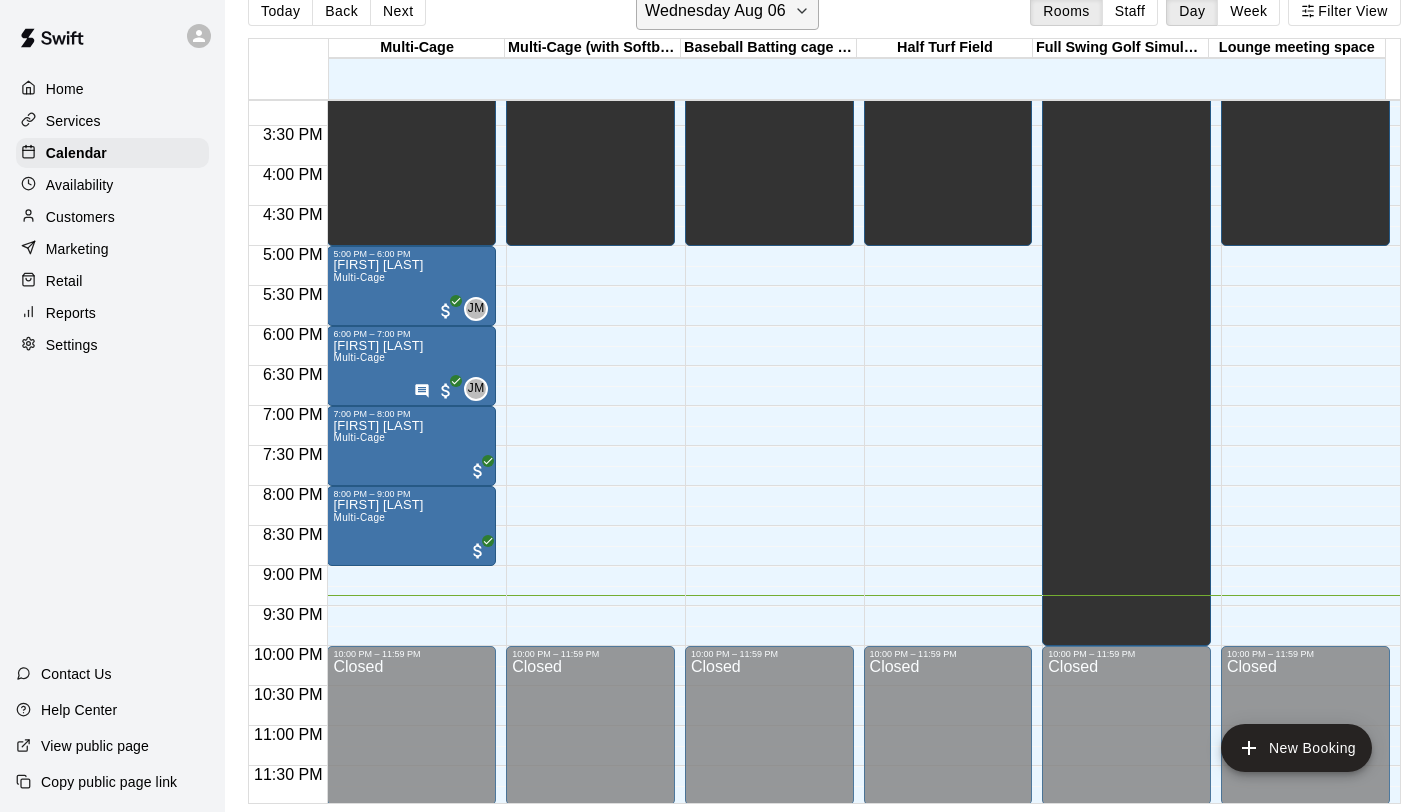 click 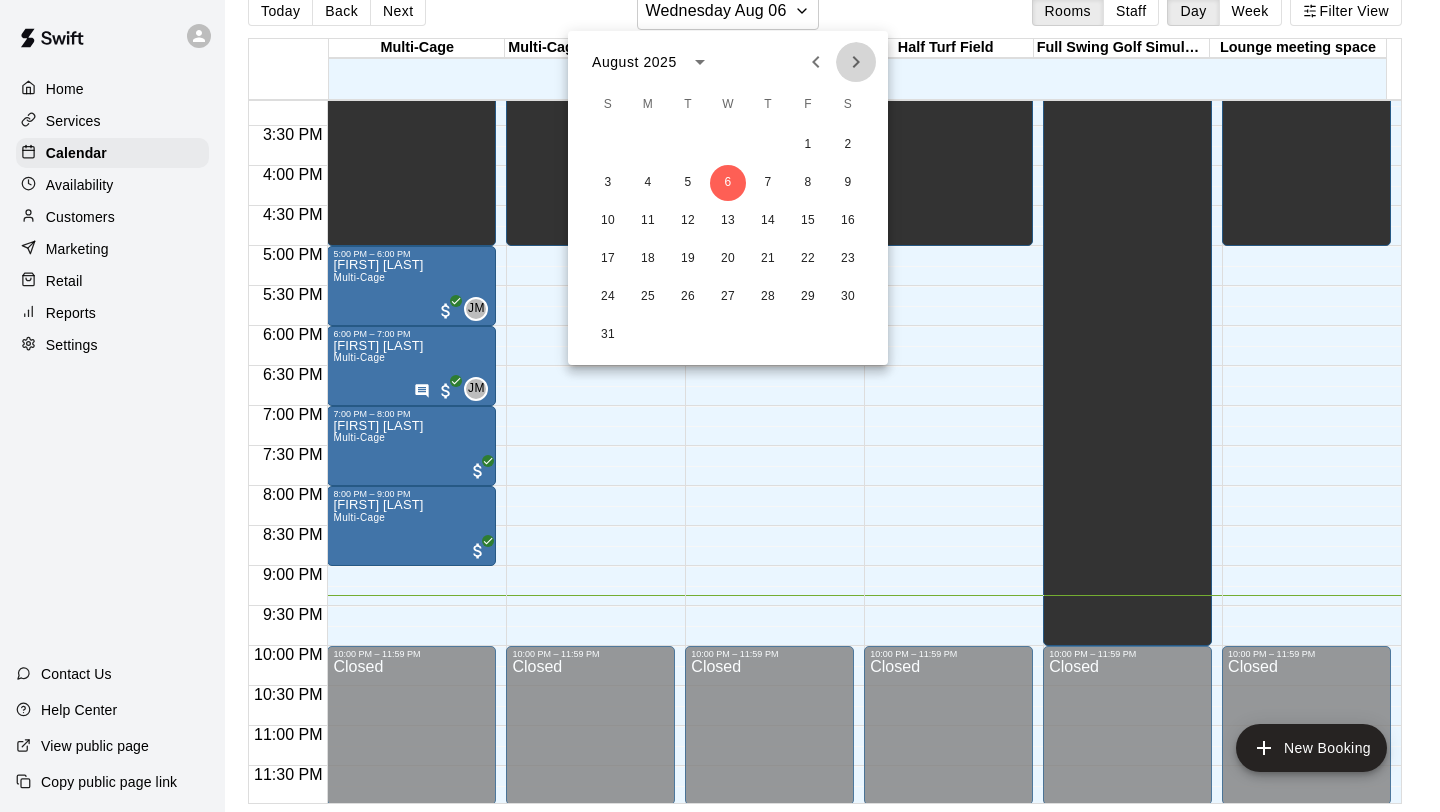 click 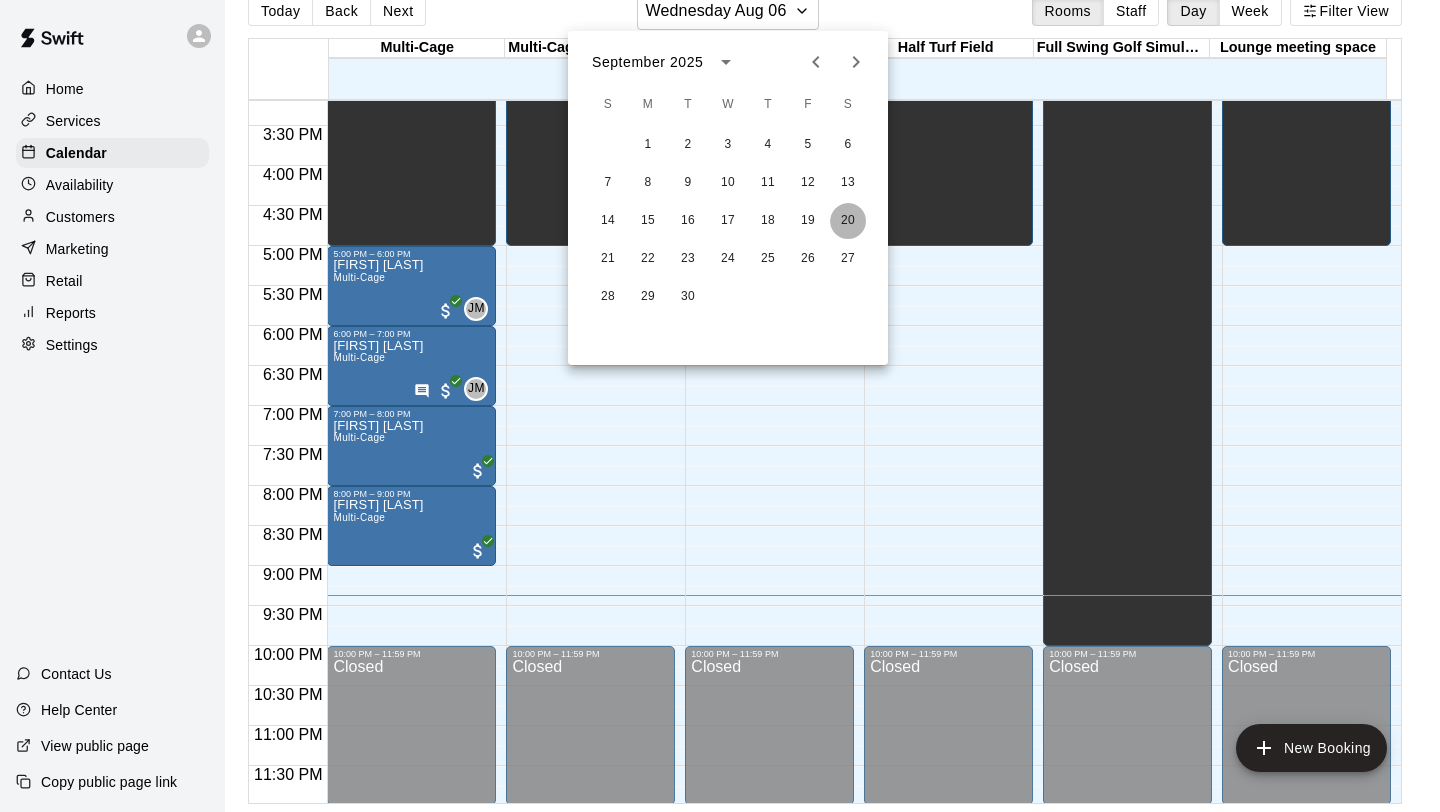 click on "20" at bounding box center [848, 221] 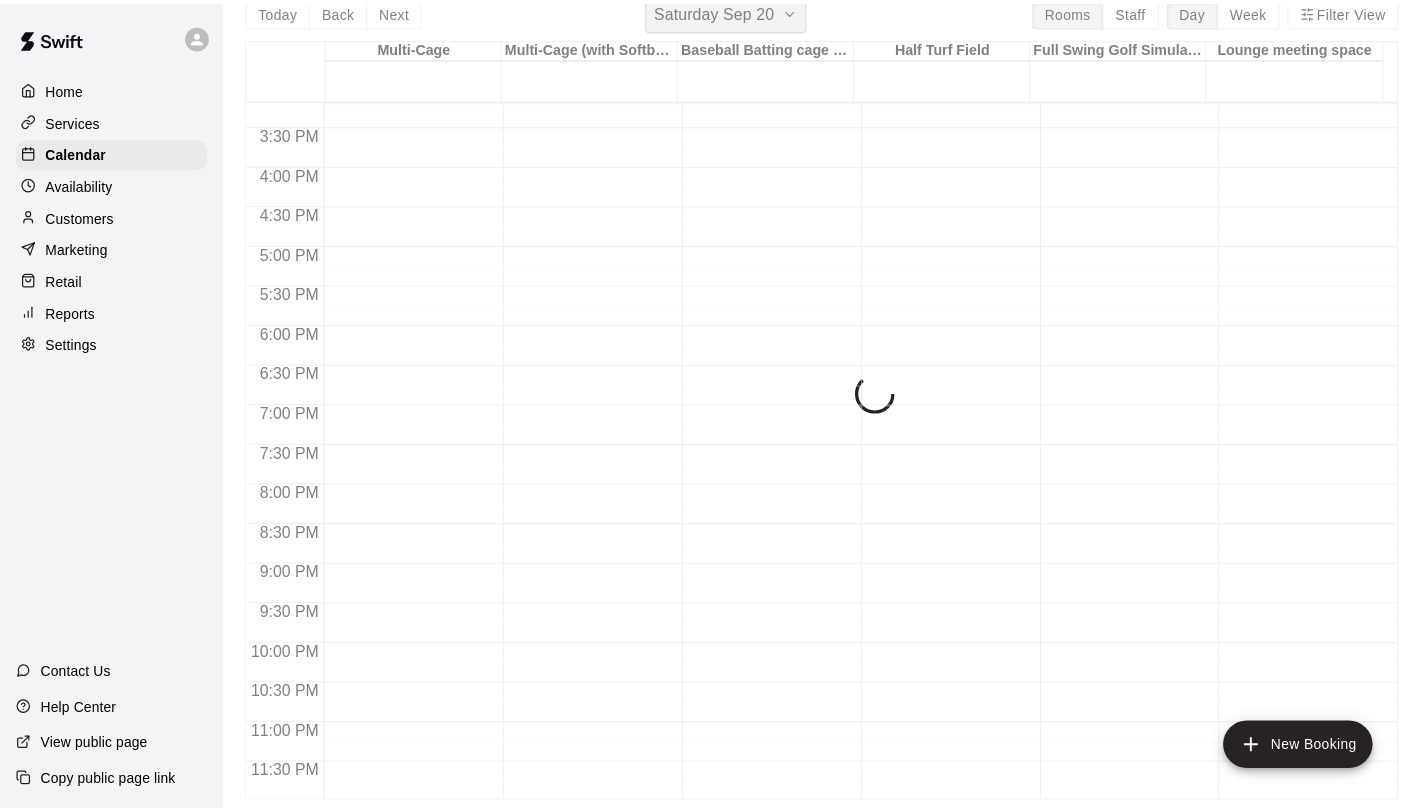 scroll, scrollTop: 24, scrollLeft: 0, axis: vertical 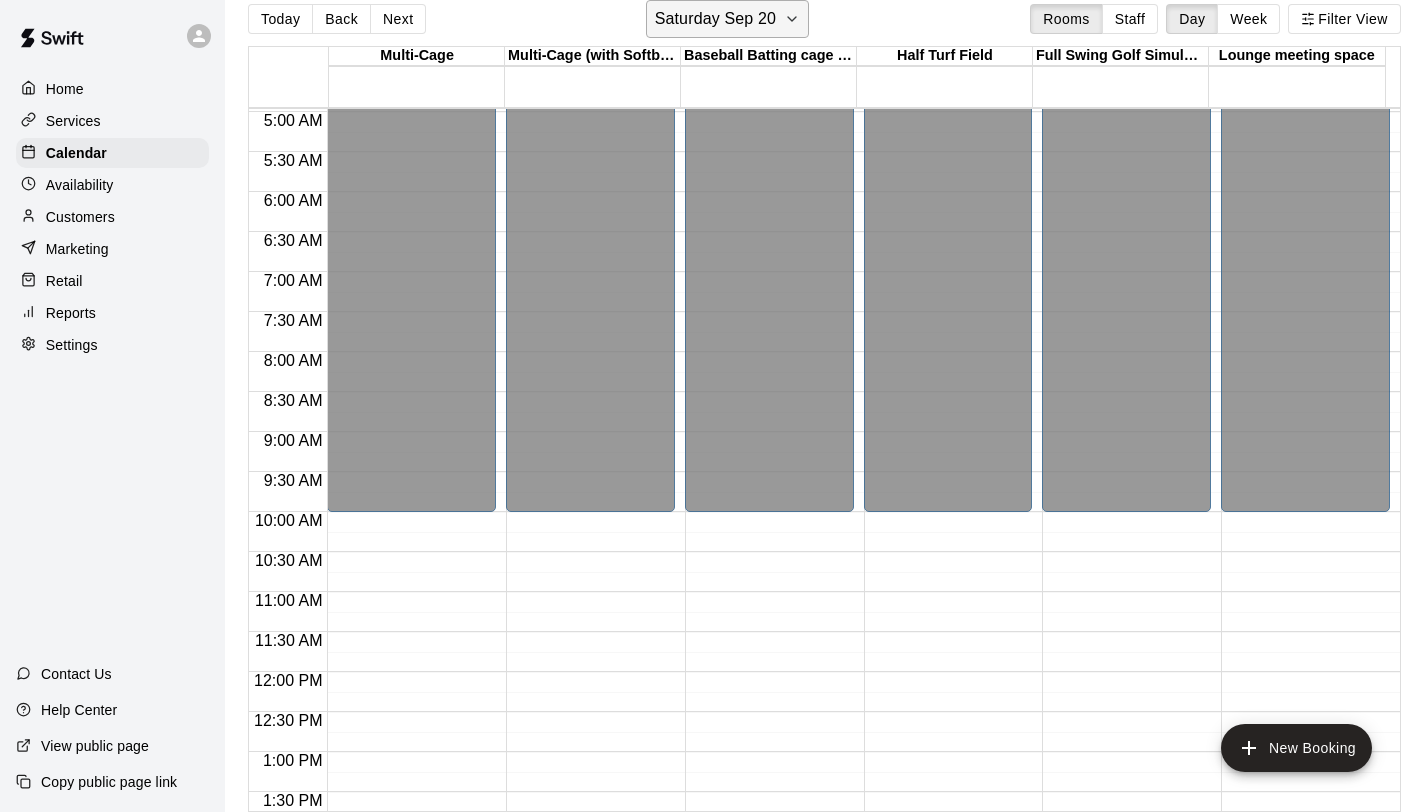 click 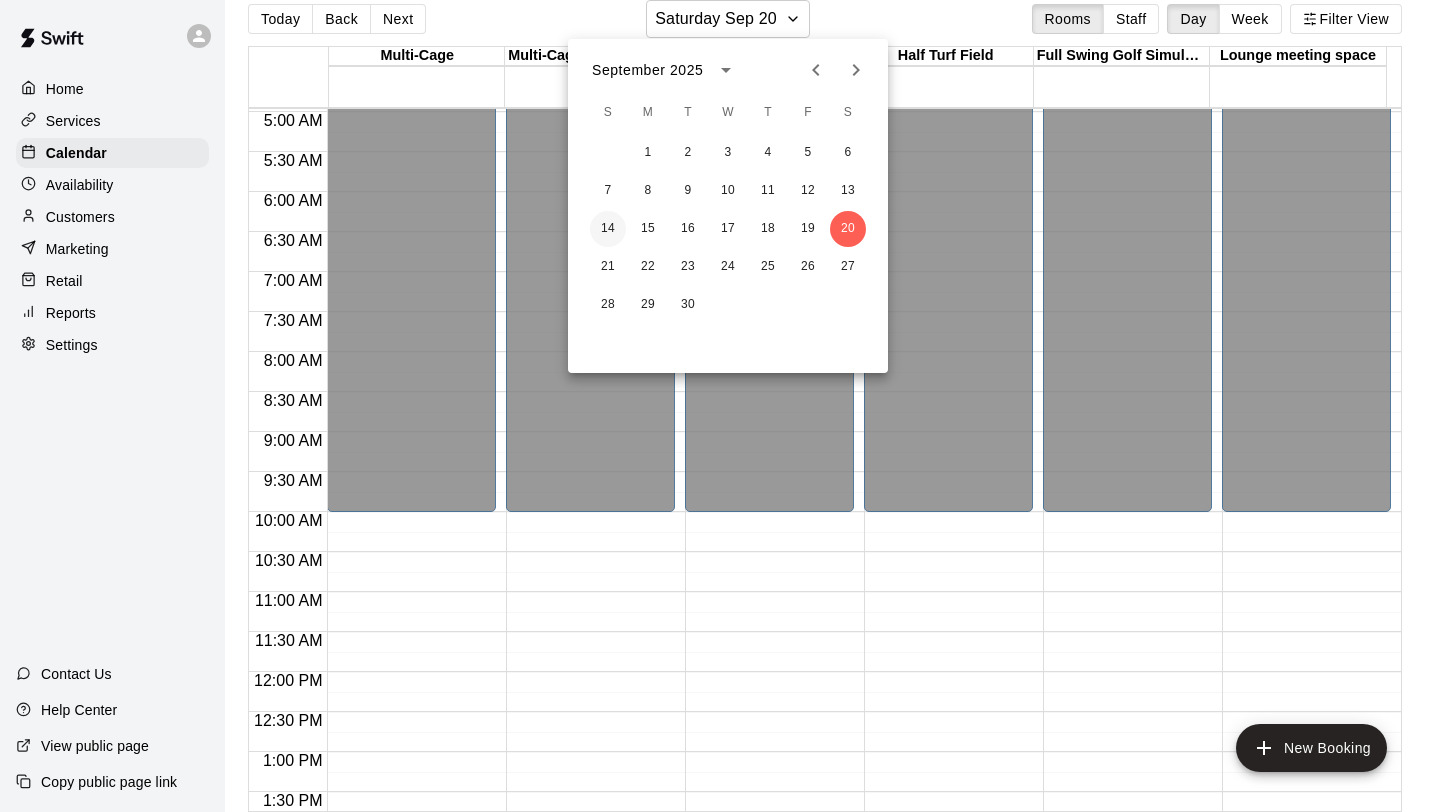 click on "14" at bounding box center (608, 229) 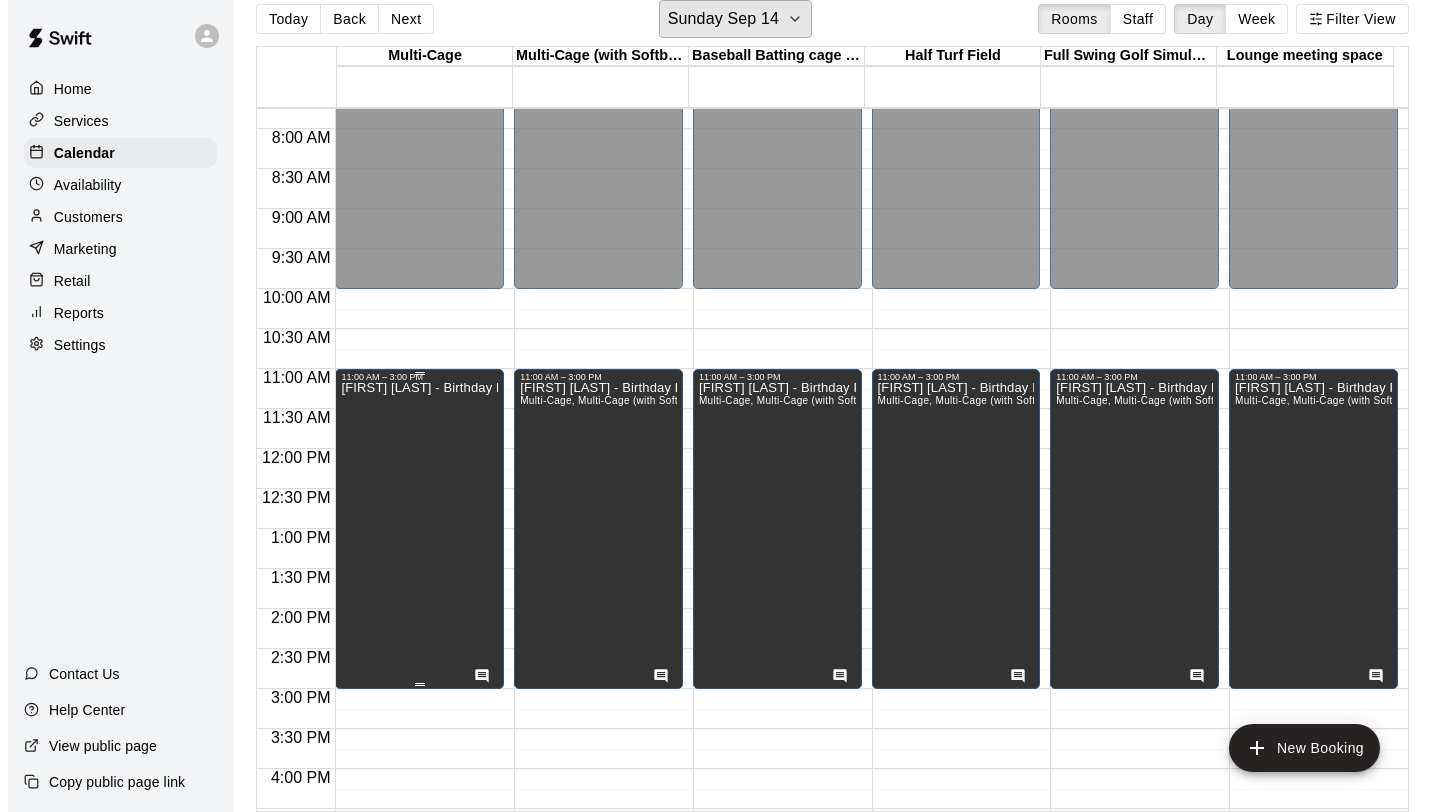 scroll, scrollTop: 677, scrollLeft: 0, axis: vertical 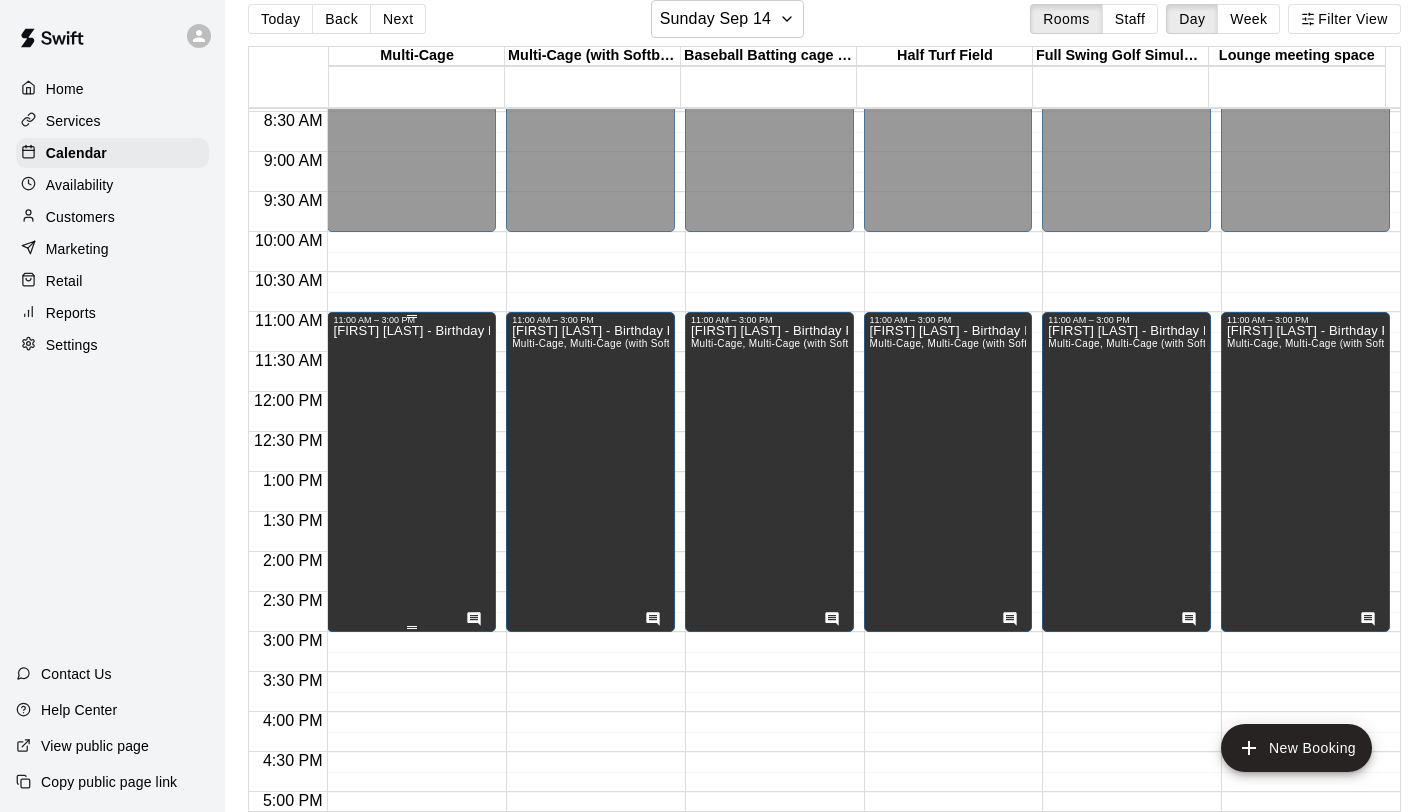 click on "Jessica Popely- Birthday Party" at bounding box center (411, 731) 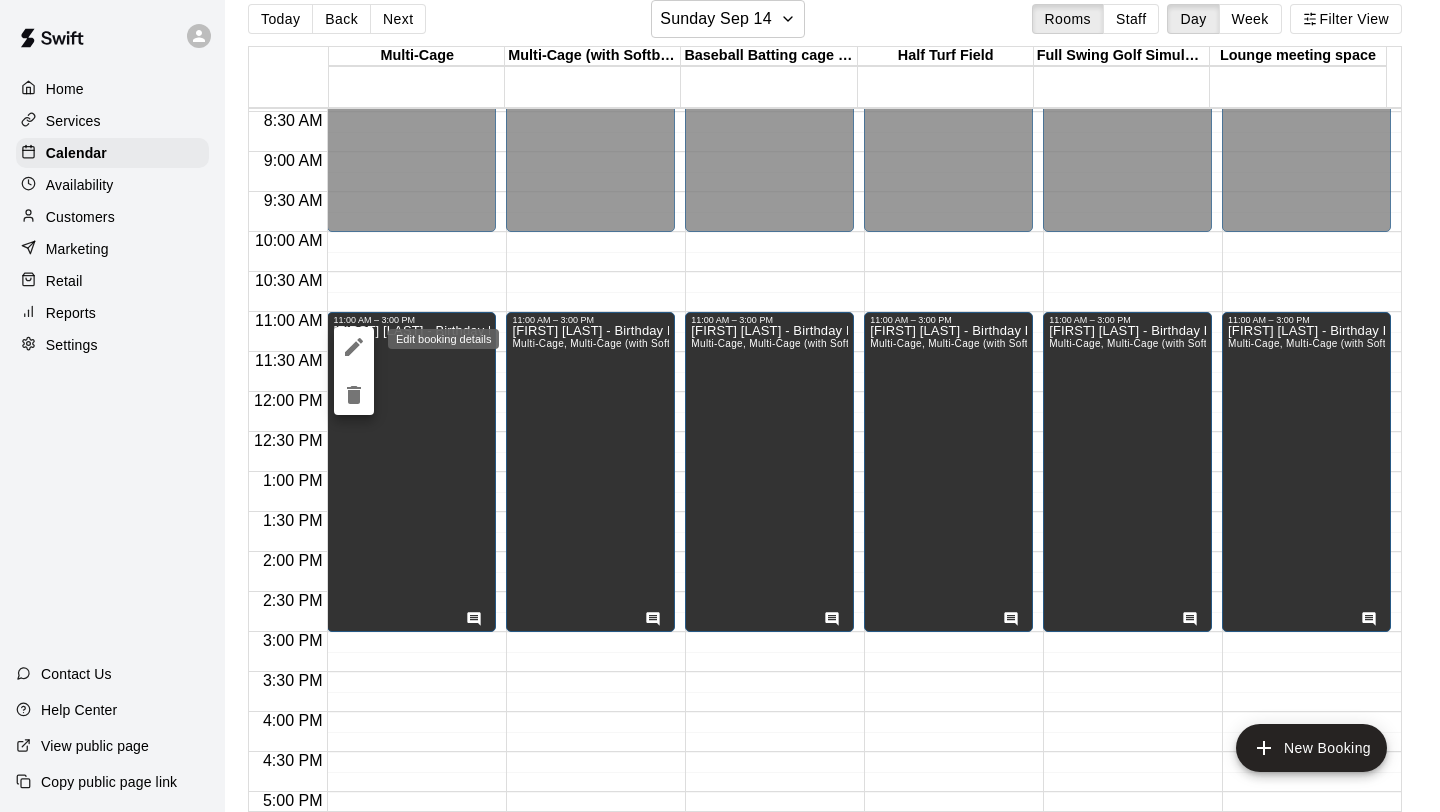 click 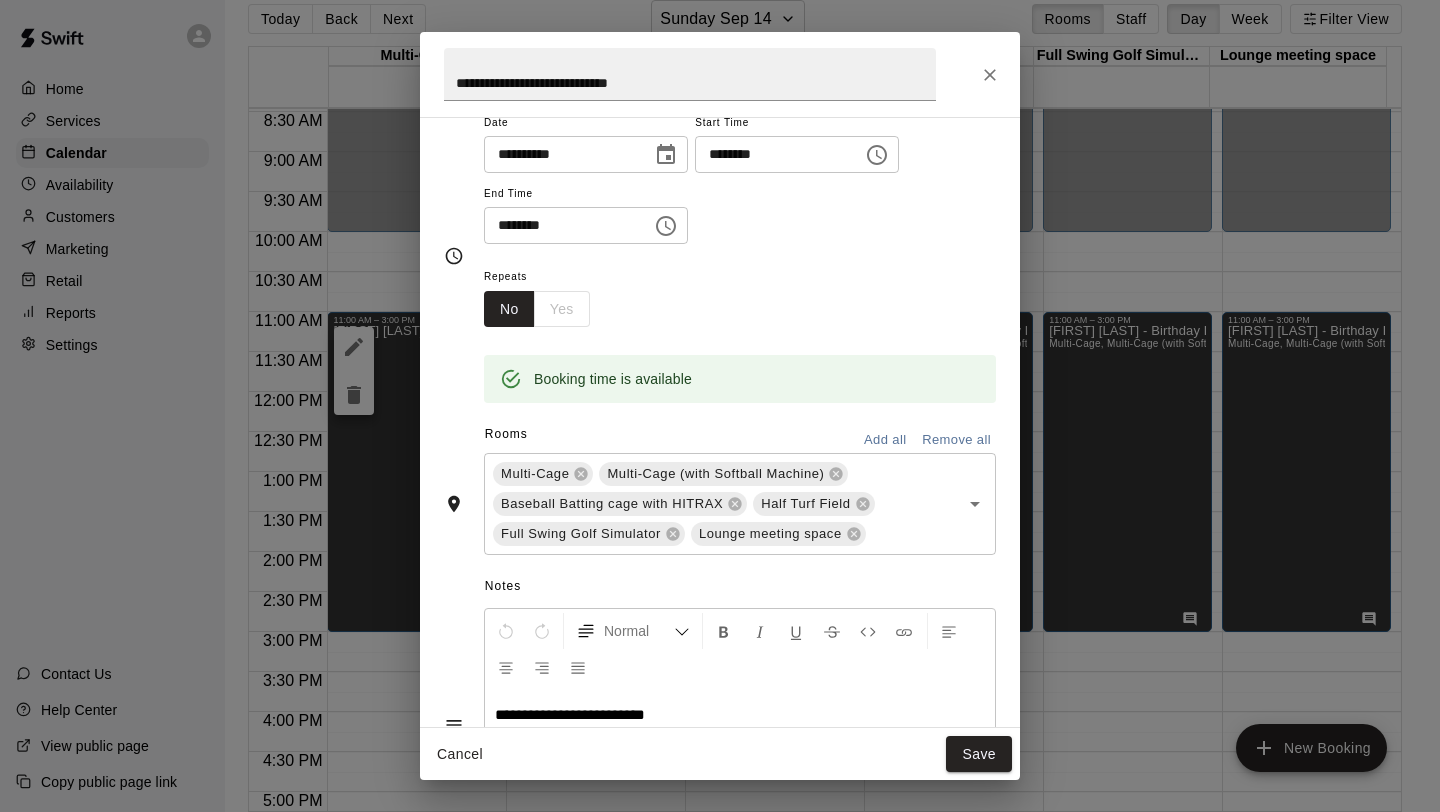 scroll, scrollTop: 101, scrollLeft: 0, axis: vertical 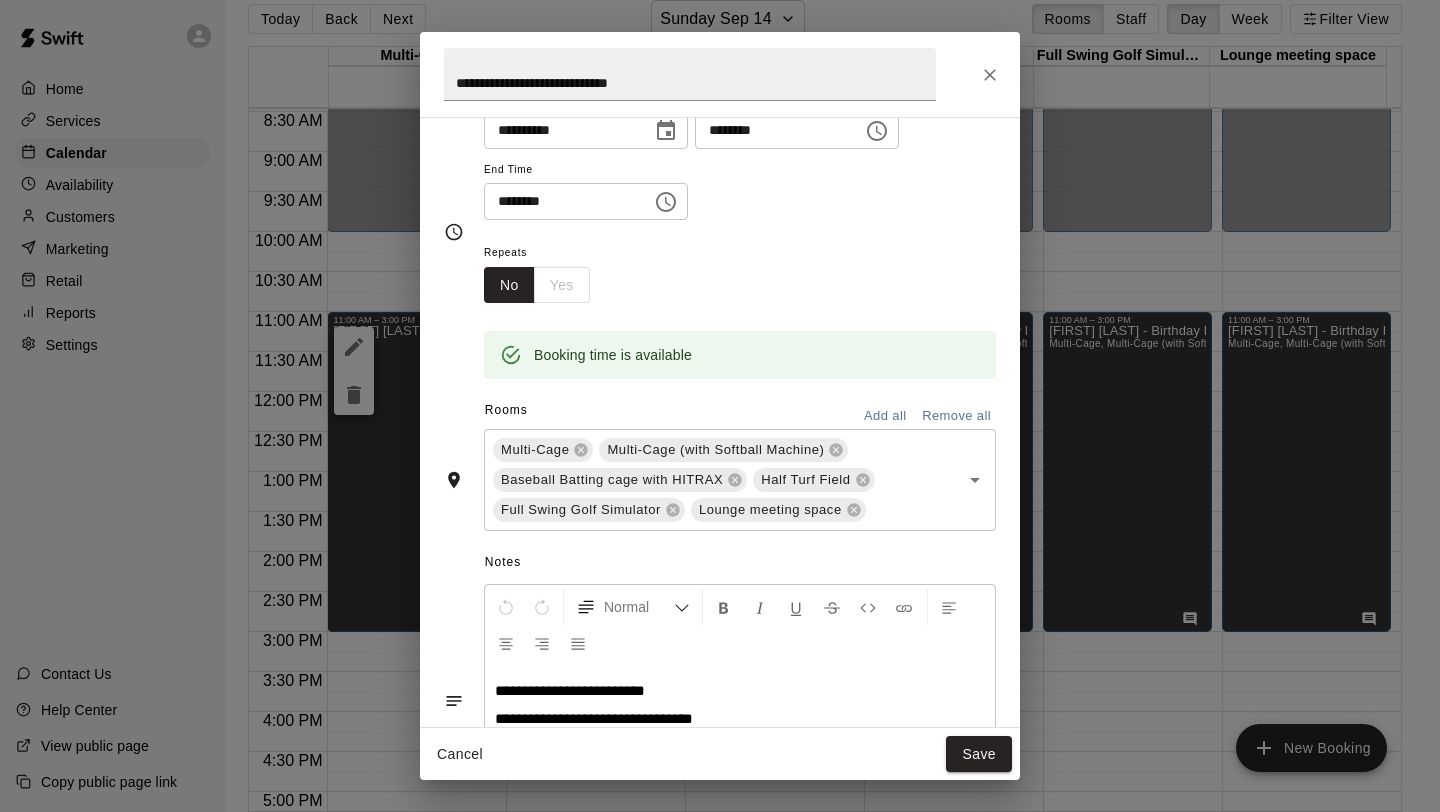 click 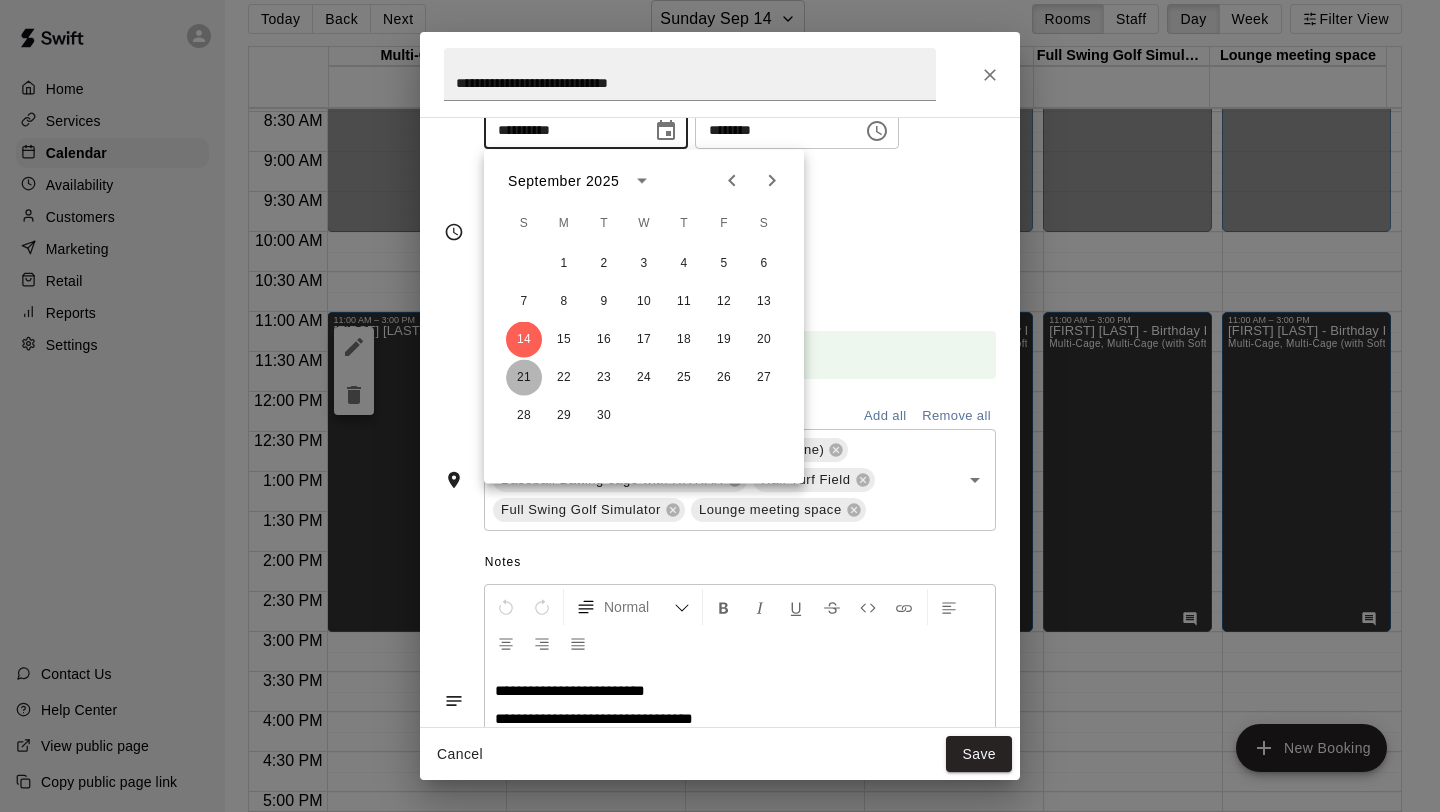 click on "21" at bounding box center (524, 378) 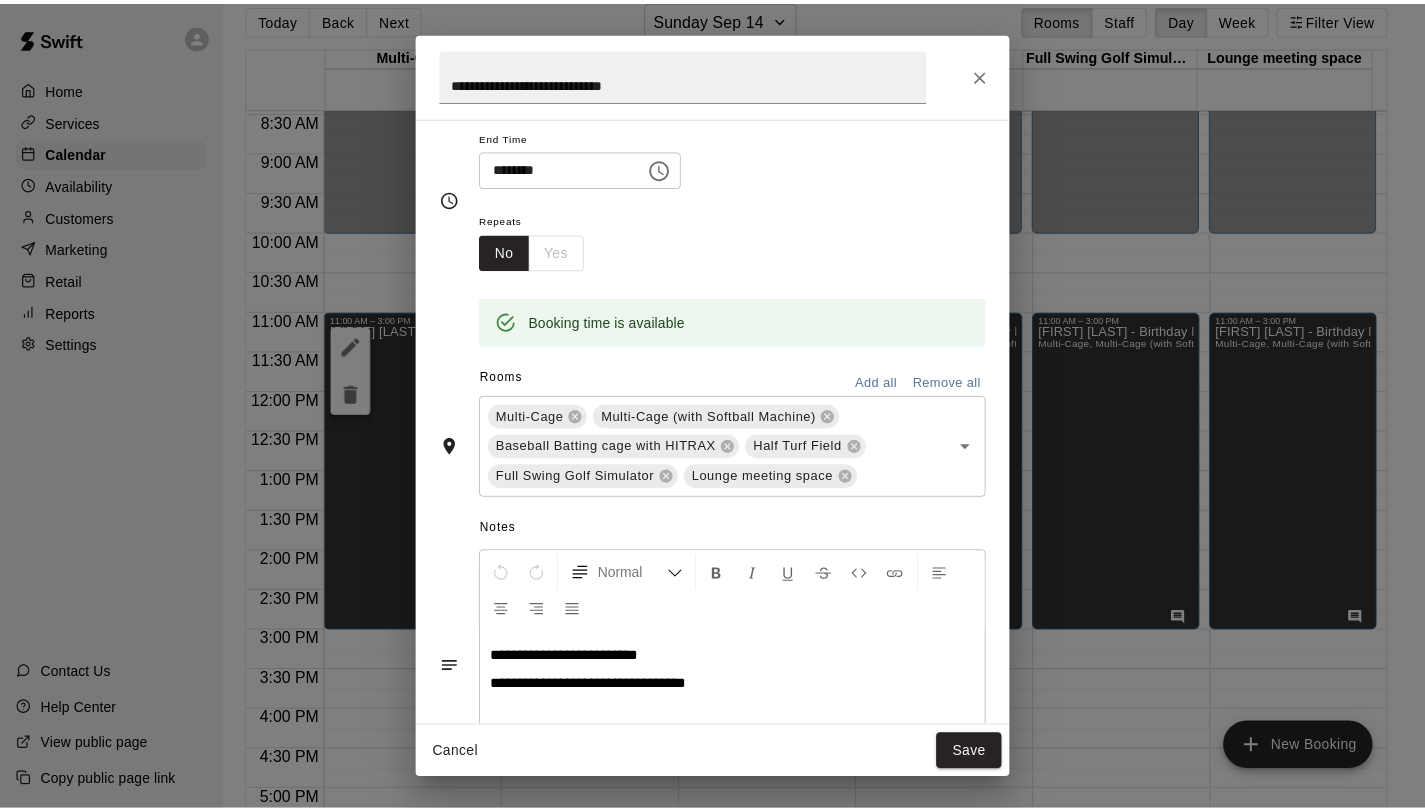 scroll, scrollTop: 358, scrollLeft: 0, axis: vertical 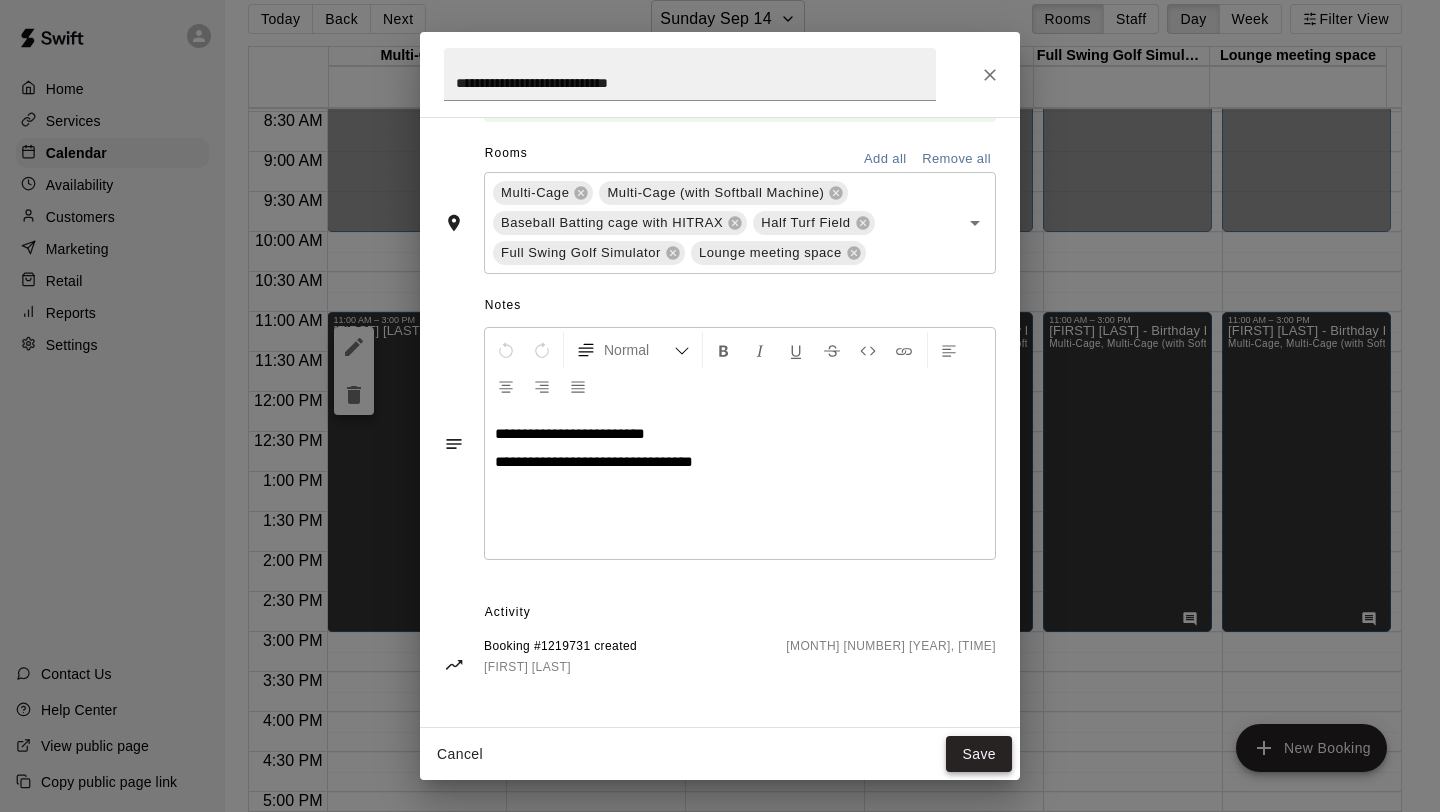 click on "Save" at bounding box center (979, 754) 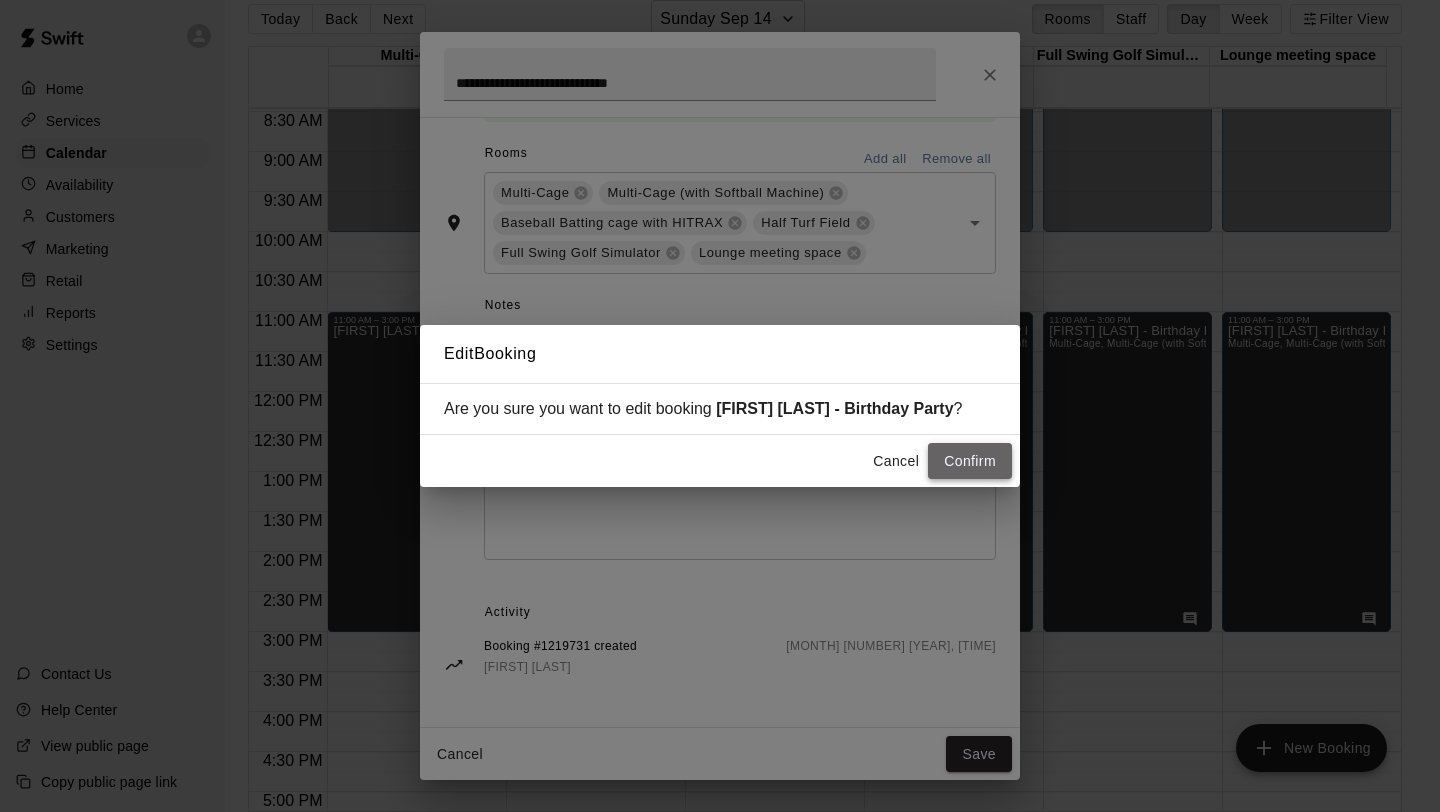 click on "Confirm" at bounding box center [970, 461] 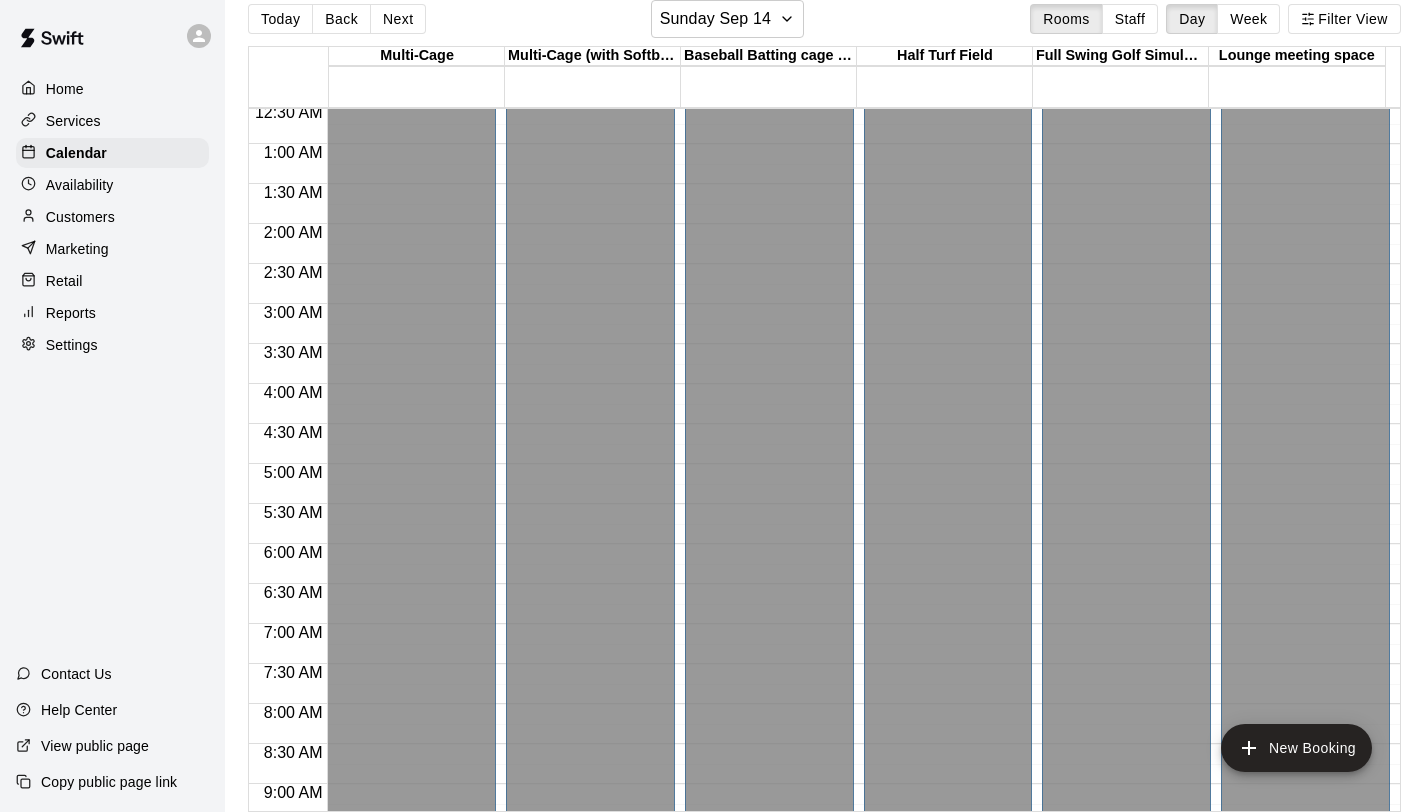 scroll, scrollTop: 0, scrollLeft: 0, axis: both 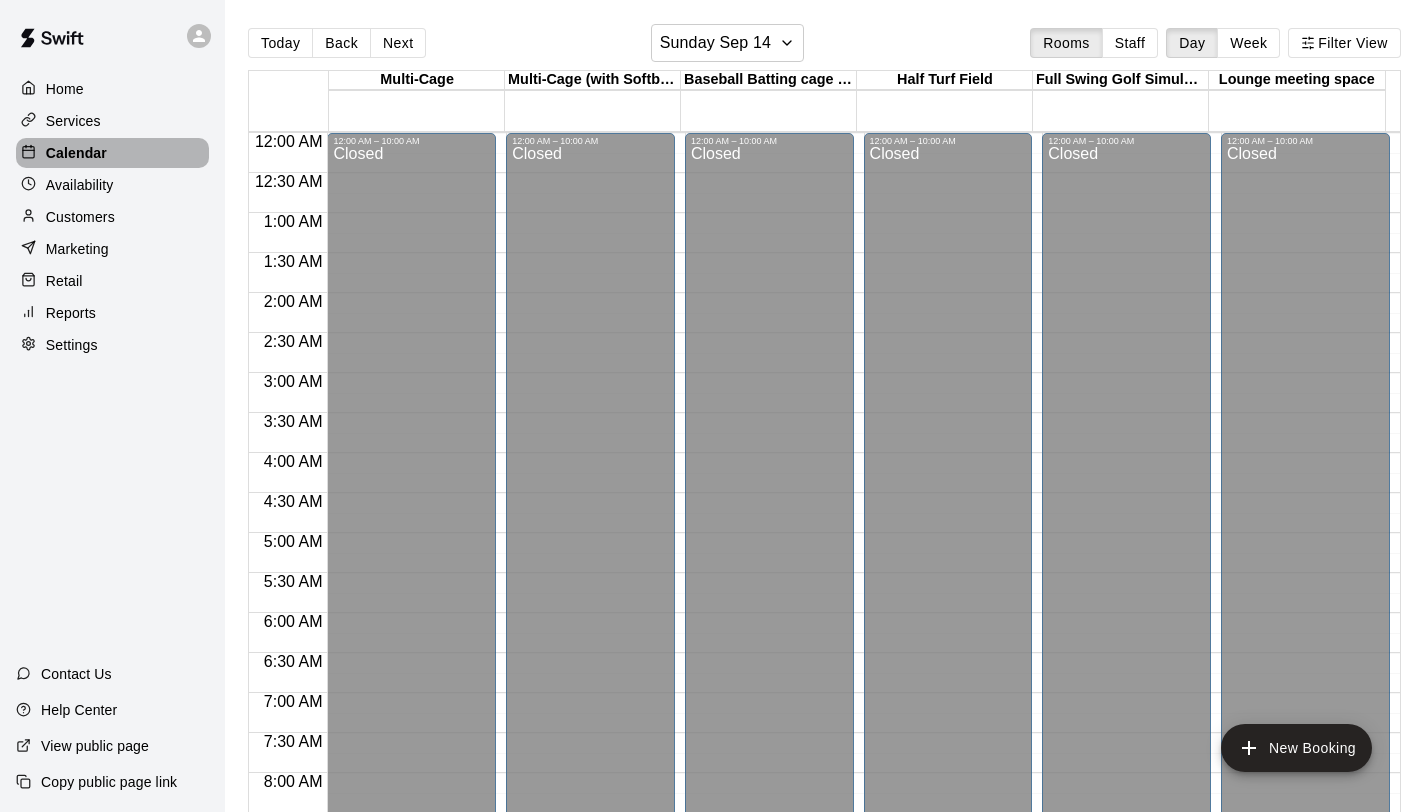 click on "Calendar" at bounding box center [112, 153] 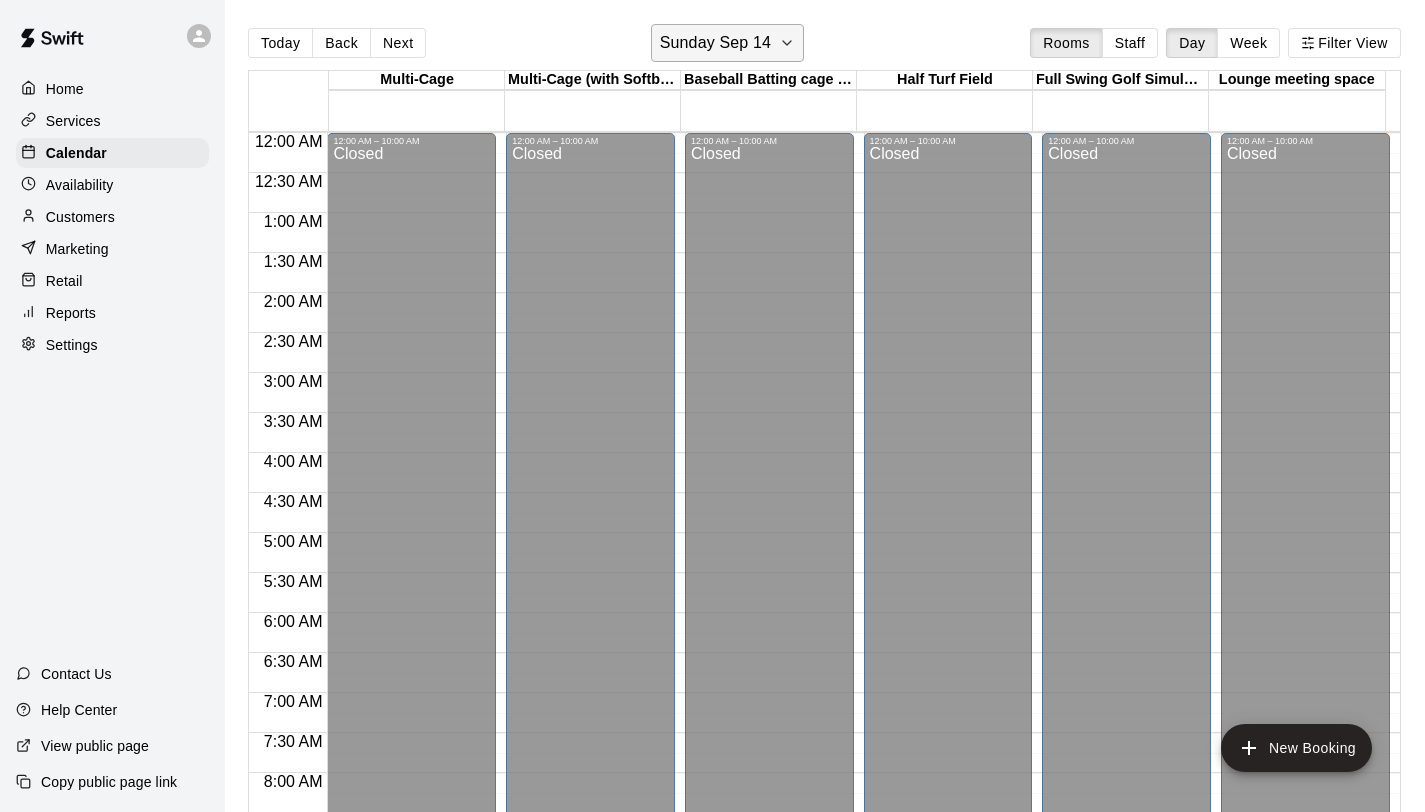 click 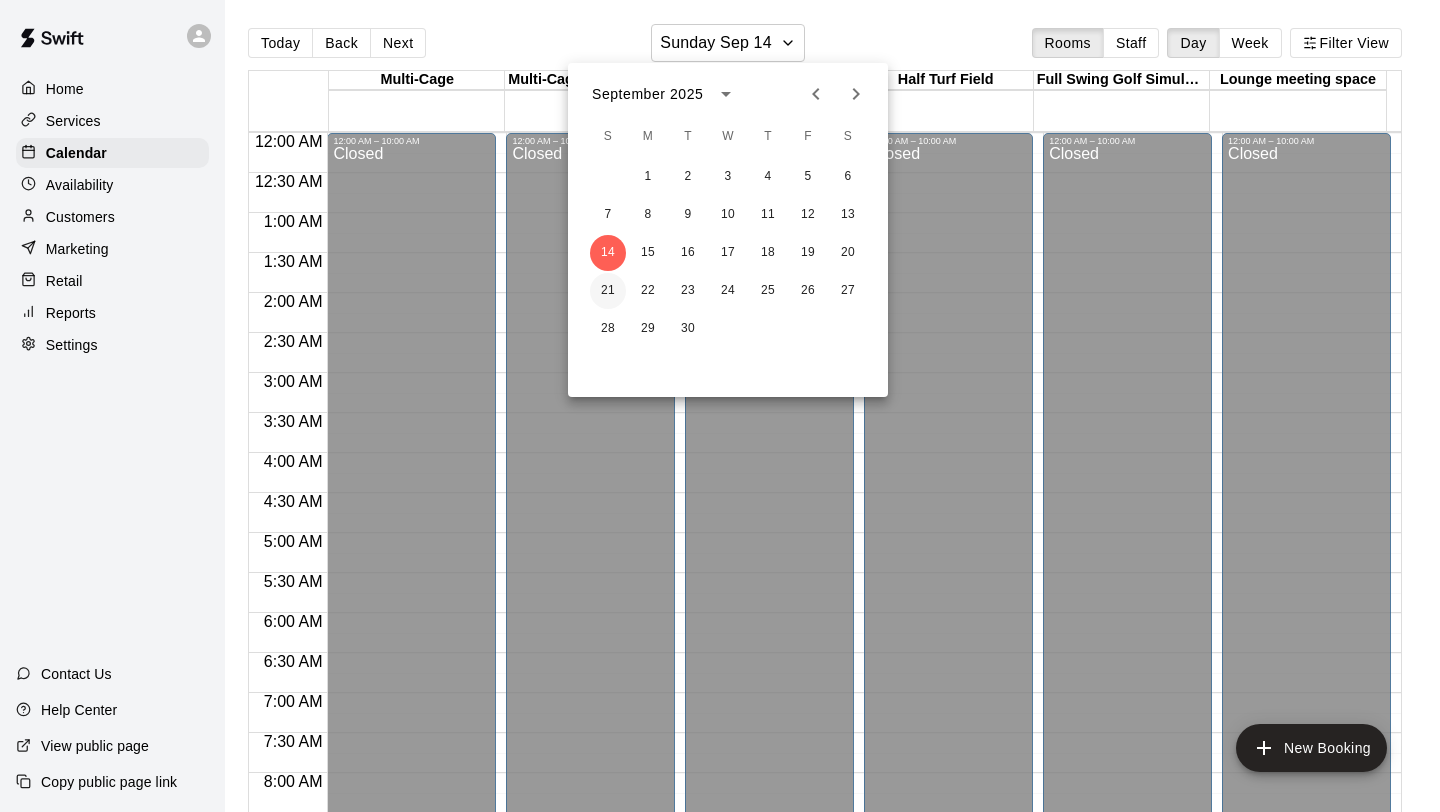 click on "21" at bounding box center (608, 291) 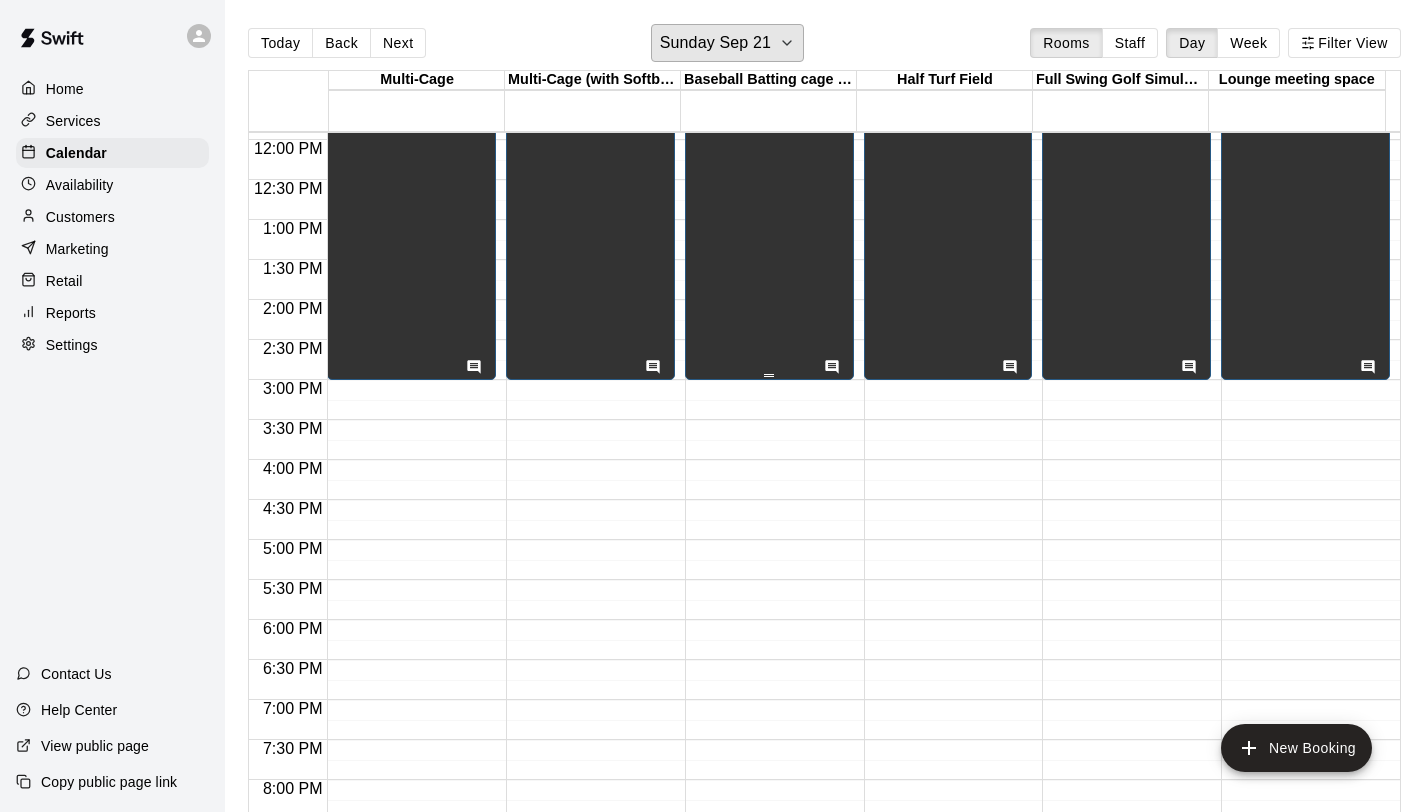 scroll, scrollTop: 969, scrollLeft: 0, axis: vertical 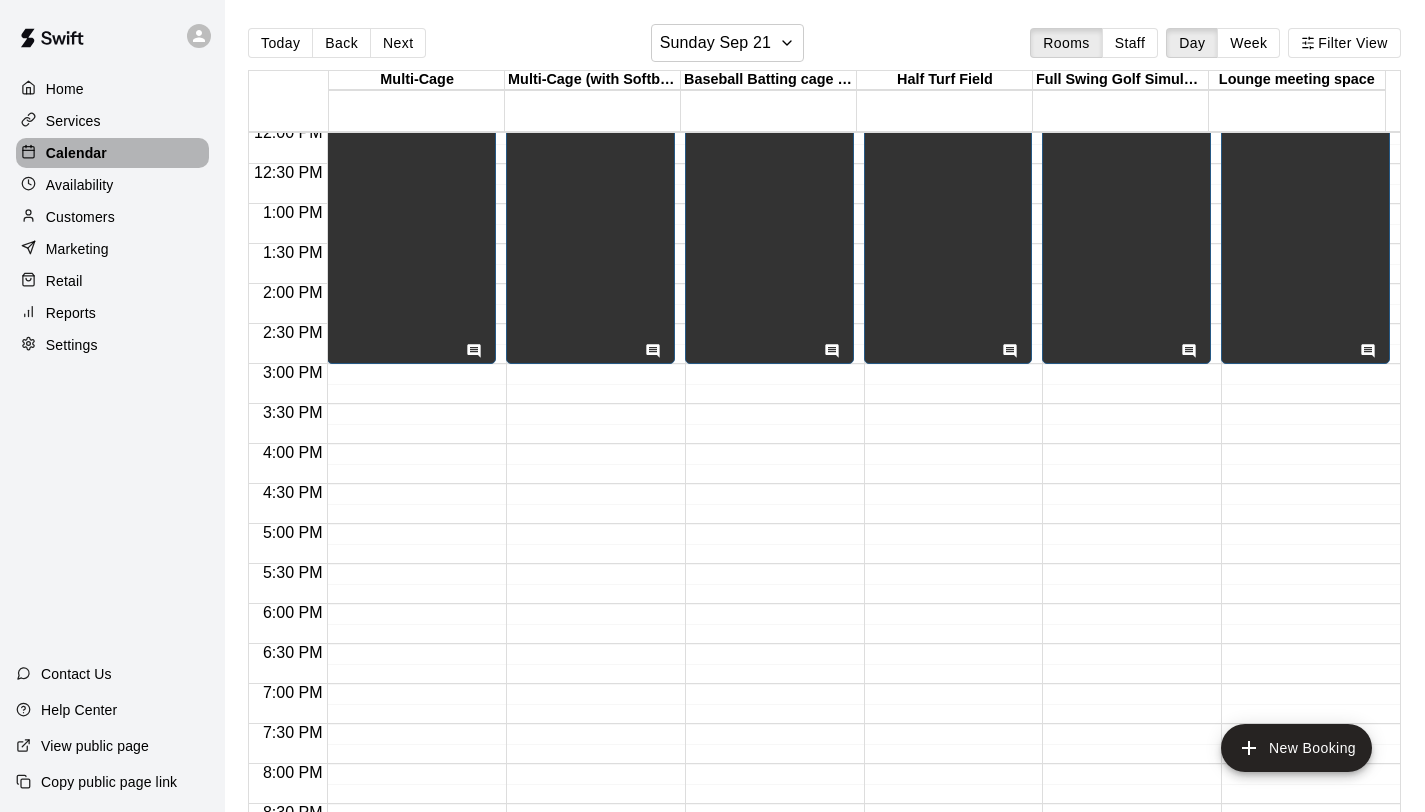 click on "Calendar" at bounding box center [112, 153] 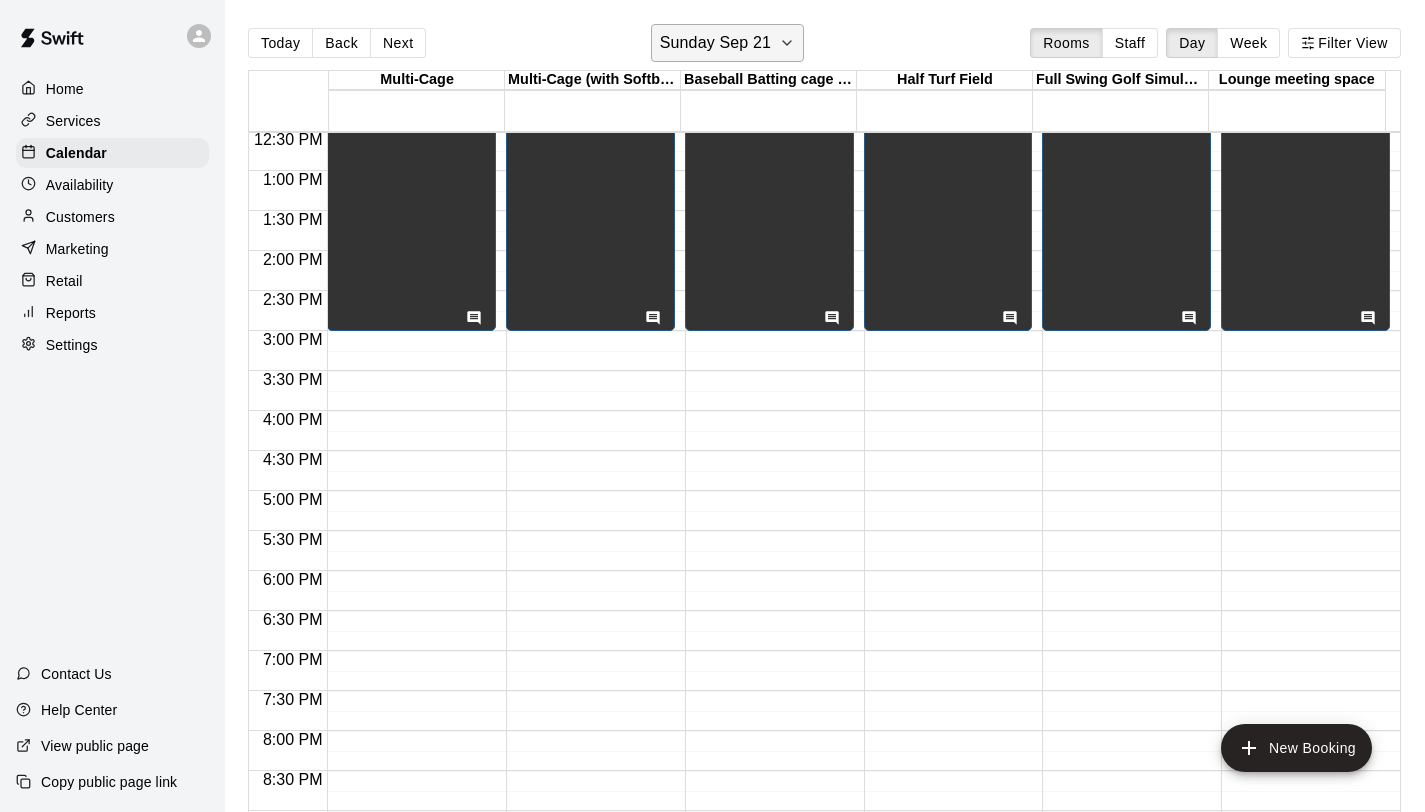 scroll, scrollTop: 1003, scrollLeft: 0, axis: vertical 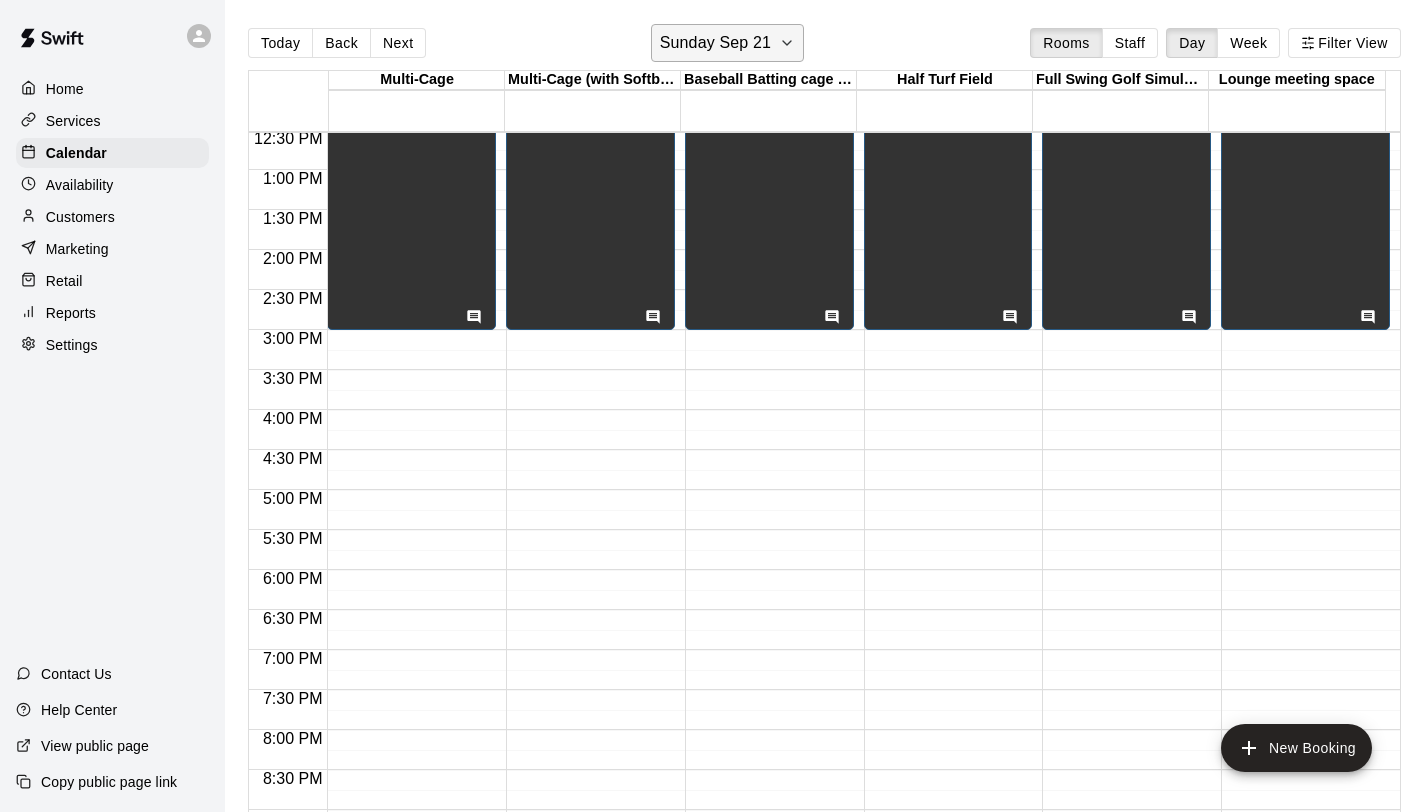 click 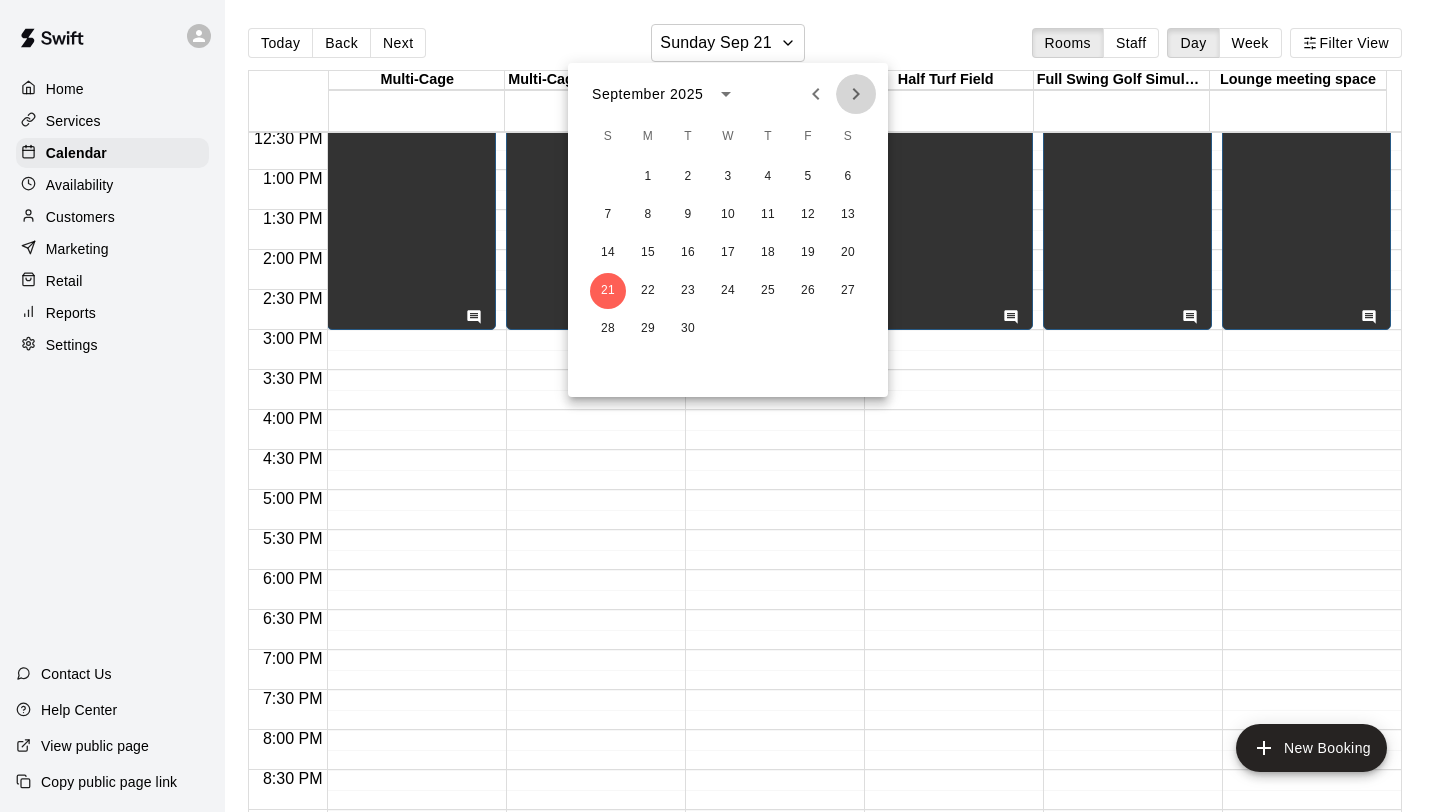 click 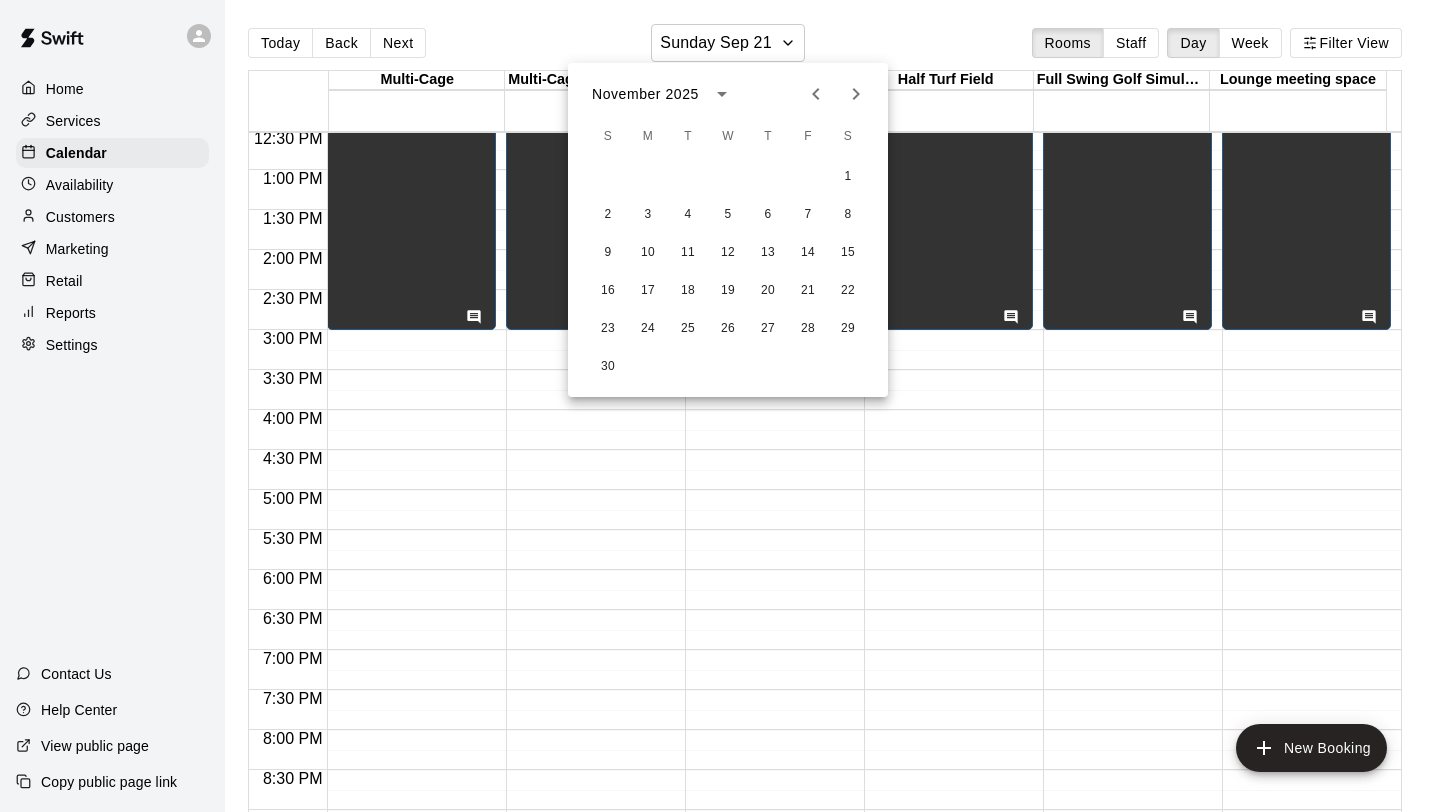 click 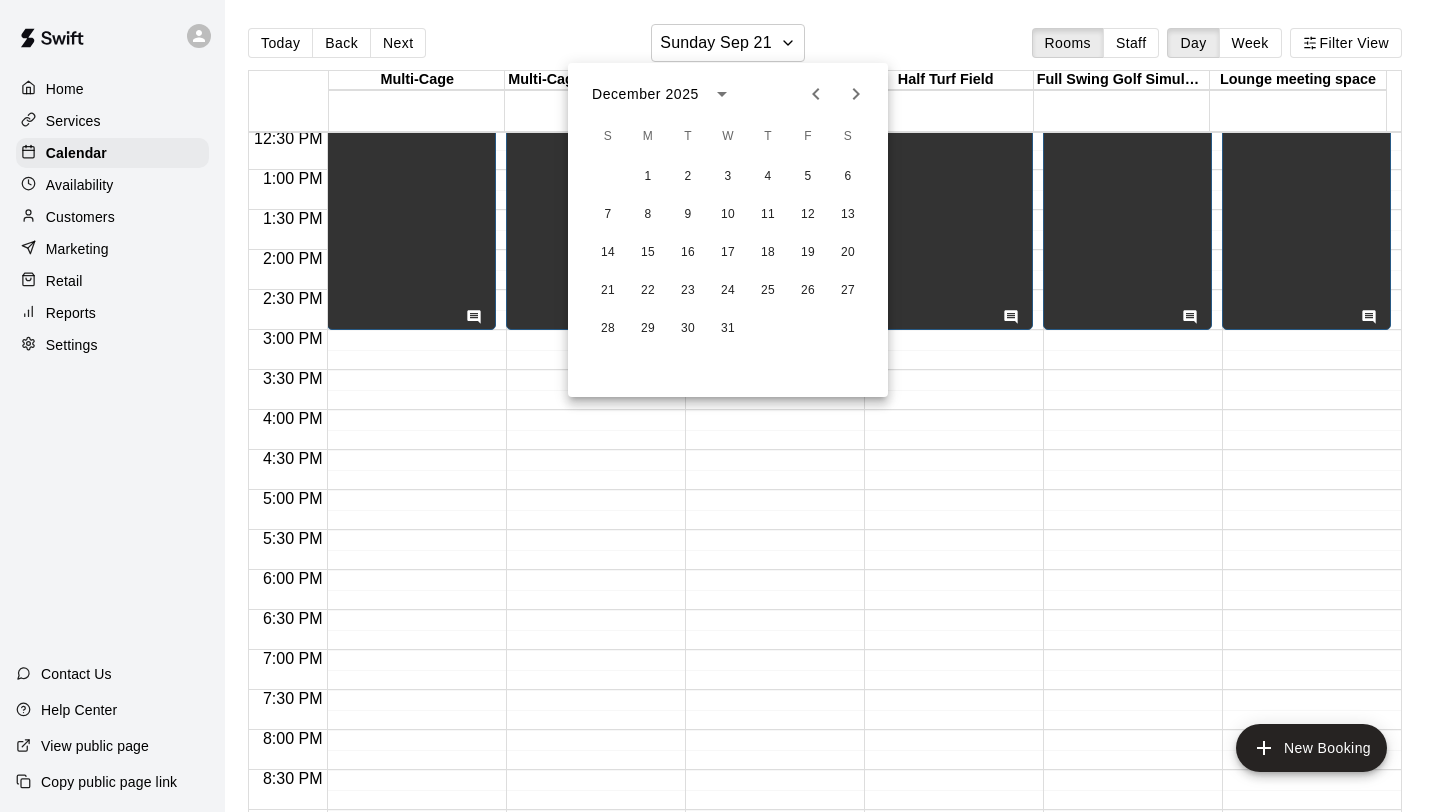 click 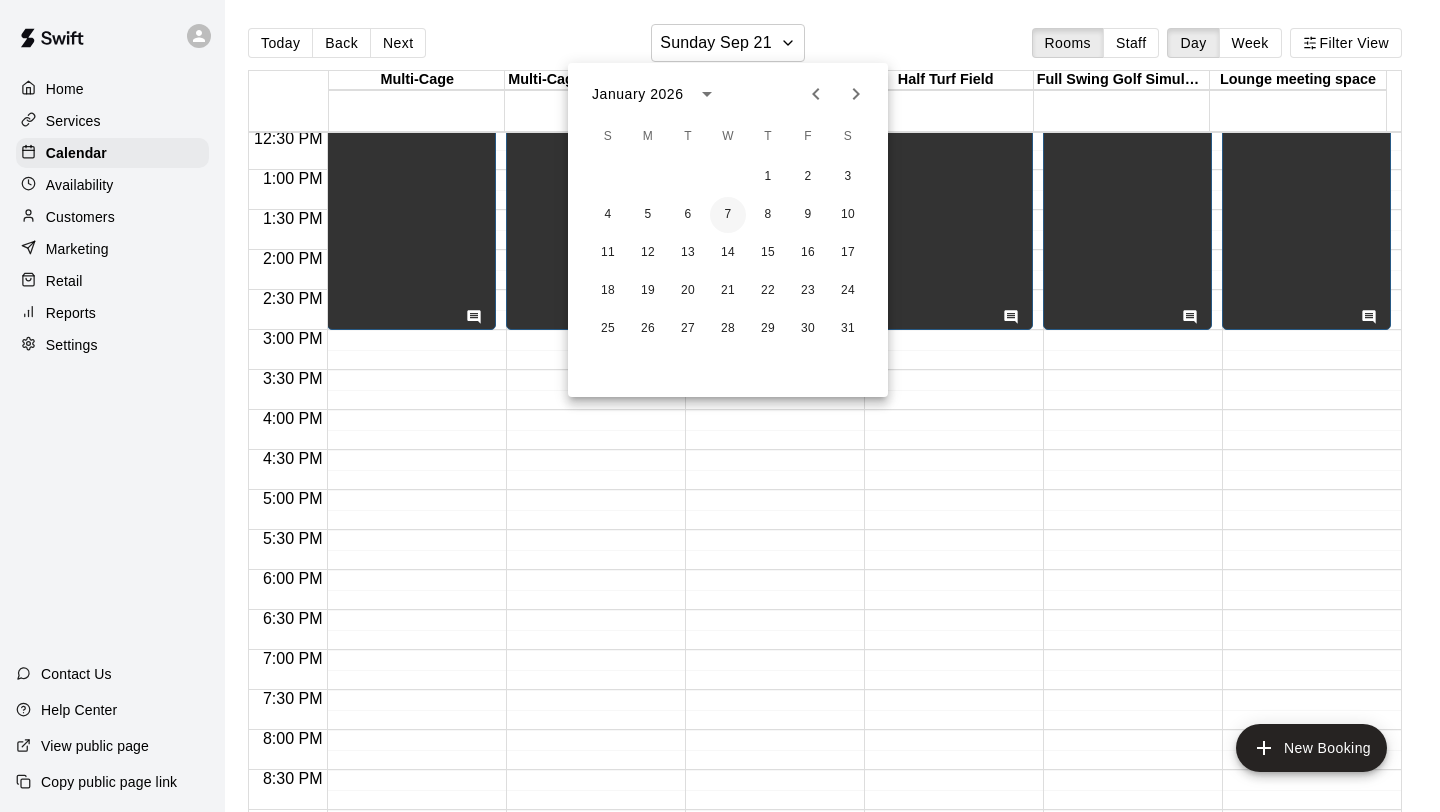 click on "7" at bounding box center (728, 215) 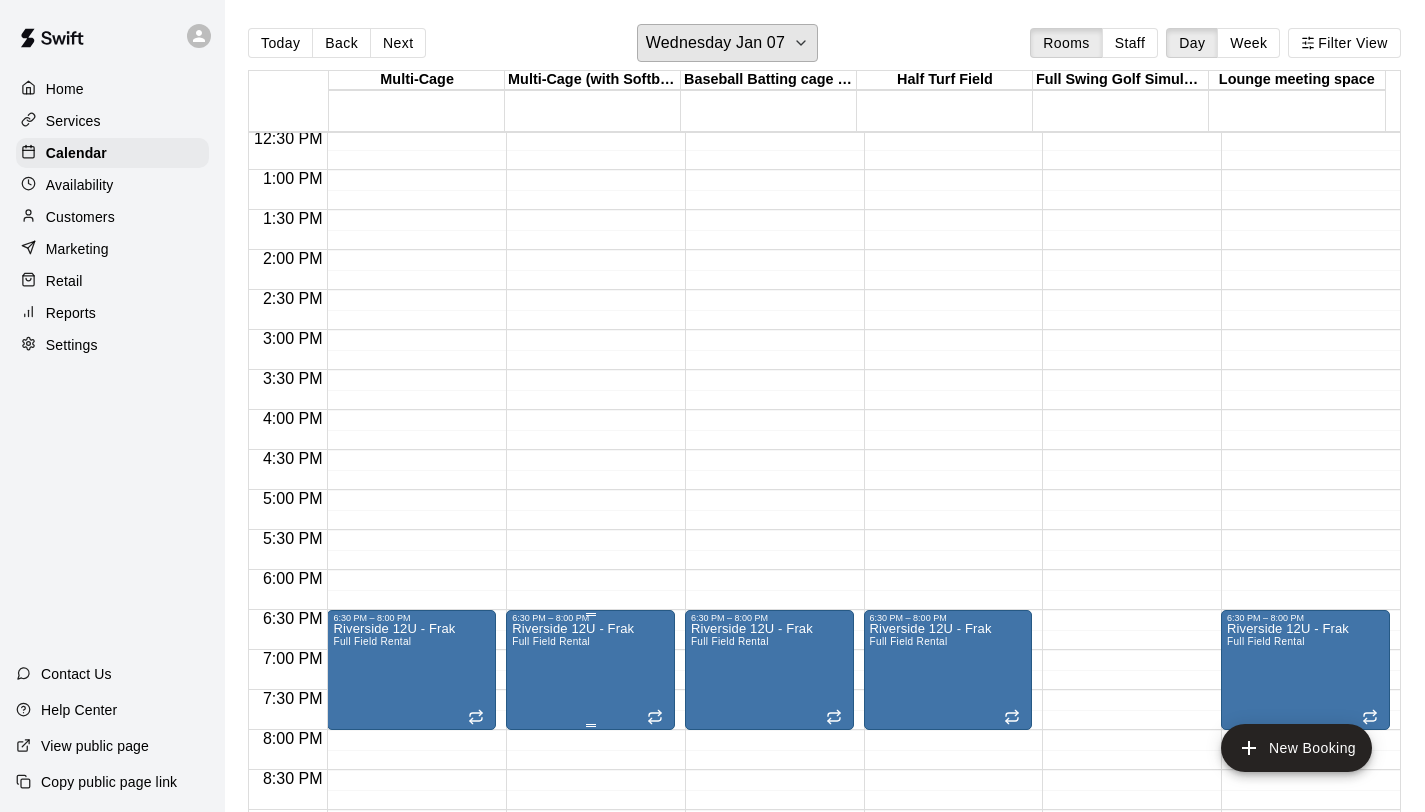 scroll, scrollTop: 1179, scrollLeft: 0, axis: vertical 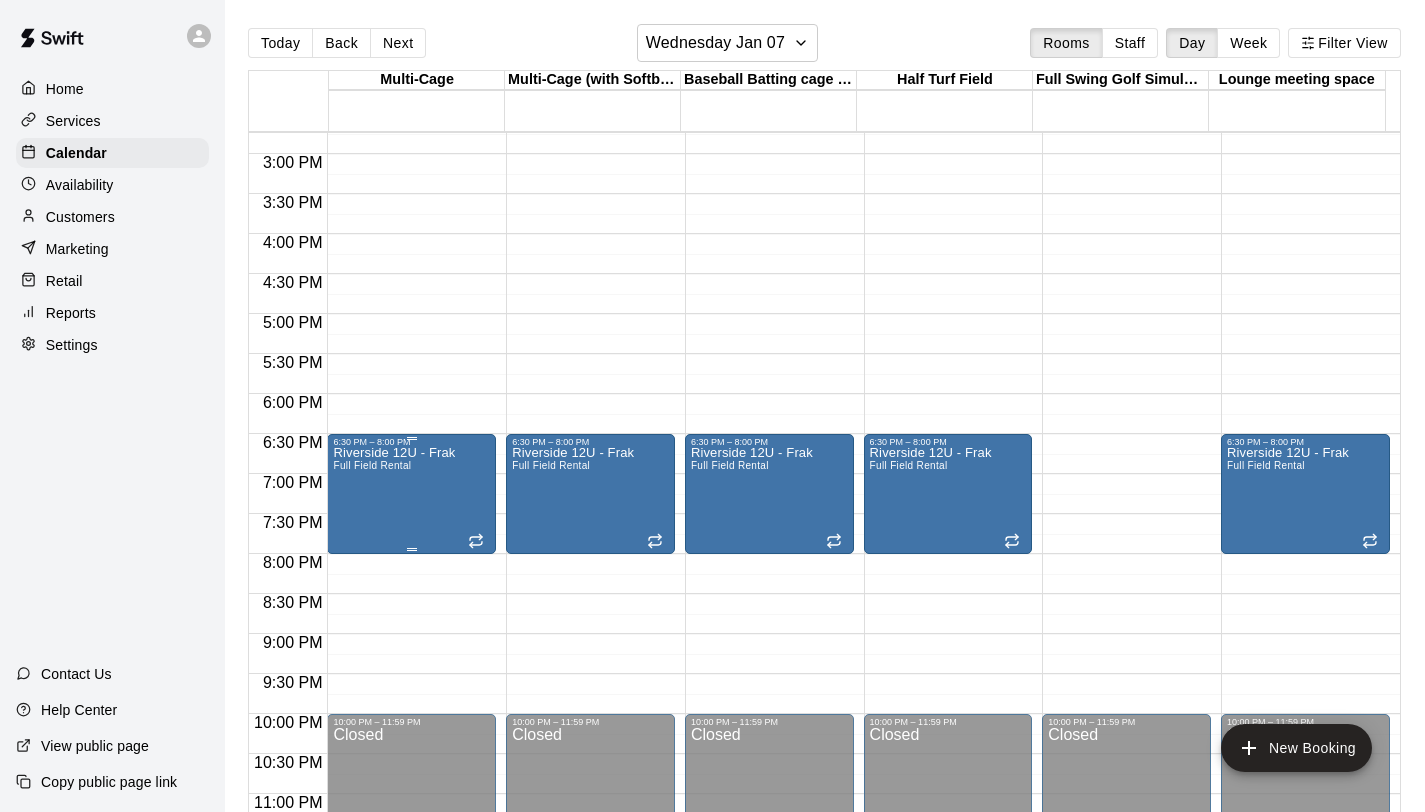 click 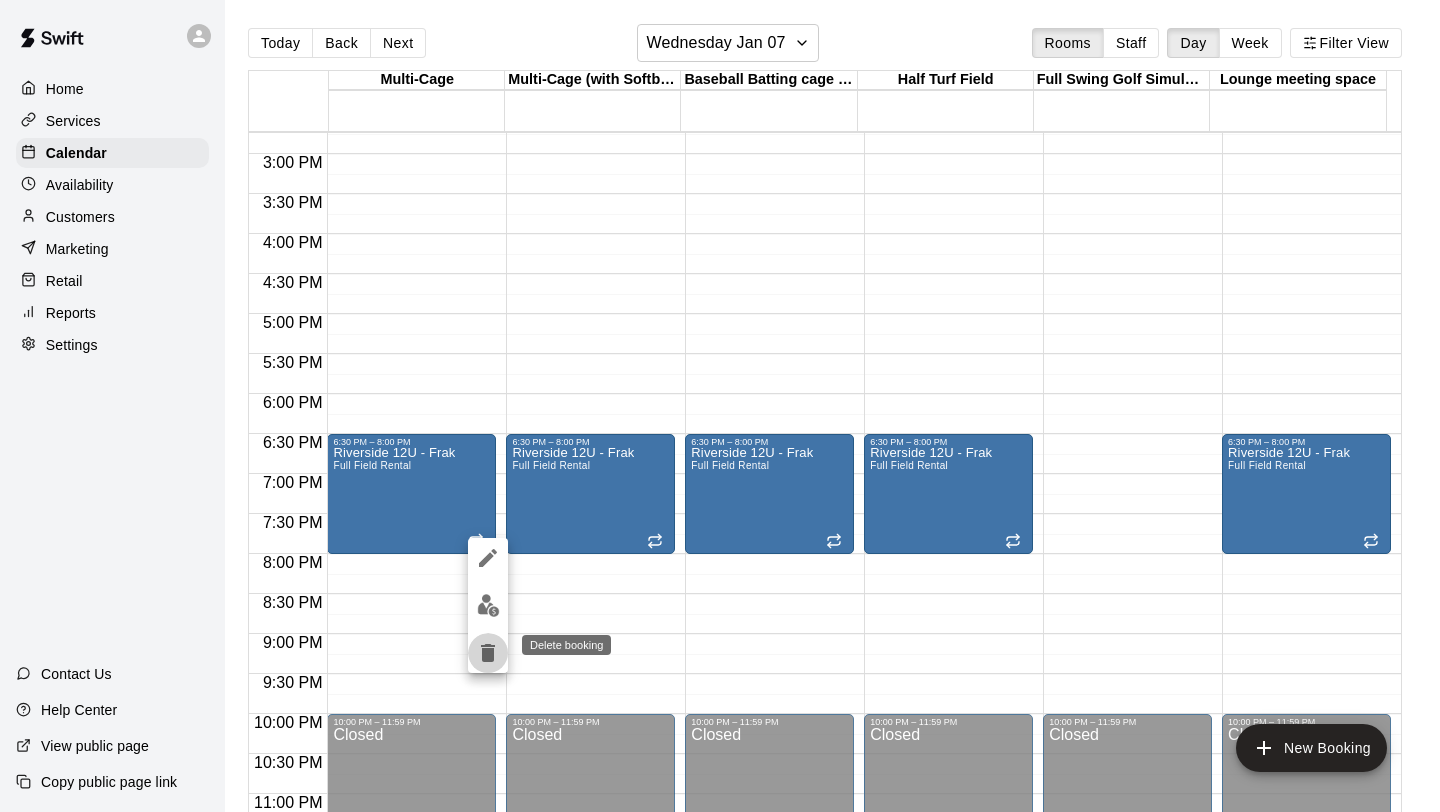 click 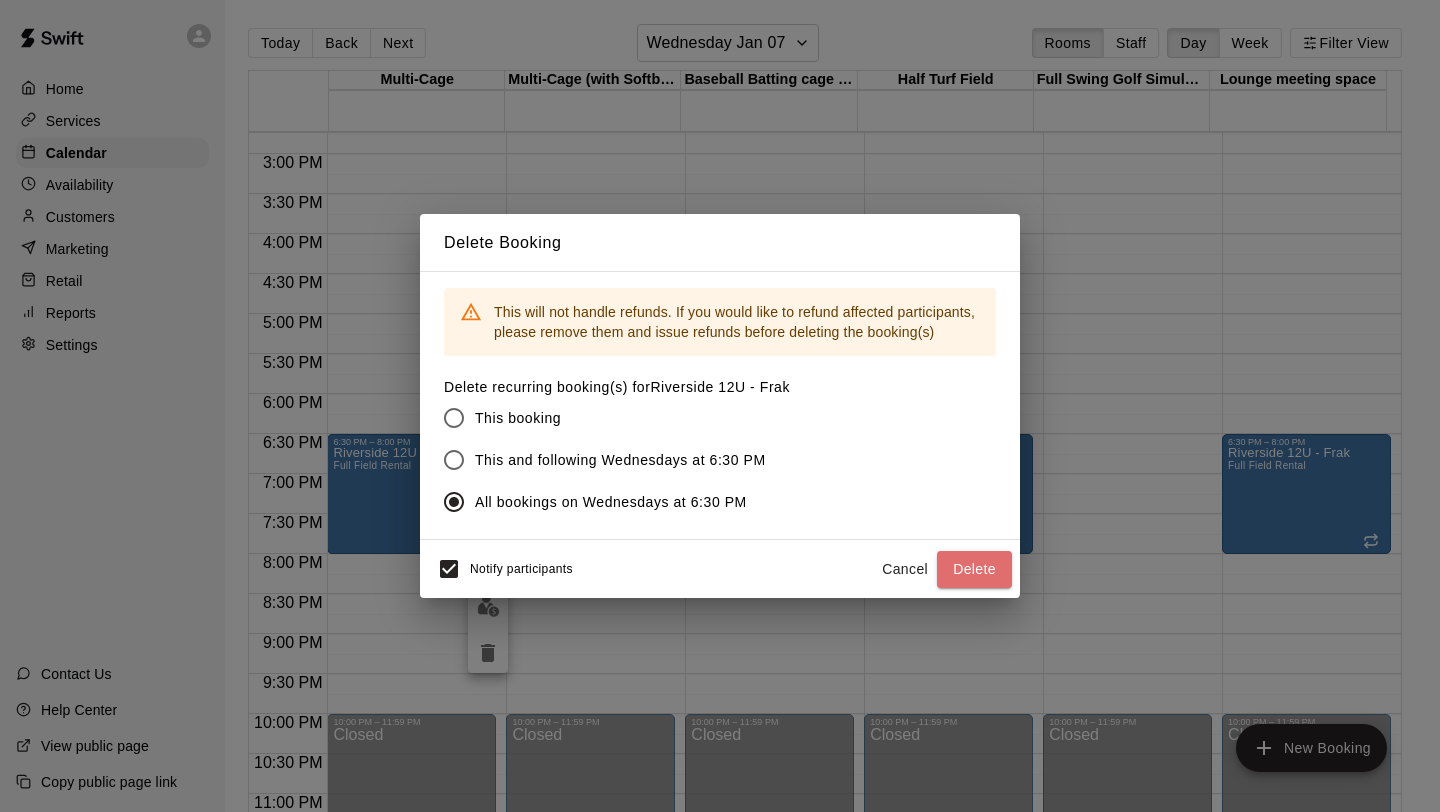 click on "Delete" at bounding box center (974, 569) 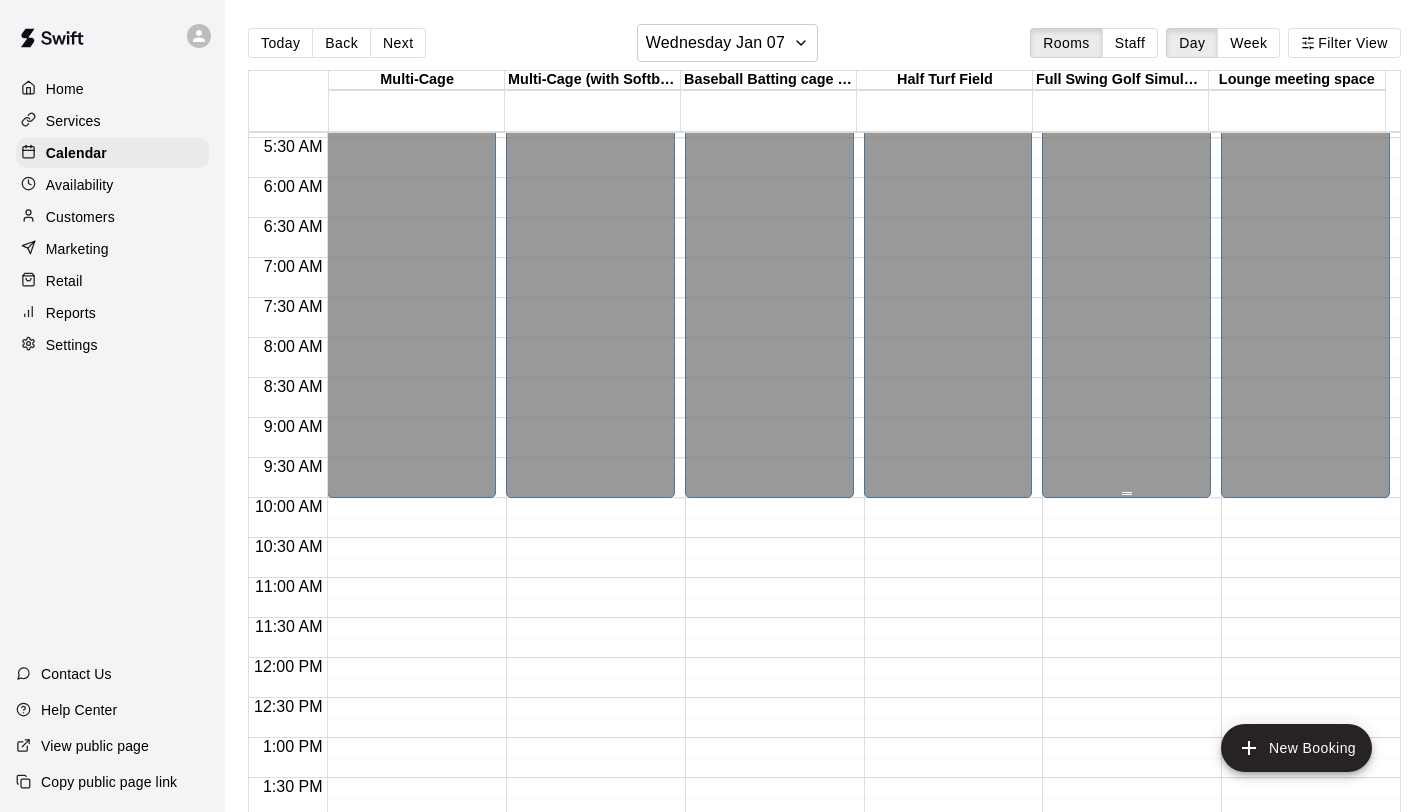 scroll, scrollTop: 0, scrollLeft: 0, axis: both 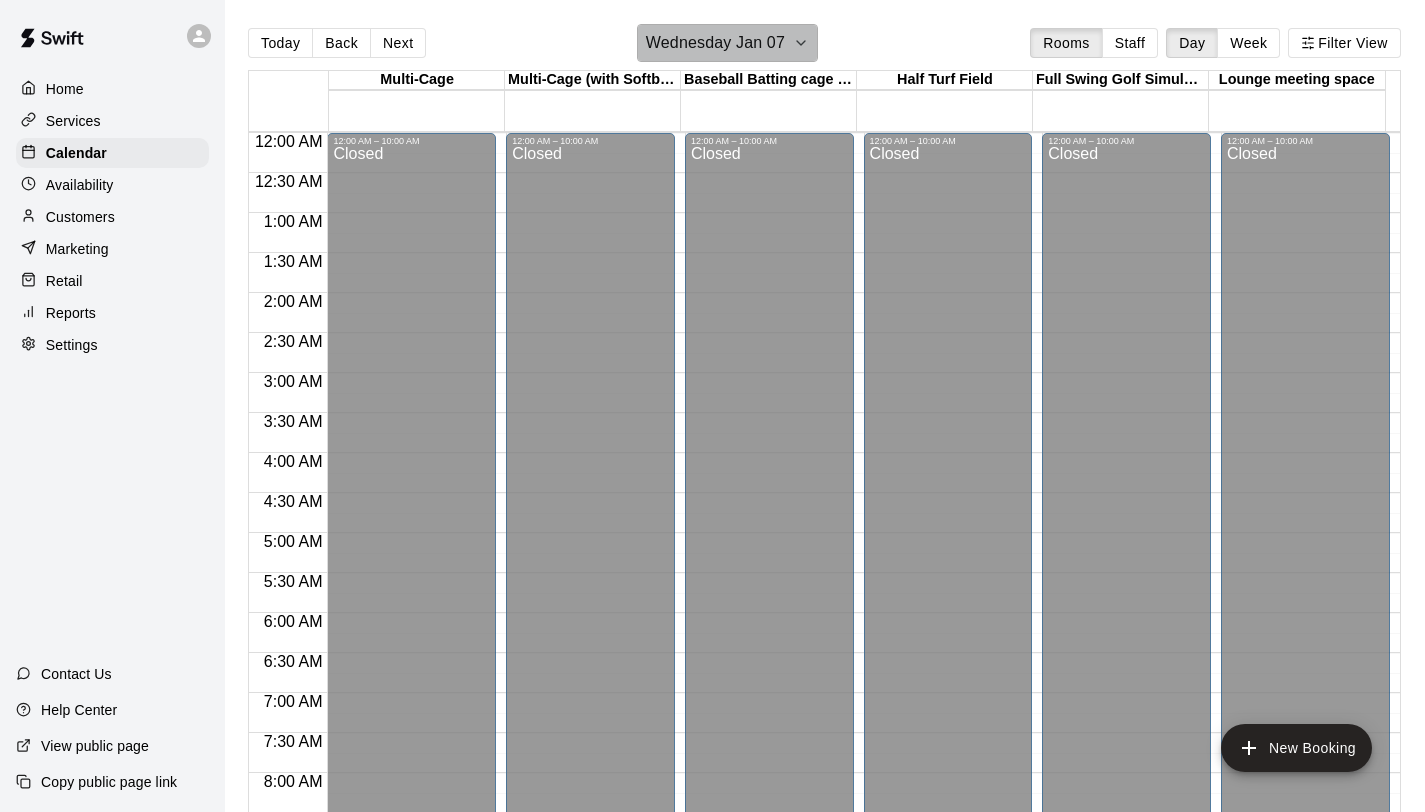 click on "Wednesday Jan 07" at bounding box center [727, 43] 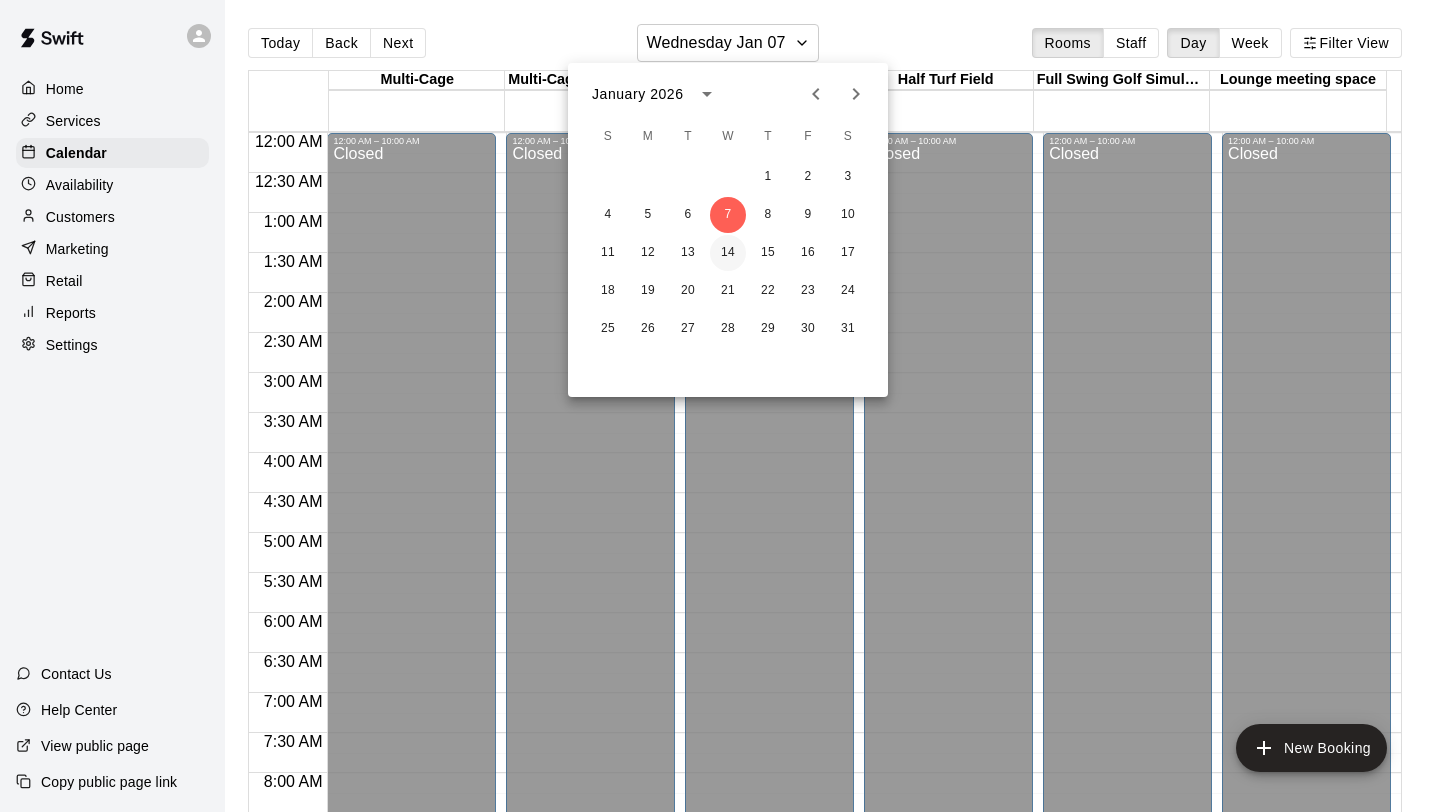 click on "14" at bounding box center (728, 253) 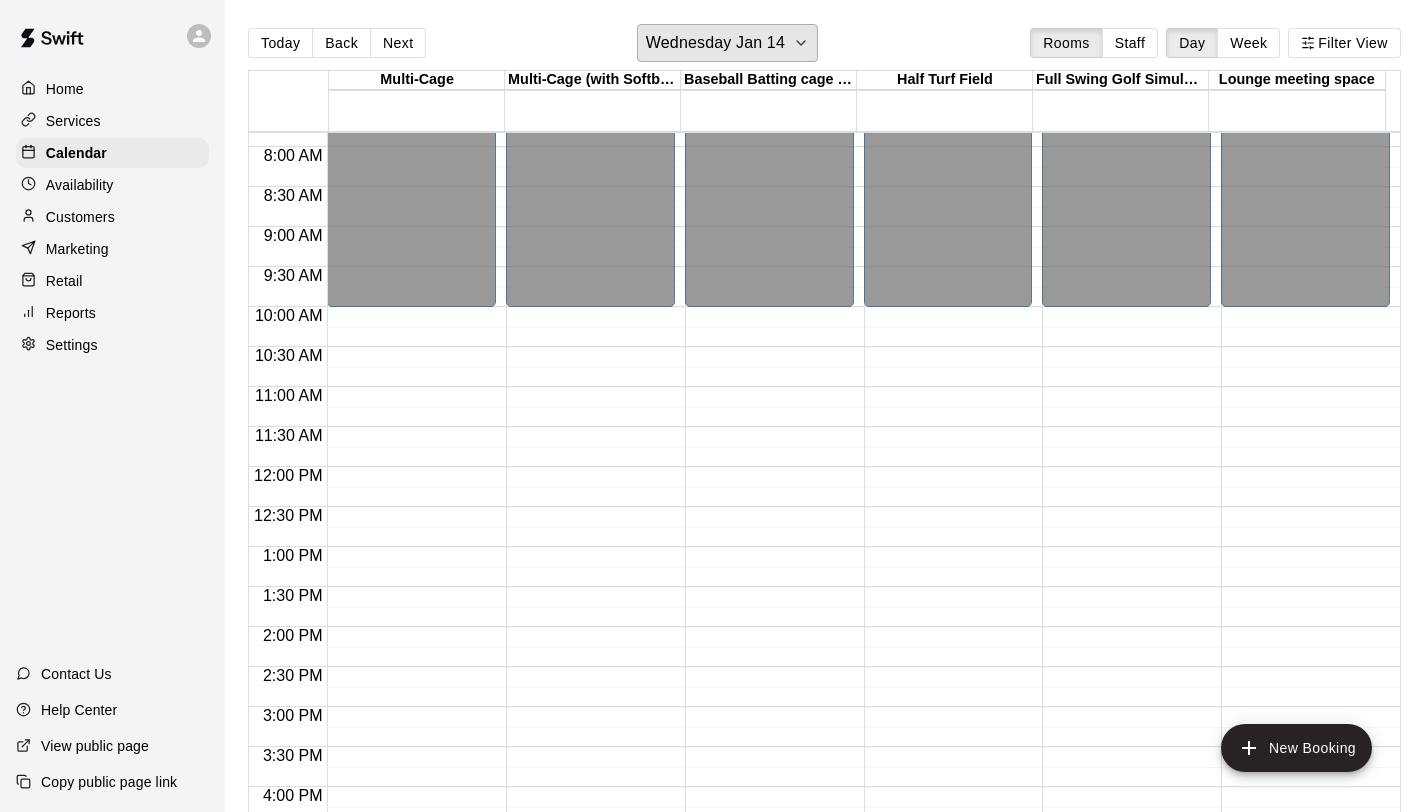 scroll, scrollTop: 1206, scrollLeft: 0, axis: vertical 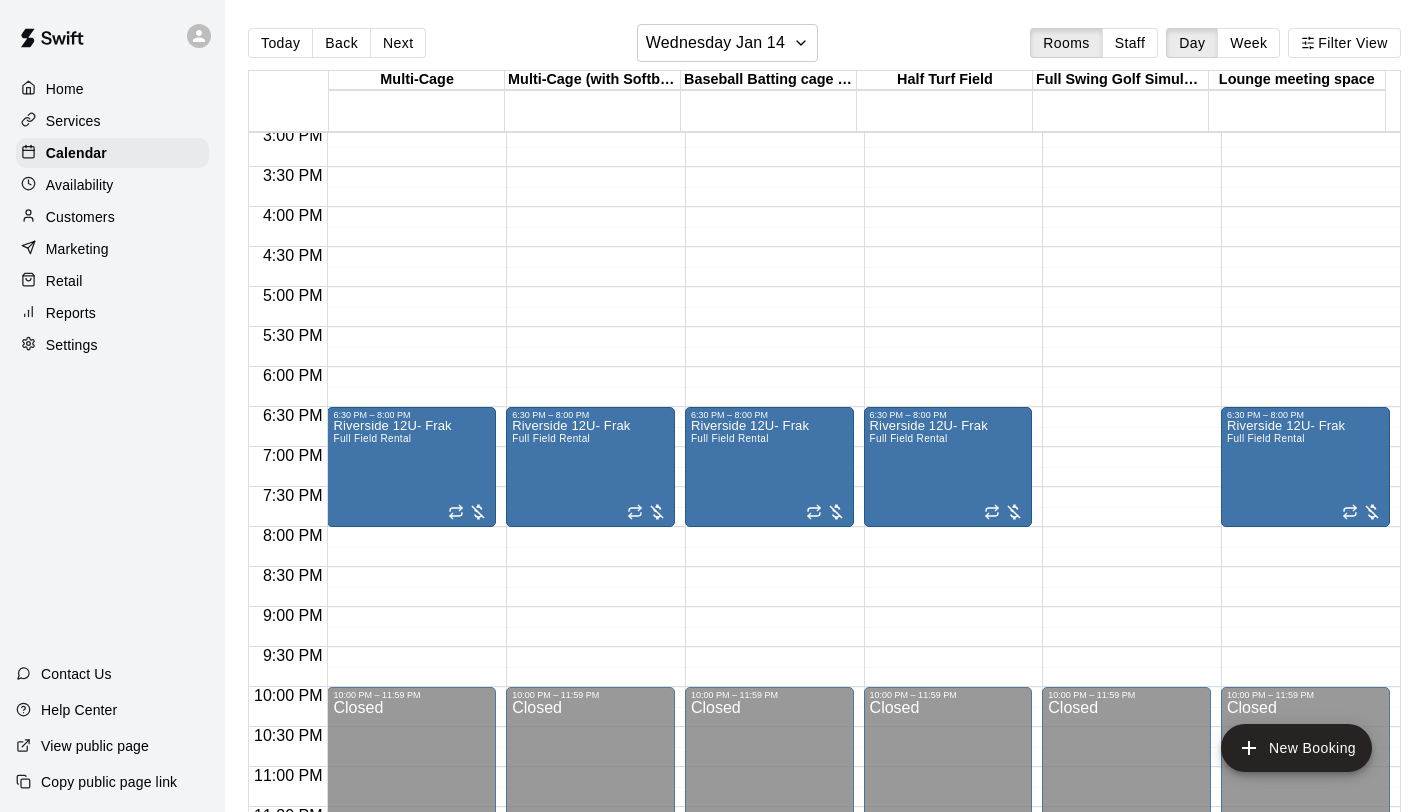 click on "Customers" at bounding box center (112, 217) 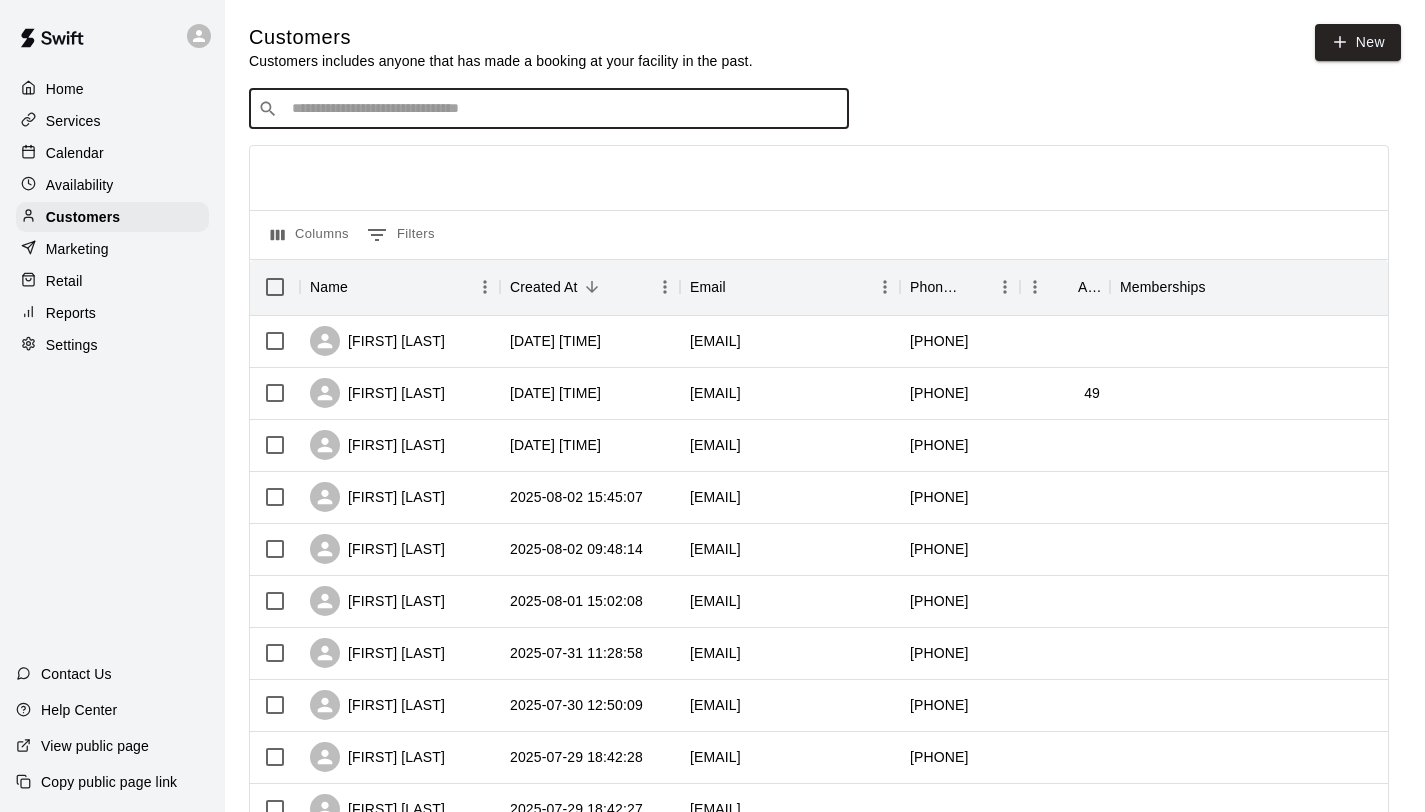click at bounding box center (563, 109) 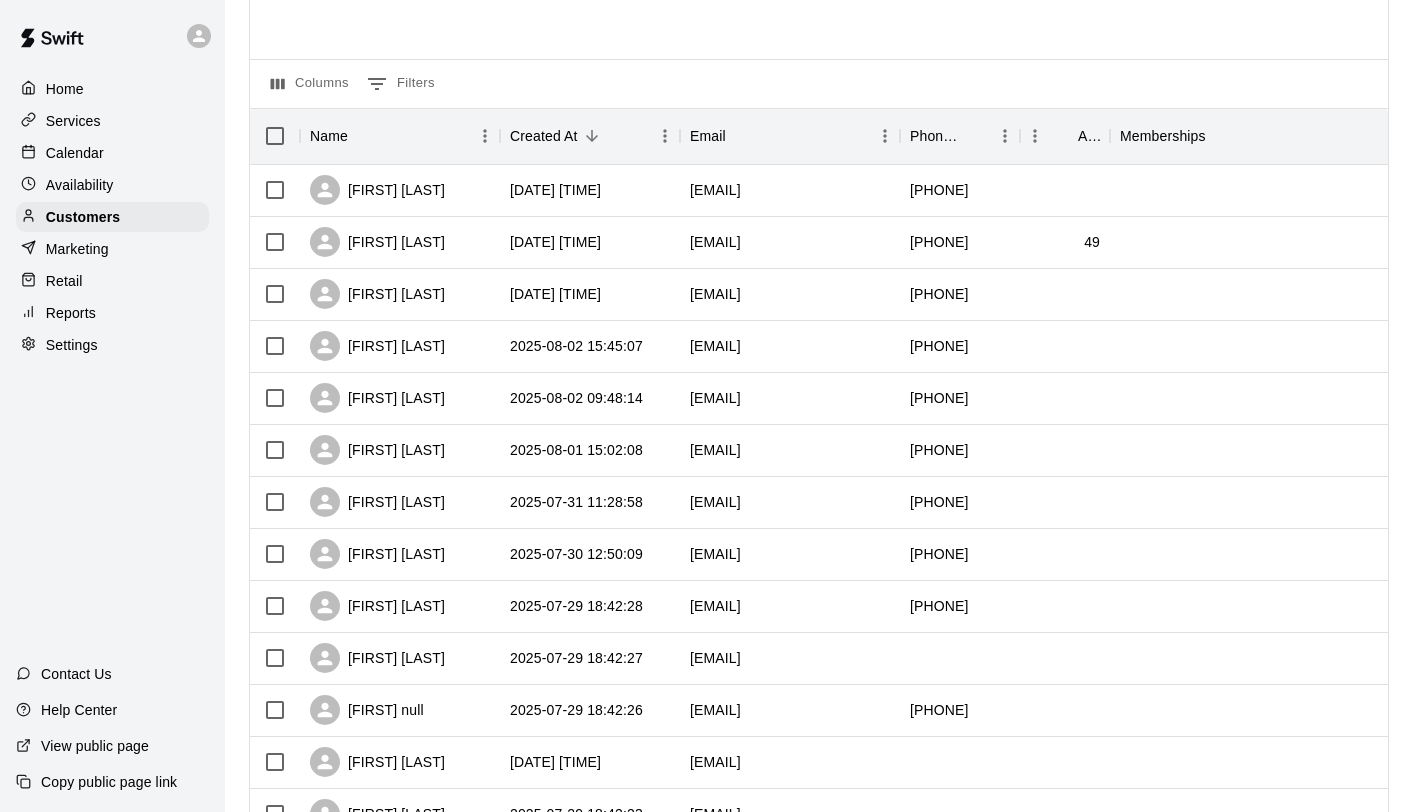 scroll, scrollTop: 0, scrollLeft: 0, axis: both 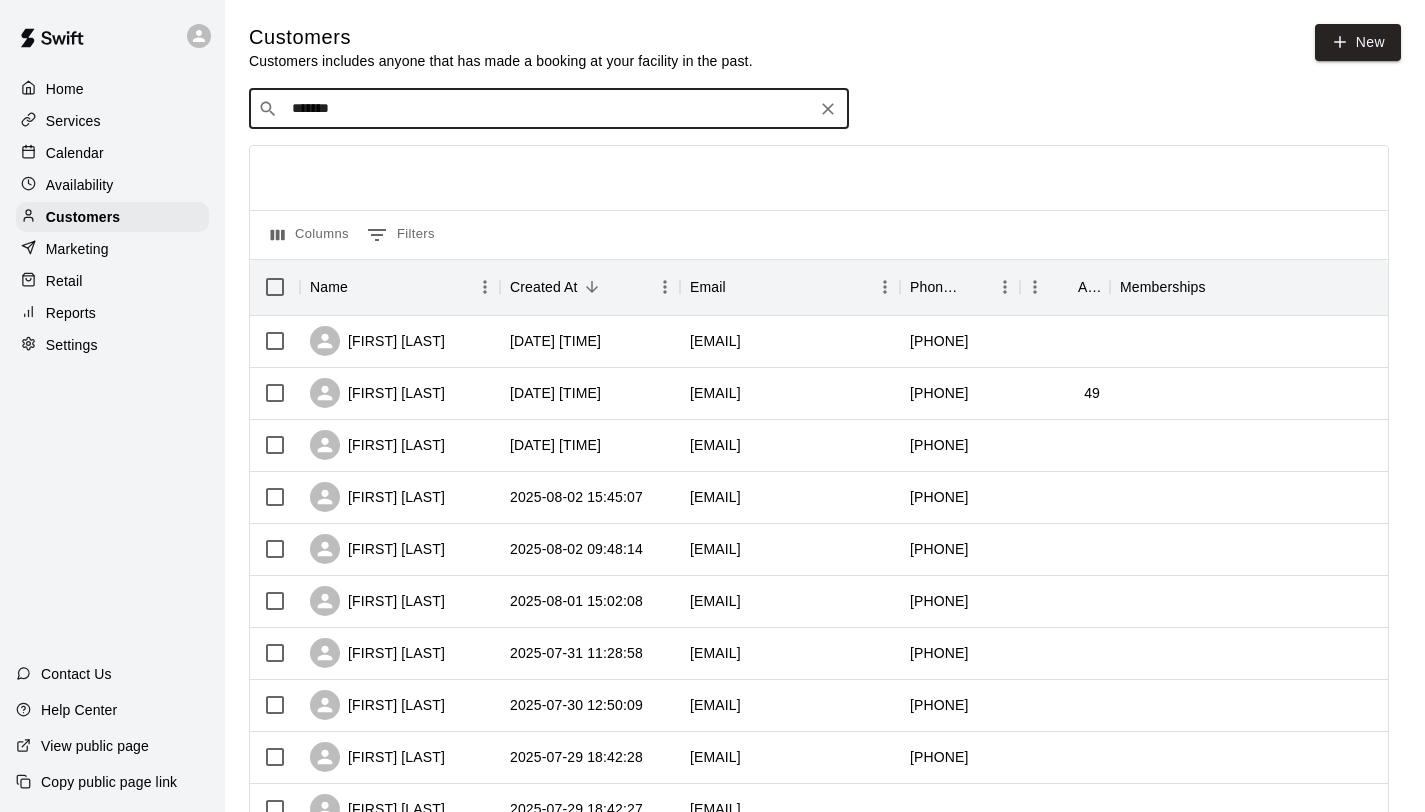 drag, startPoint x: 375, startPoint y: 116, endPoint x: 279, endPoint y: 136, distance: 98.0612 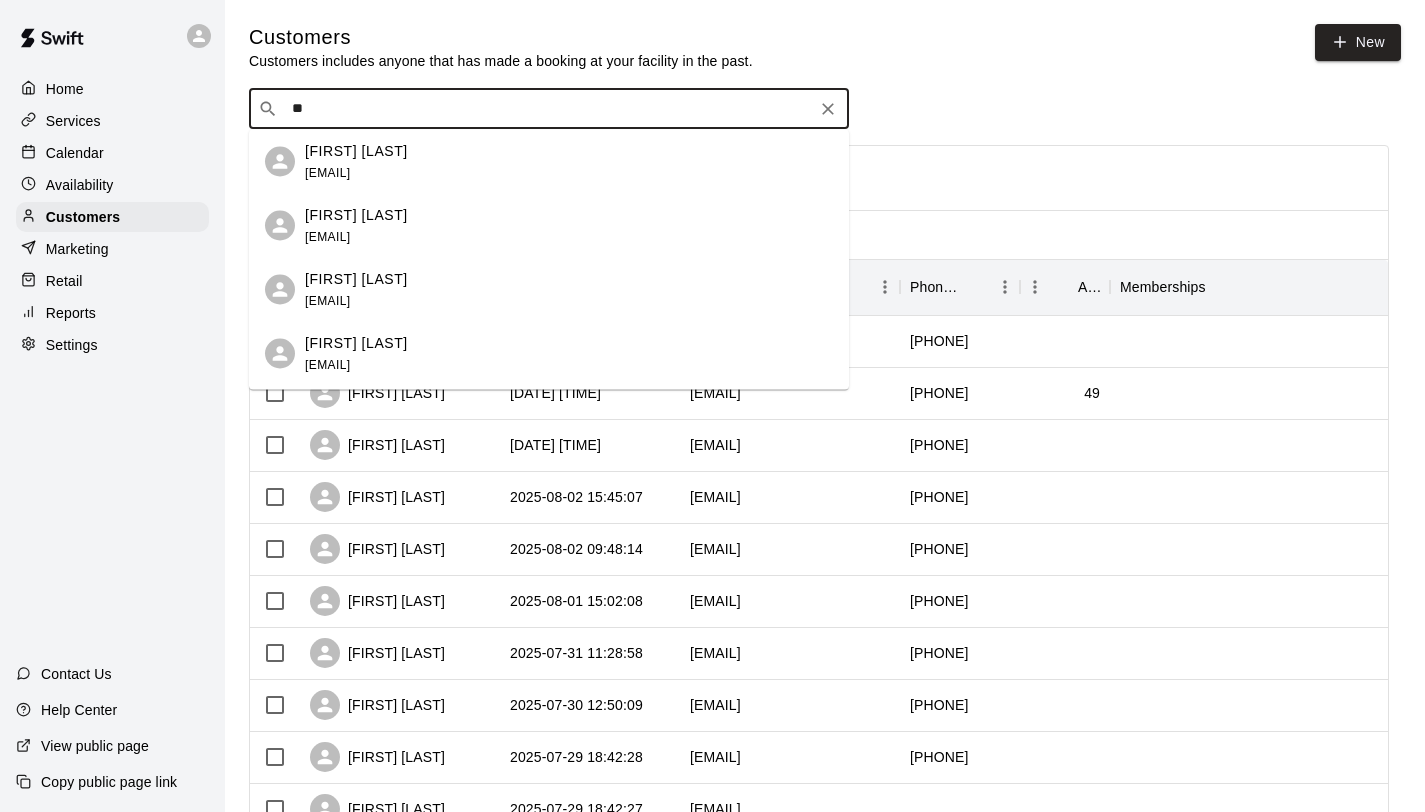 type on "***" 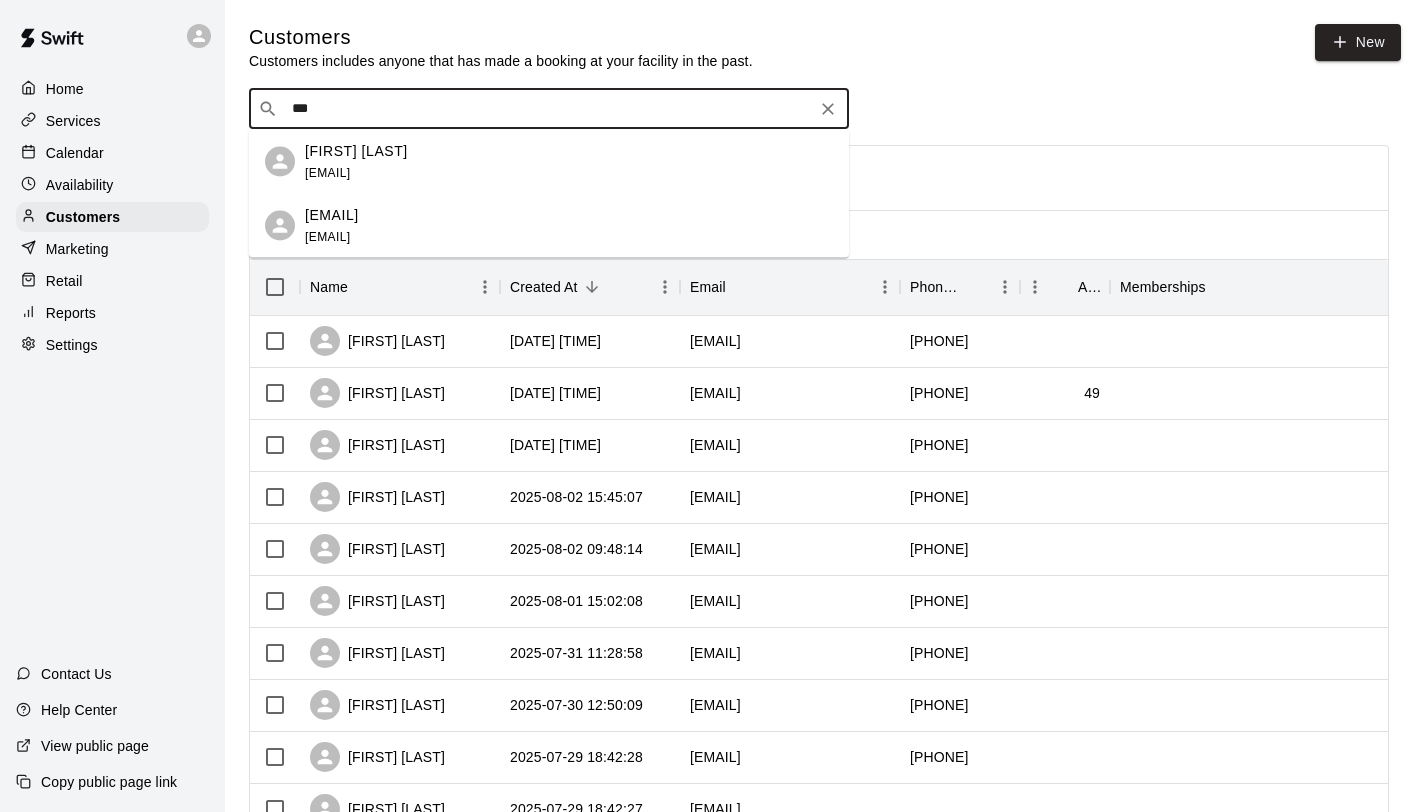 click on "rlabbato@gmail.com" at bounding box center (332, 214) 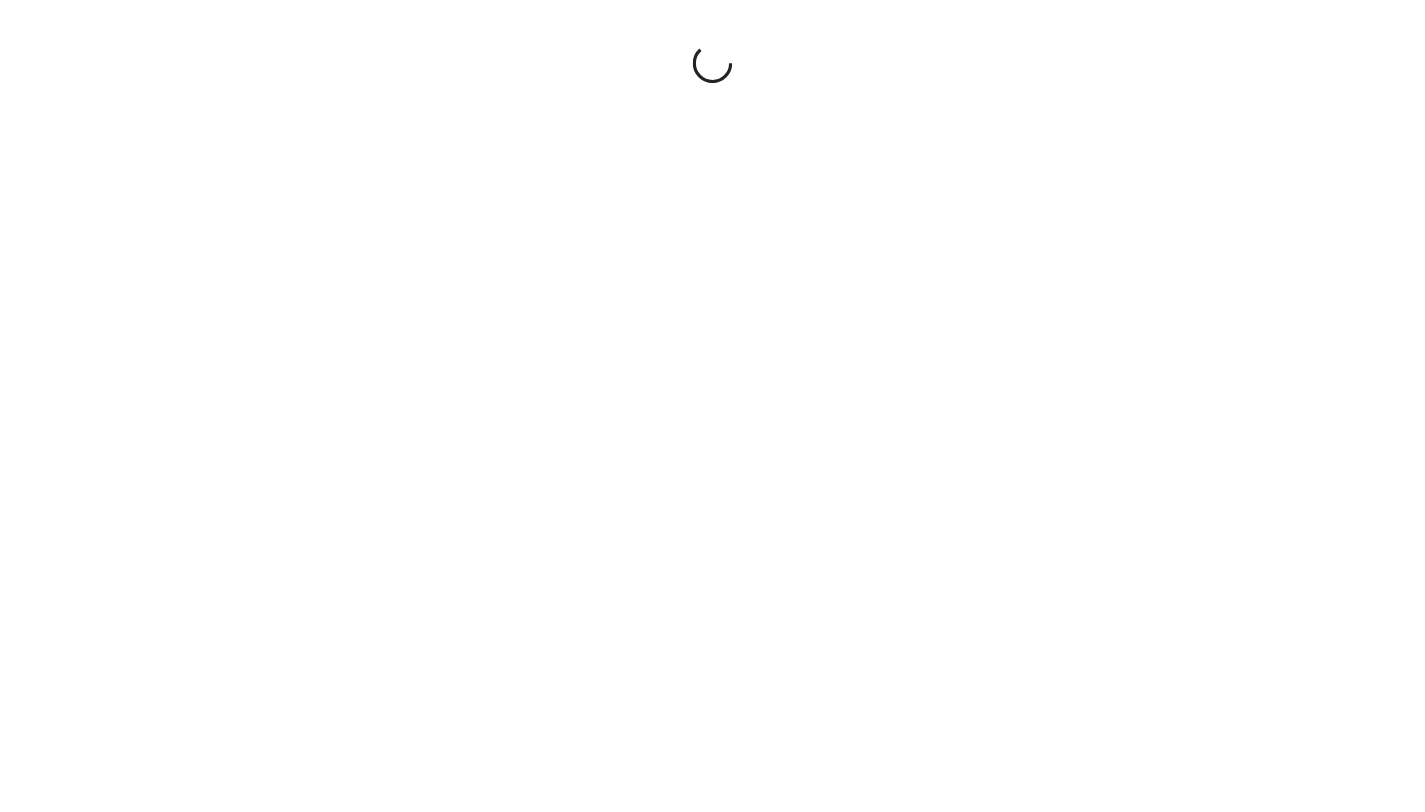 scroll, scrollTop: 0, scrollLeft: 0, axis: both 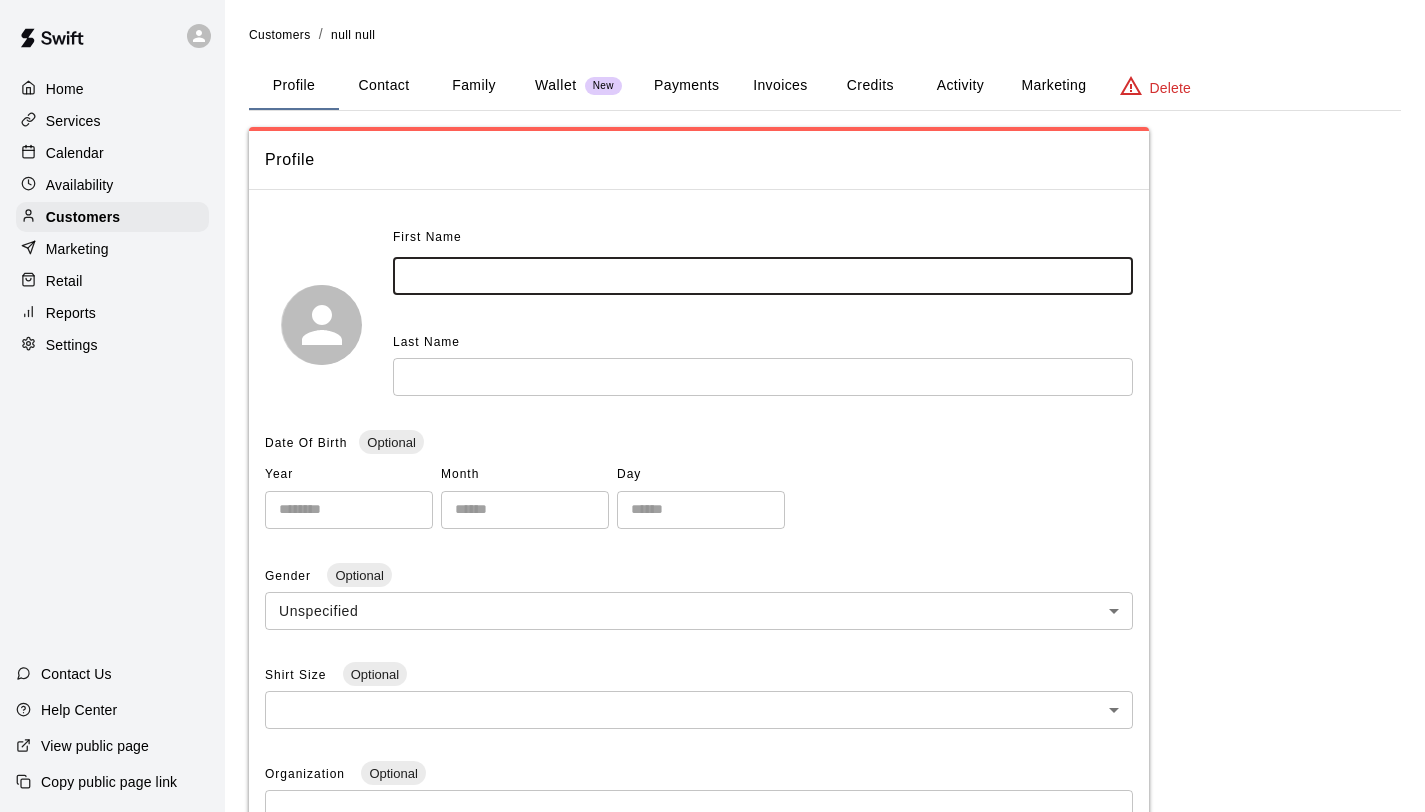 click at bounding box center [763, 275] 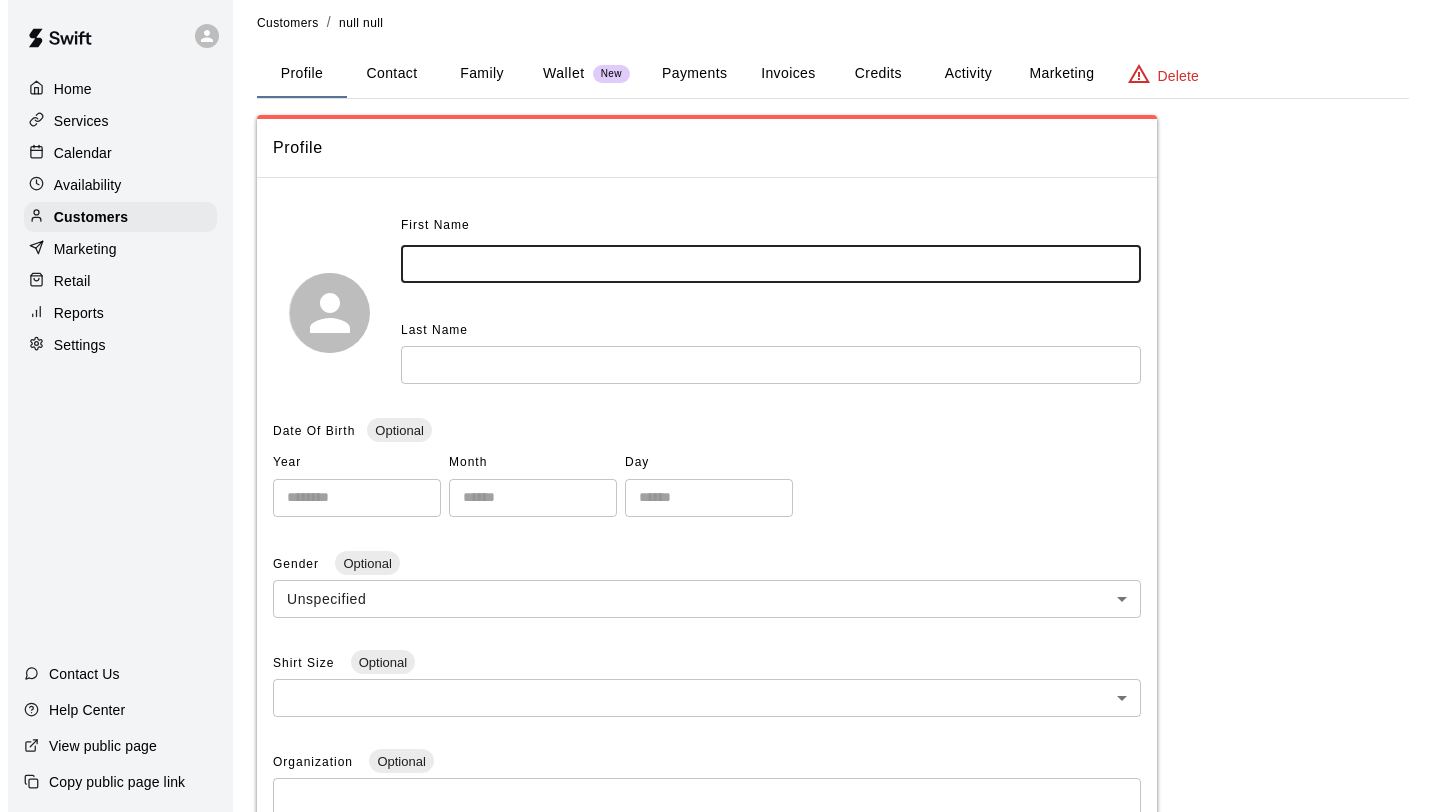 scroll, scrollTop: 0, scrollLeft: 0, axis: both 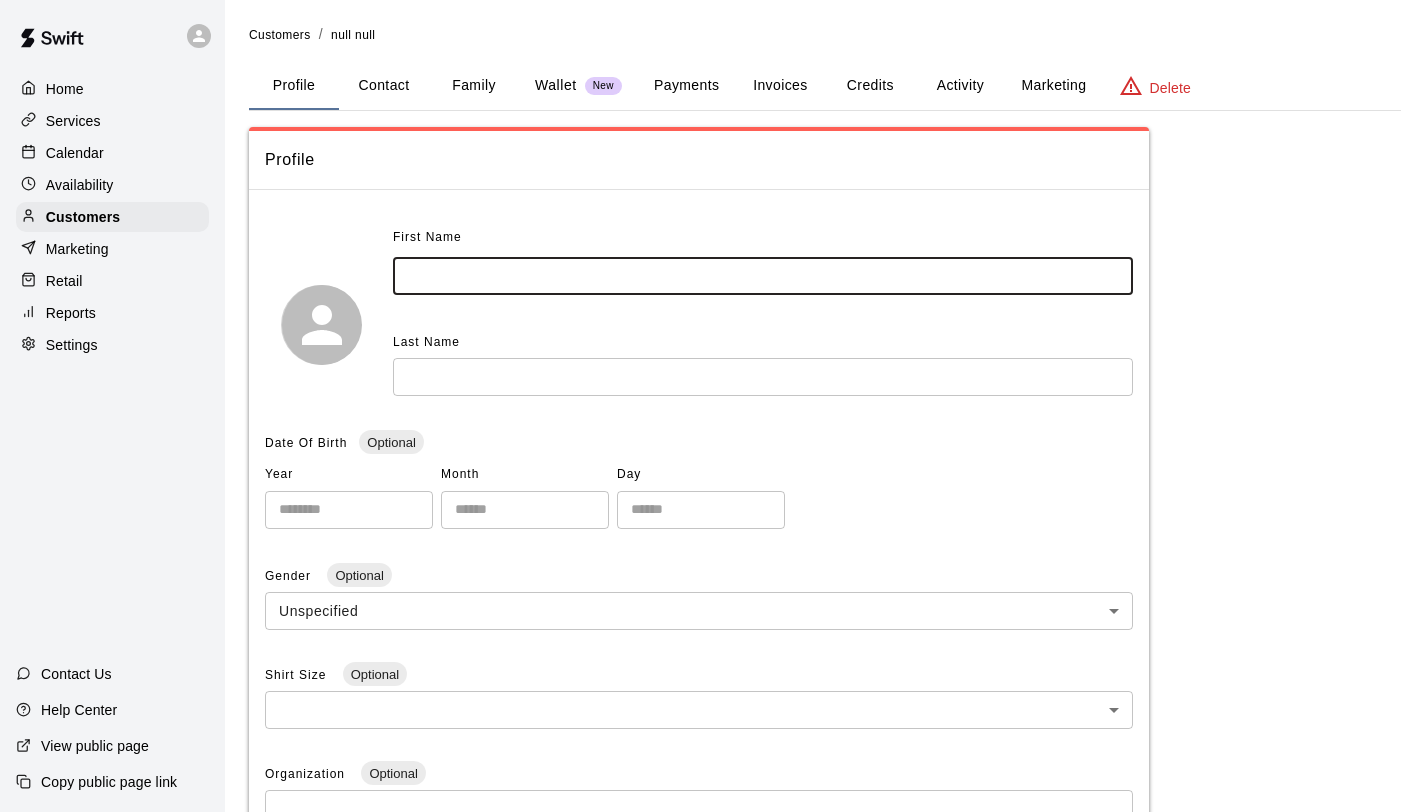 click on "Activity" at bounding box center [960, 86] 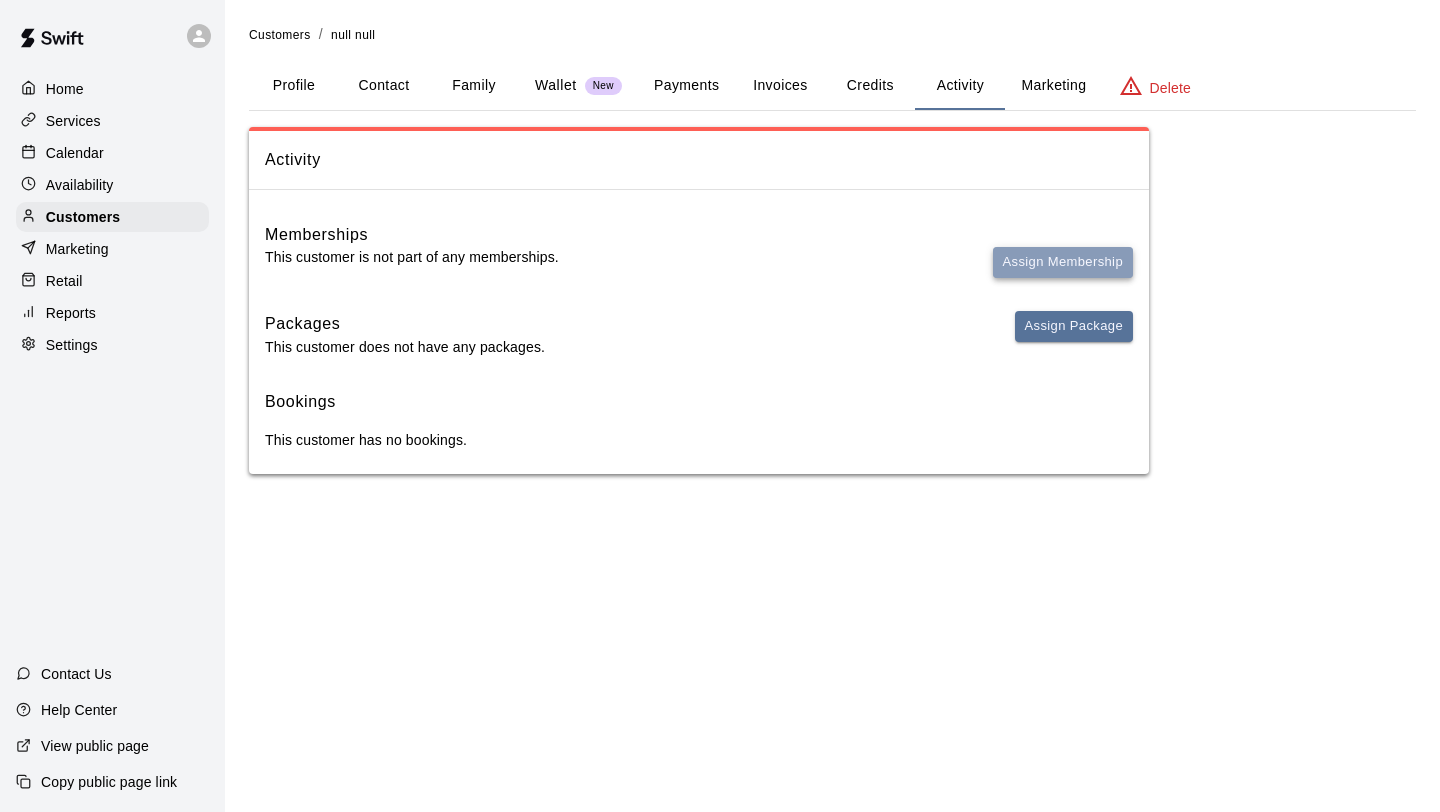 click on "Assign Membership" at bounding box center (1063, 262) 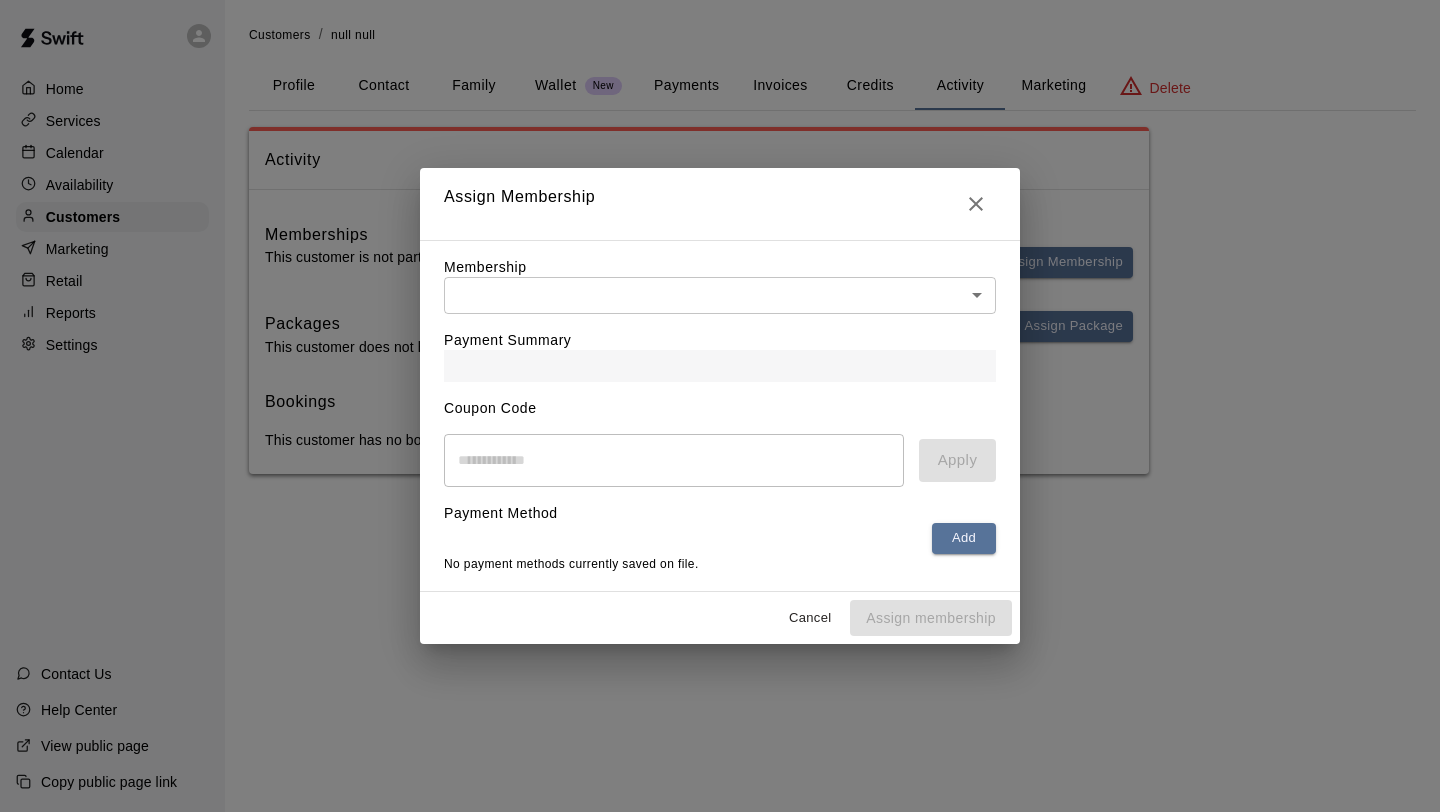 click on "Home Services Calendar Availability Customers Marketing Retail Reports Settings Contact Us Help Center View public page Copy public page link Customers / null null Profile Contact Family Wallet New Payments Invoices Credits Activity Marketing Delete Activity Memberships This customer is not part of any memberships. Assign Membership Packages This customer does not have any packages. Assign Package Bookings This customer has no bookings. /customers/250121 Close cross-small Assign Membership Membership ​ ​ Payment Summary Coupon Code ​ Apply Payment Method   Add No payment methods currently saved on file. Cancel Assign membership" at bounding box center [720, 257] 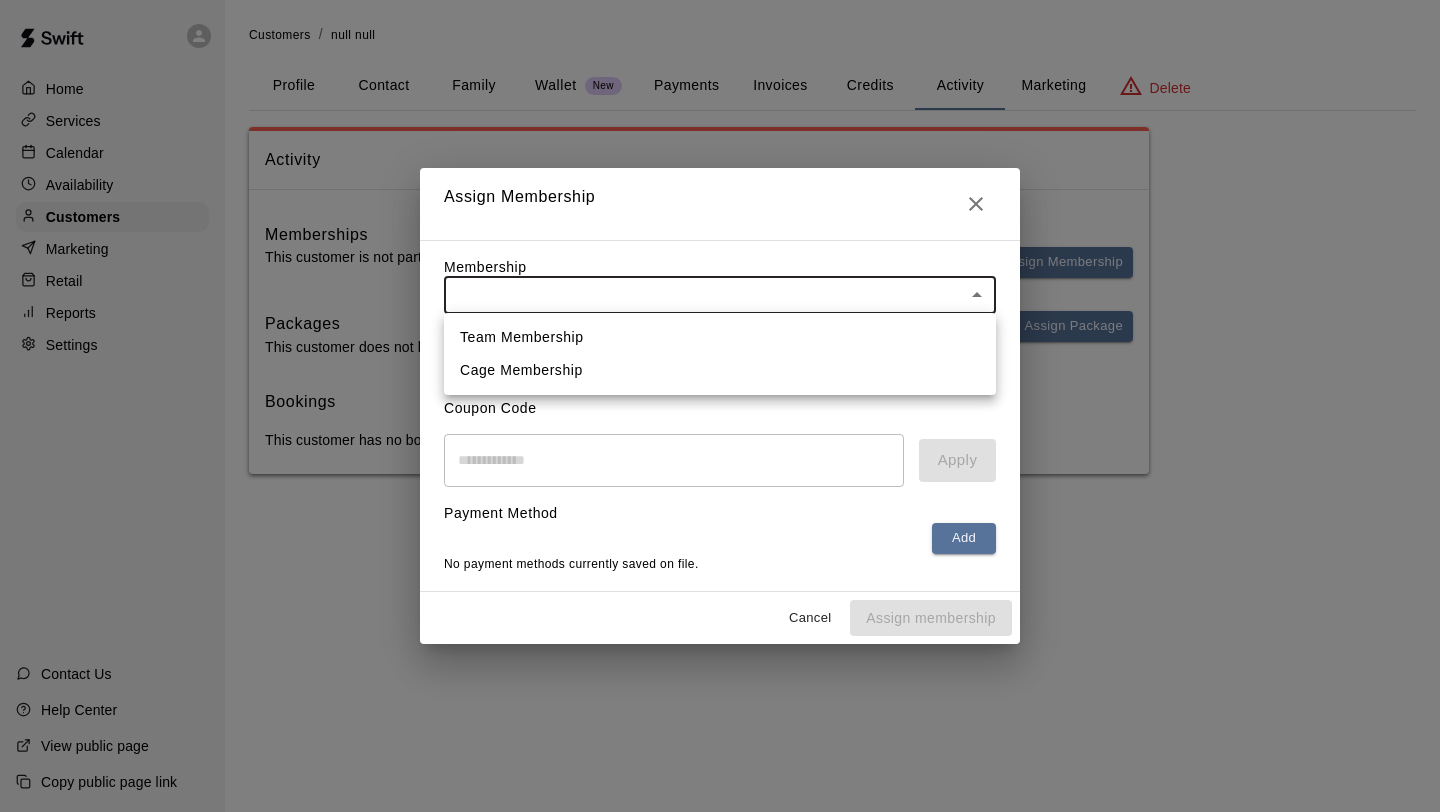 click on "Team Membership" at bounding box center [720, 337] 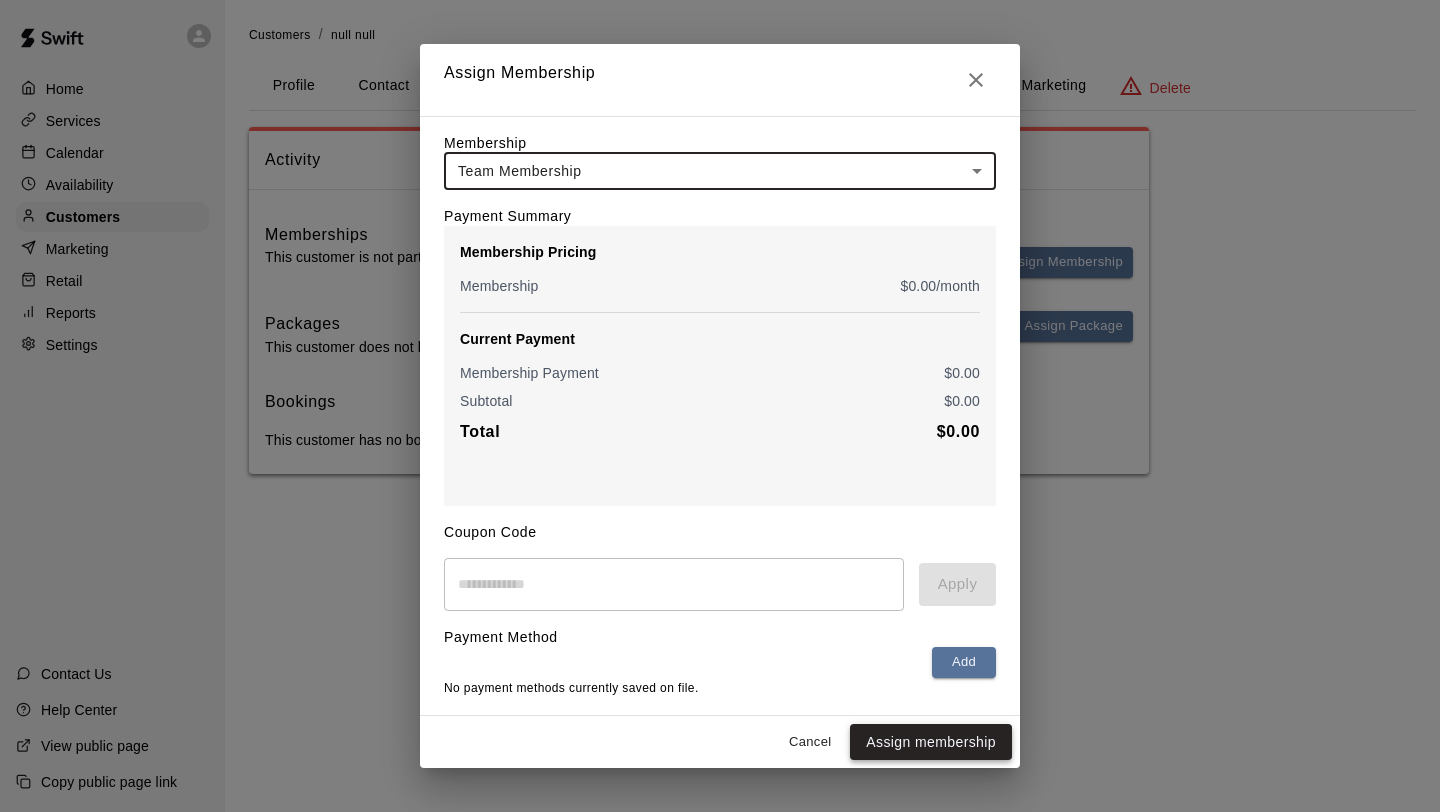 click on "Assign membership" at bounding box center (931, 742) 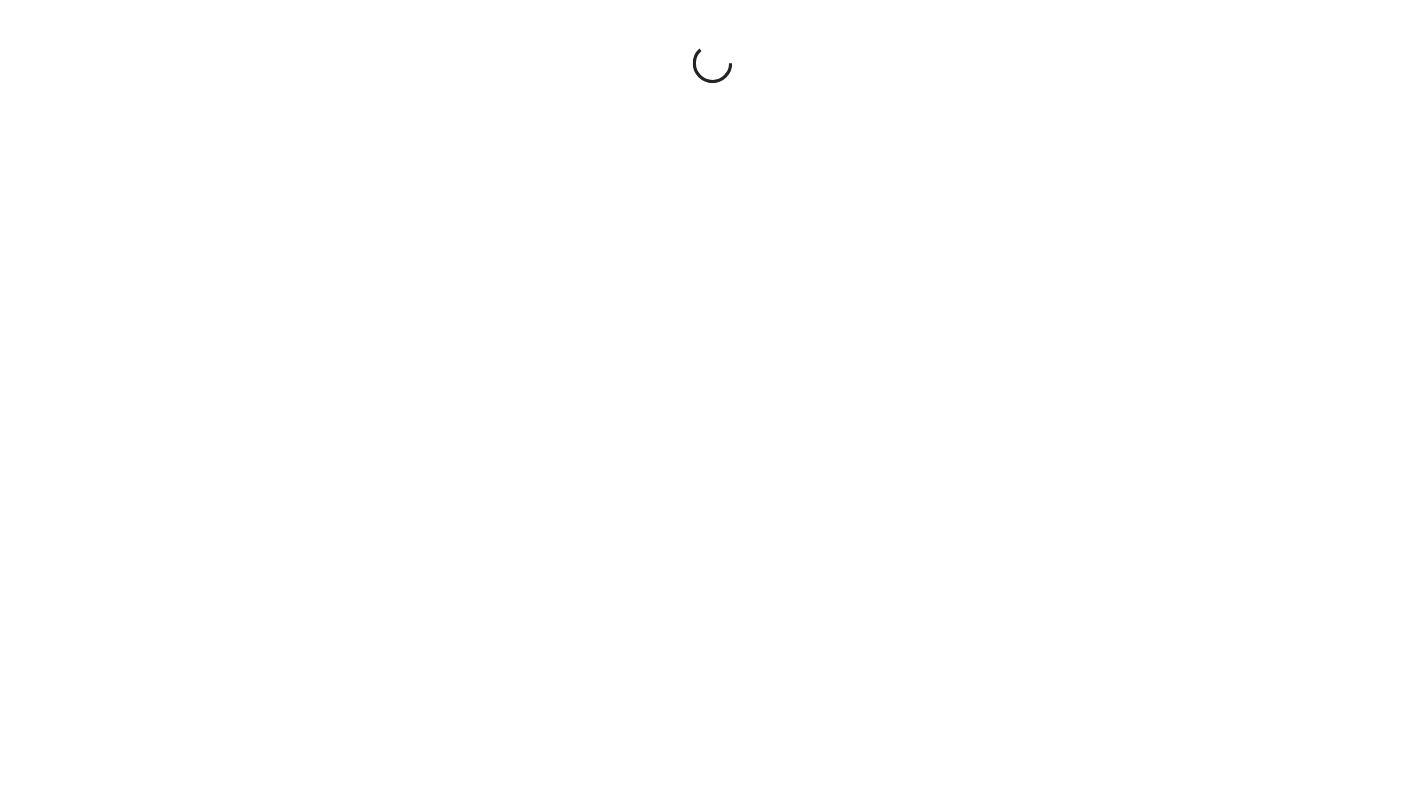 scroll, scrollTop: 0, scrollLeft: 0, axis: both 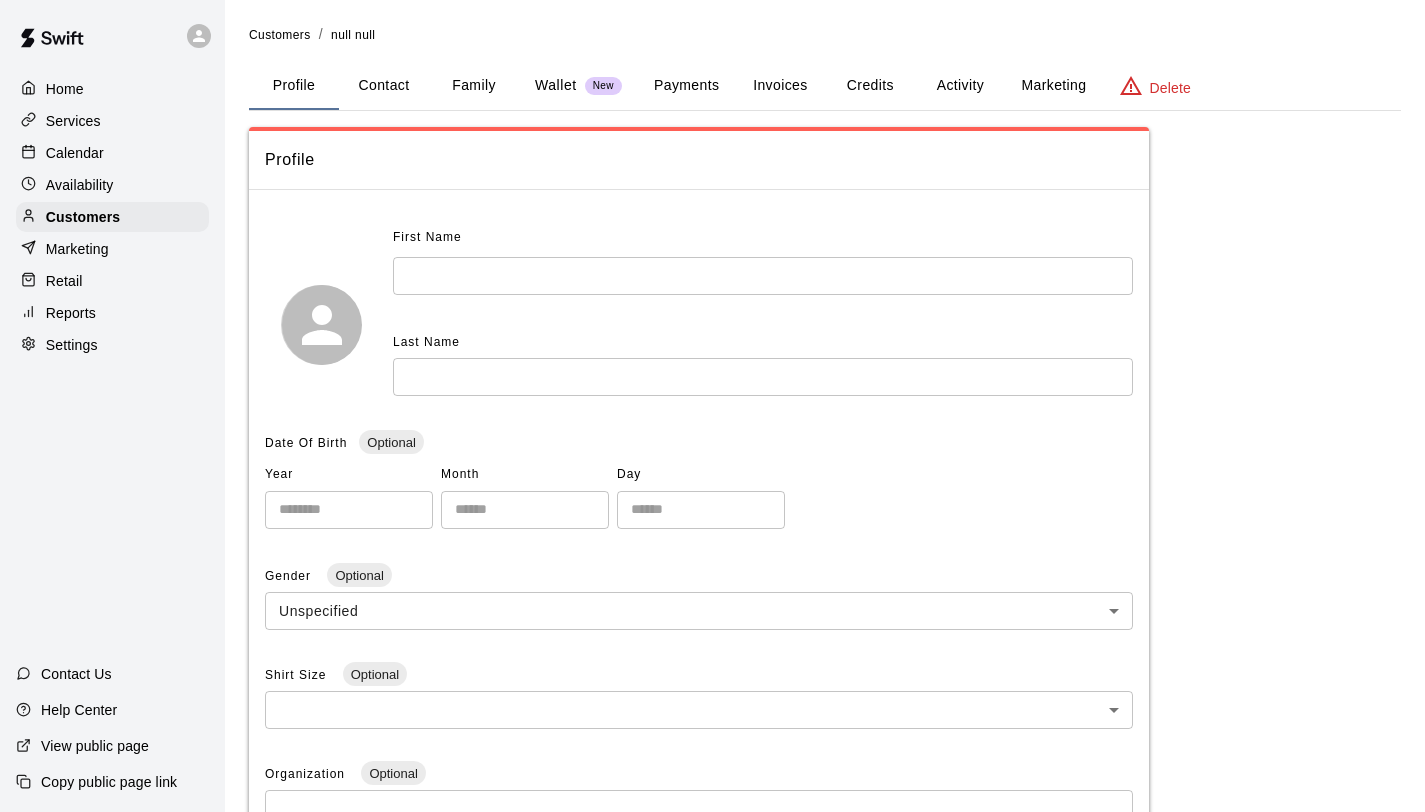 click at bounding box center [763, 275] 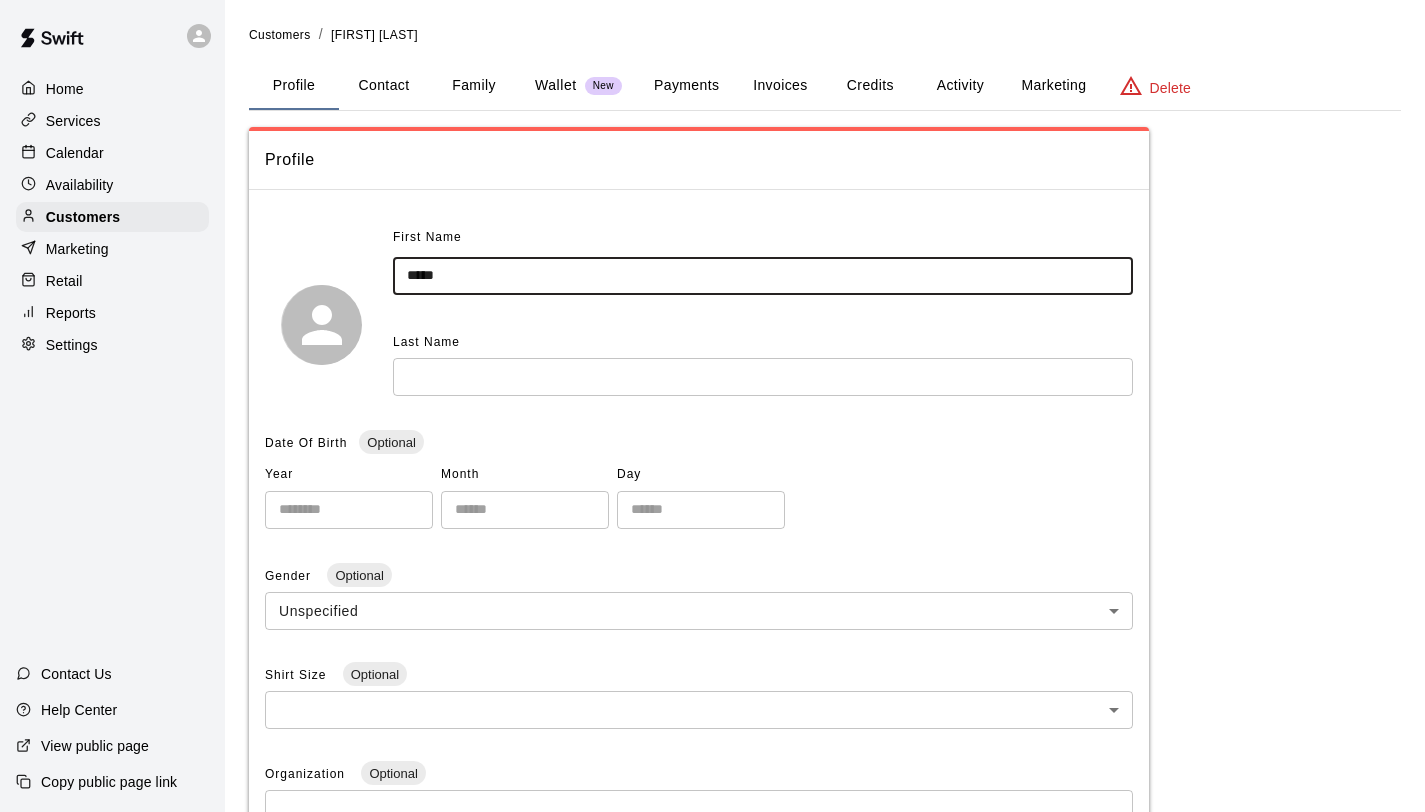 type on "*****" 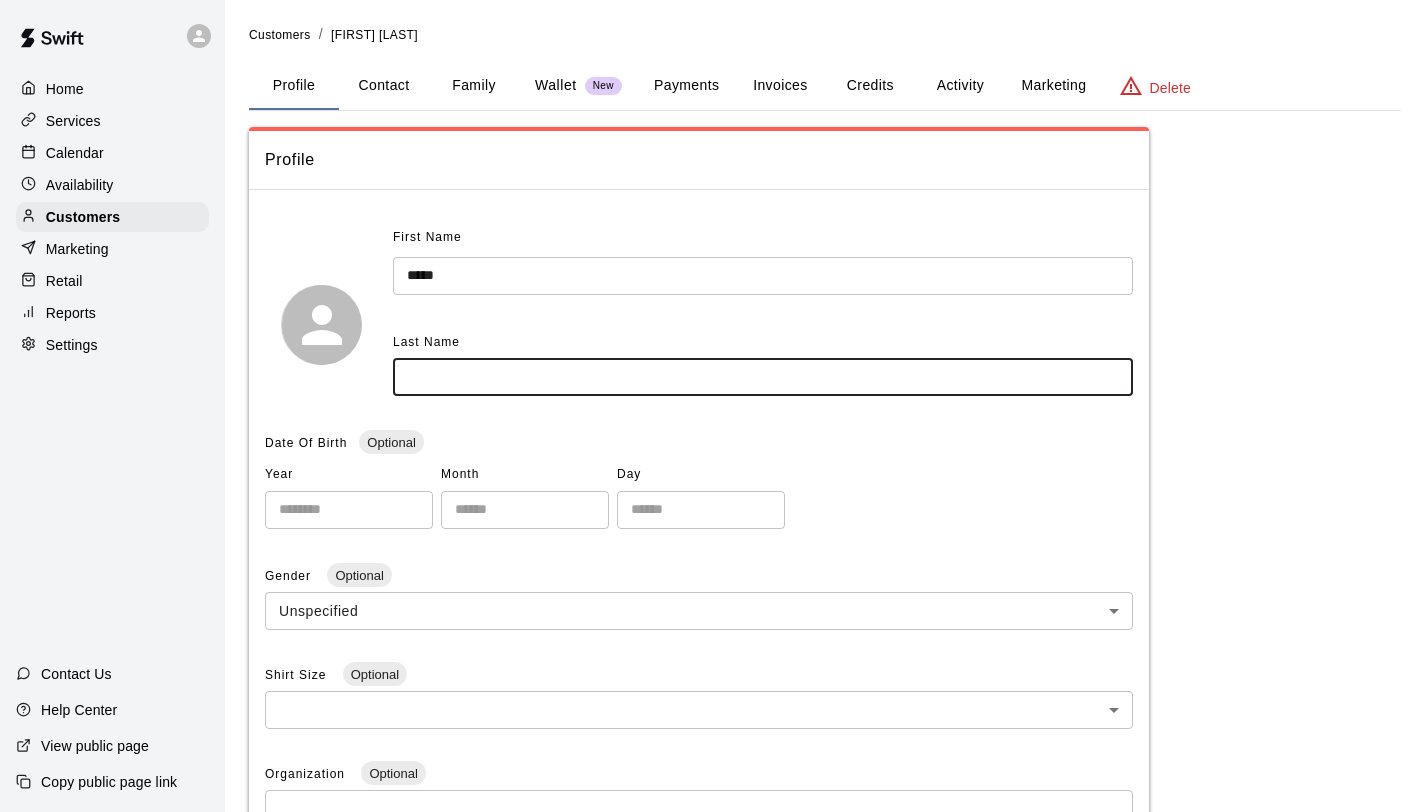 click at bounding box center [763, 376] 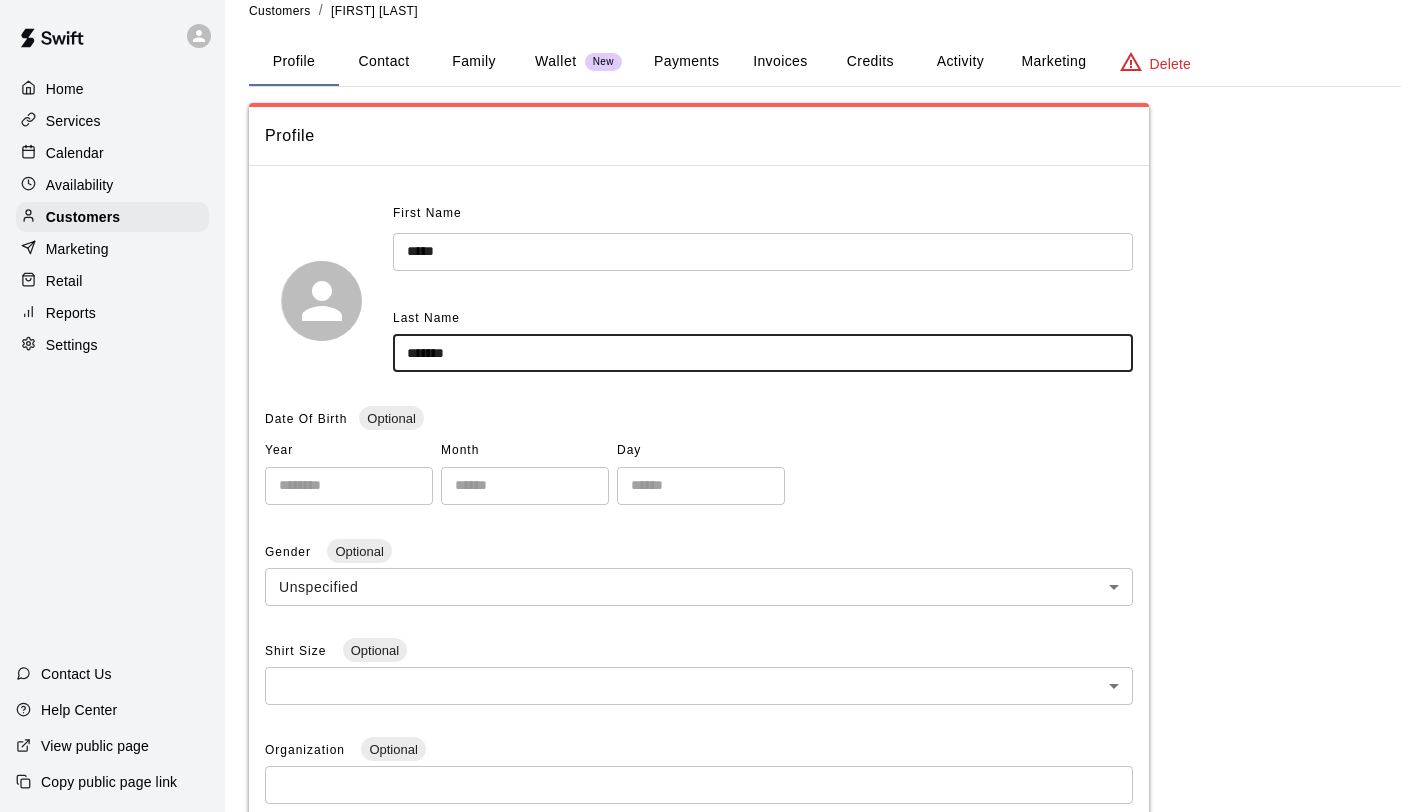 scroll, scrollTop: 25, scrollLeft: 0, axis: vertical 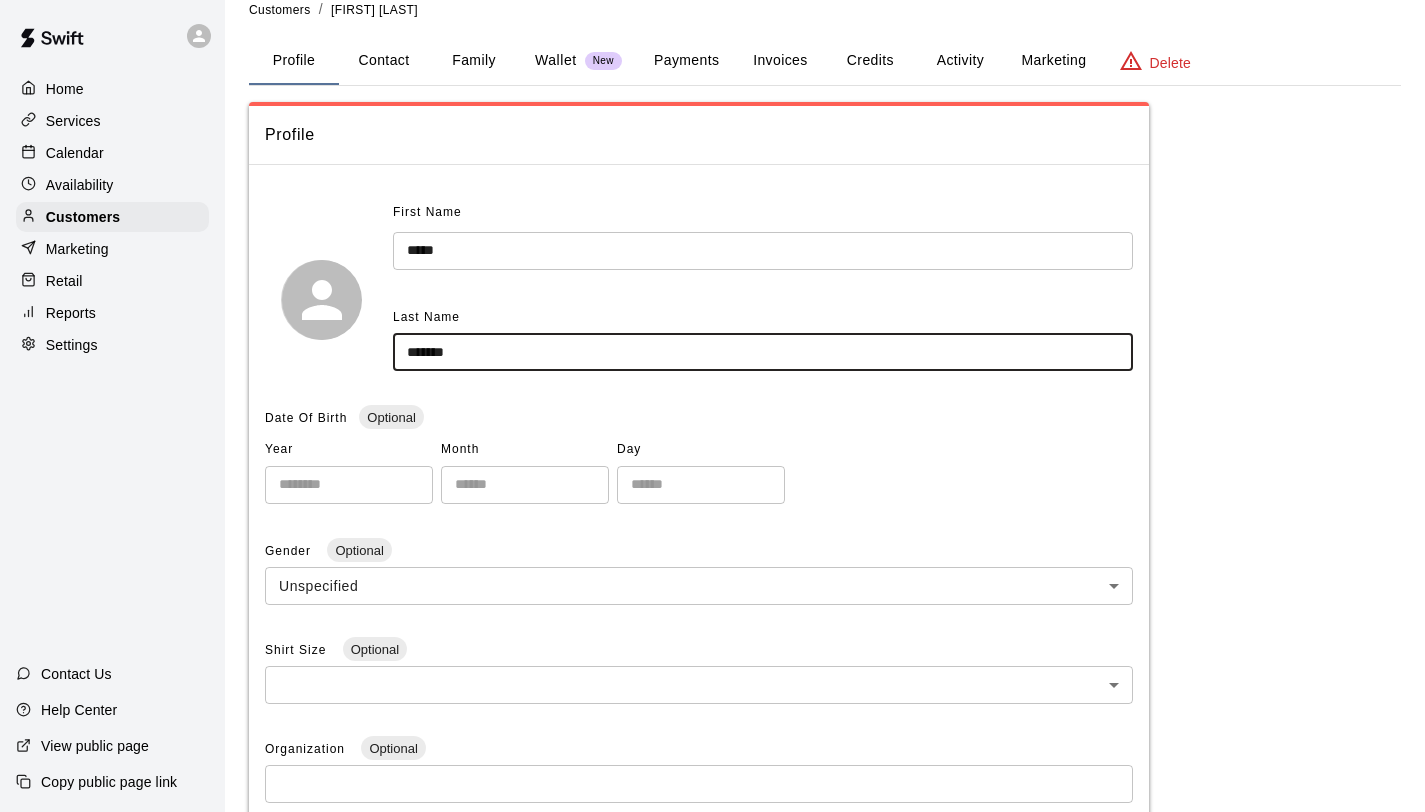 type on "*******" 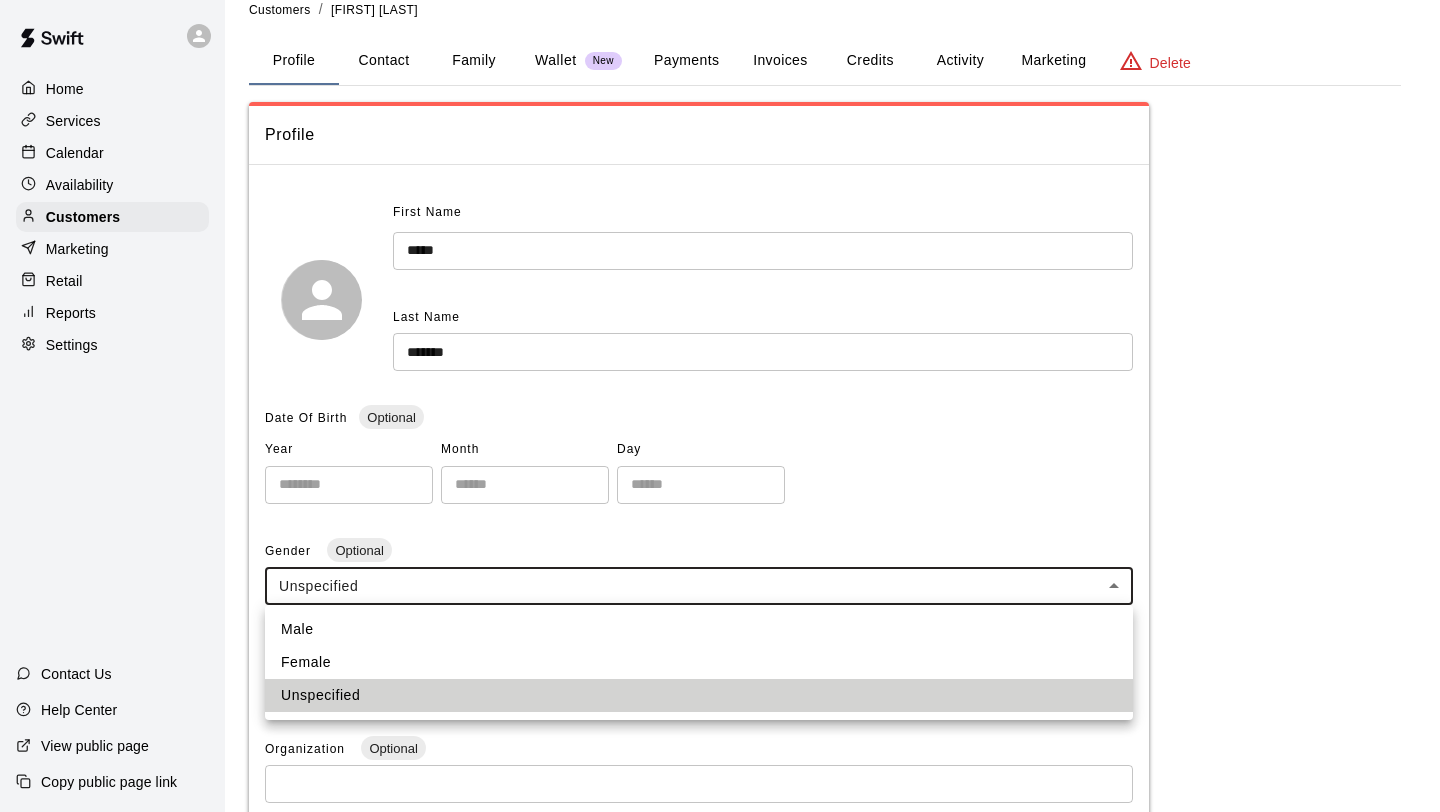 click on "Male" at bounding box center (699, 629) 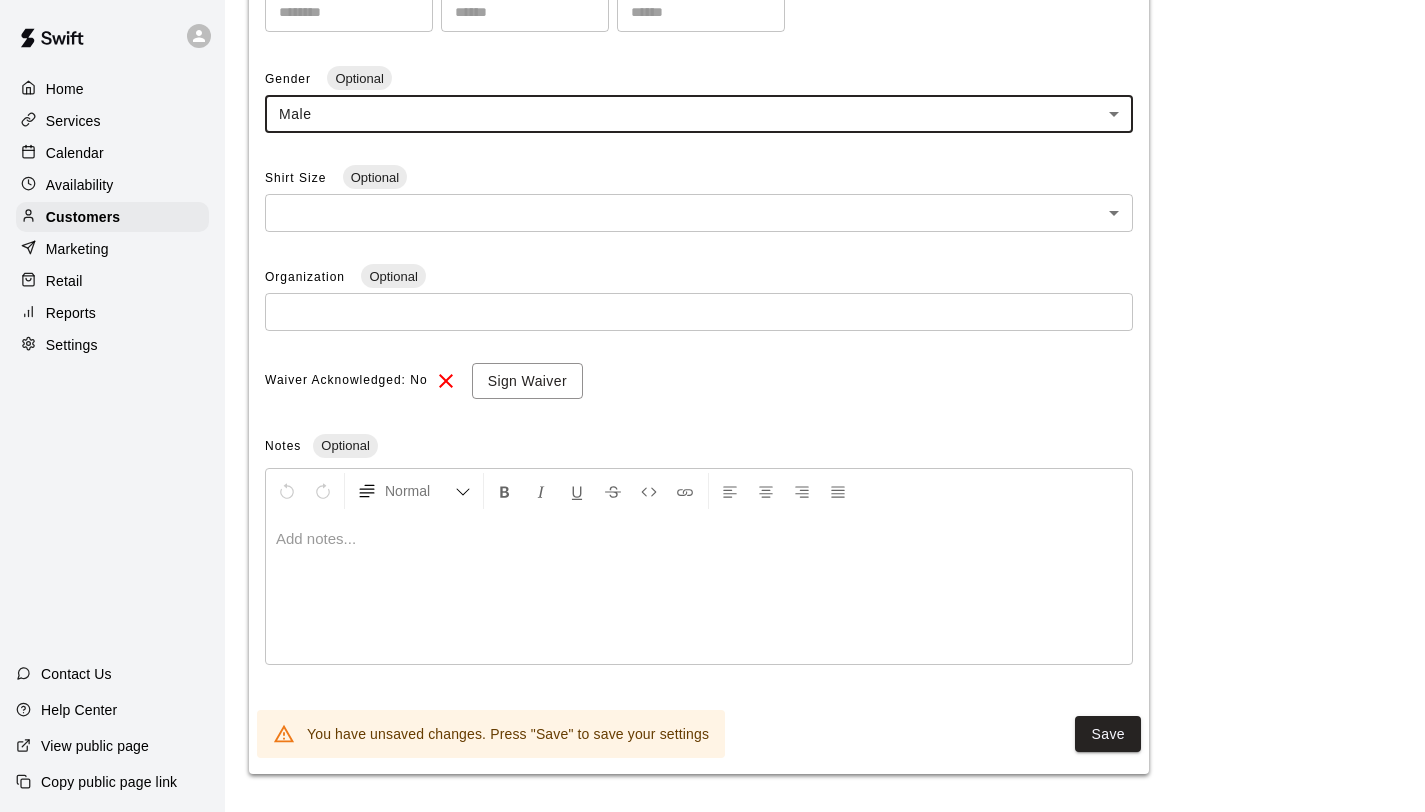 scroll, scrollTop: 499, scrollLeft: 0, axis: vertical 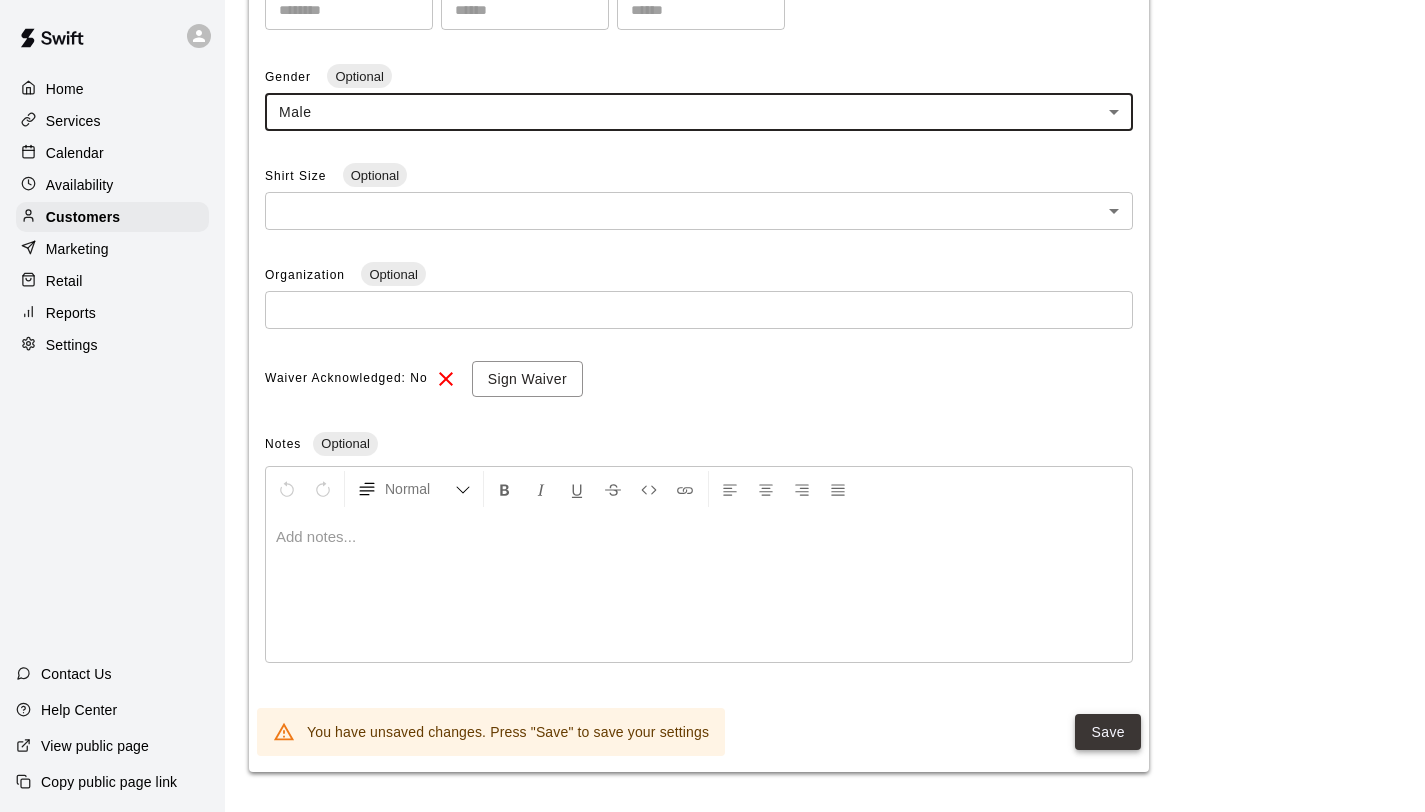 click on "Save" at bounding box center (1108, 732) 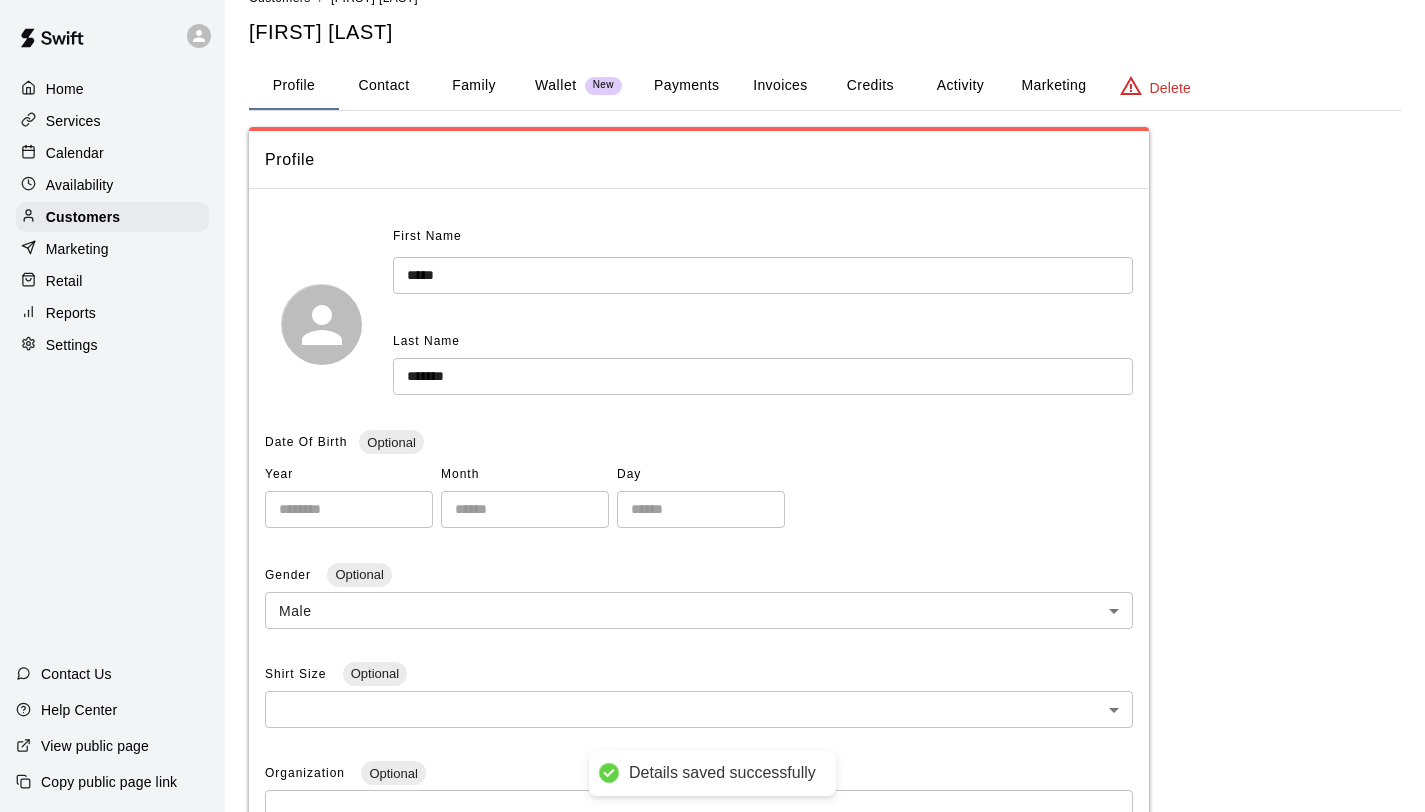 scroll, scrollTop: 0, scrollLeft: 0, axis: both 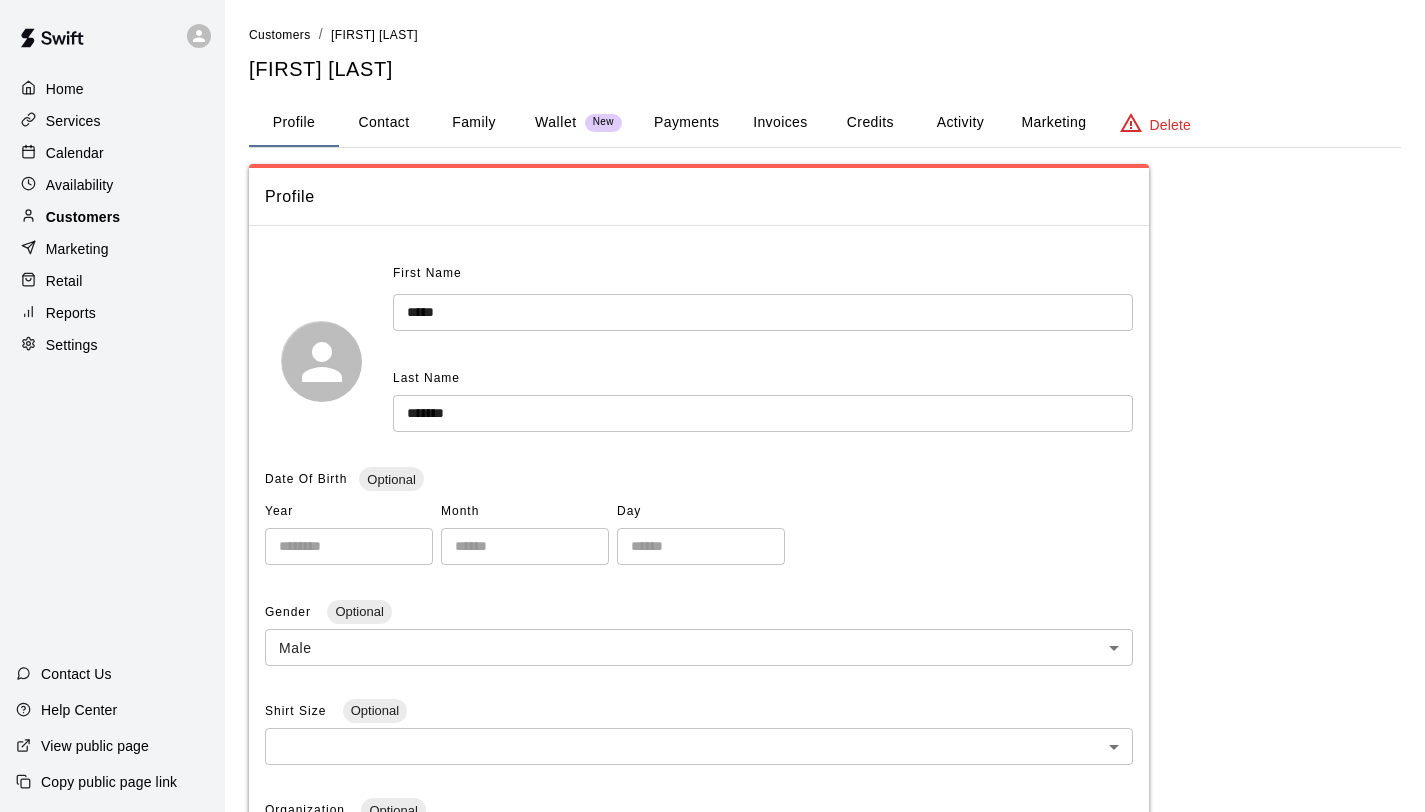 click on "Customers" at bounding box center [83, 217] 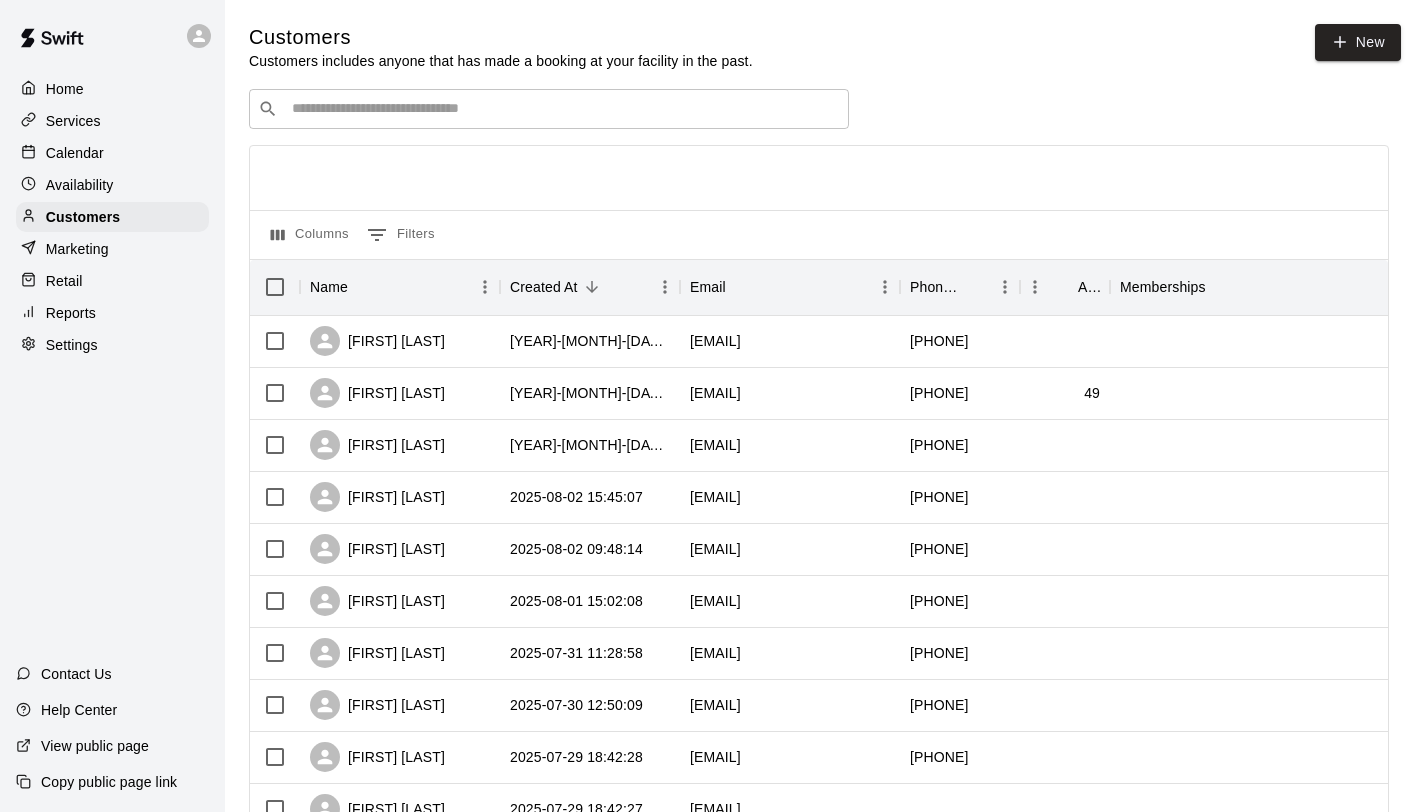 click on "Customers Customers includes anyone that has made a booking at your facility in the past.   New ​ ​ Columns 0 Filters Name Created At Email Phone Number Age Memberships Leslie Koons 2025-08-06 12:32:16 bennerlr@gmail.com +14196182180 Ken Stoneman 2025-08-05 12:53:20 ken.m.stoneman@gmail.com +14402239042 49 michelle lieb 2025-08-02 15:53:22 michellelieb.od@gmail.com +14408405354 Addison Lieb 2025-08-02 15:45:07 ashliflies@hotmail.com +13309045005 Ashley Bair 2025-08-02 09:48:14 ashleywisnieski@yahoo.com +14405202990 Stefanie Paganini 2025-08-01 15:02:08 stefaniepaganini@gmail.com +12166474997 Eric Boyd 2025-07-31 11:28:58 ericboyd7803@yahoo.com +12167045619 Mitchell Niemi 2025-07-30 12:50:09 mitchellniemi@gmail.com +14406553215 Jessica Popely 2025-07-29 18:42:28 jessicapopely@gmail.com +14408120247 Lindsey Colecchia 2025-07-29 18:42:27 lindseylopardo@gmail.com Kristen null 2025-07-29 18:42:26 metofu@hotmail.com +14405541209 Michelle Cander 2025-07-29 18:42:24 mcander27@yahoo.com Bethany McCain Gigi Miceli" at bounding box center [825, 847] 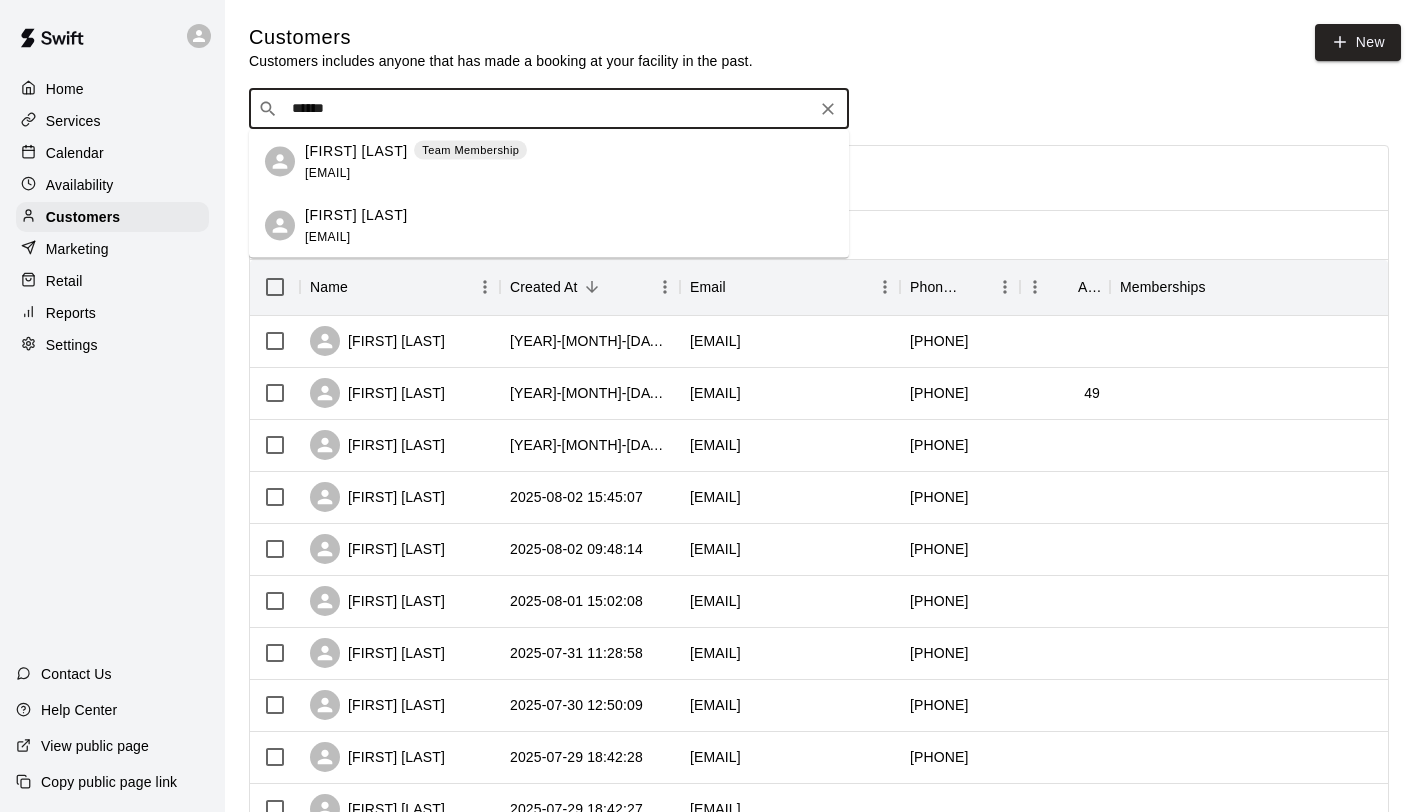 type on "*******" 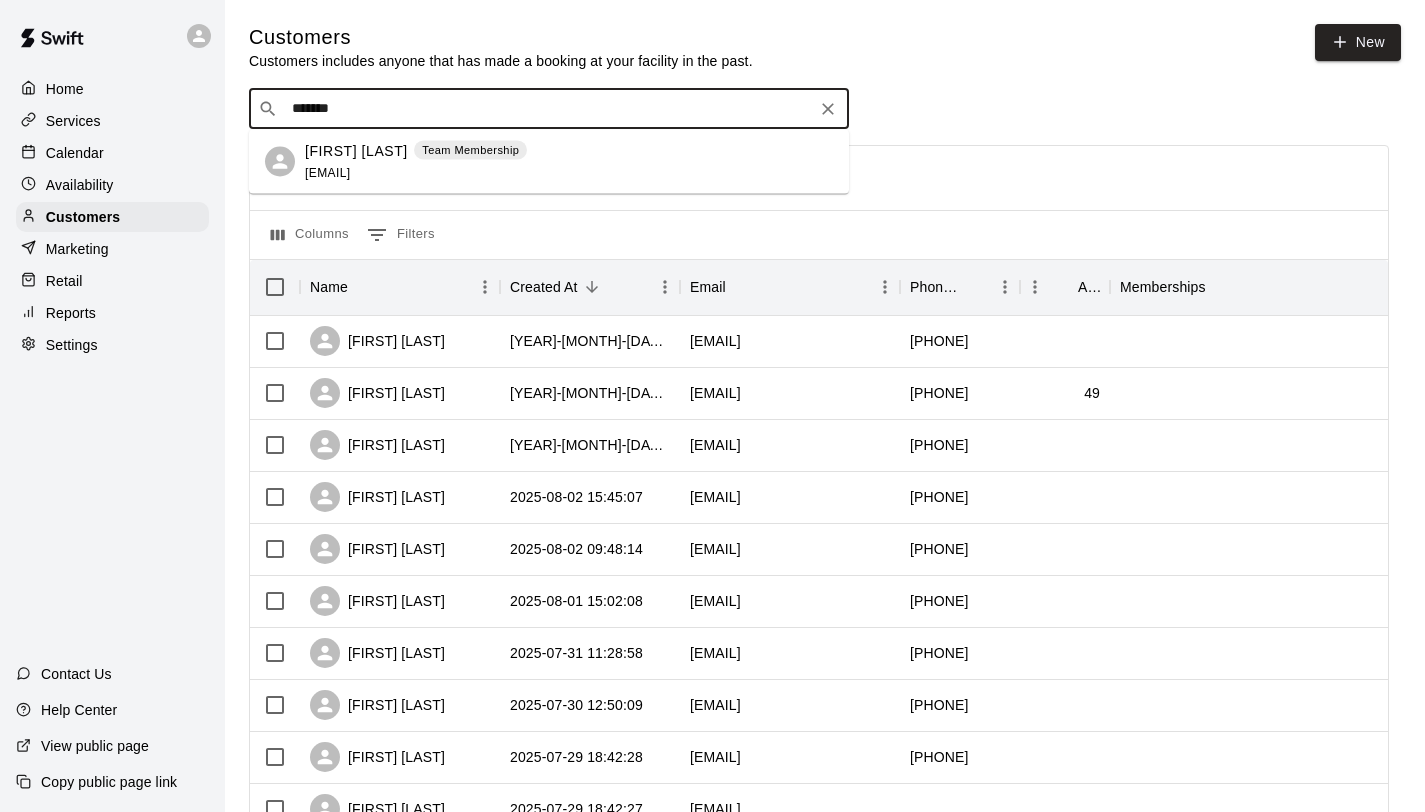 click on "Randy Labatto" at bounding box center (356, 150) 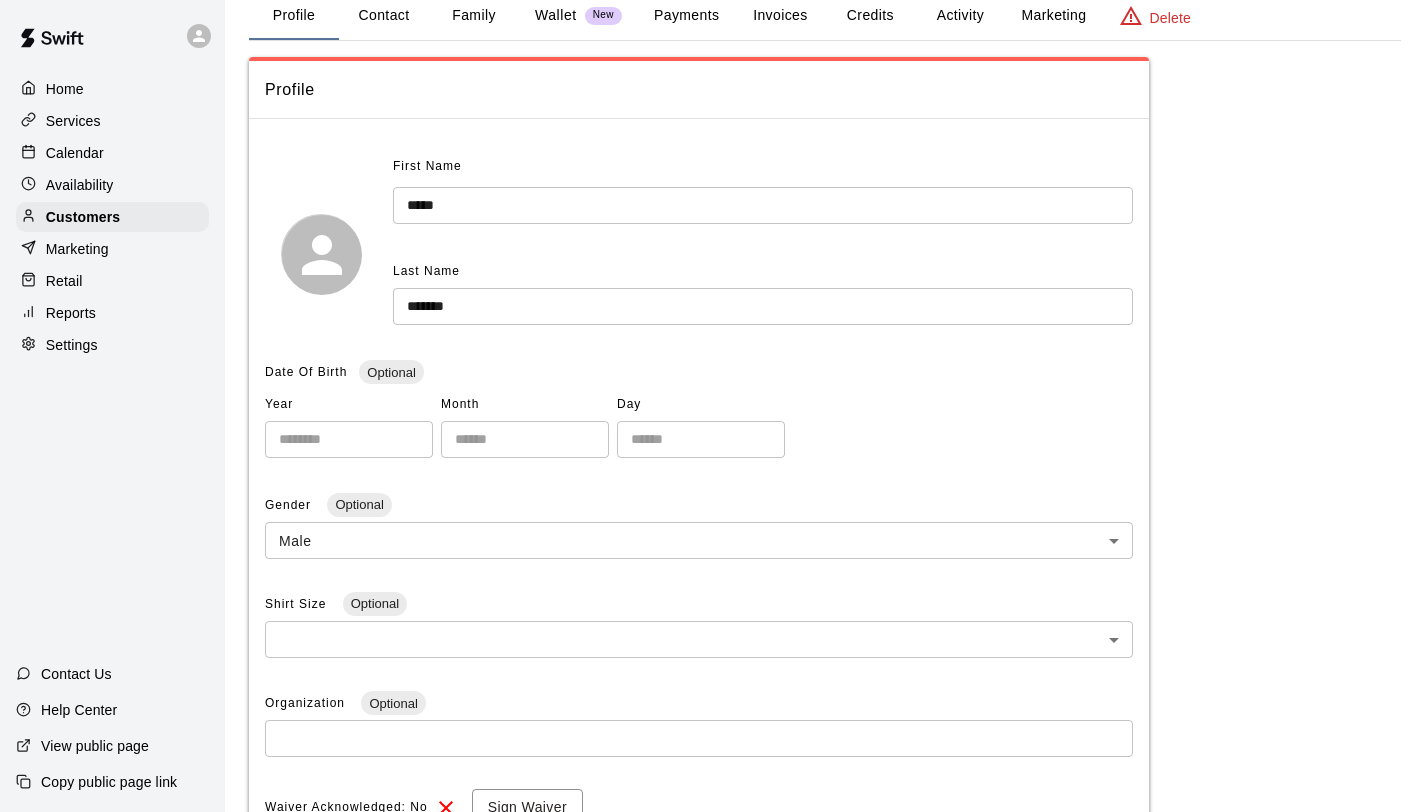 scroll, scrollTop: 0, scrollLeft: 0, axis: both 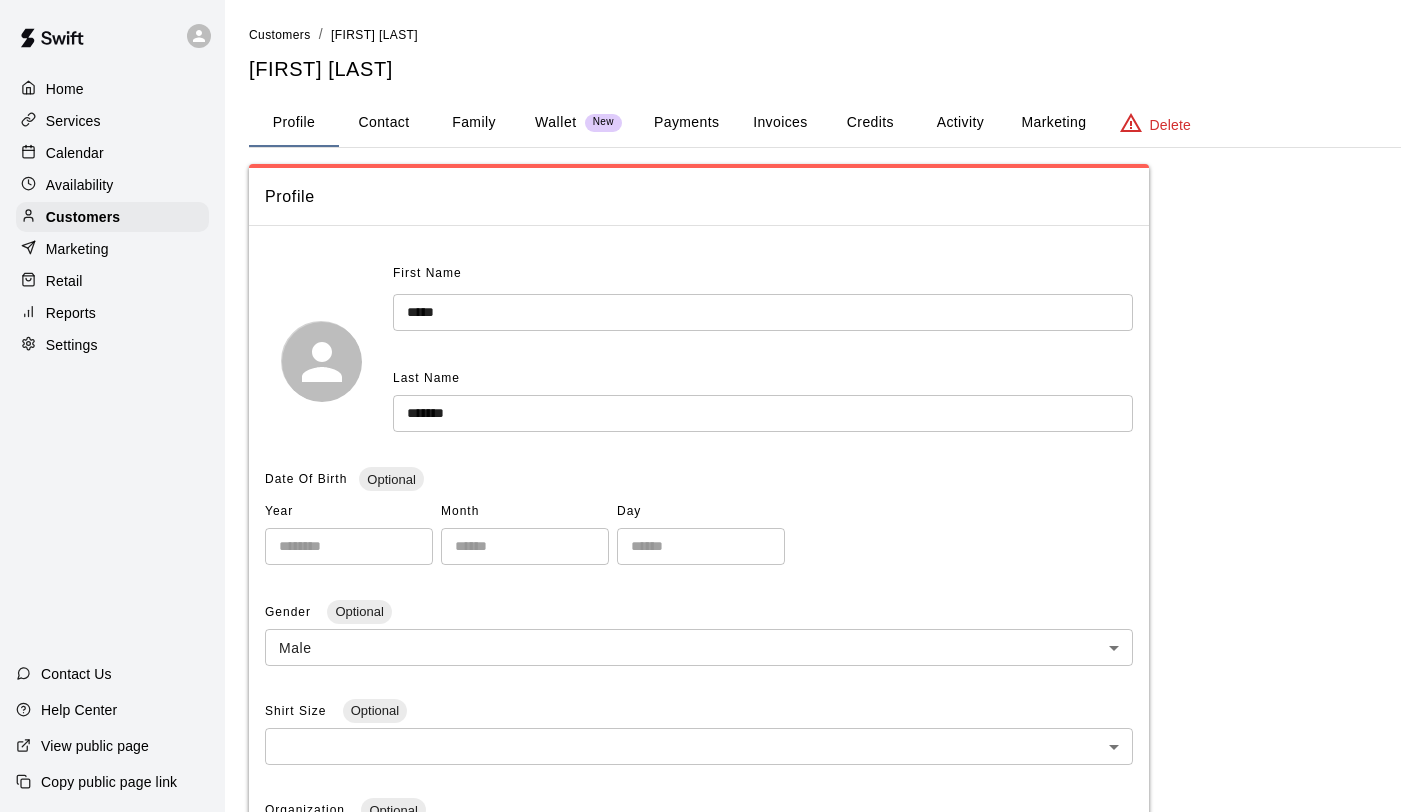click on "Payments" at bounding box center (686, 123) 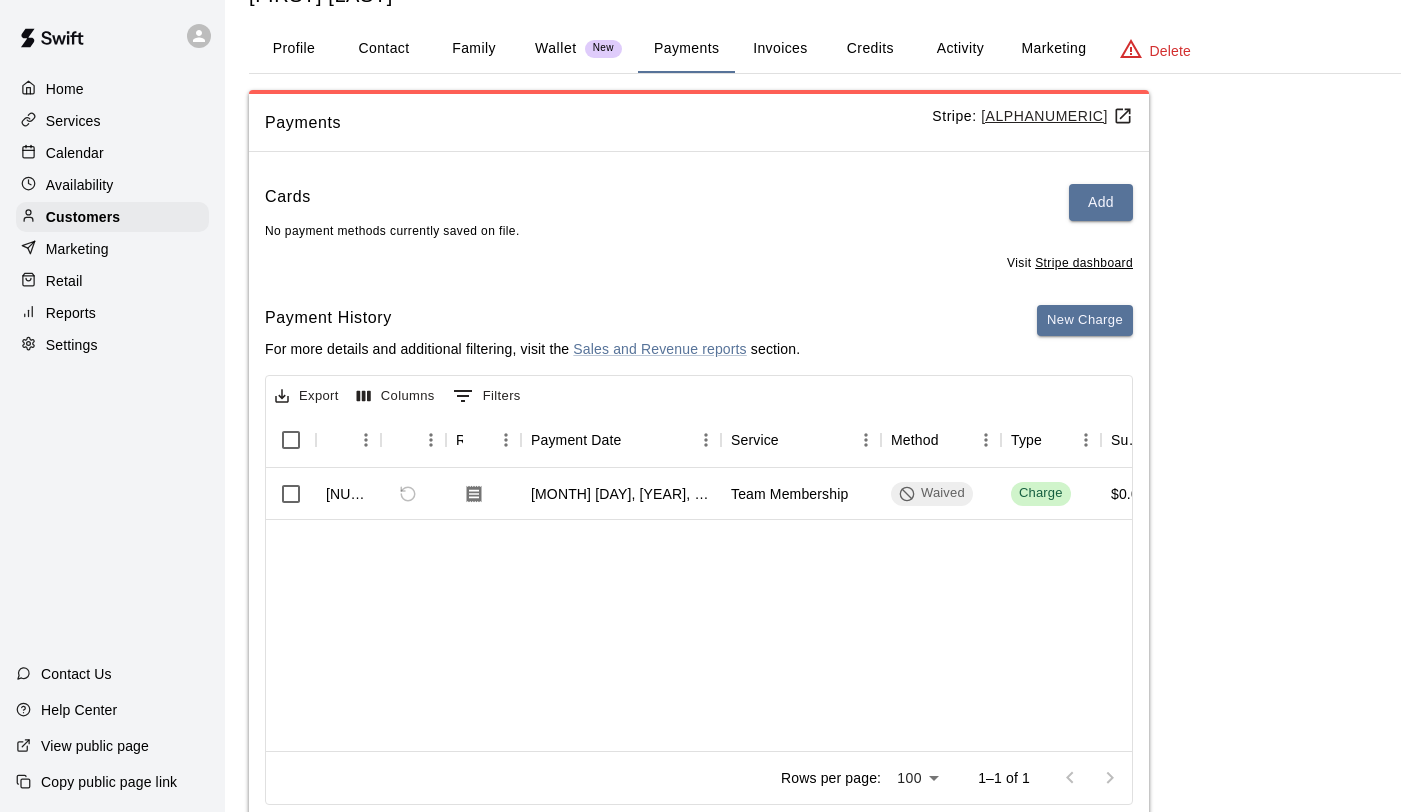 scroll, scrollTop: 0, scrollLeft: 0, axis: both 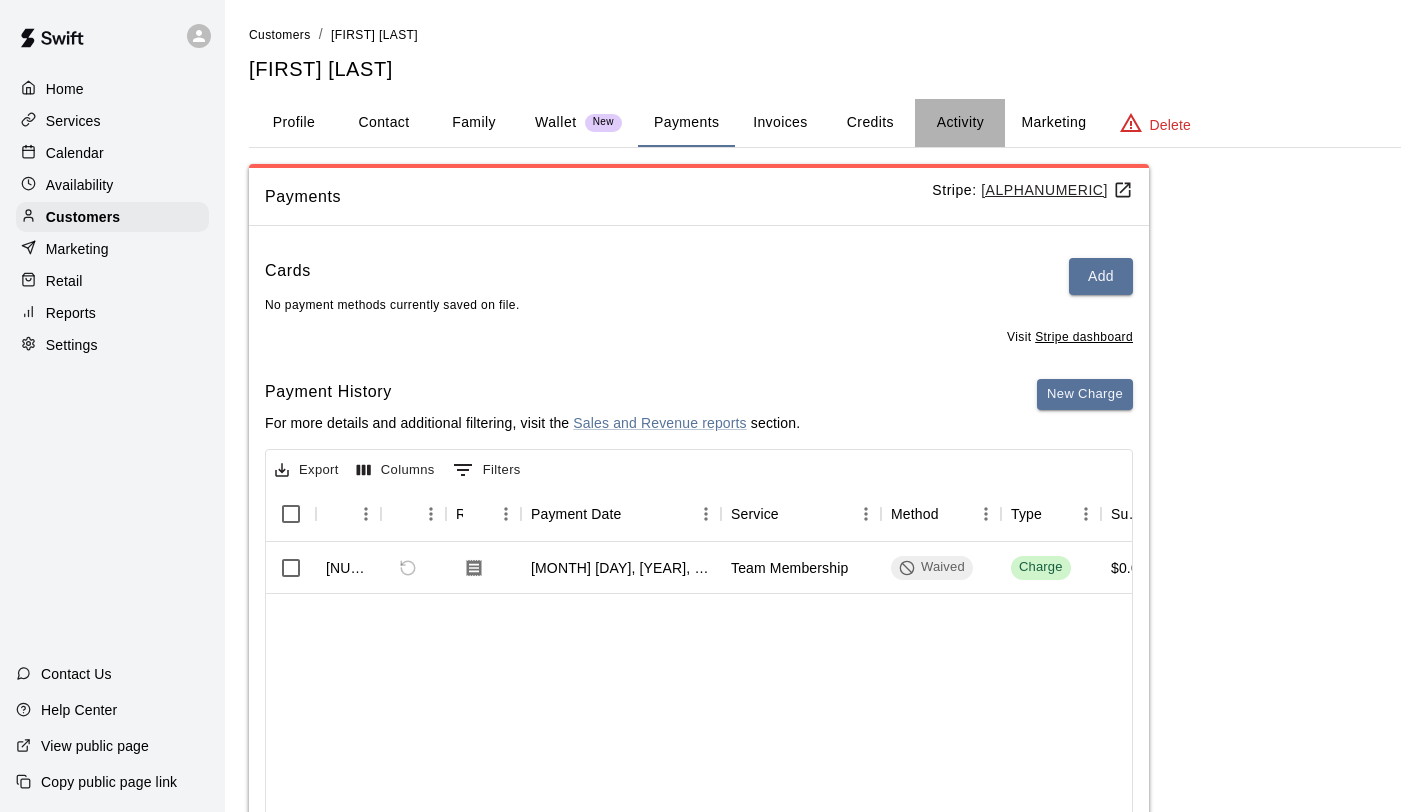 click on "Activity" at bounding box center [960, 123] 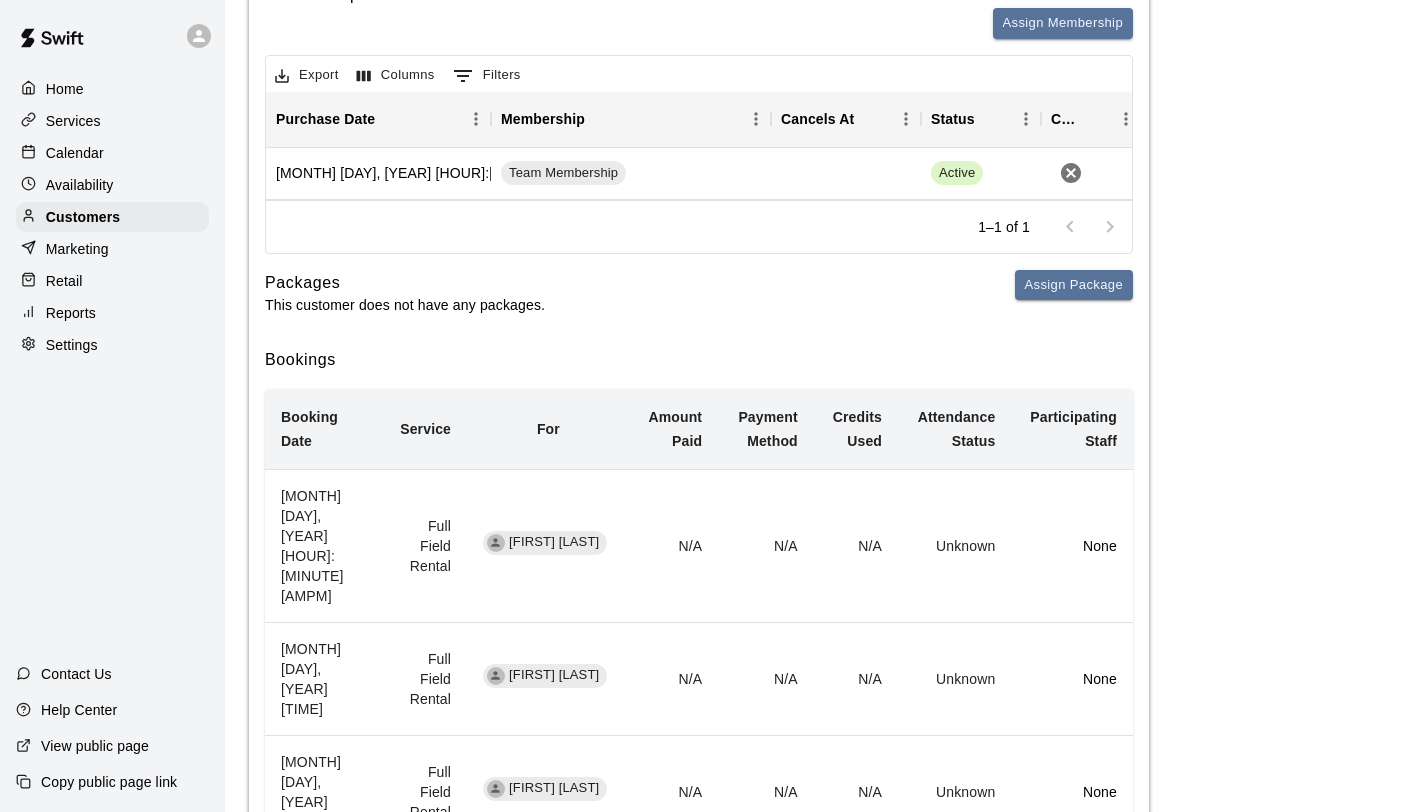 scroll, scrollTop: 0, scrollLeft: 0, axis: both 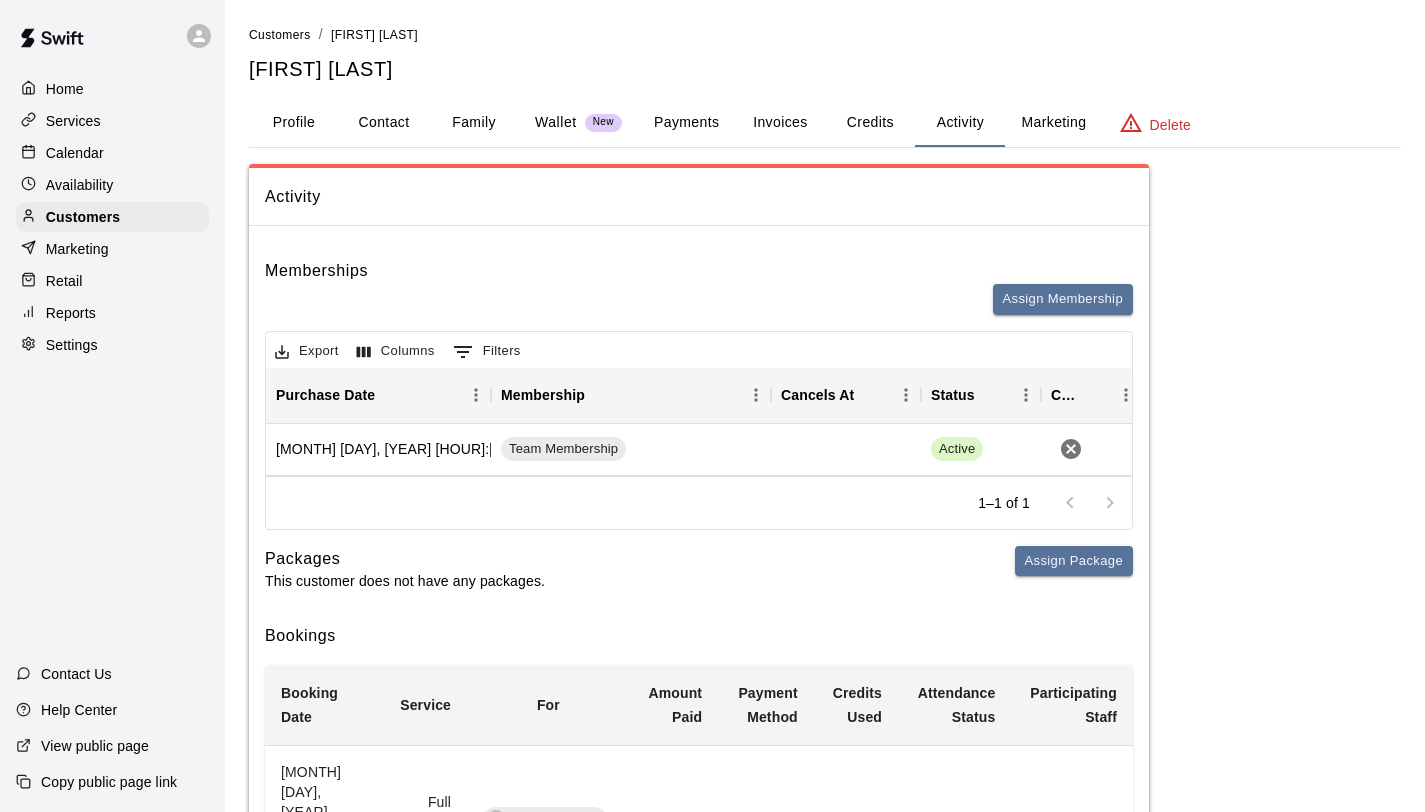 click on "Wallet" at bounding box center [556, 122] 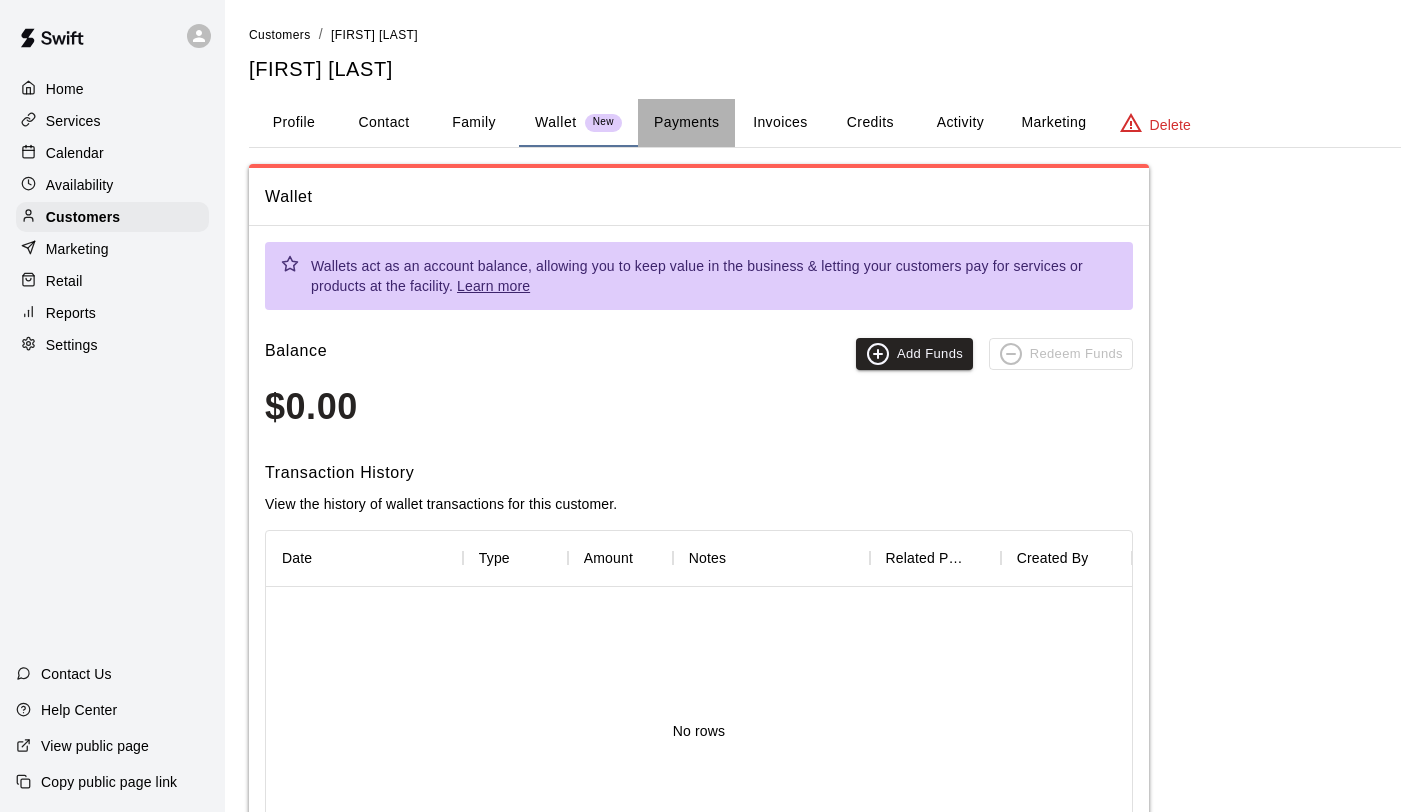 click on "Payments" at bounding box center (686, 123) 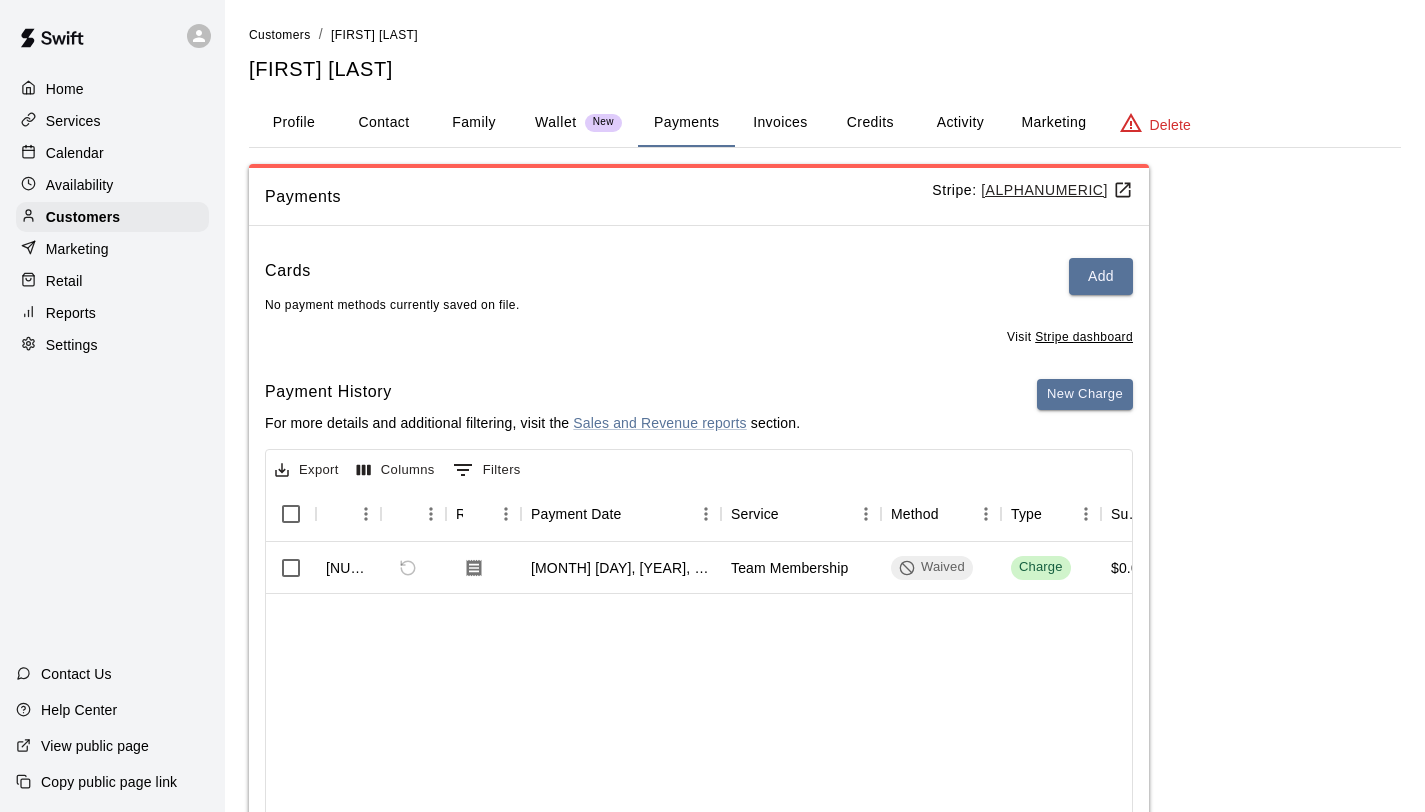click on "Payments" at bounding box center (686, 123) 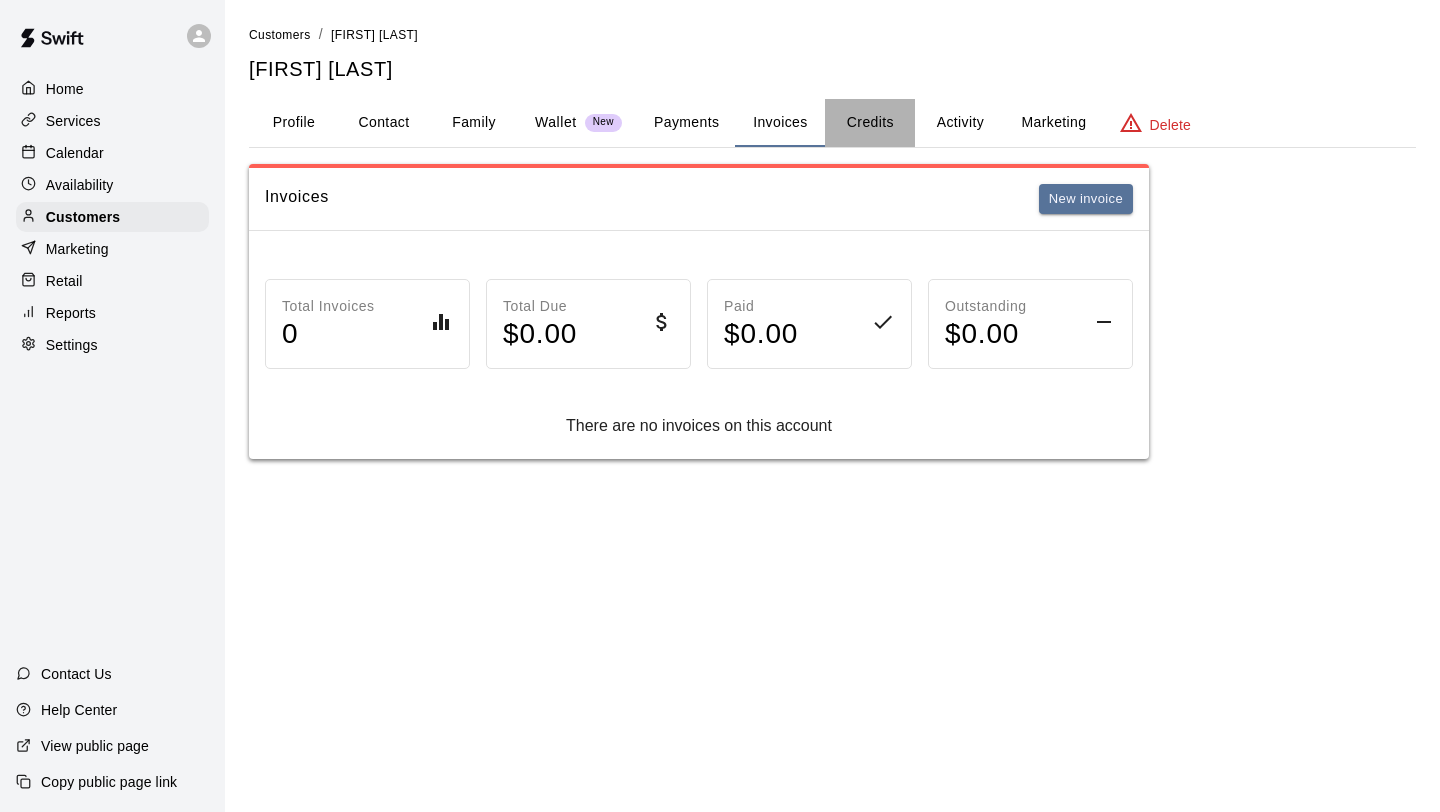 click on "Credits" at bounding box center (870, 123) 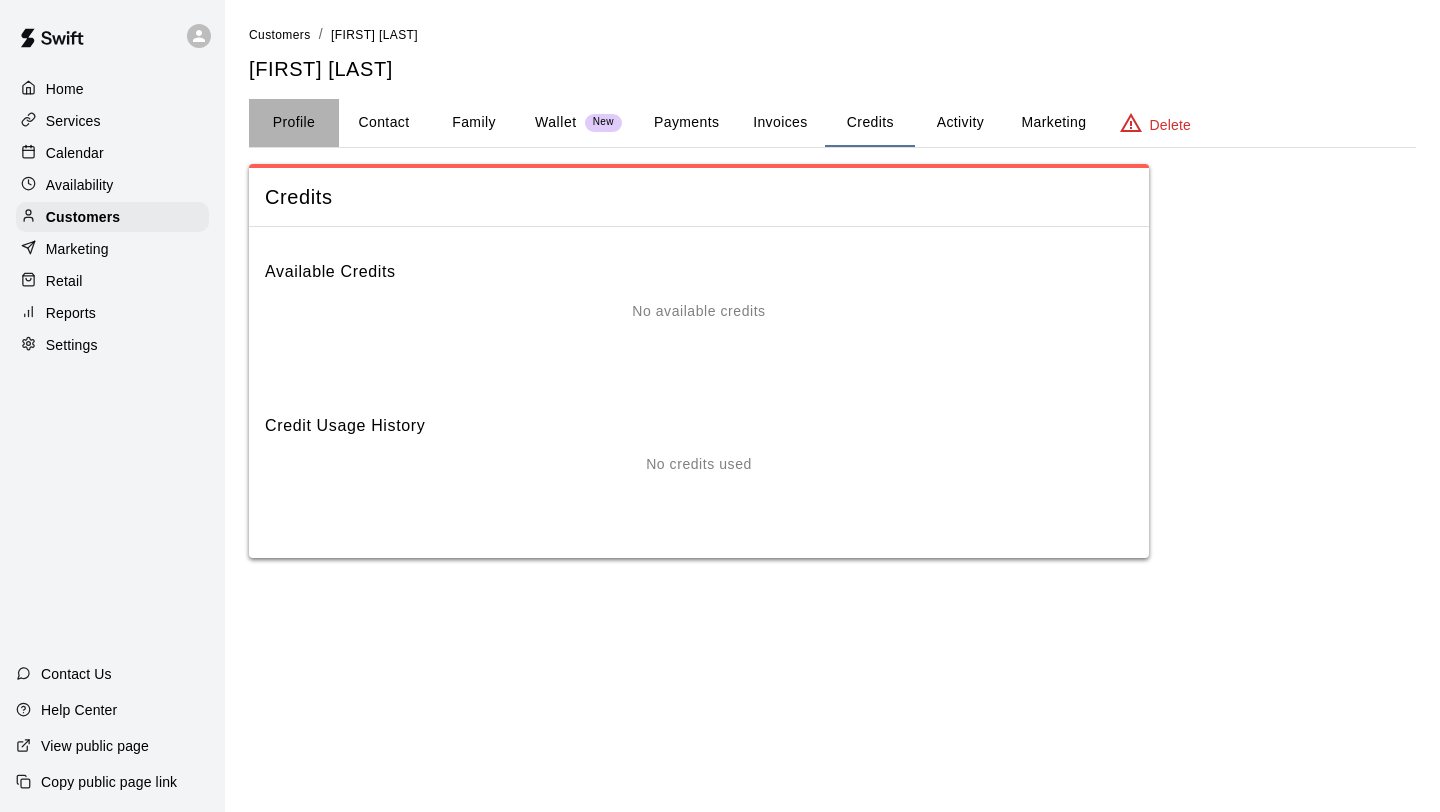 click on "Profile" at bounding box center [294, 123] 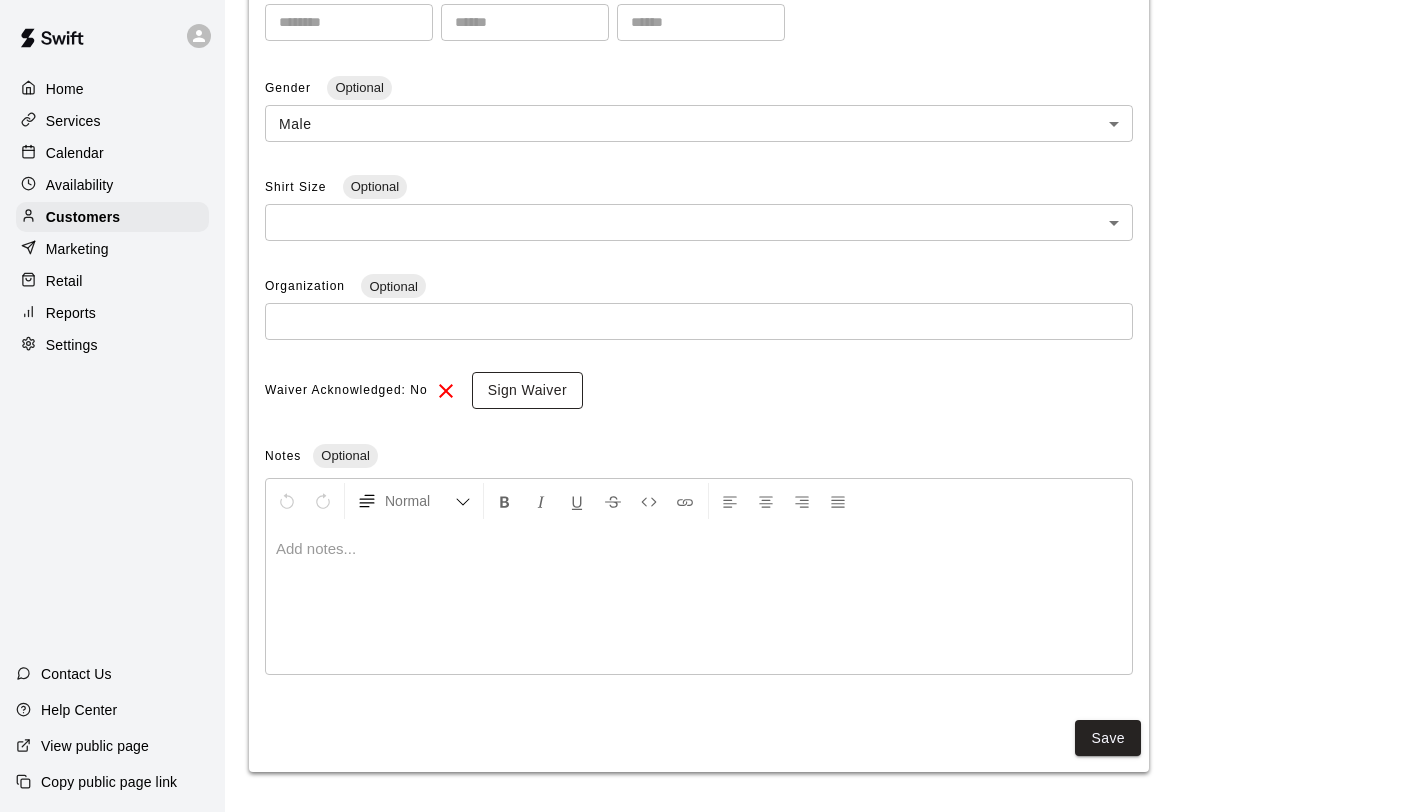 scroll, scrollTop: 0, scrollLeft: 0, axis: both 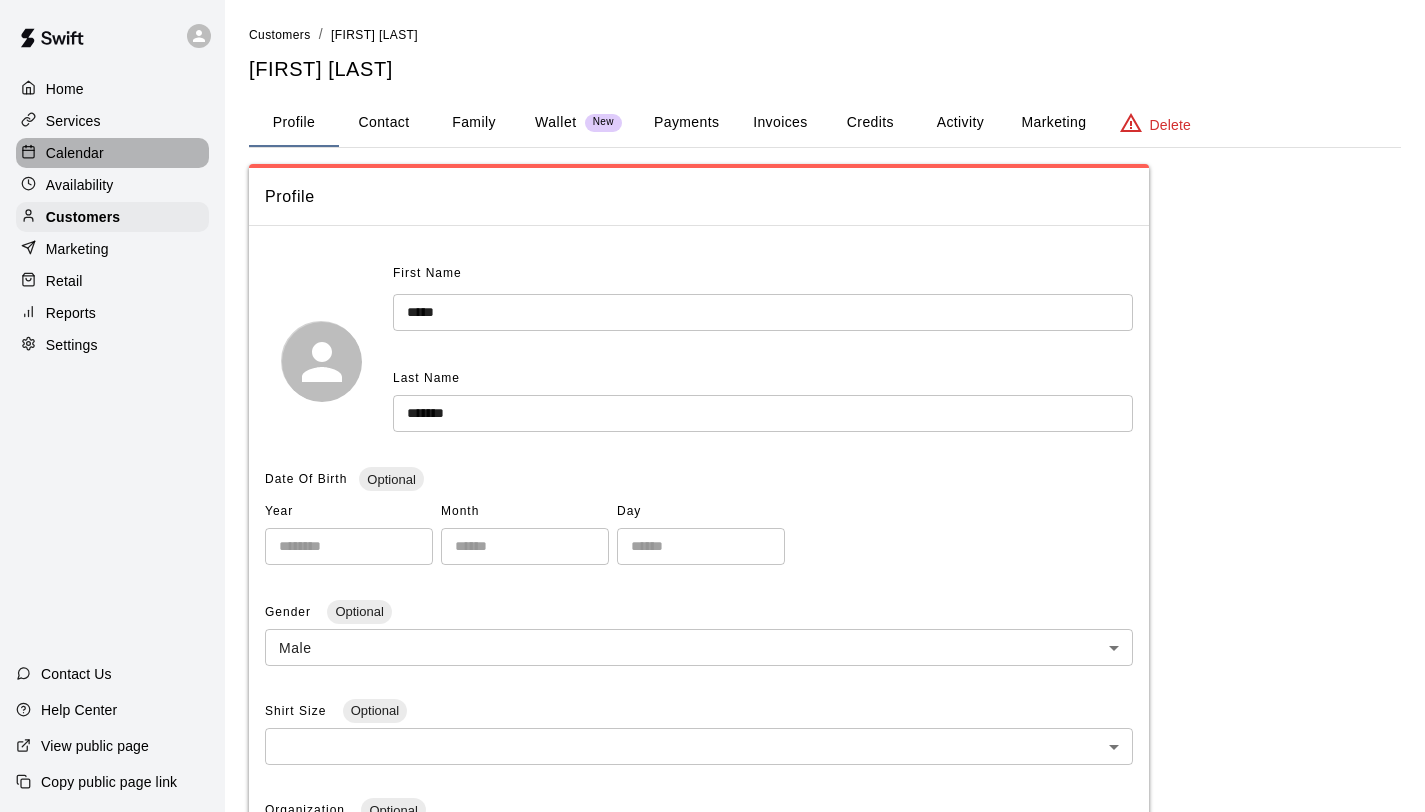 click on "Calendar" at bounding box center [112, 153] 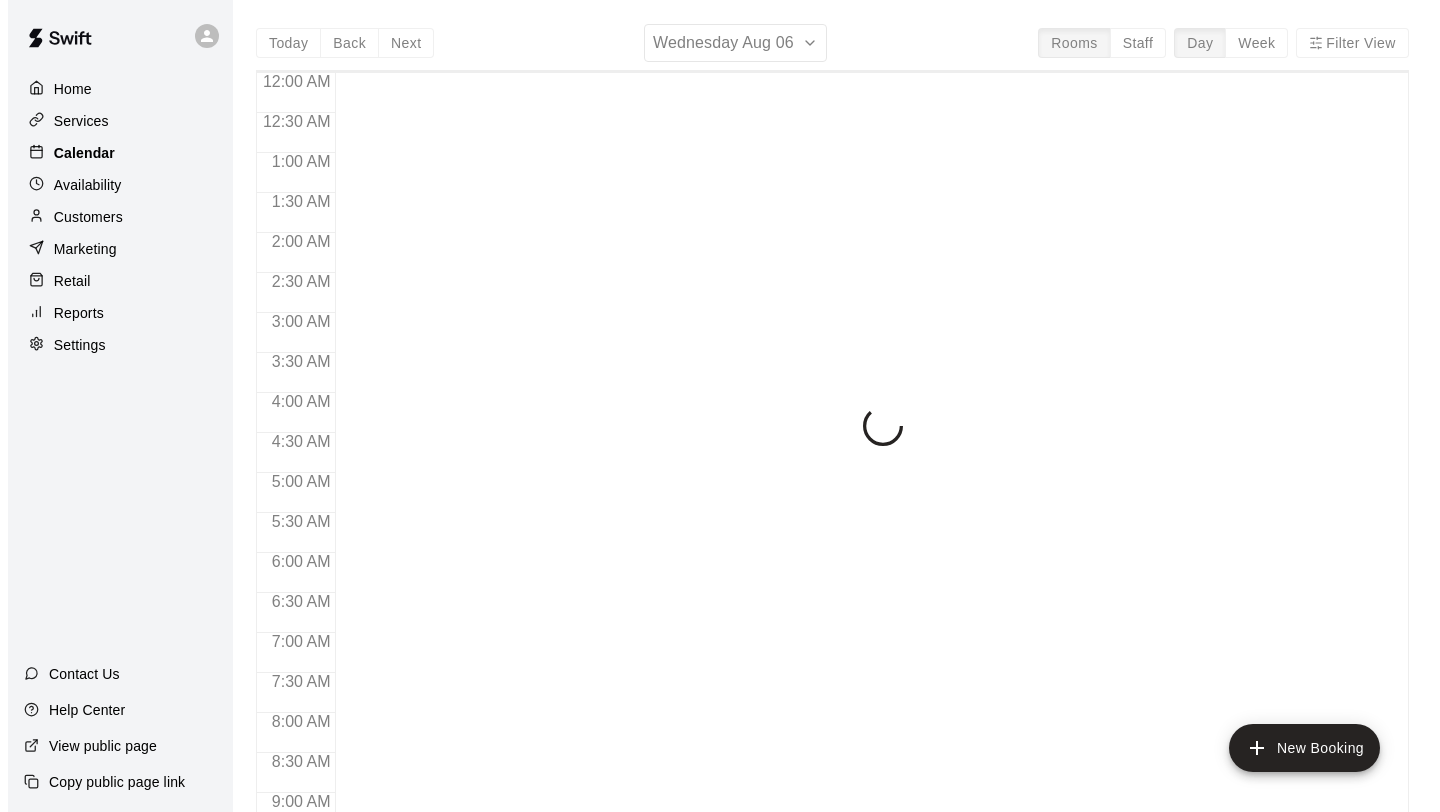 scroll, scrollTop: 1159, scrollLeft: 0, axis: vertical 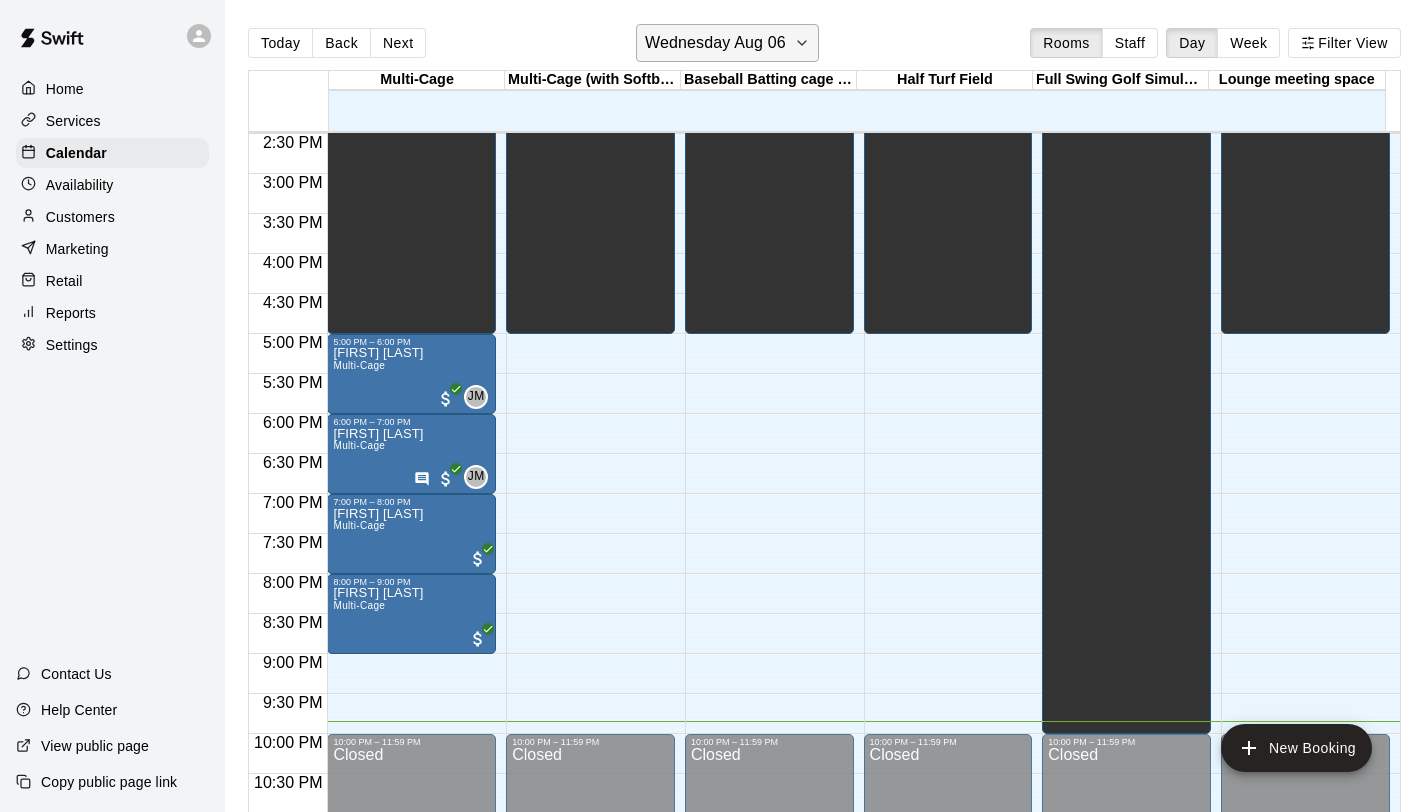 click 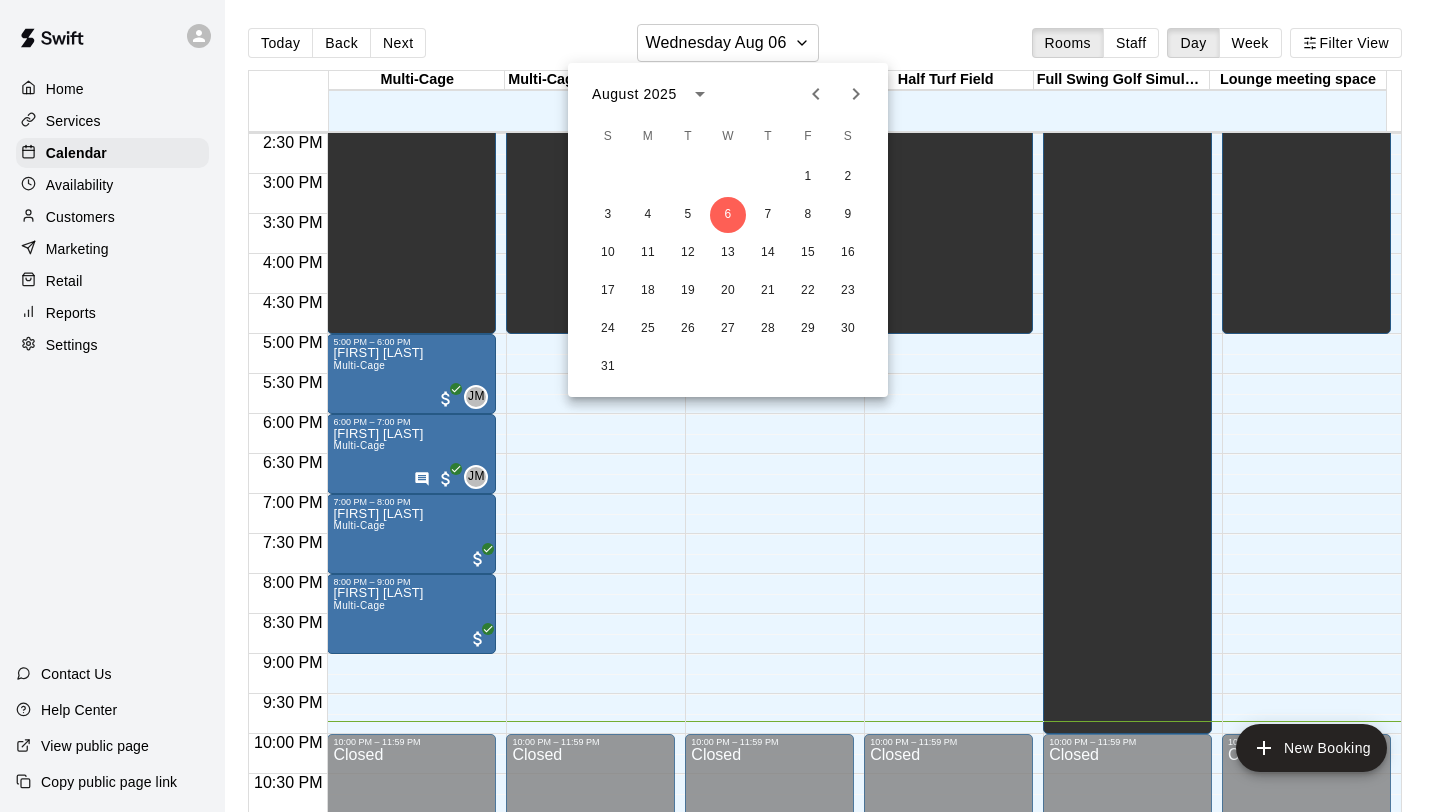 click 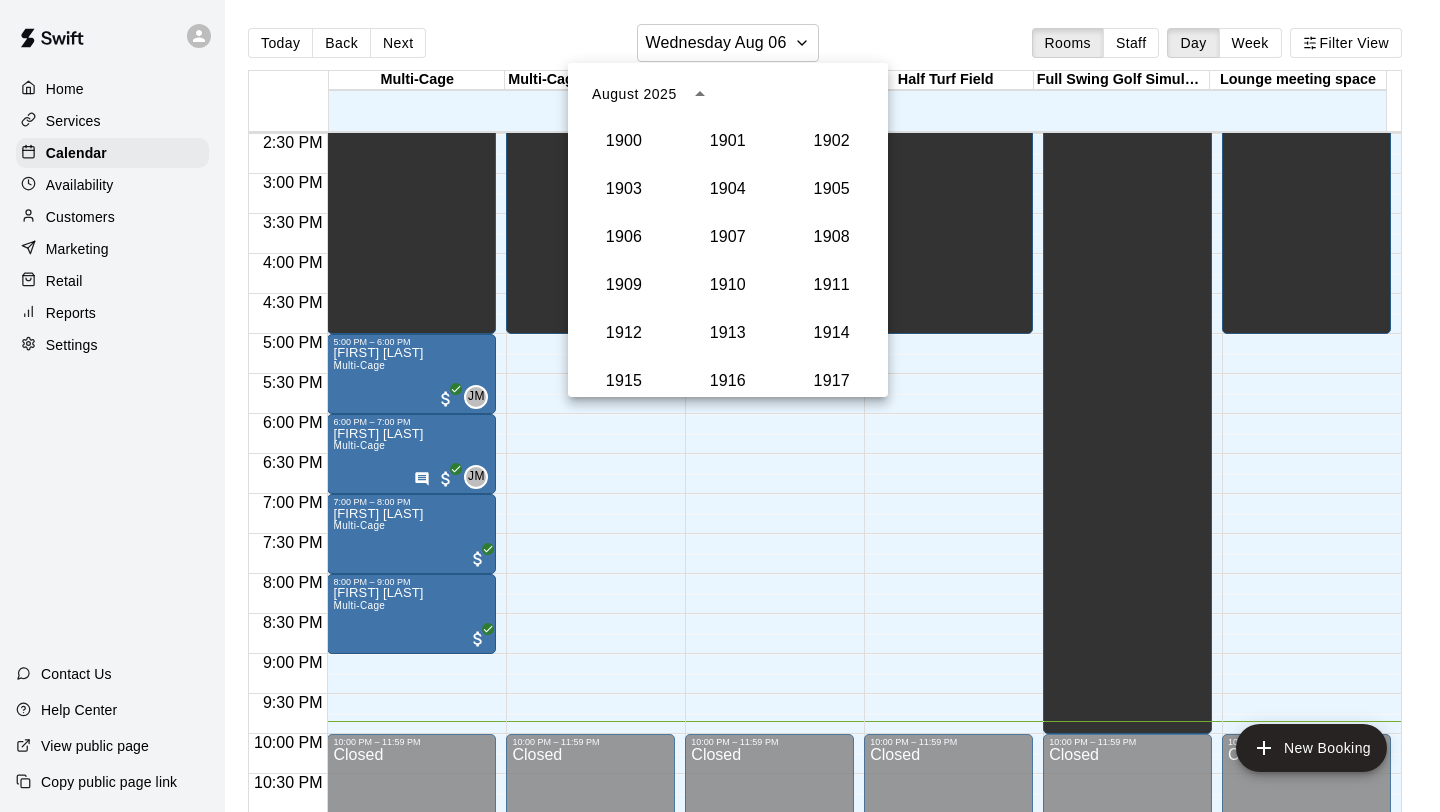 scroll, scrollTop: 1852, scrollLeft: 0, axis: vertical 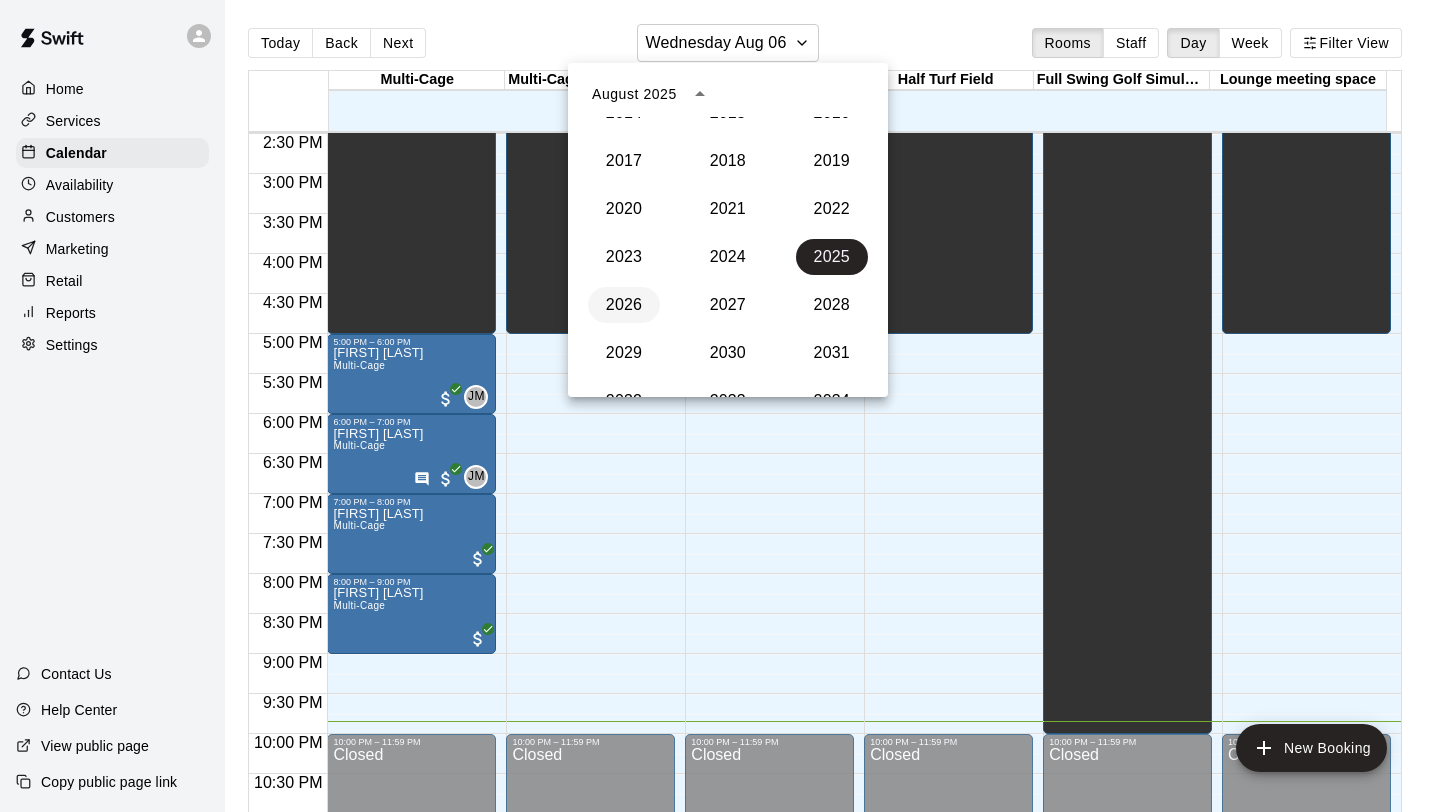 click on "2026" at bounding box center [624, 305] 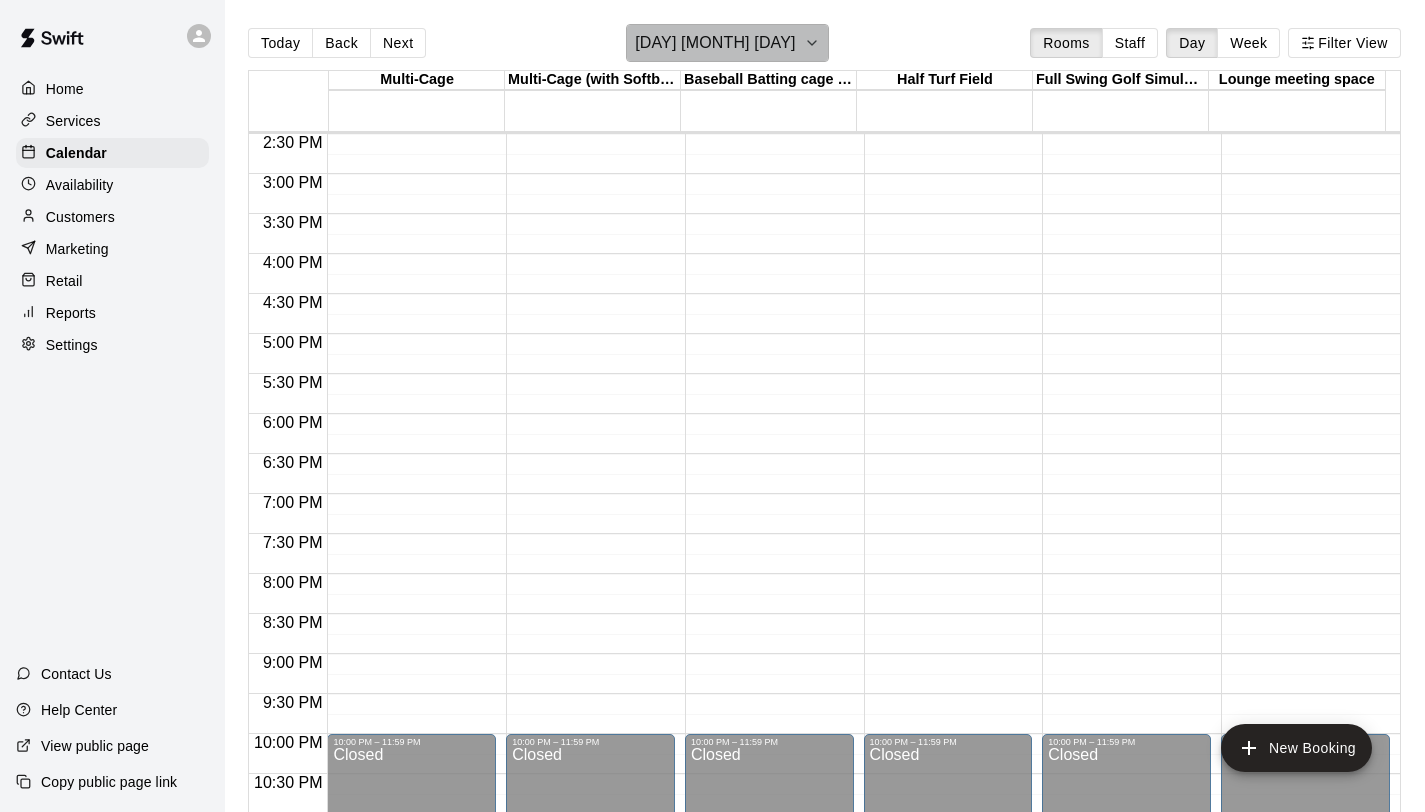 click 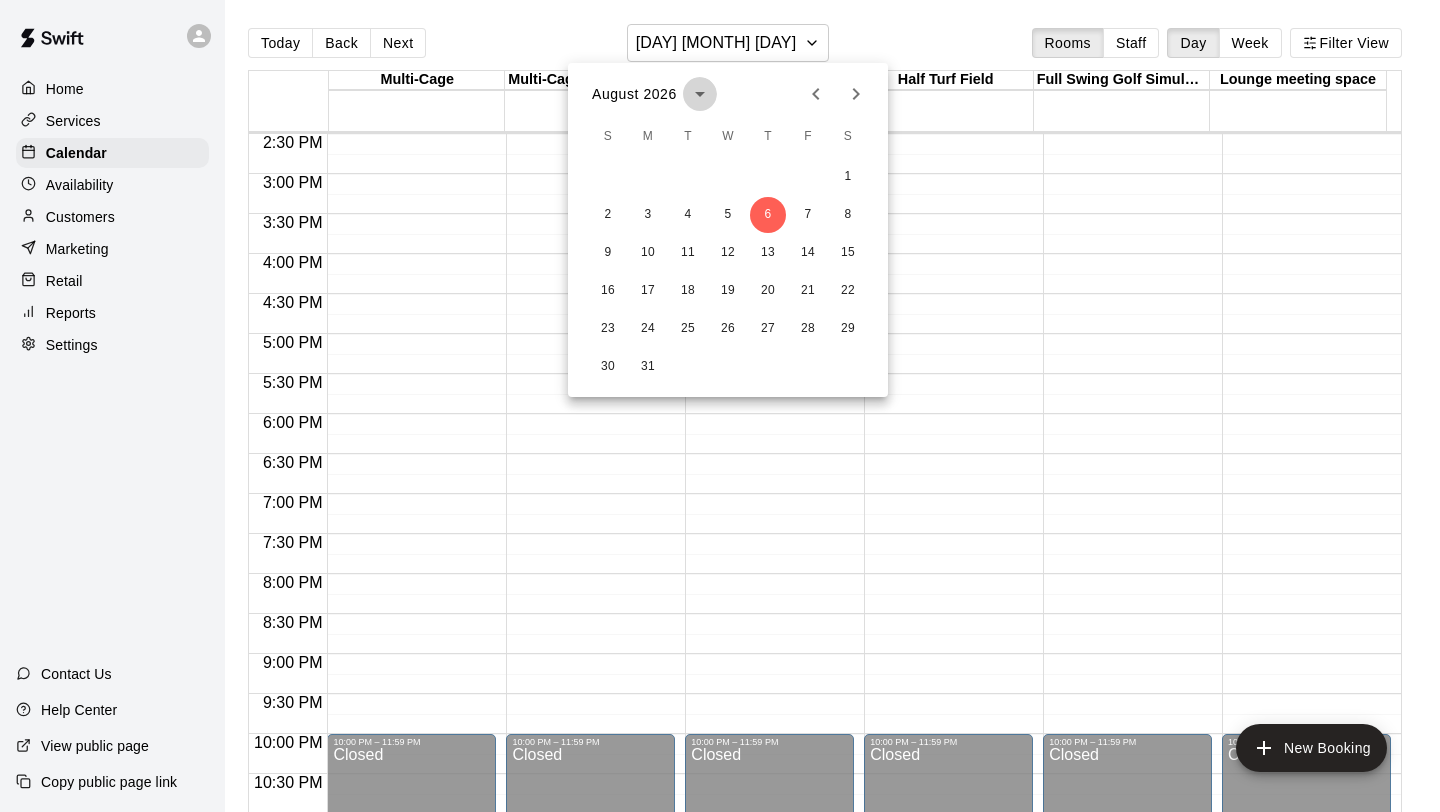 click 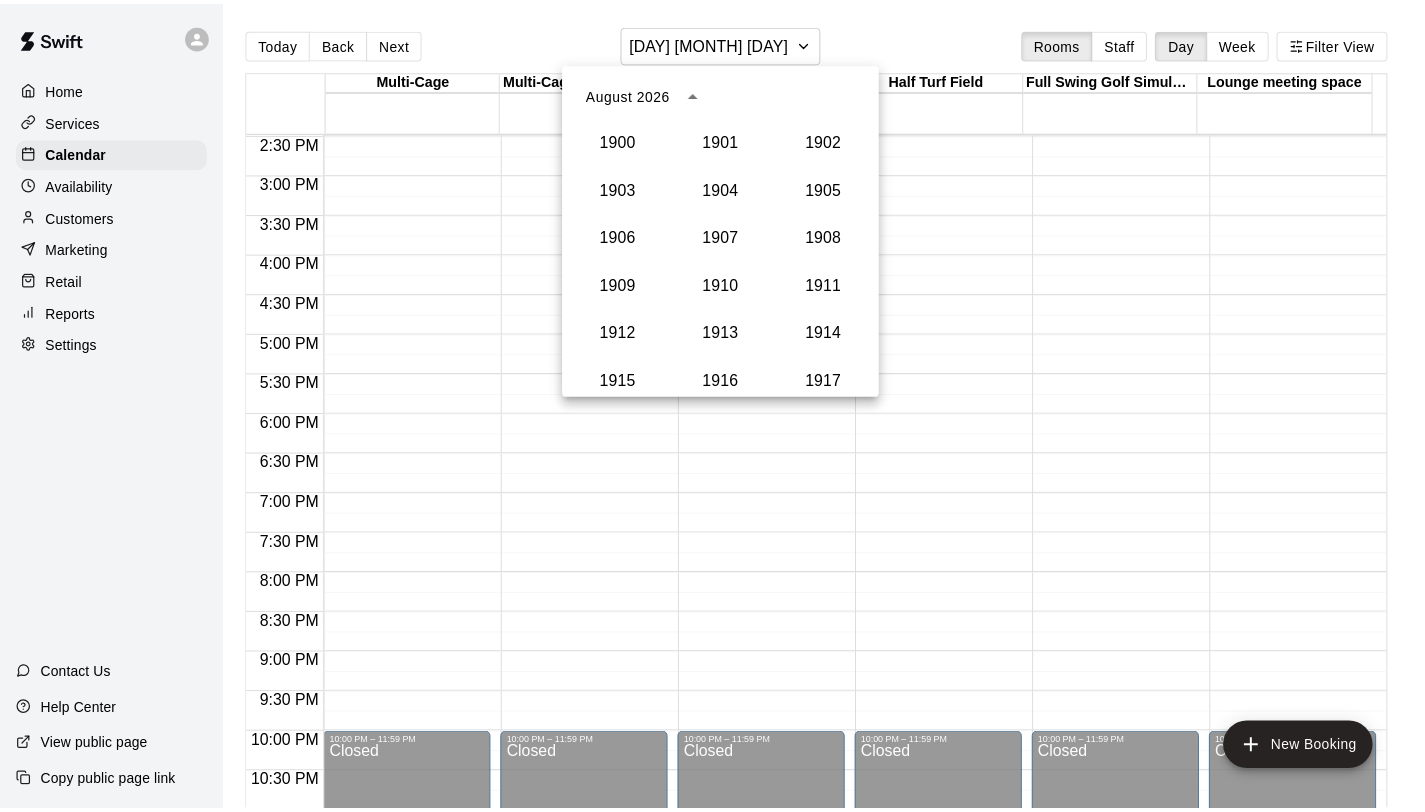 scroll, scrollTop: 1900, scrollLeft: 0, axis: vertical 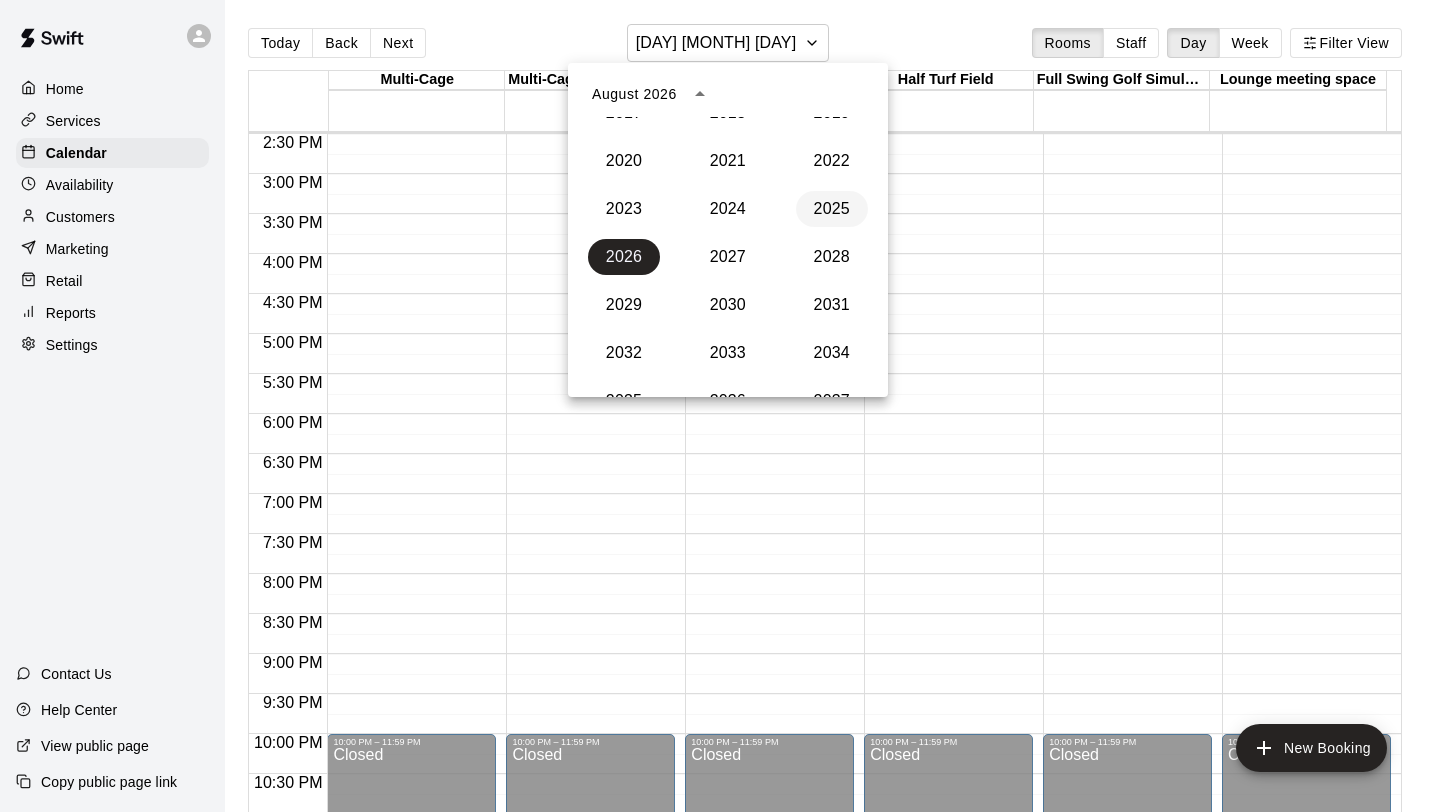 click on "2025" at bounding box center [832, 209] 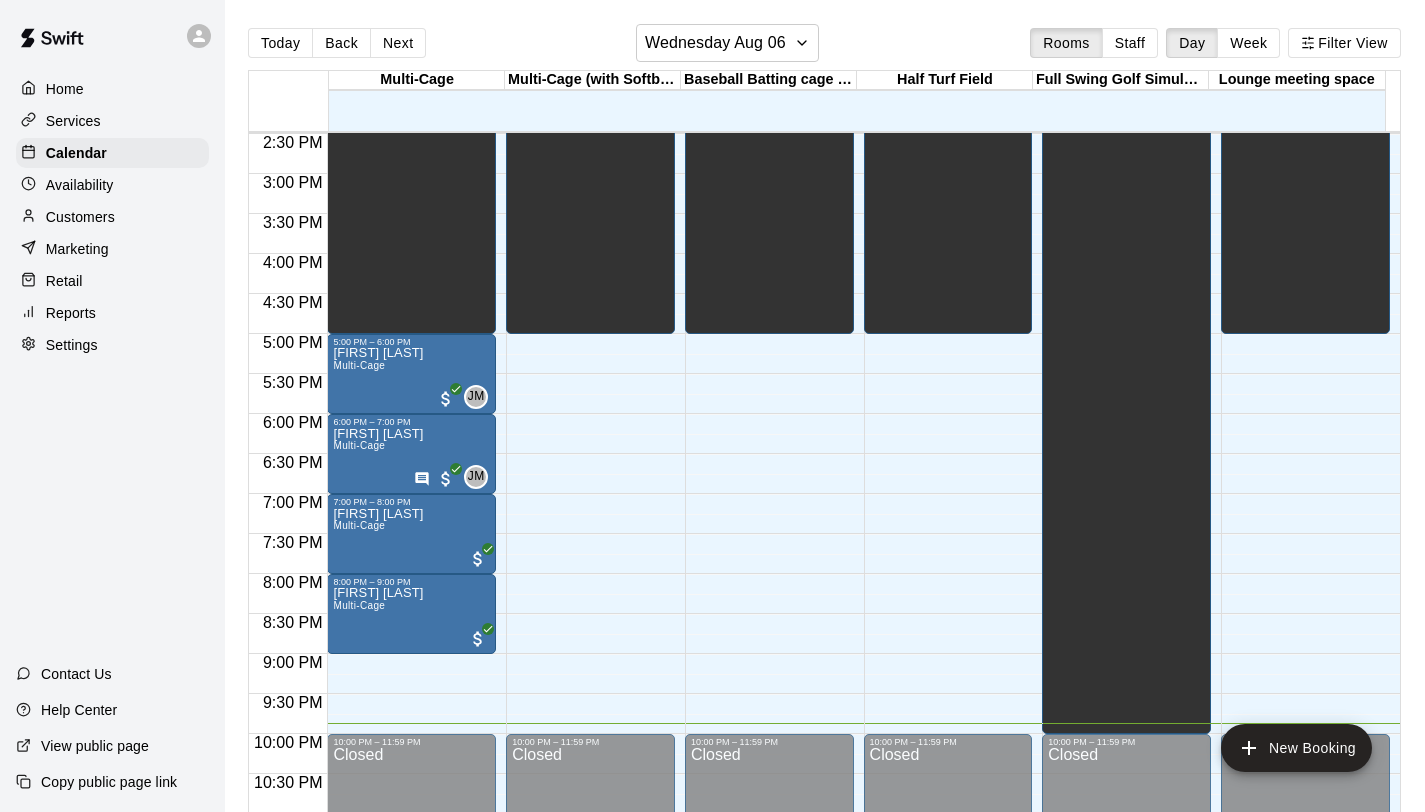 click on "Customers" at bounding box center (80, 217) 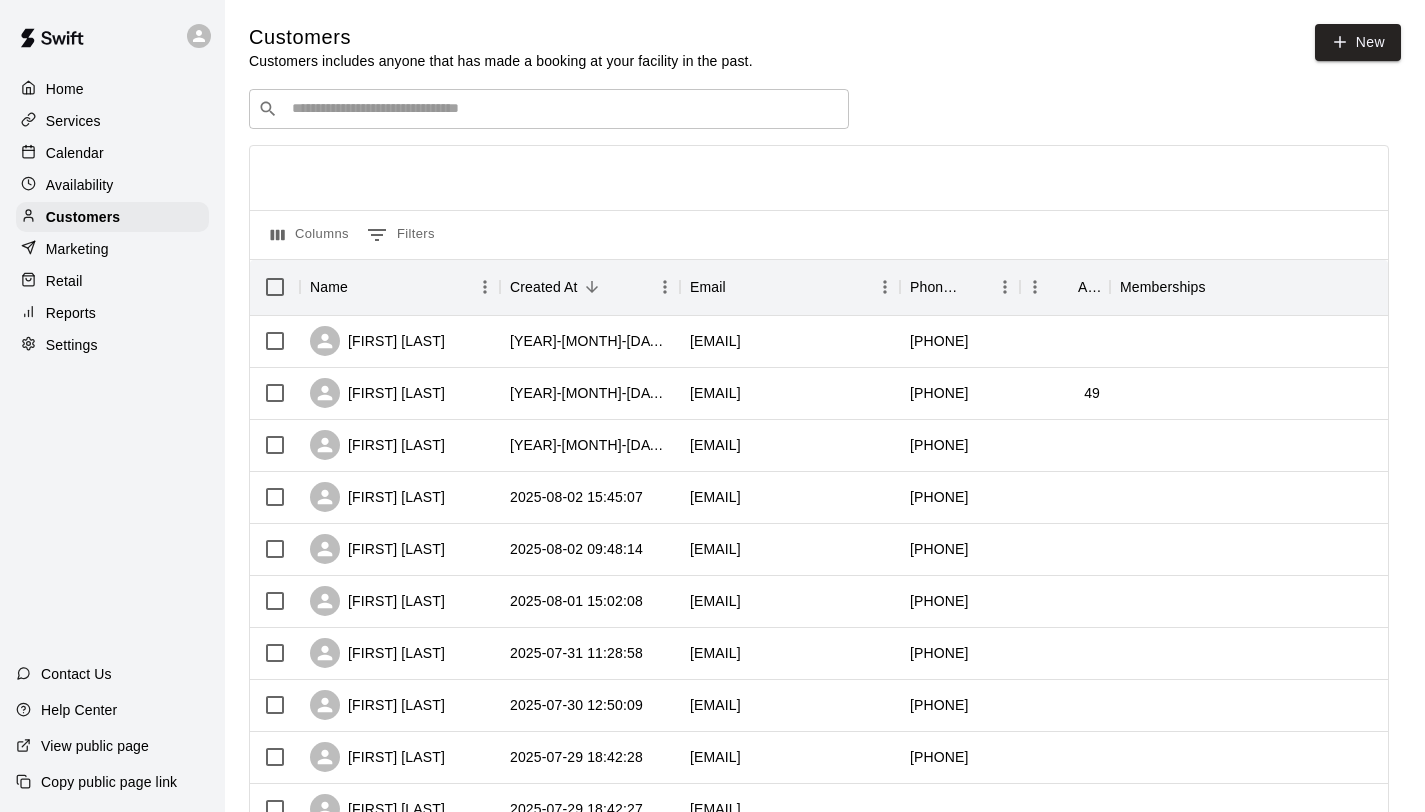 click at bounding box center (563, 109) 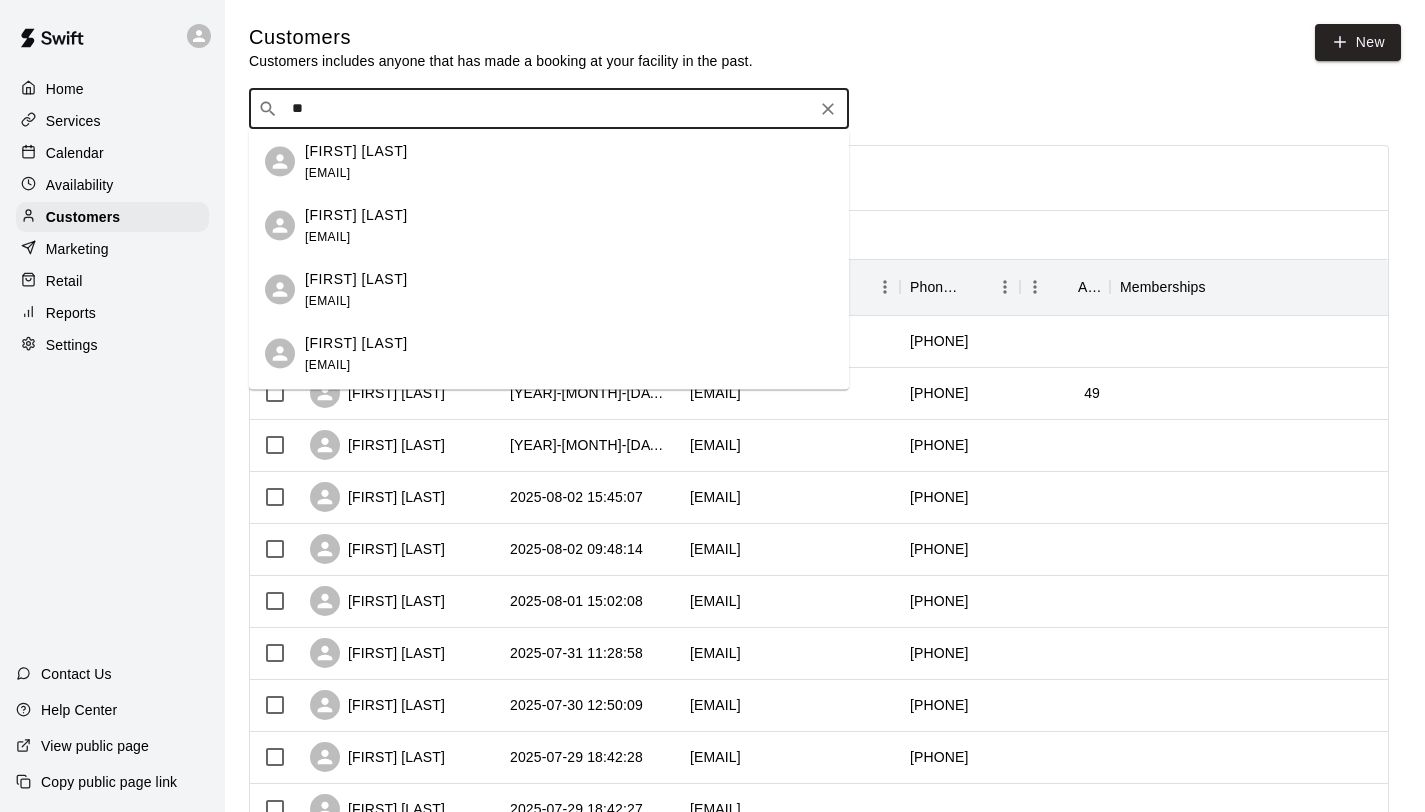type on "**" 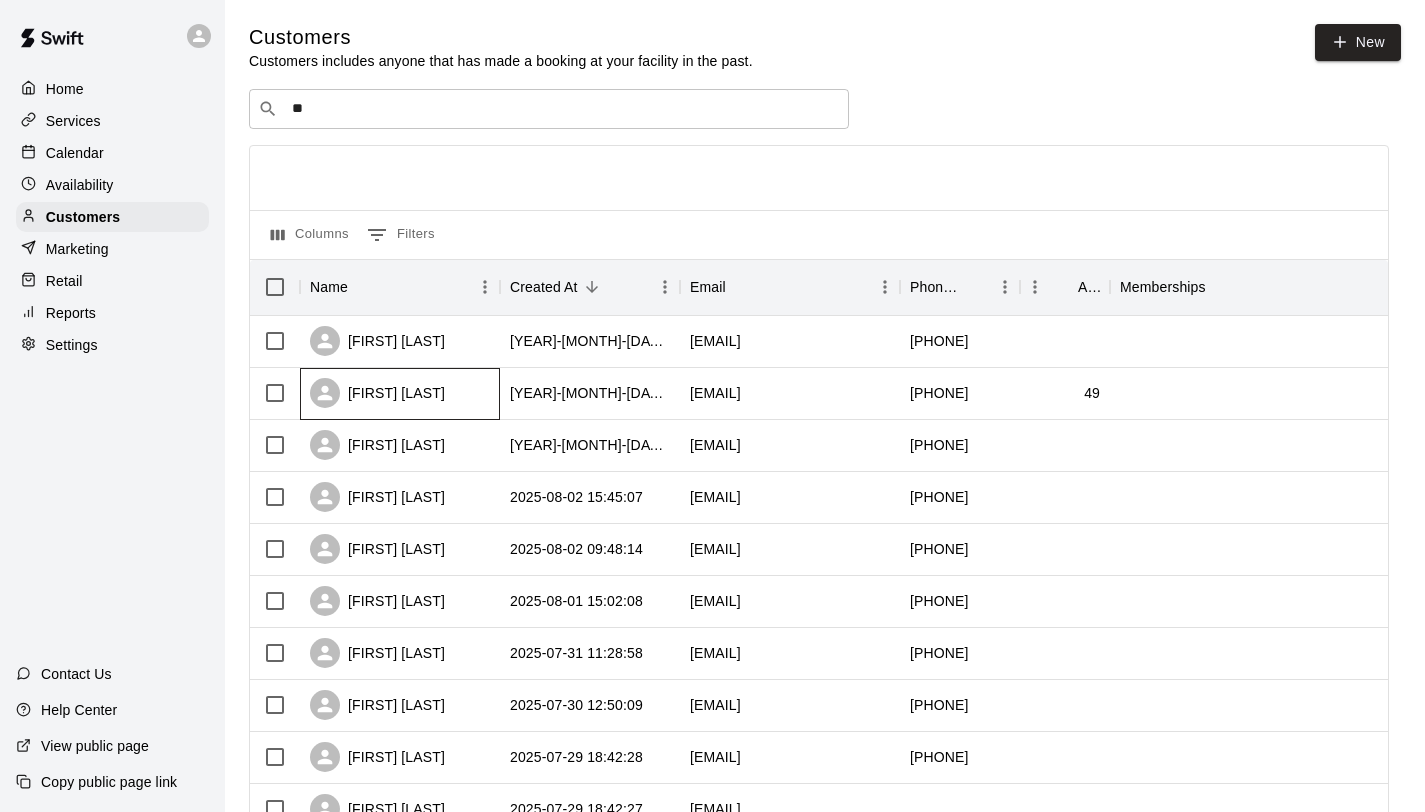 click on "Ken Stoneman" at bounding box center (377, 393) 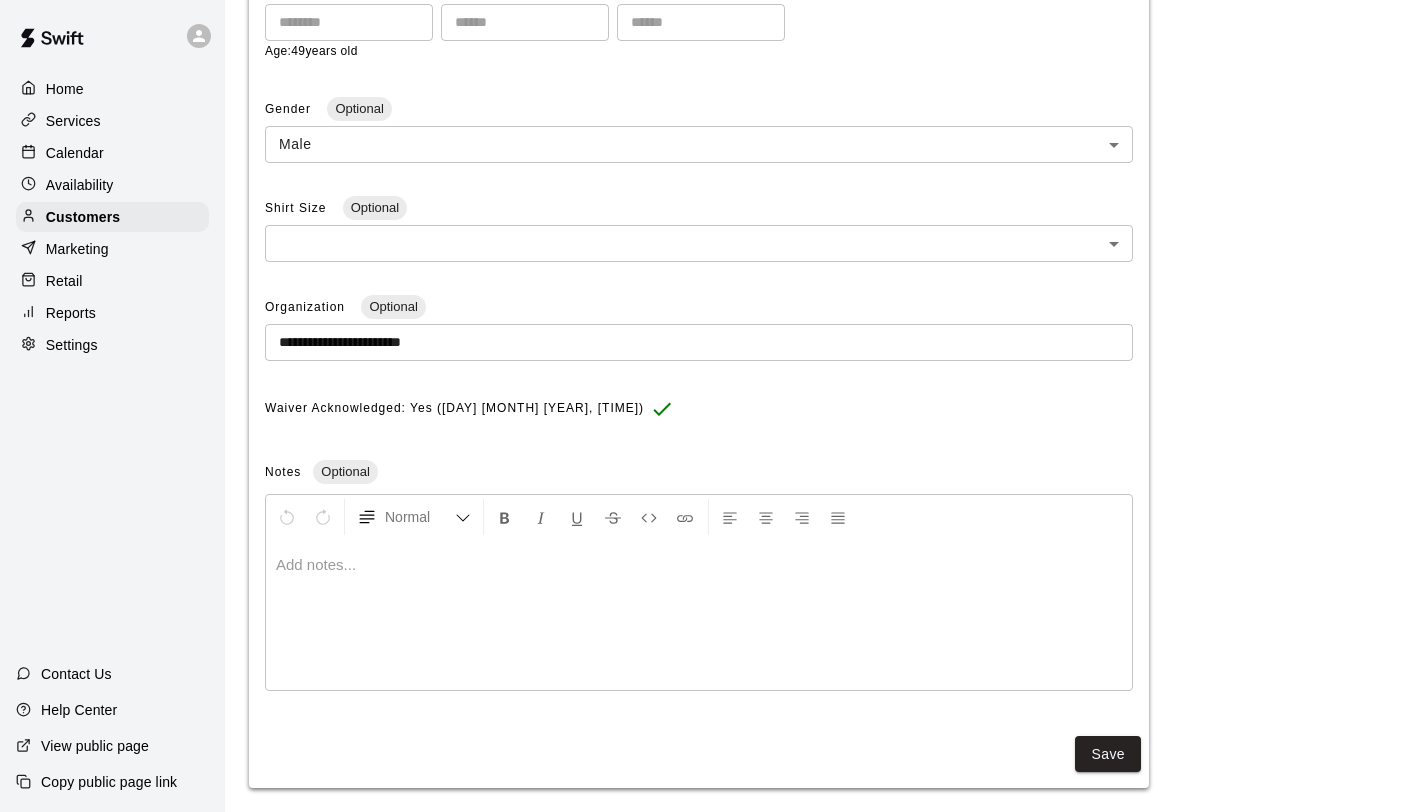 scroll, scrollTop: 541, scrollLeft: 0, axis: vertical 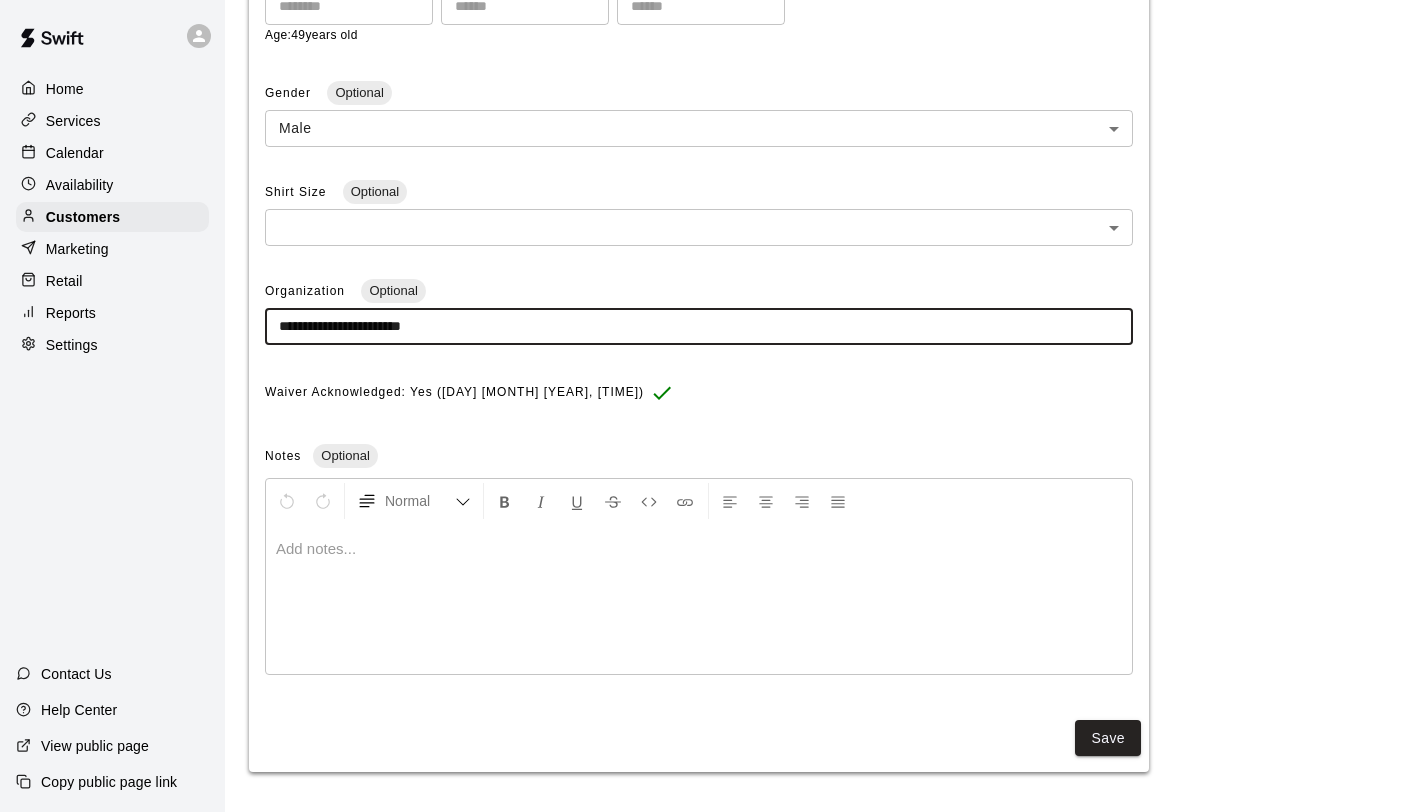 click on "**********" at bounding box center [699, 326] 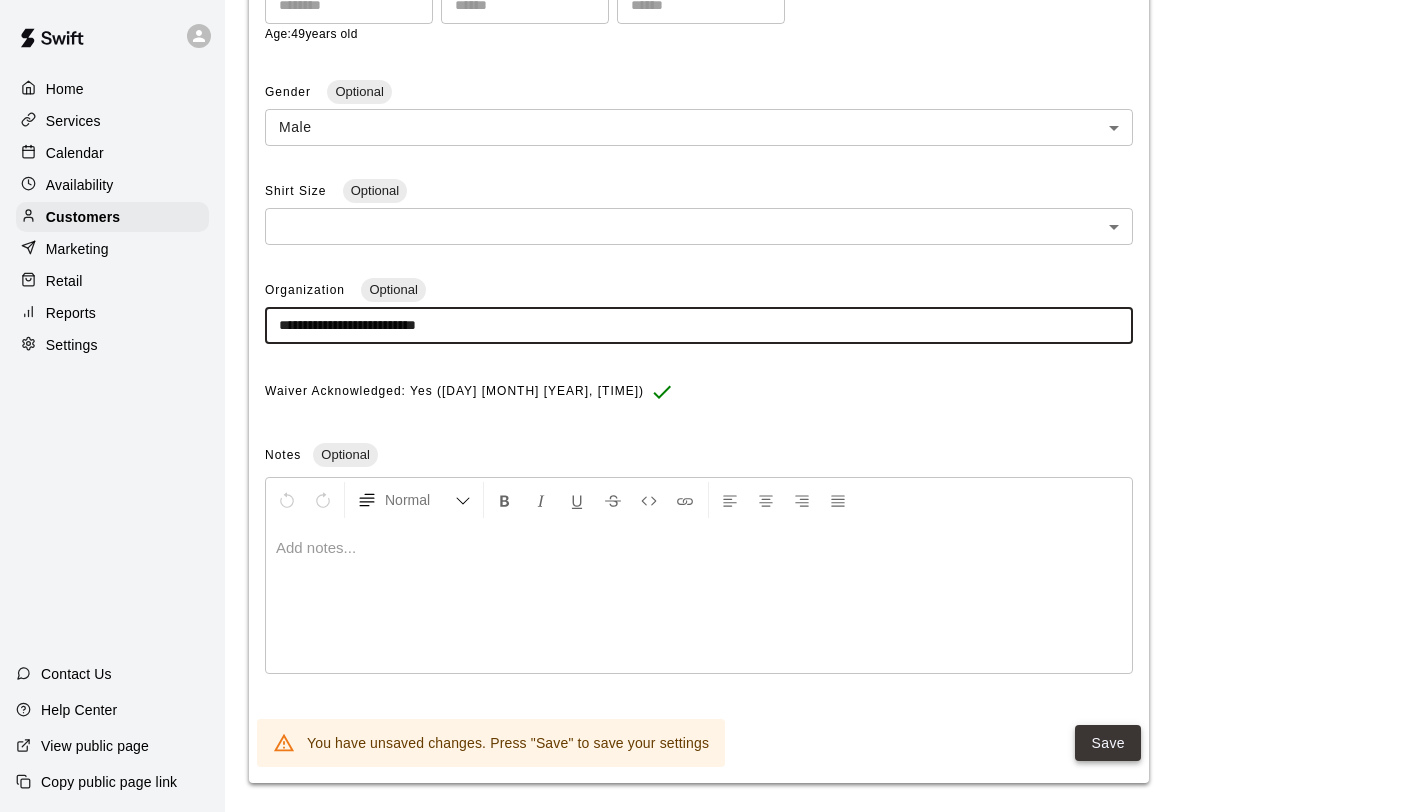 type on "**********" 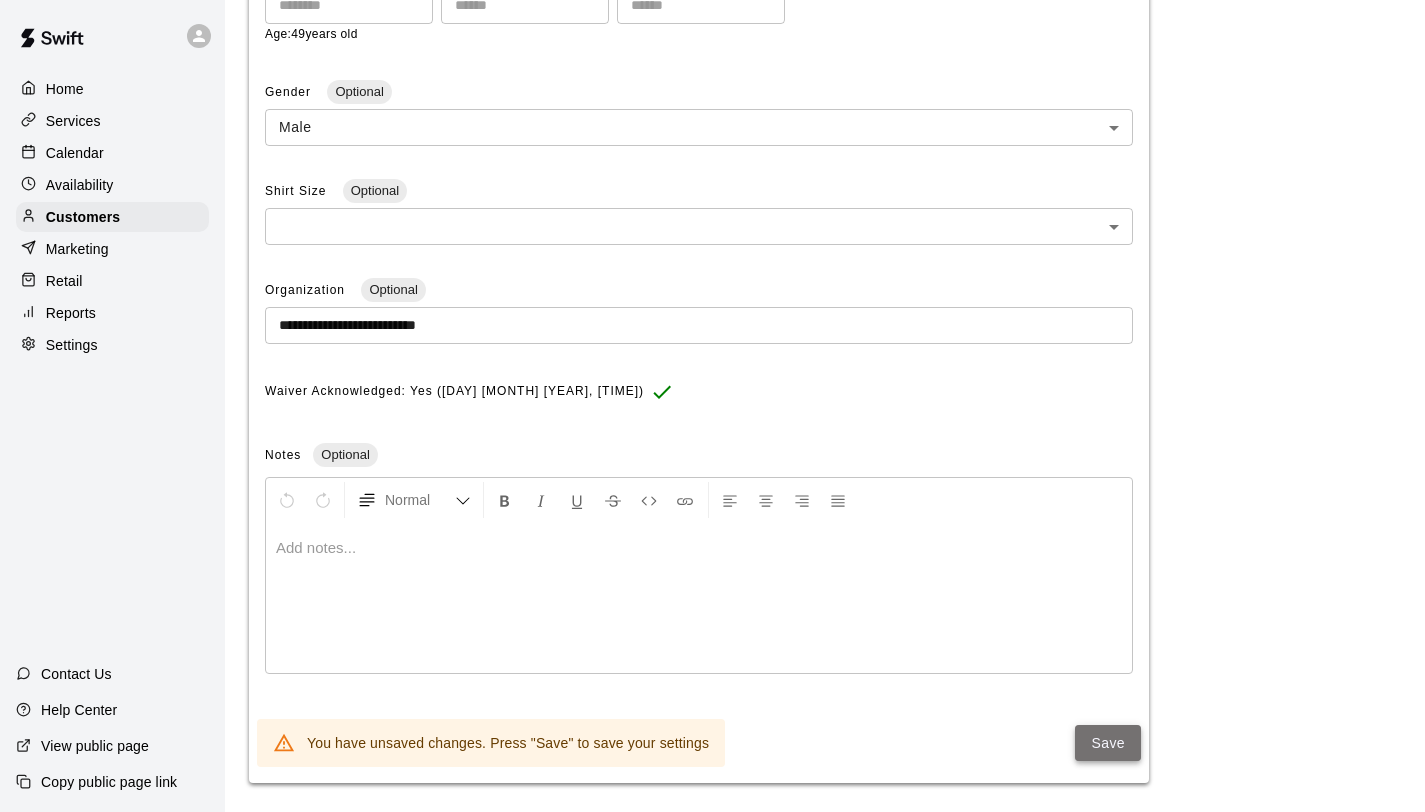 click on "Save" at bounding box center (1108, 743) 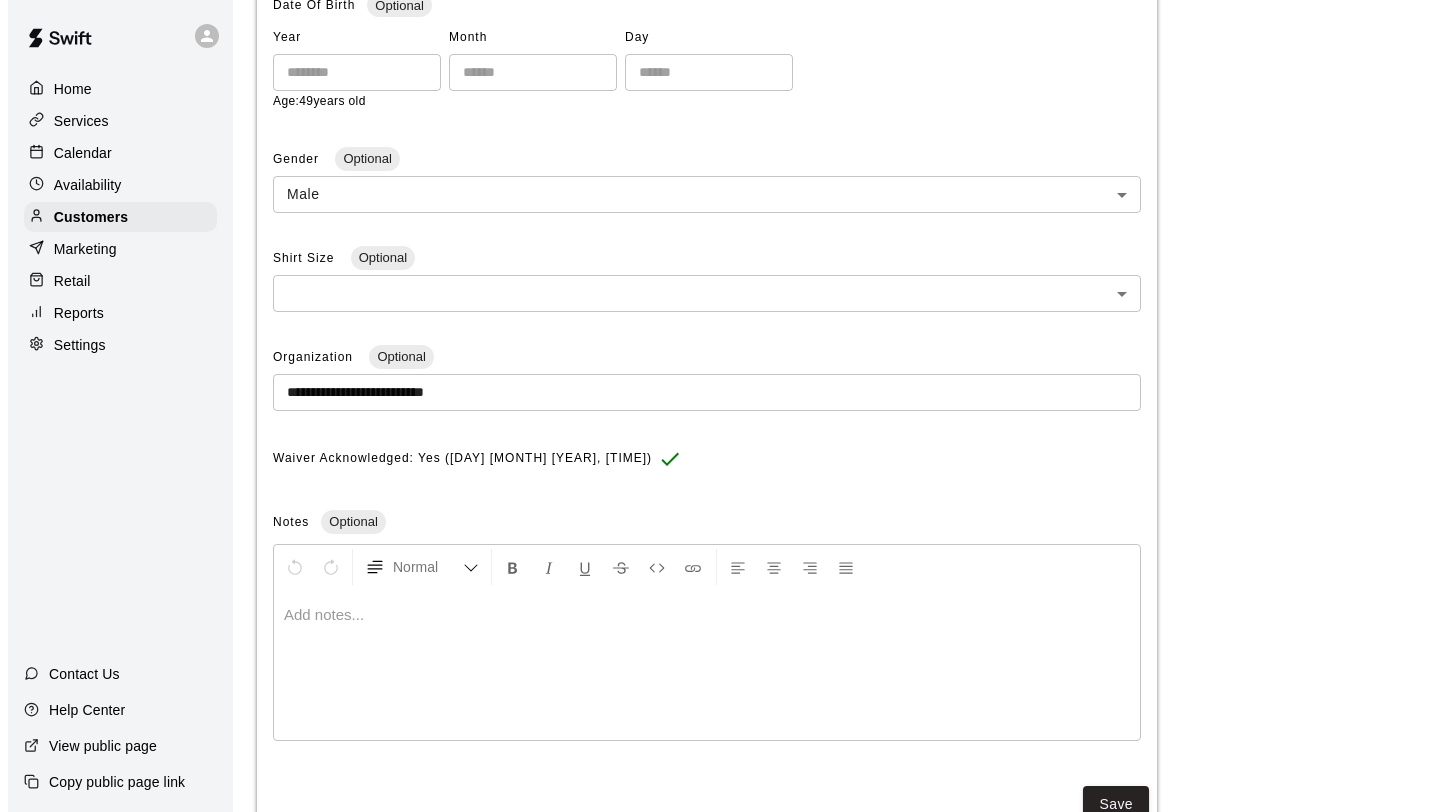scroll, scrollTop: 0, scrollLeft: 0, axis: both 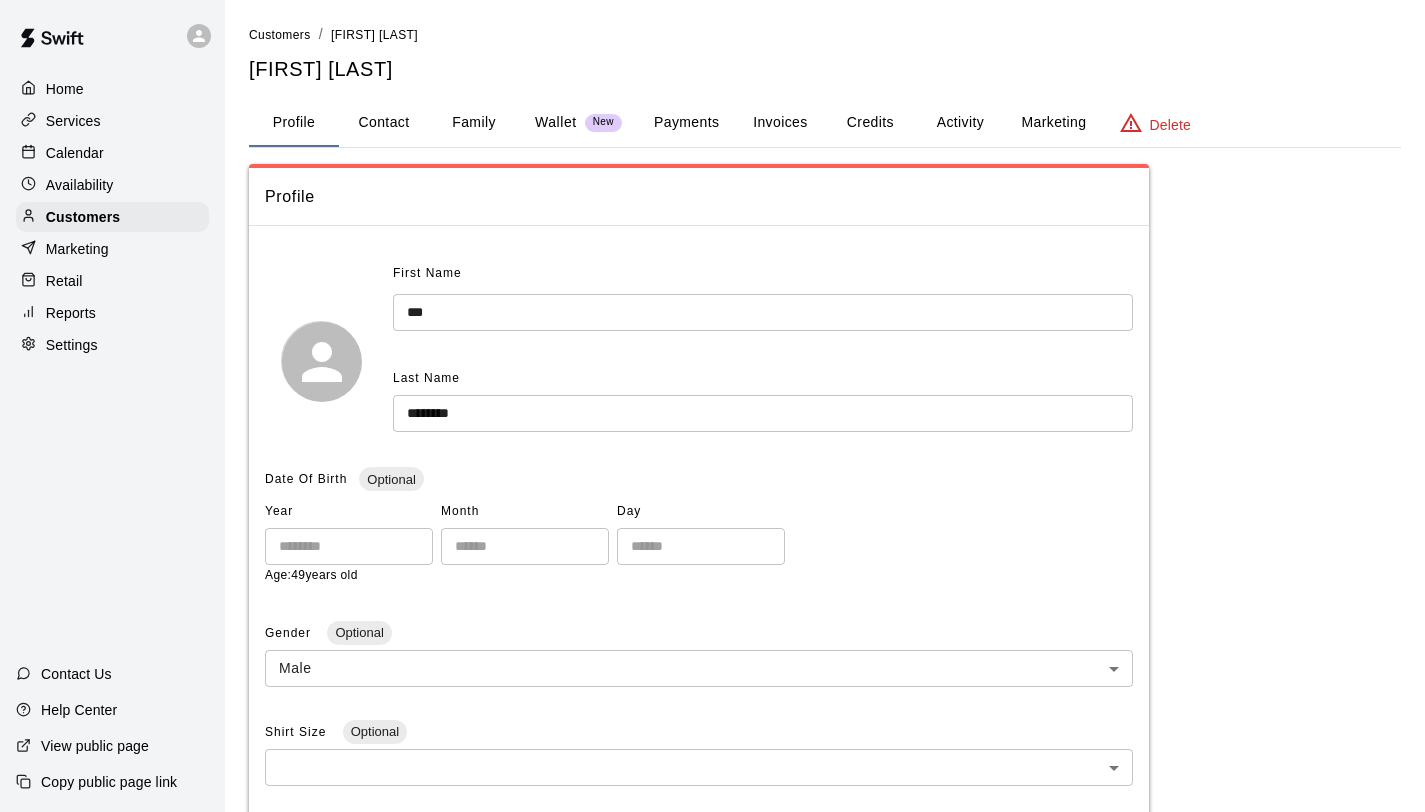 click on "Activity" at bounding box center [960, 123] 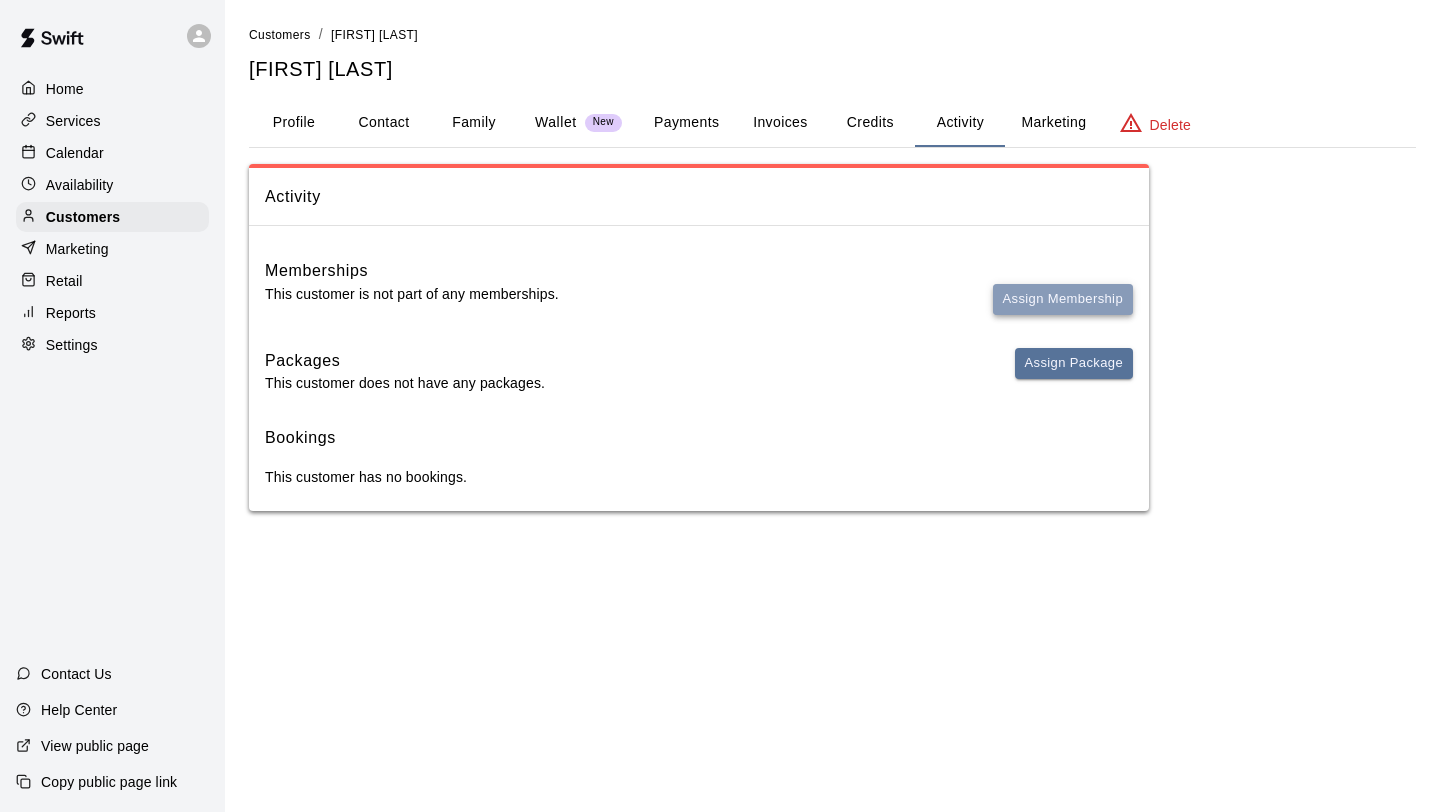 click on "Assign Membership" at bounding box center (1063, 299) 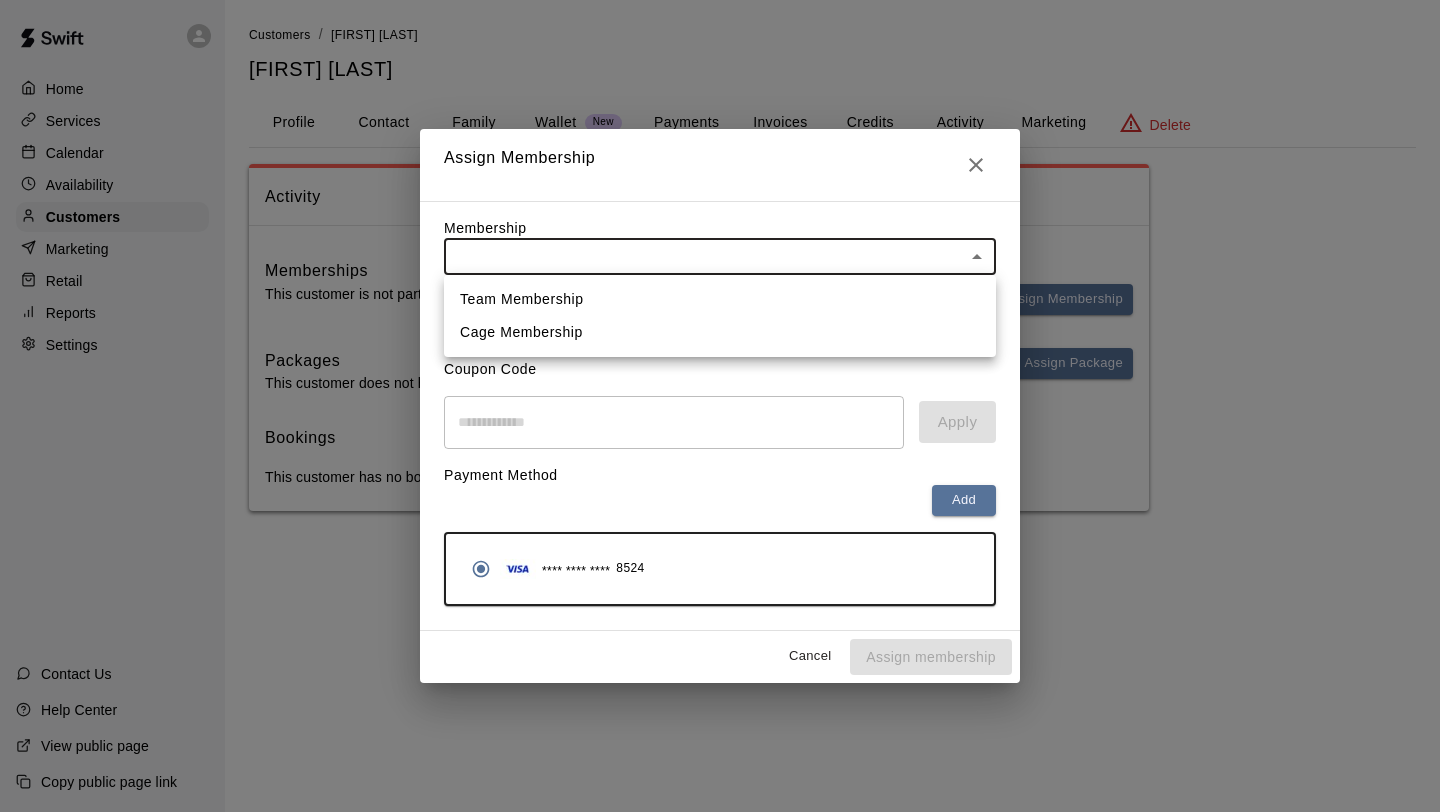 click on "Home Services Calendar Availability Customers Marketing Retail Reports Settings Contact Us Help Center View public page Copy public page link Customers / Ken Stoneman Ken Stoneman Profile Contact Family Wallet New Payments Invoices Credits Activity Marketing Delete Activity Memberships This customer is not part of any memberships. Assign Membership Packages This customer does not have any packages. Assign Package Bookings This customer has no bookings. Swift - Edit Customer Close cross-small Assign Membership Membership ​ ​ Payment Summary Coupon Code ​ Apply Payment Method   Add **** **** **** 8524 Cancel Assign membership Team Membership Cage Membership" at bounding box center (720, 275) 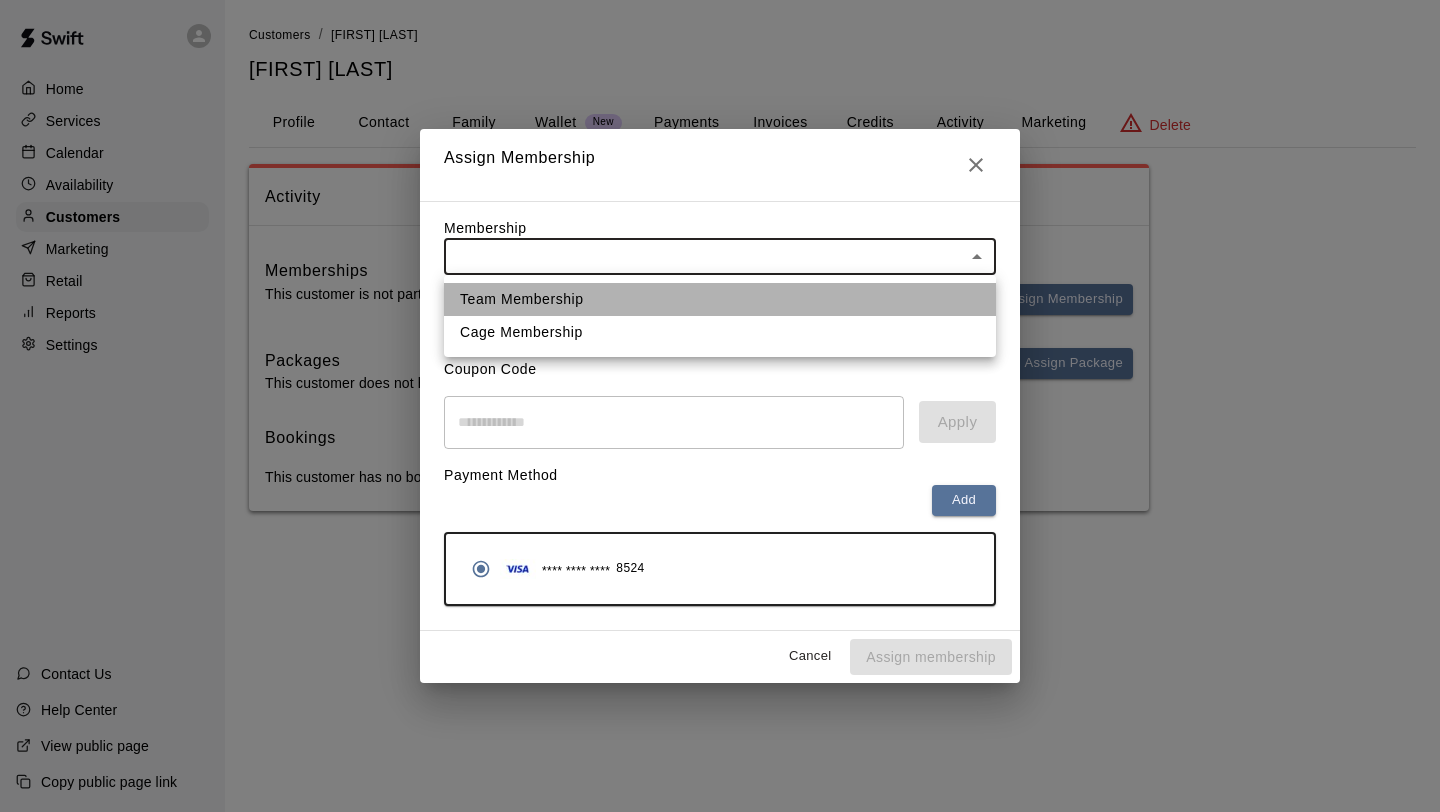 click on "Team Membership" at bounding box center [720, 299] 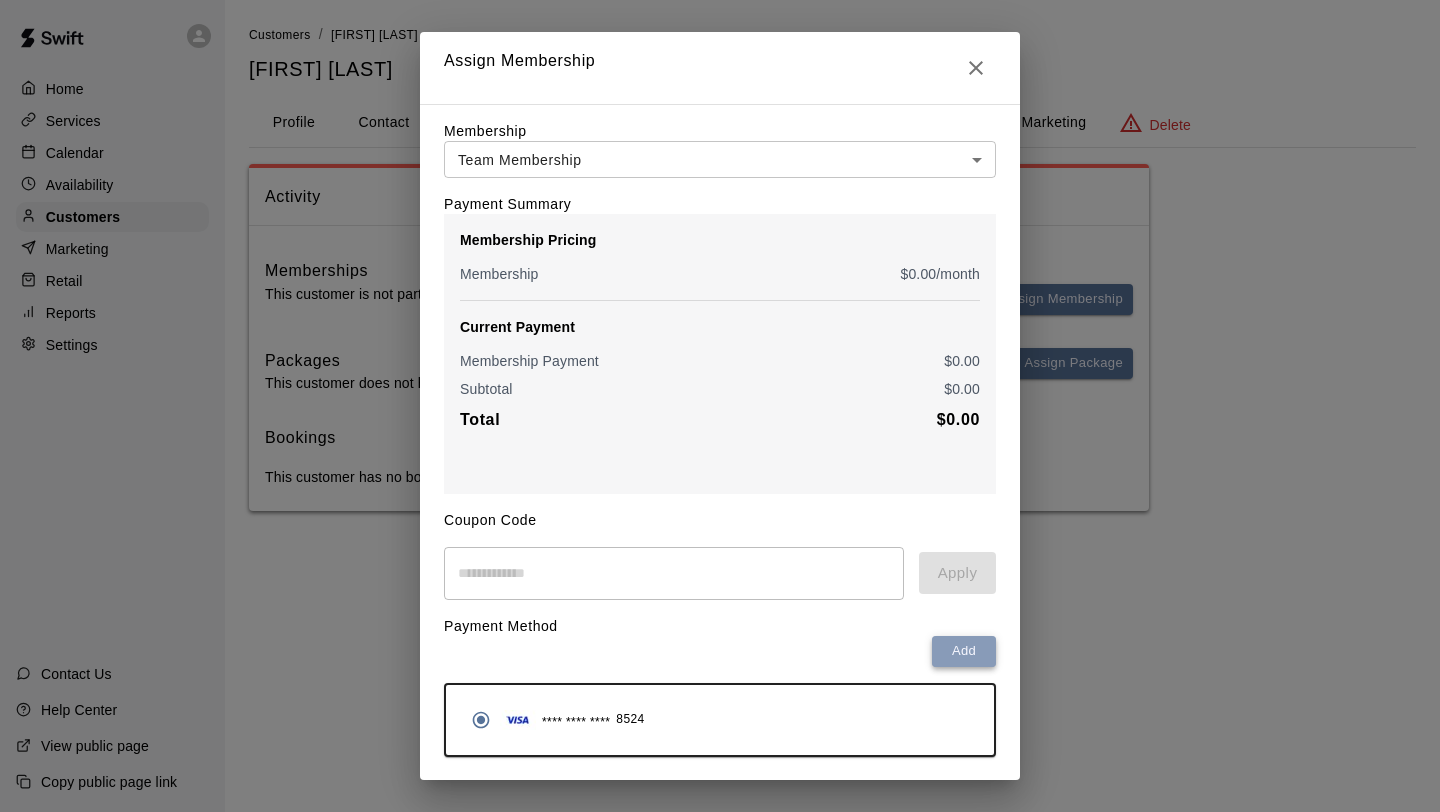 click on "Add" at bounding box center [964, 651] 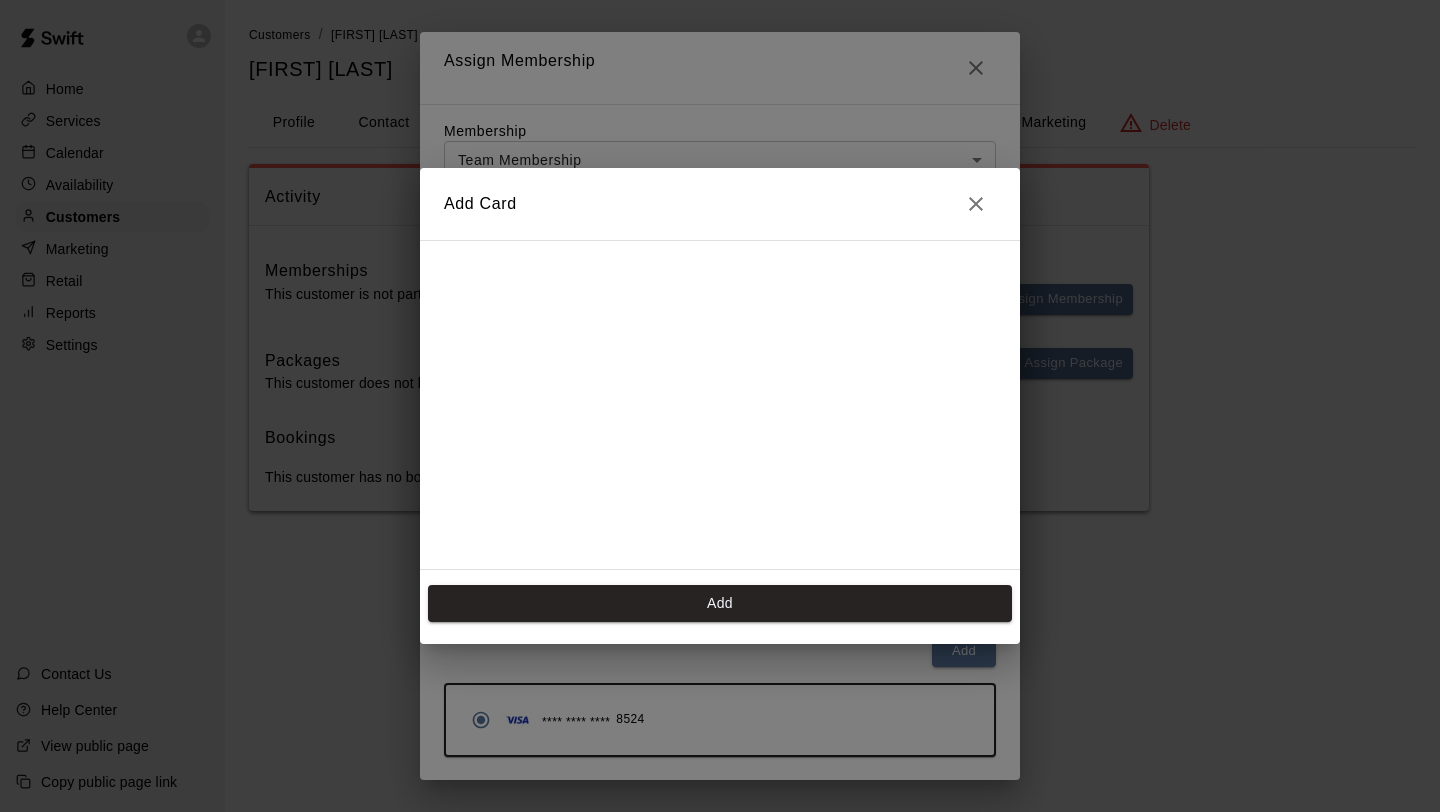 click on "Add Card Add" at bounding box center [720, 406] 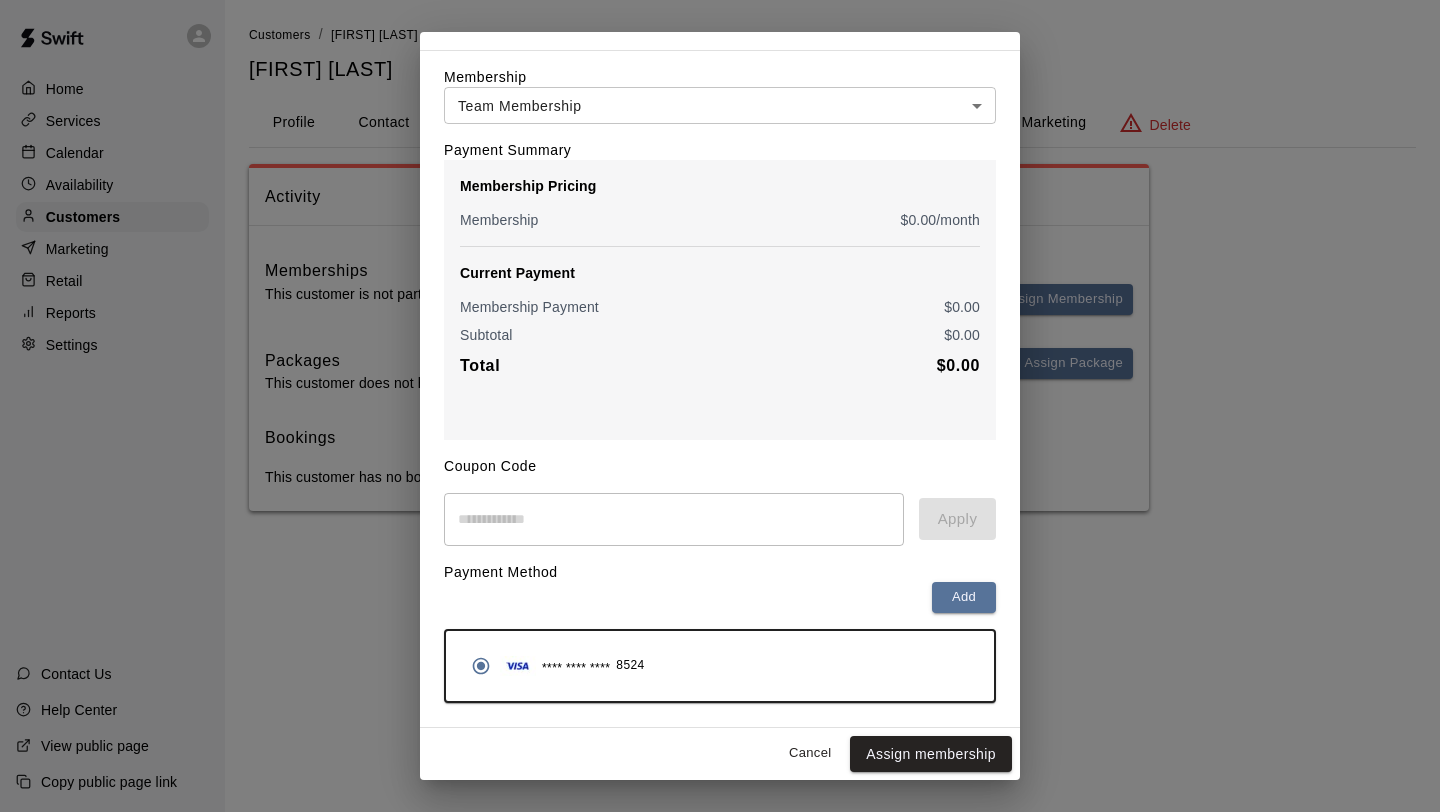 scroll, scrollTop: 56, scrollLeft: 0, axis: vertical 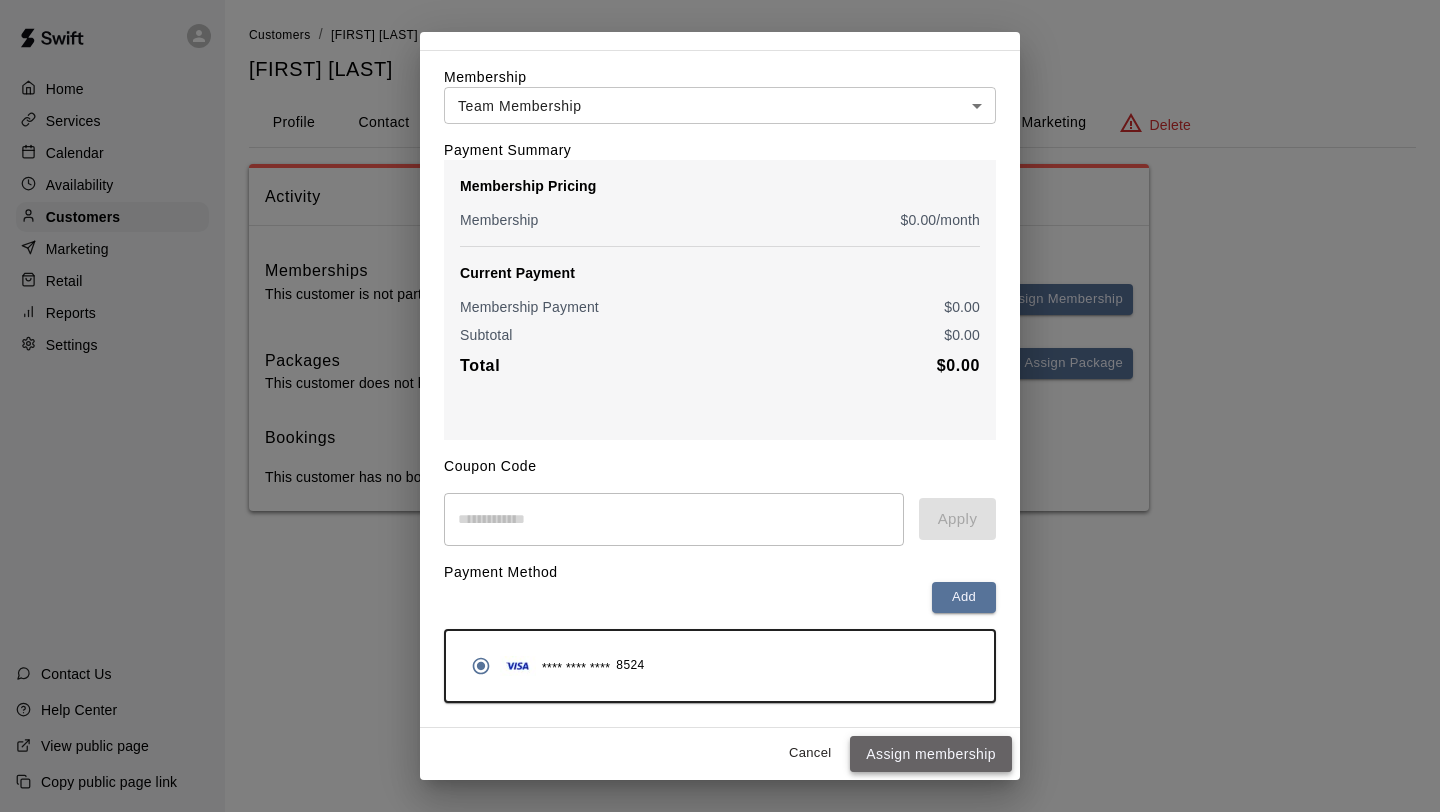click on "Assign membership" at bounding box center [931, 754] 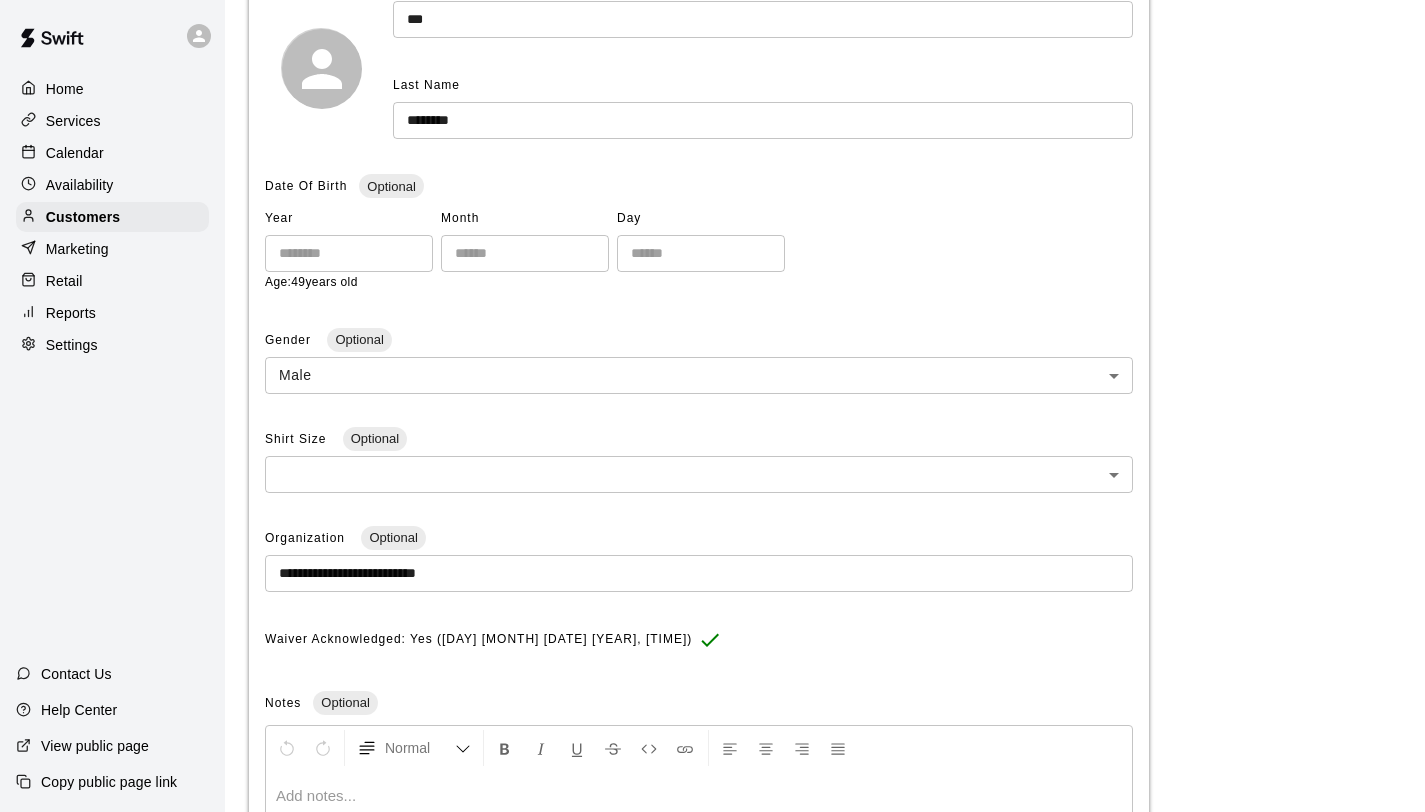 scroll, scrollTop: 541, scrollLeft: 0, axis: vertical 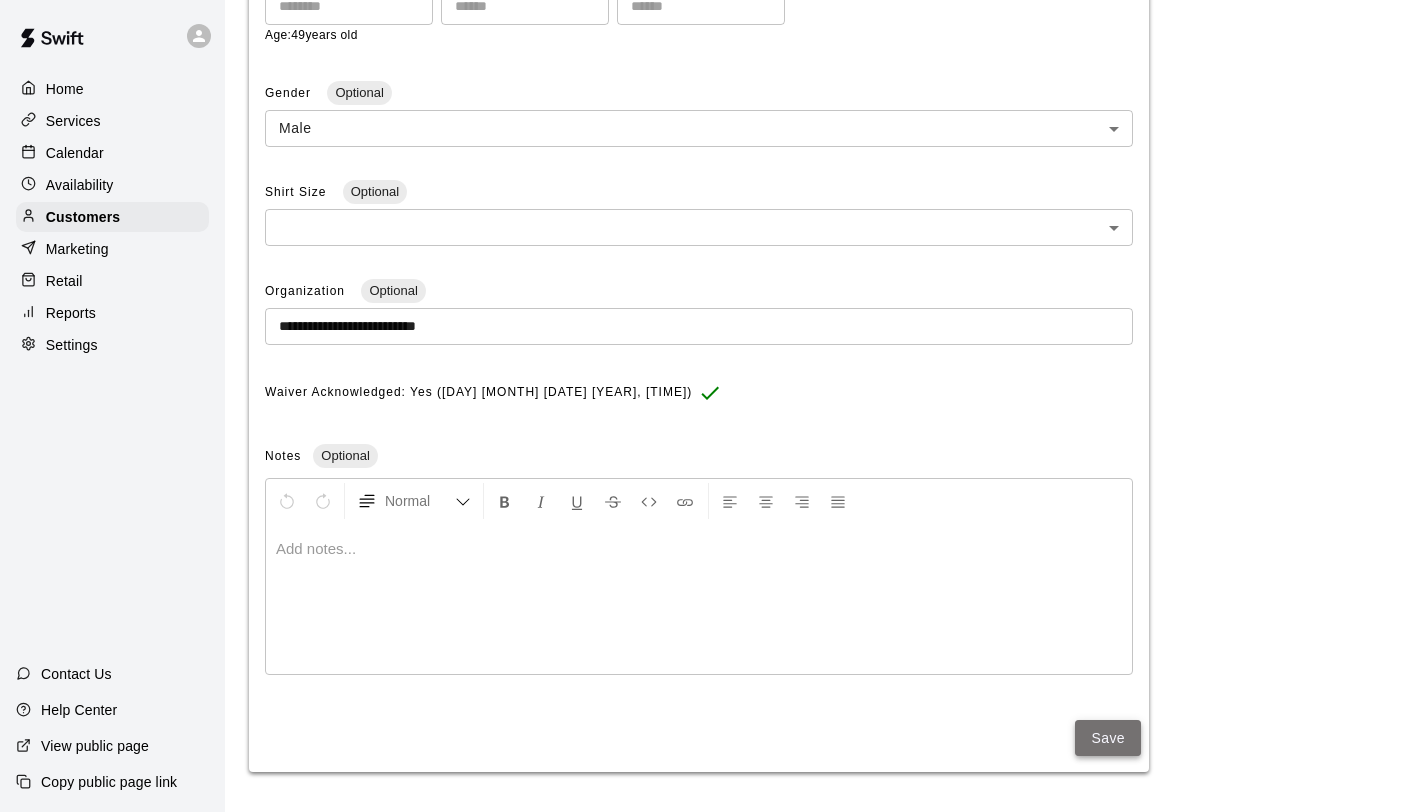 click on "Save" at bounding box center (1108, 738) 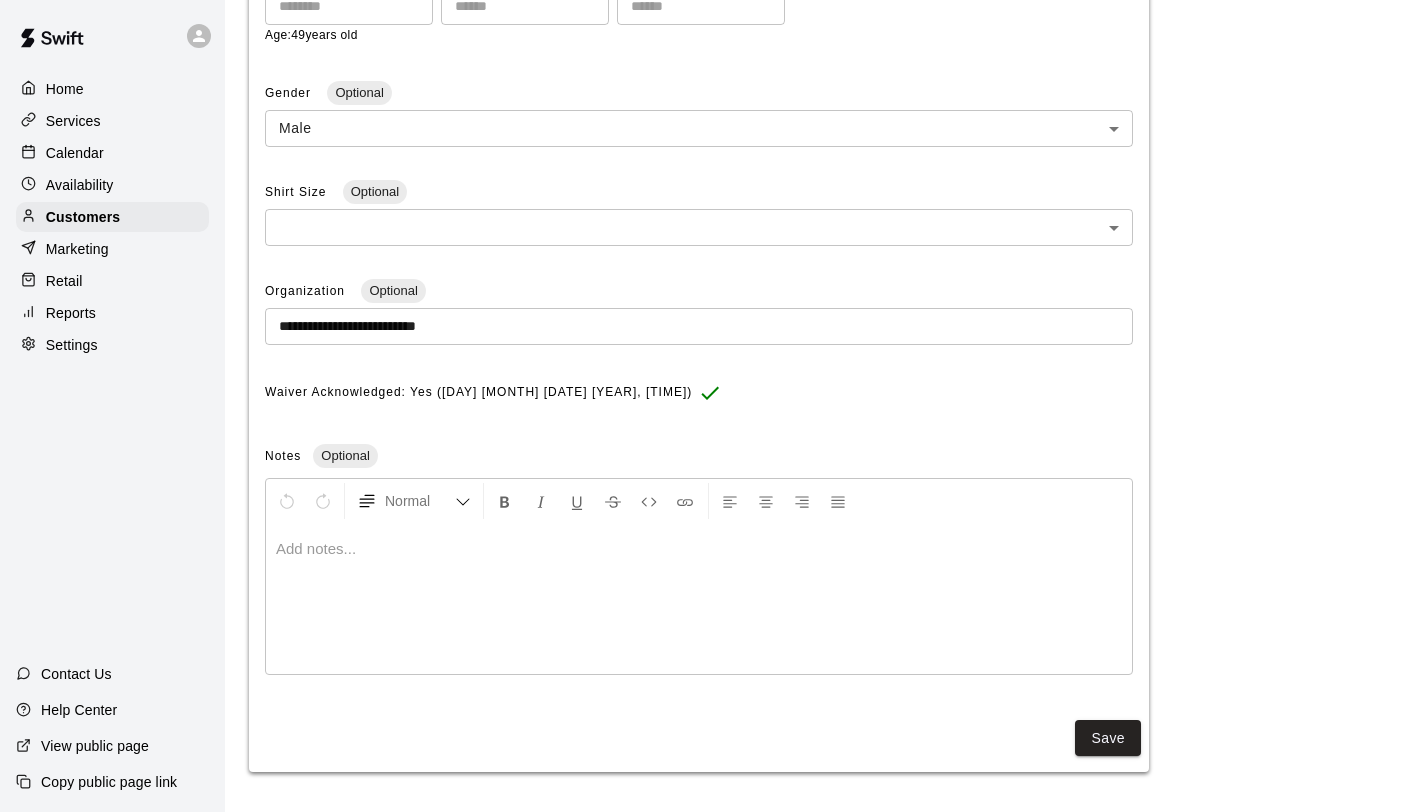 click on "**********" at bounding box center (825, 128) 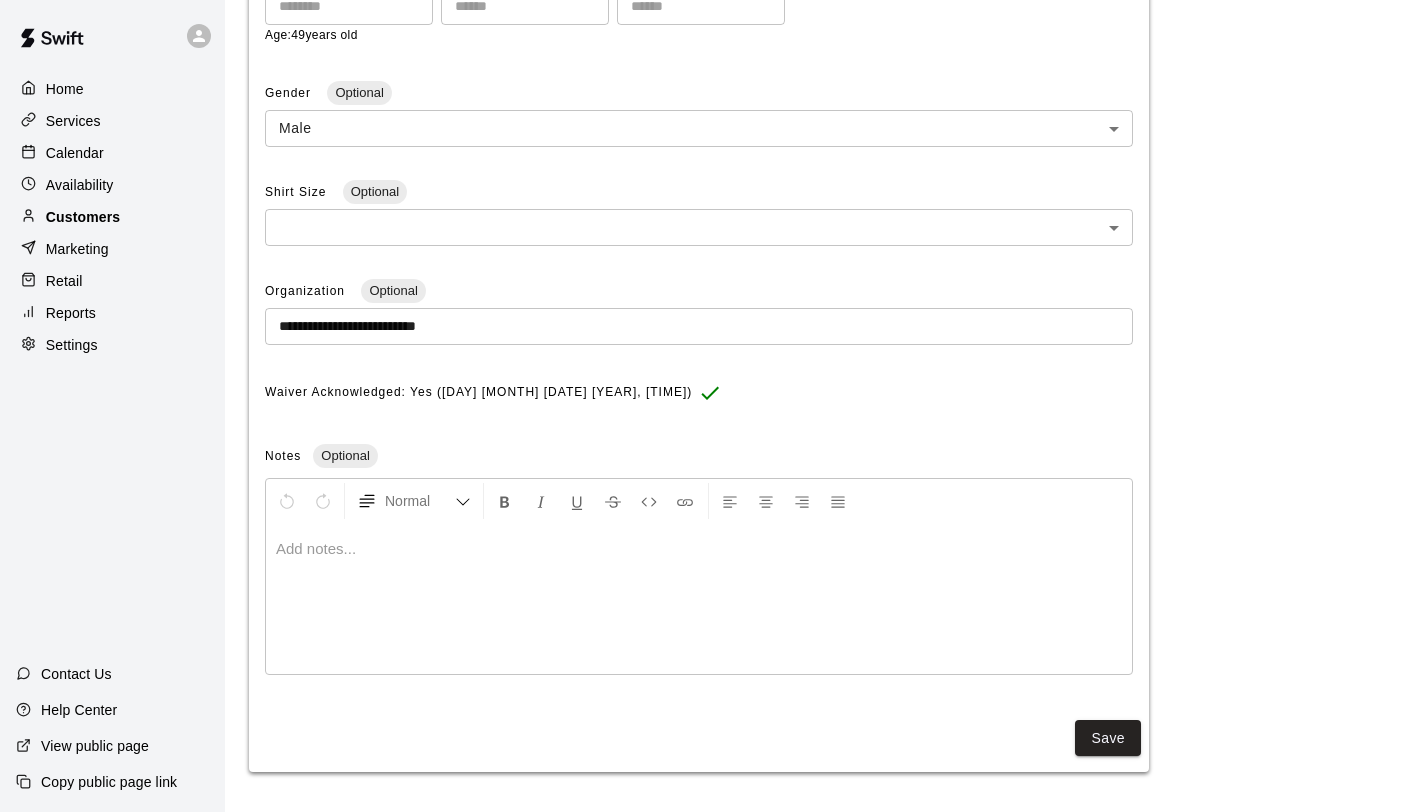 click on "Customers" at bounding box center (83, 217) 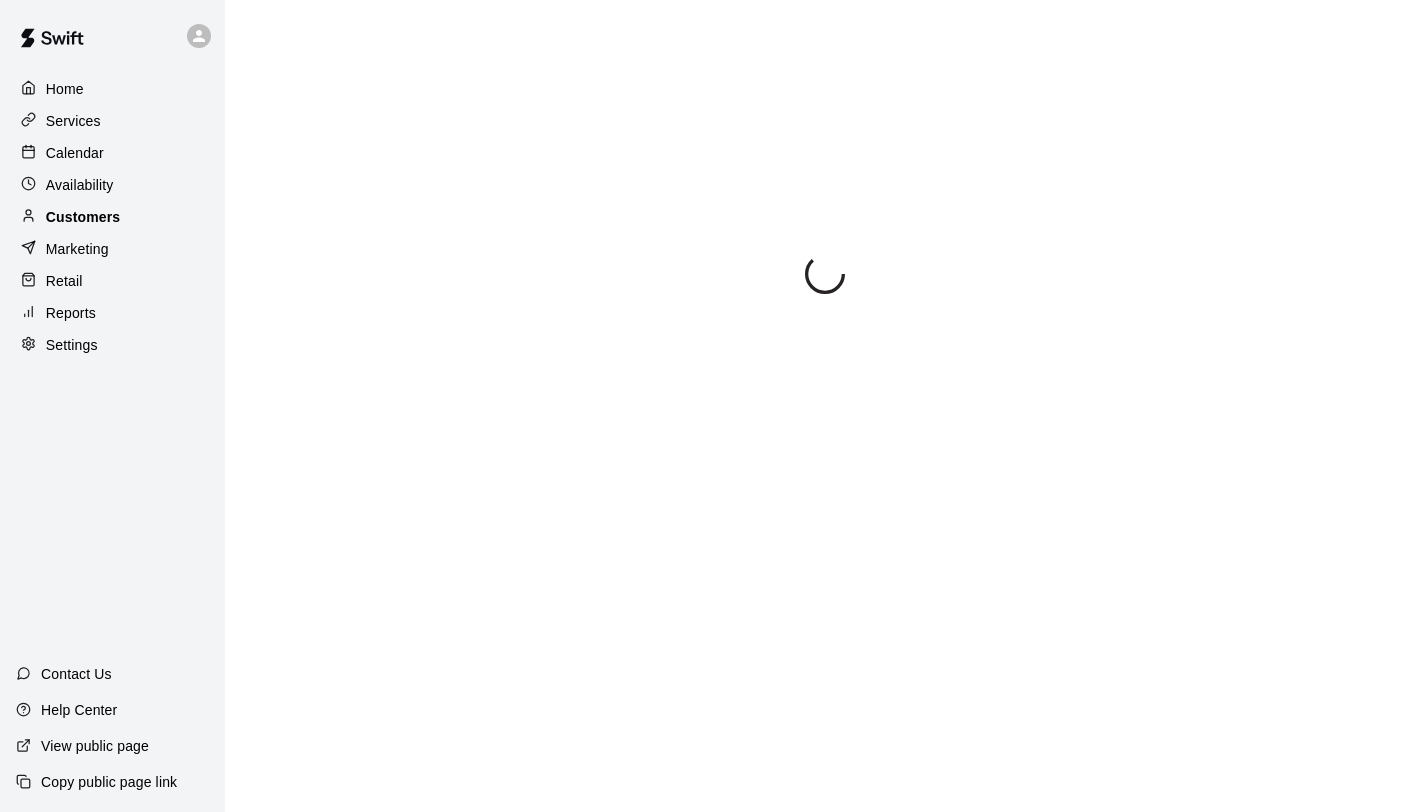 scroll, scrollTop: 0, scrollLeft: 0, axis: both 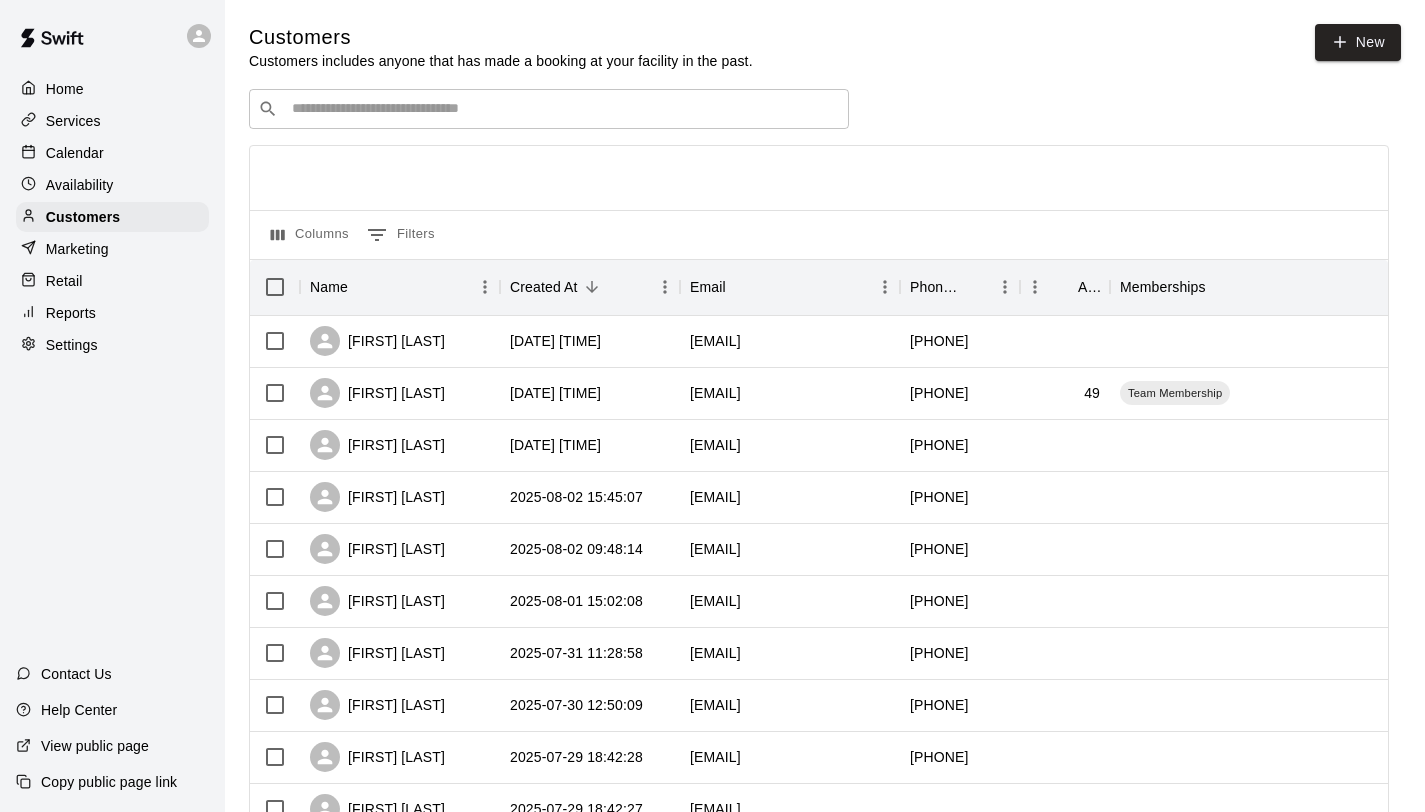 click at bounding box center (563, 109) 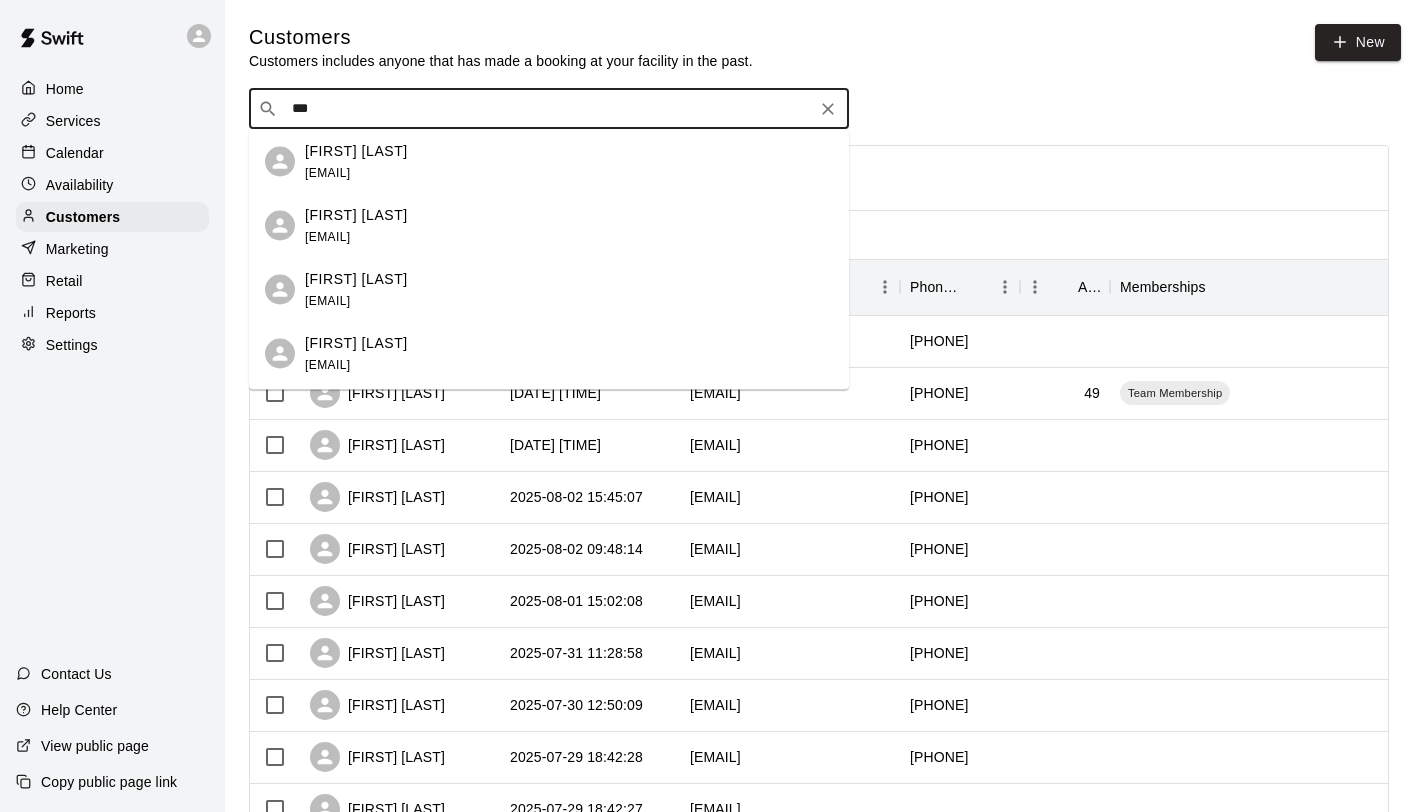 type on "****" 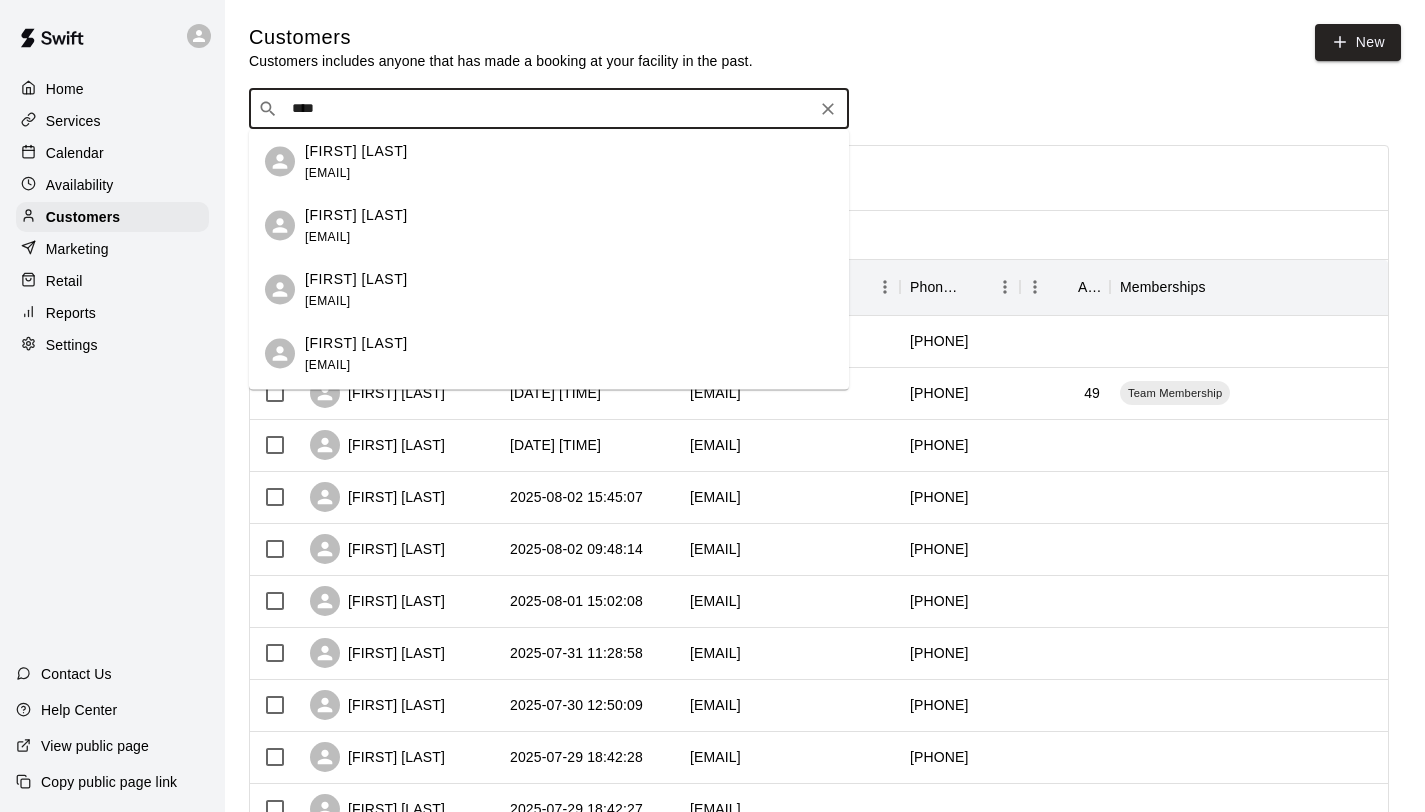 click on "Emmett Sloane Lieb" at bounding box center (356, 278) 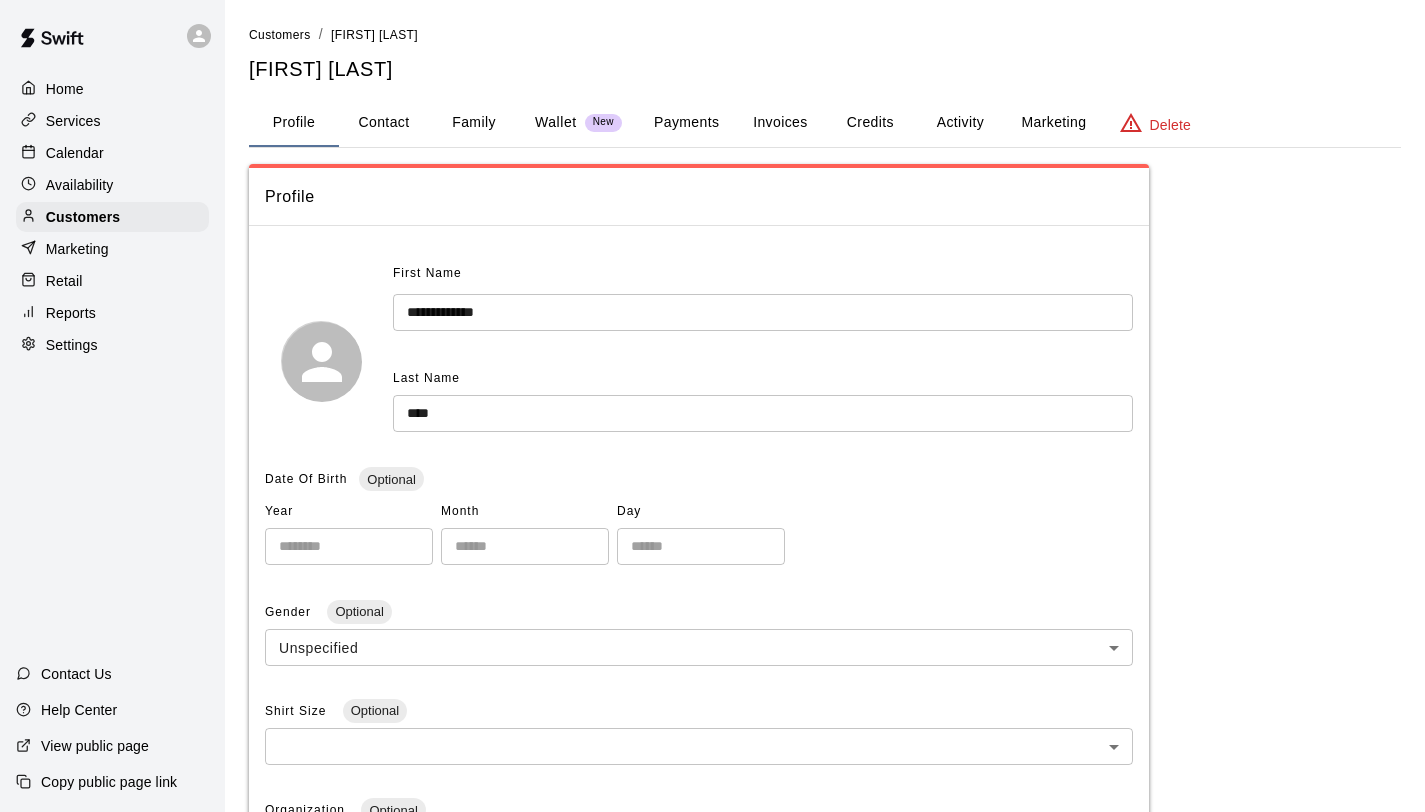 click on "Payments" at bounding box center (686, 123) 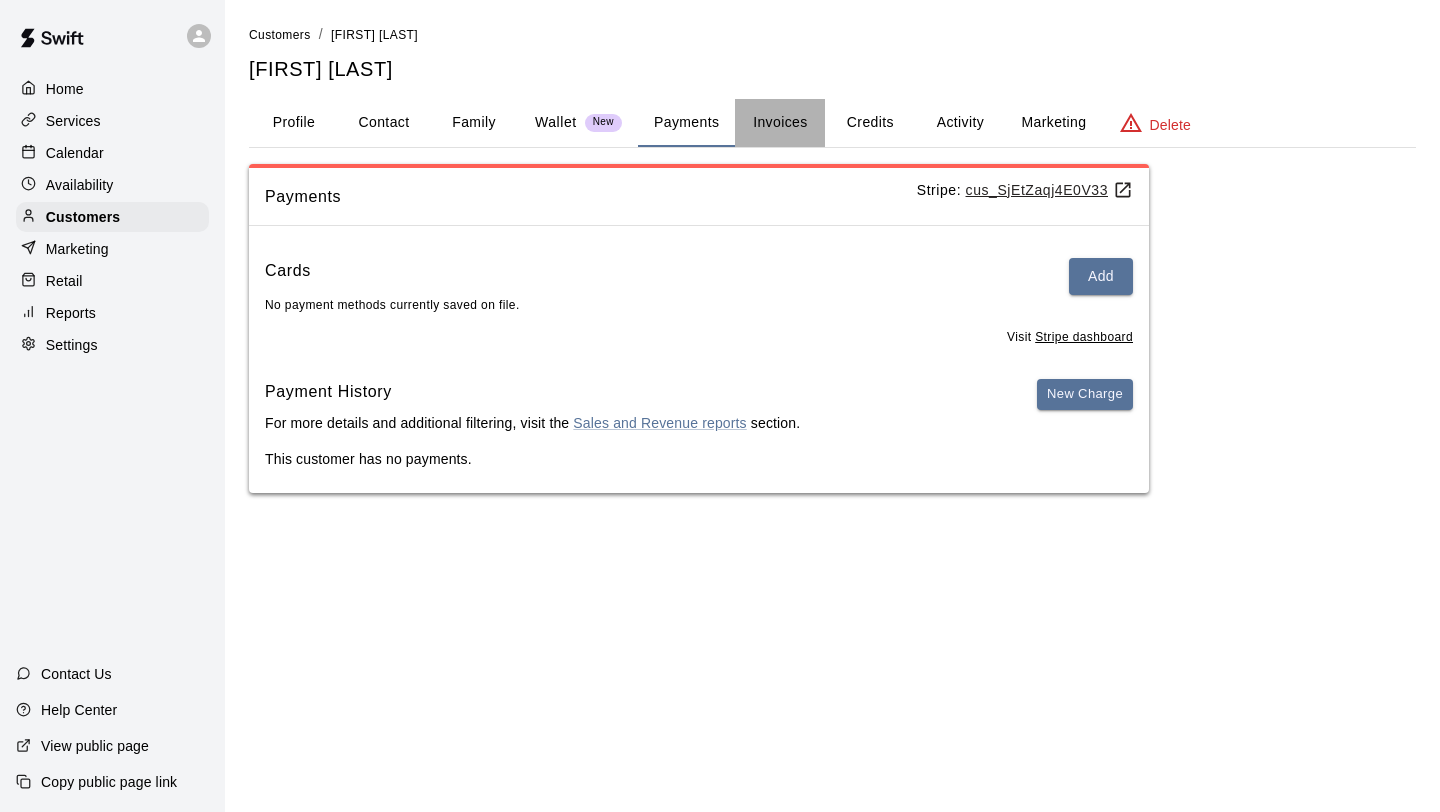 click on "Invoices" at bounding box center (780, 123) 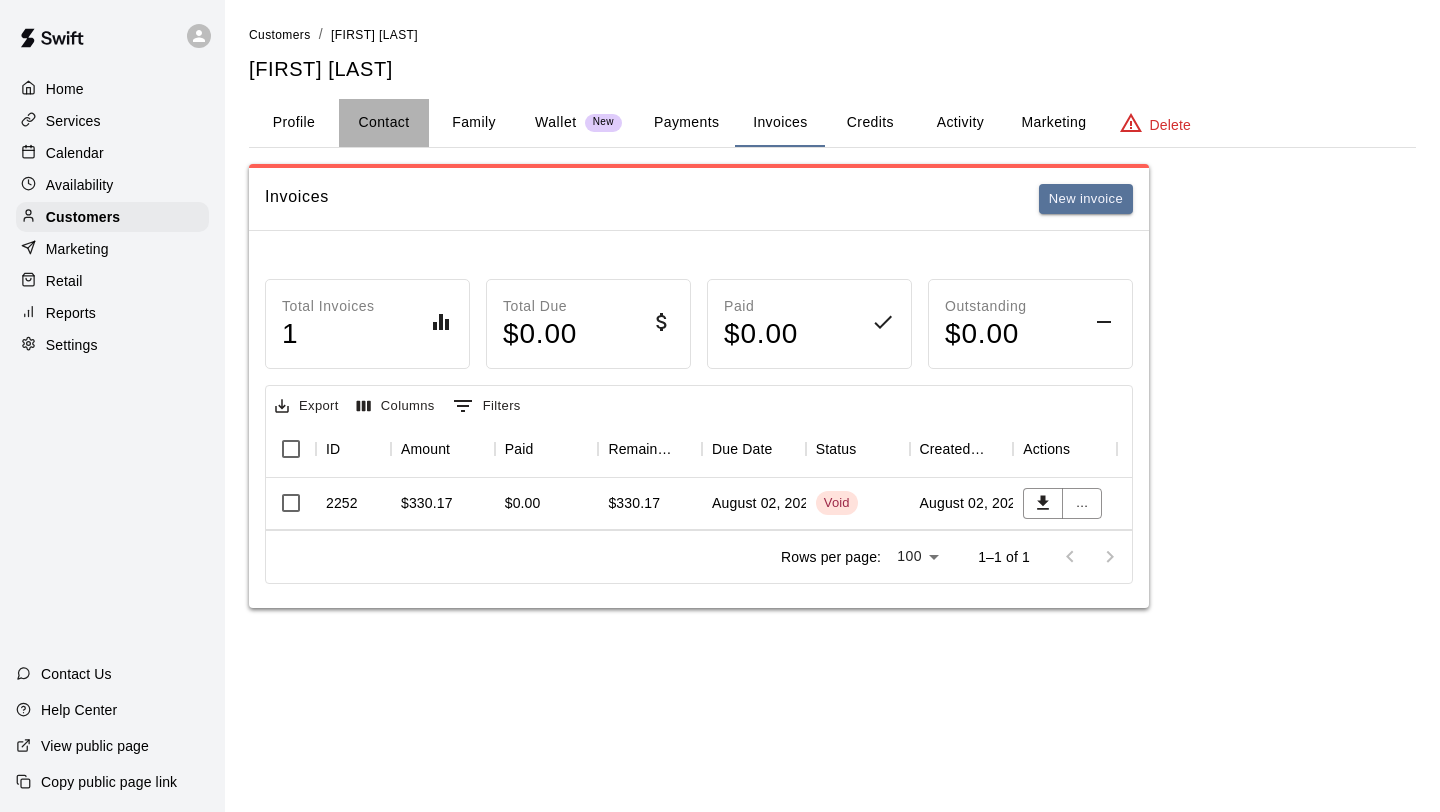 click on "Contact" at bounding box center (384, 123) 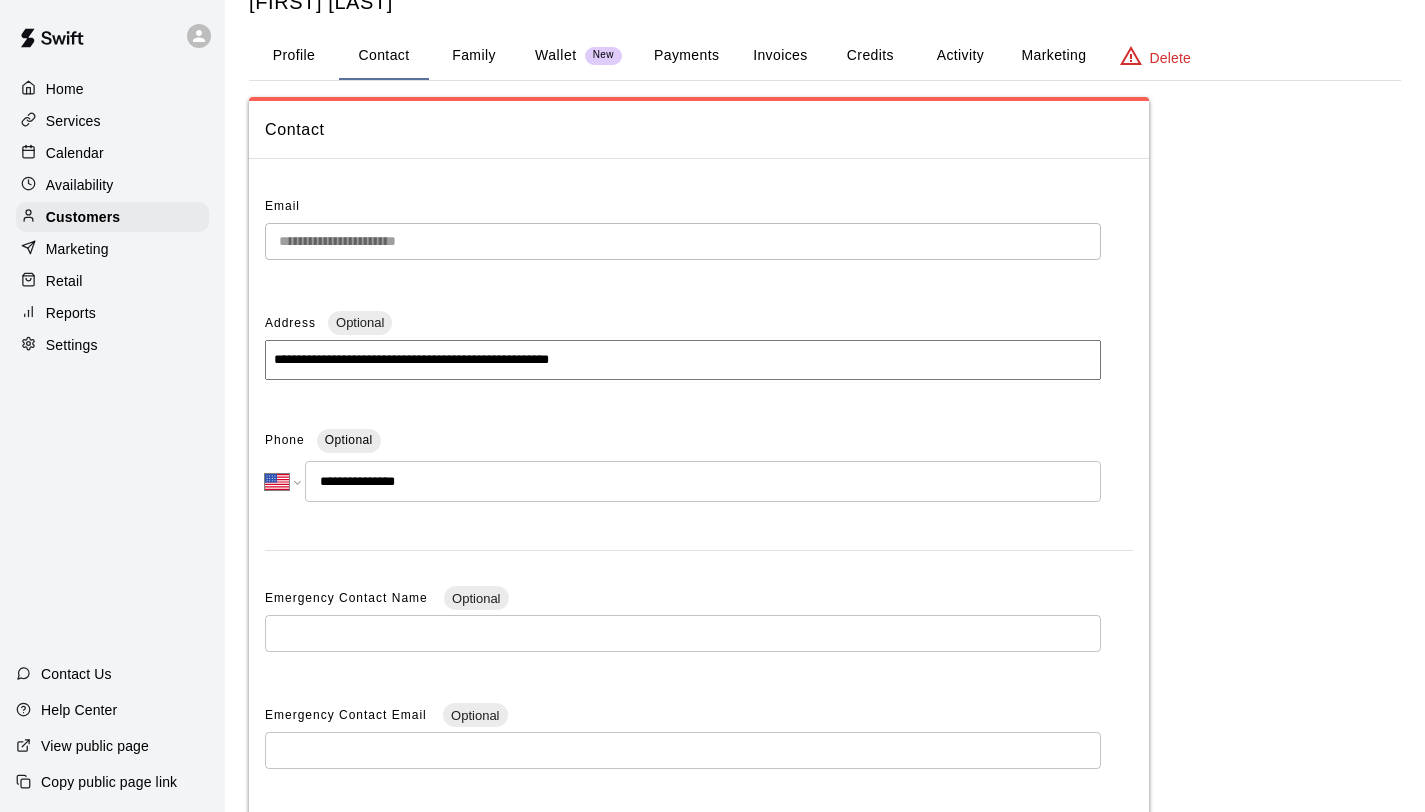 scroll, scrollTop: 0, scrollLeft: 0, axis: both 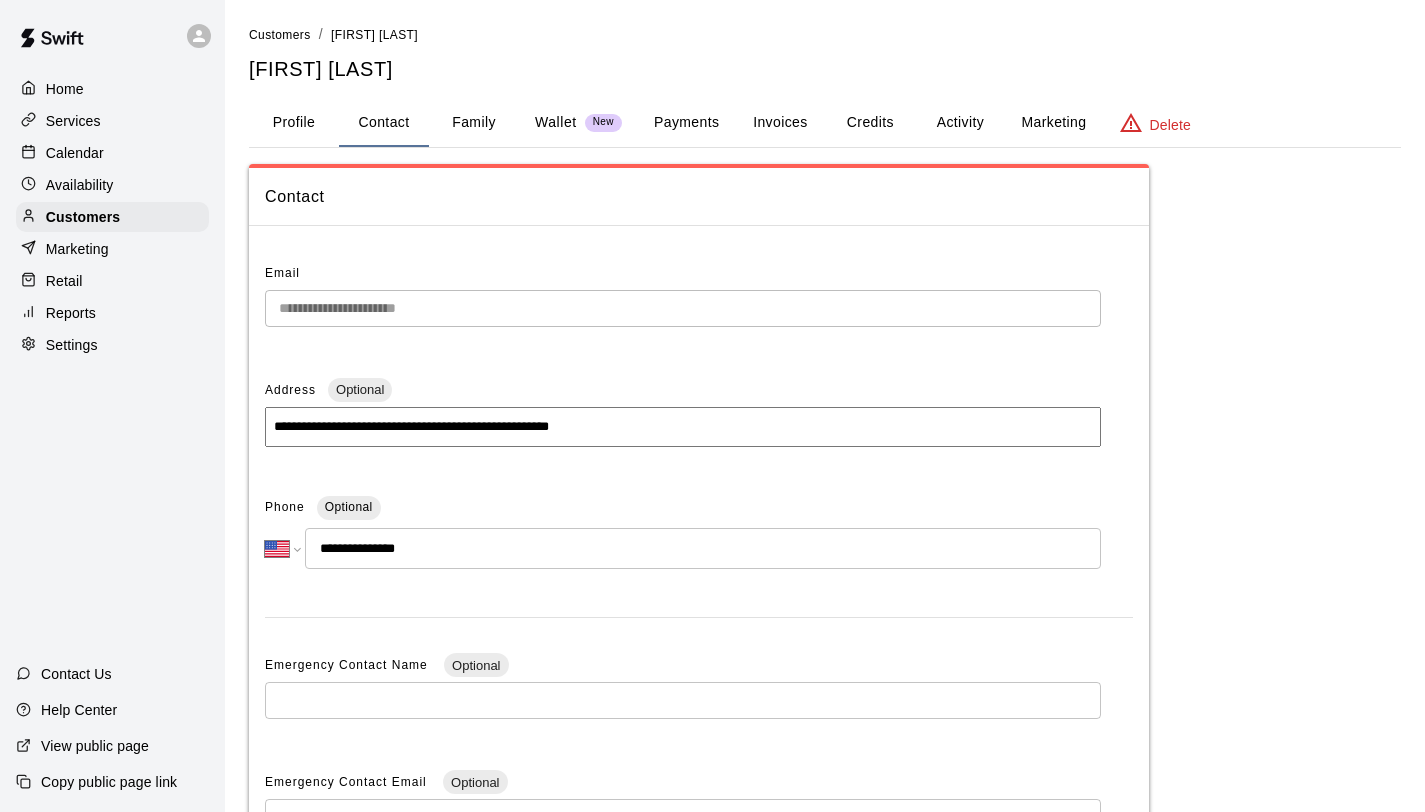 click on "Profile" at bounding box center [294, 123] 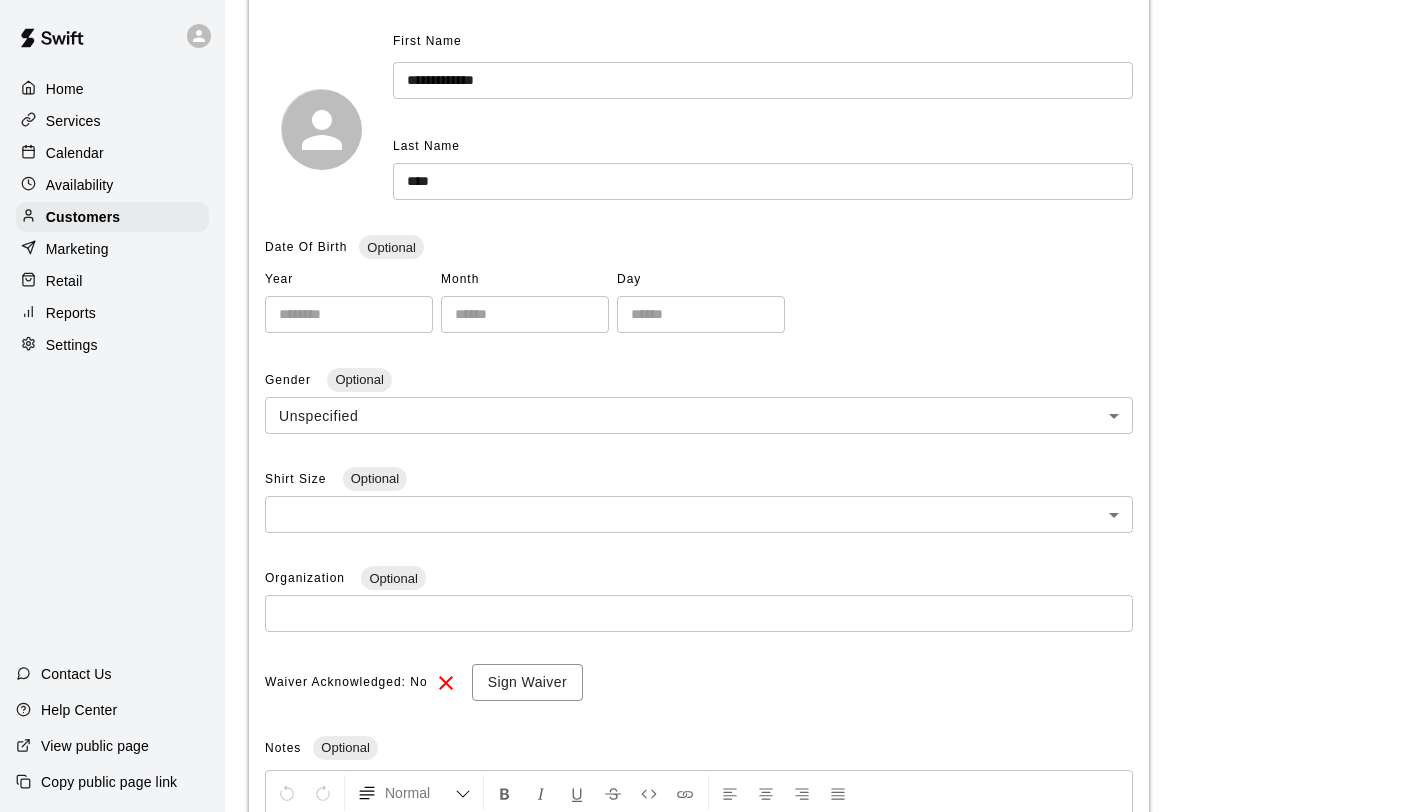 scroll, scrollTop: 0, scrollLeft: 0, axis: both 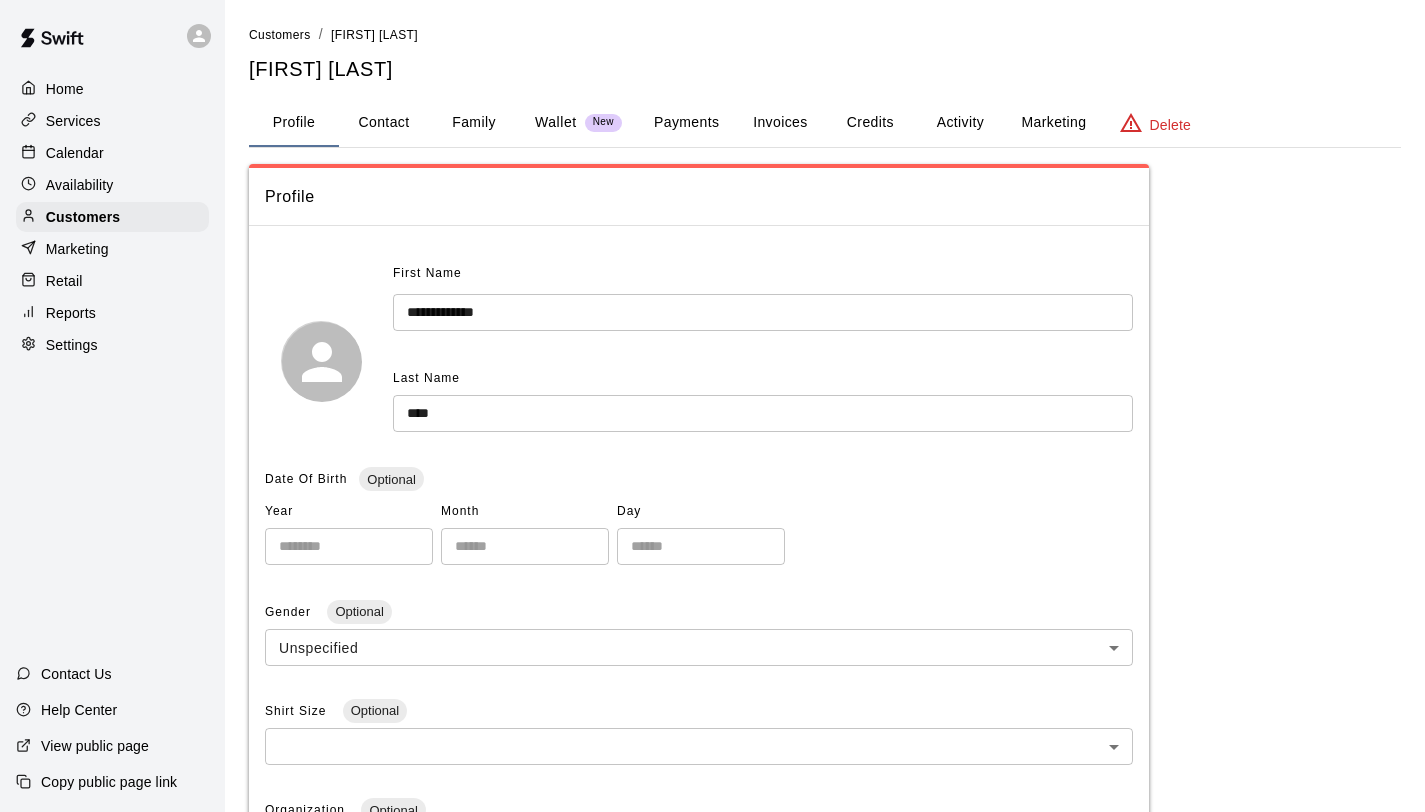 click on "Payments" at bounding box center (686, 123) 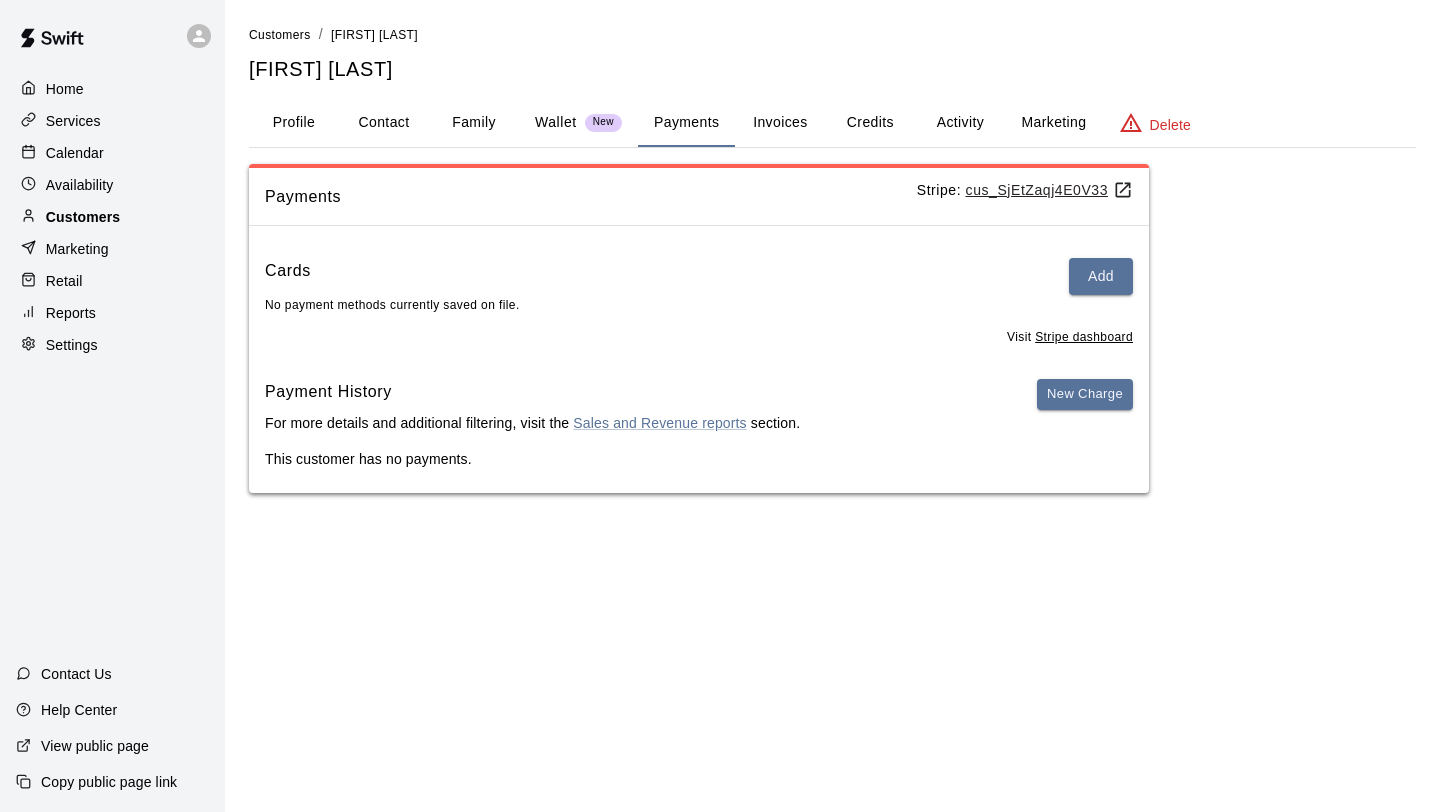 click on "Customers" at bounding box center [83, 217] 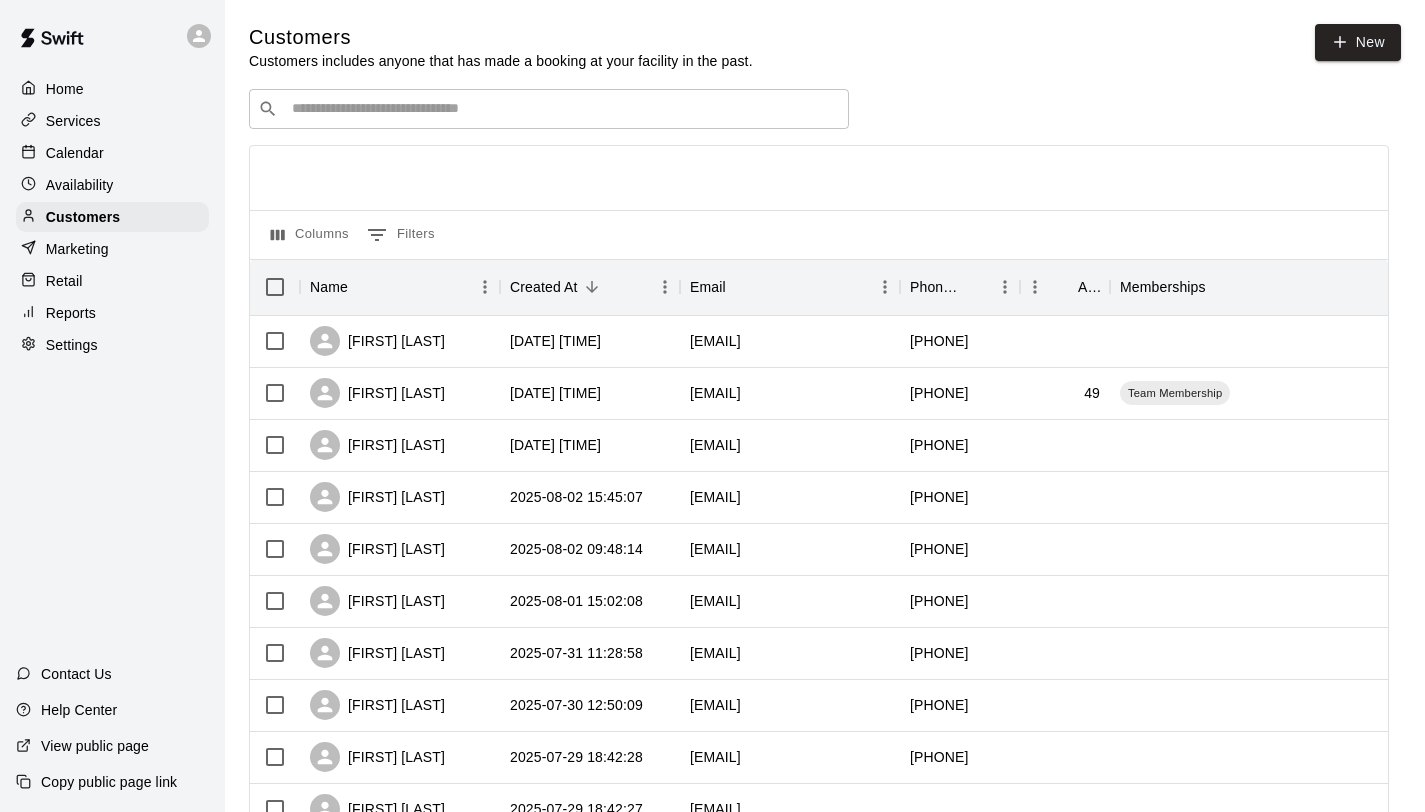 click on "​ ​" at bounding box center [549, 109] 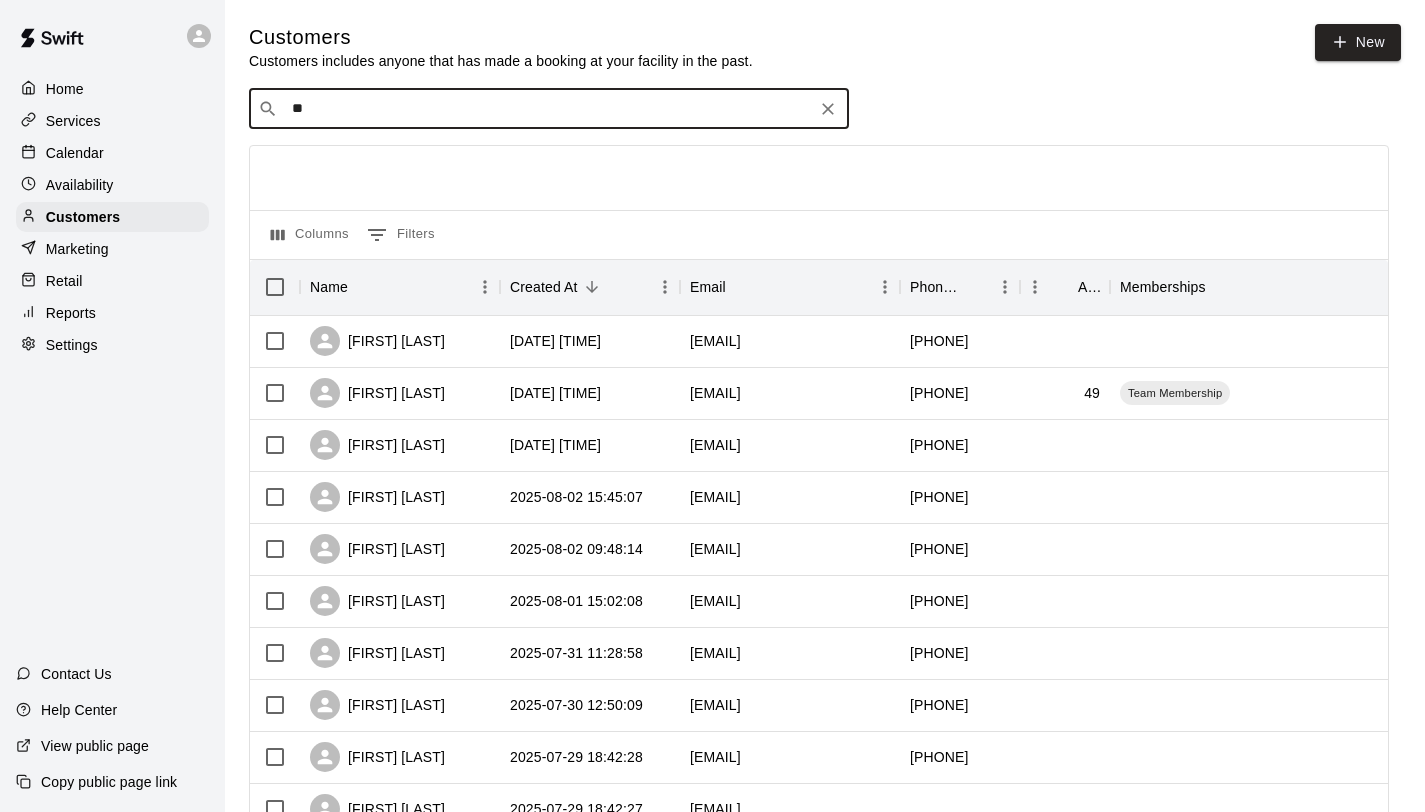 type on "*" 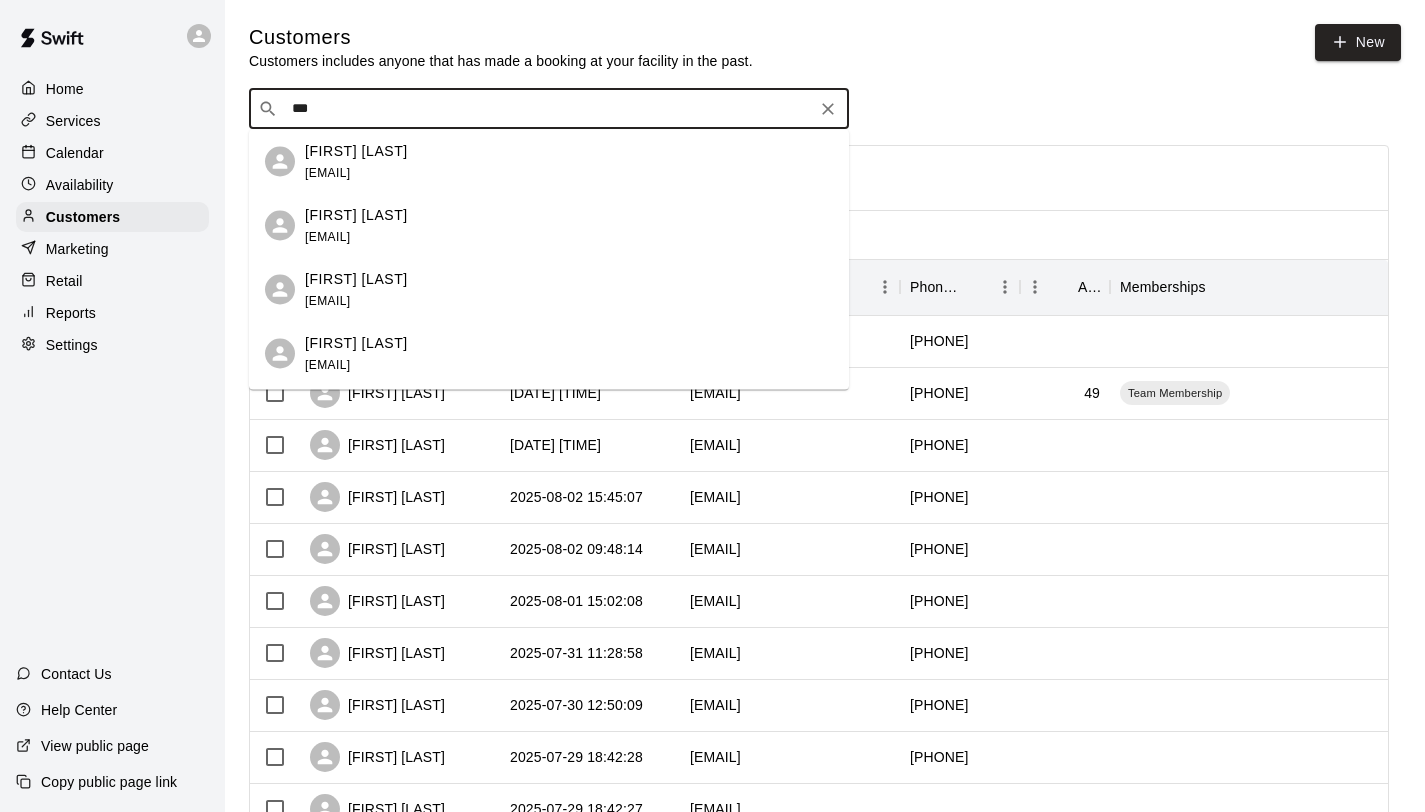 type on "****" 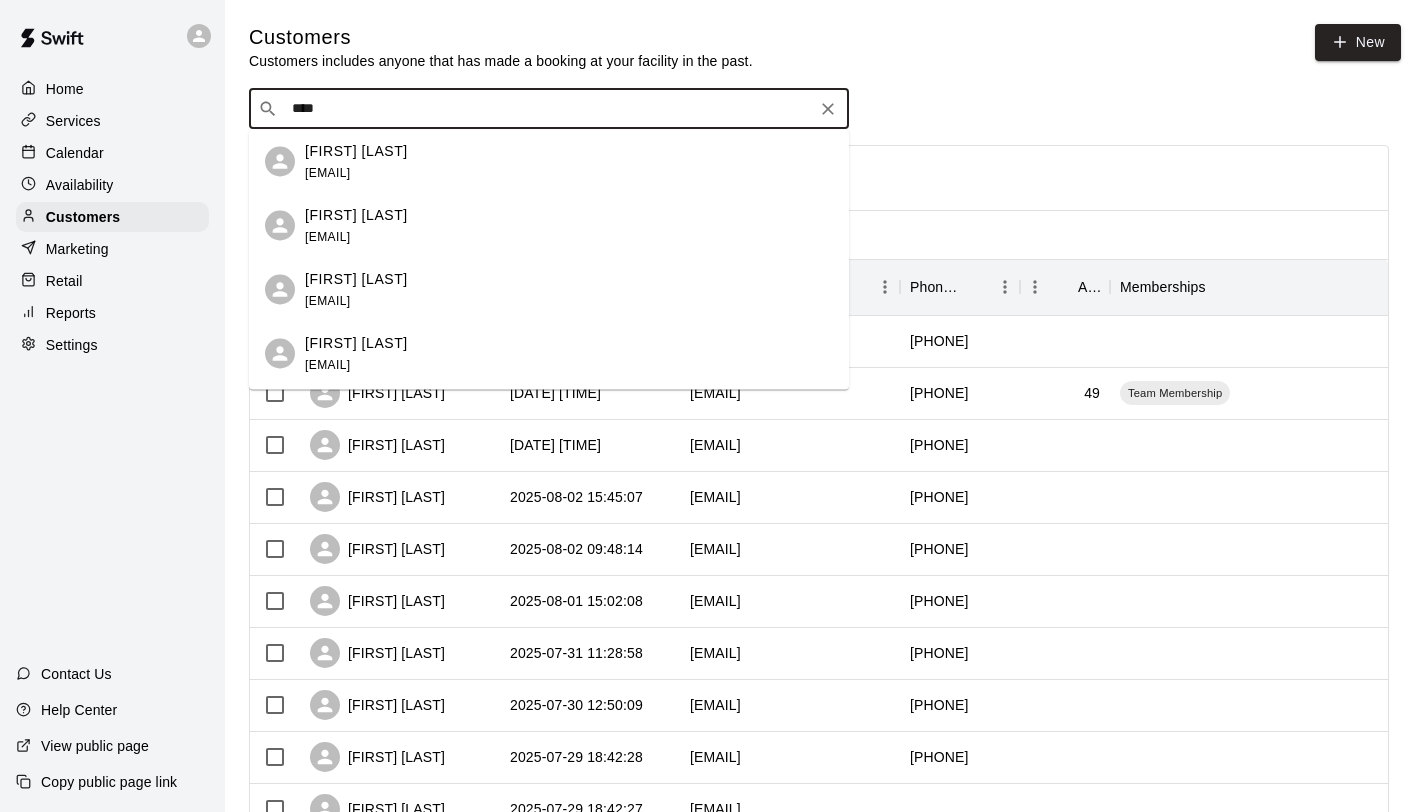 click on "Matthew Lieb" at bounding box center [356, 342] 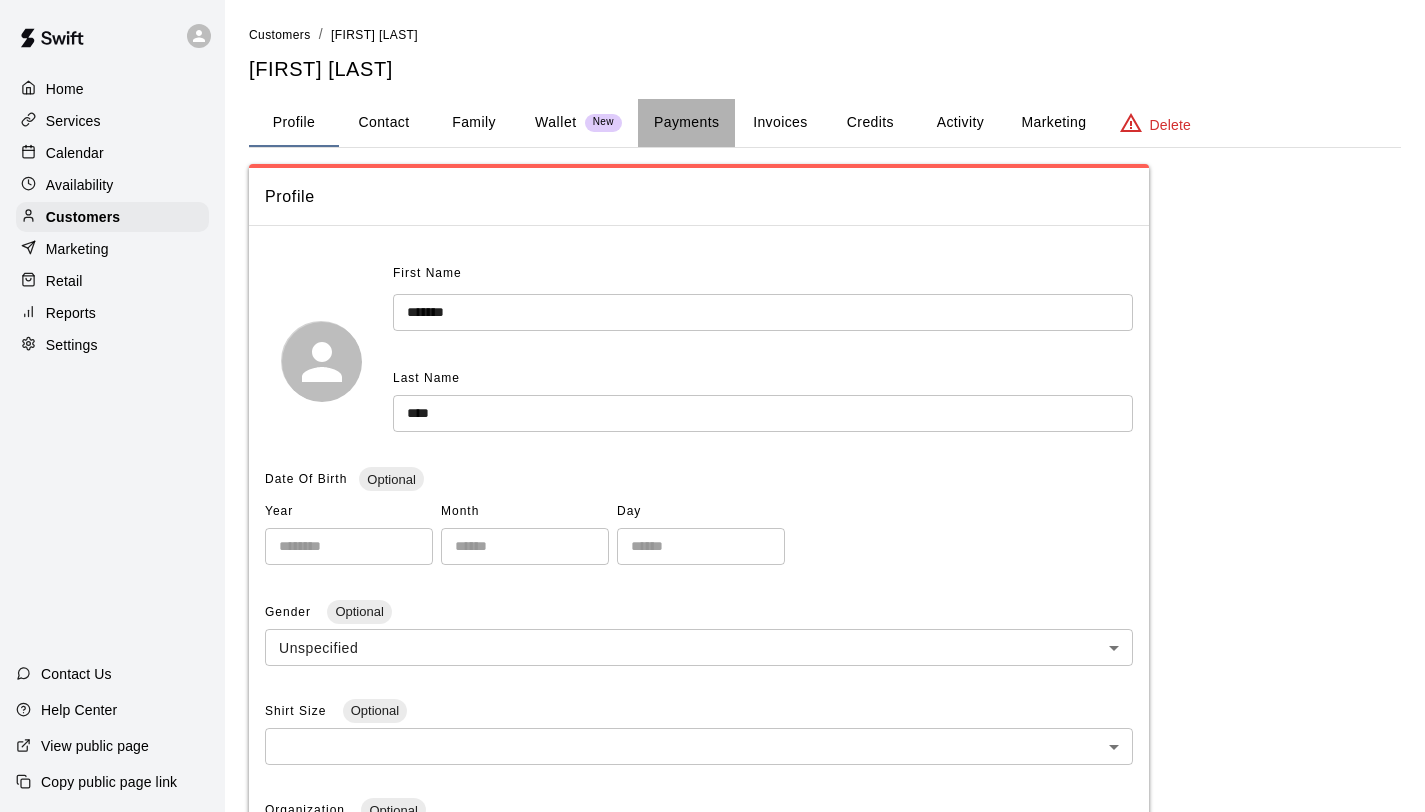 click on "Payments" at bounding box center [686, 123] 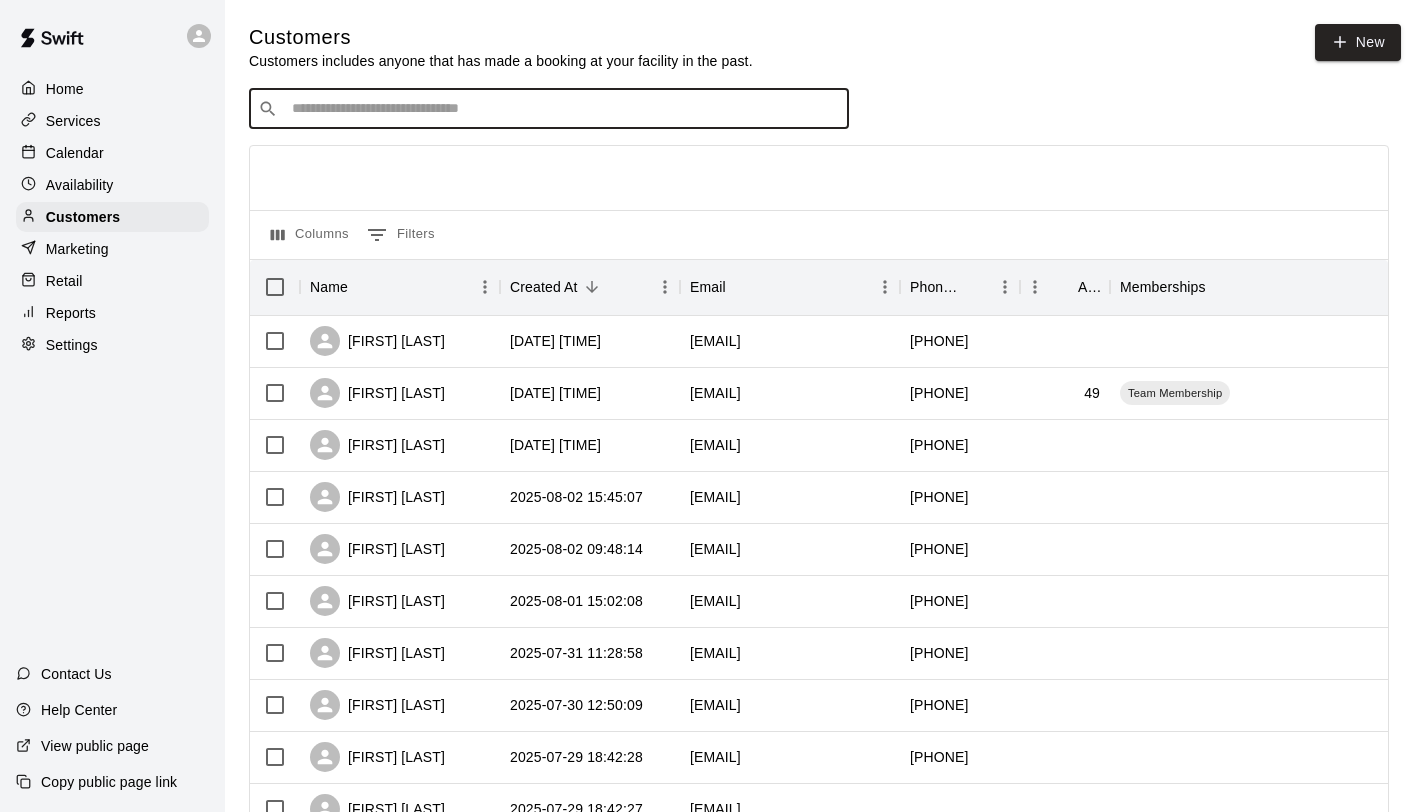 click at bounding box center [563, 109] 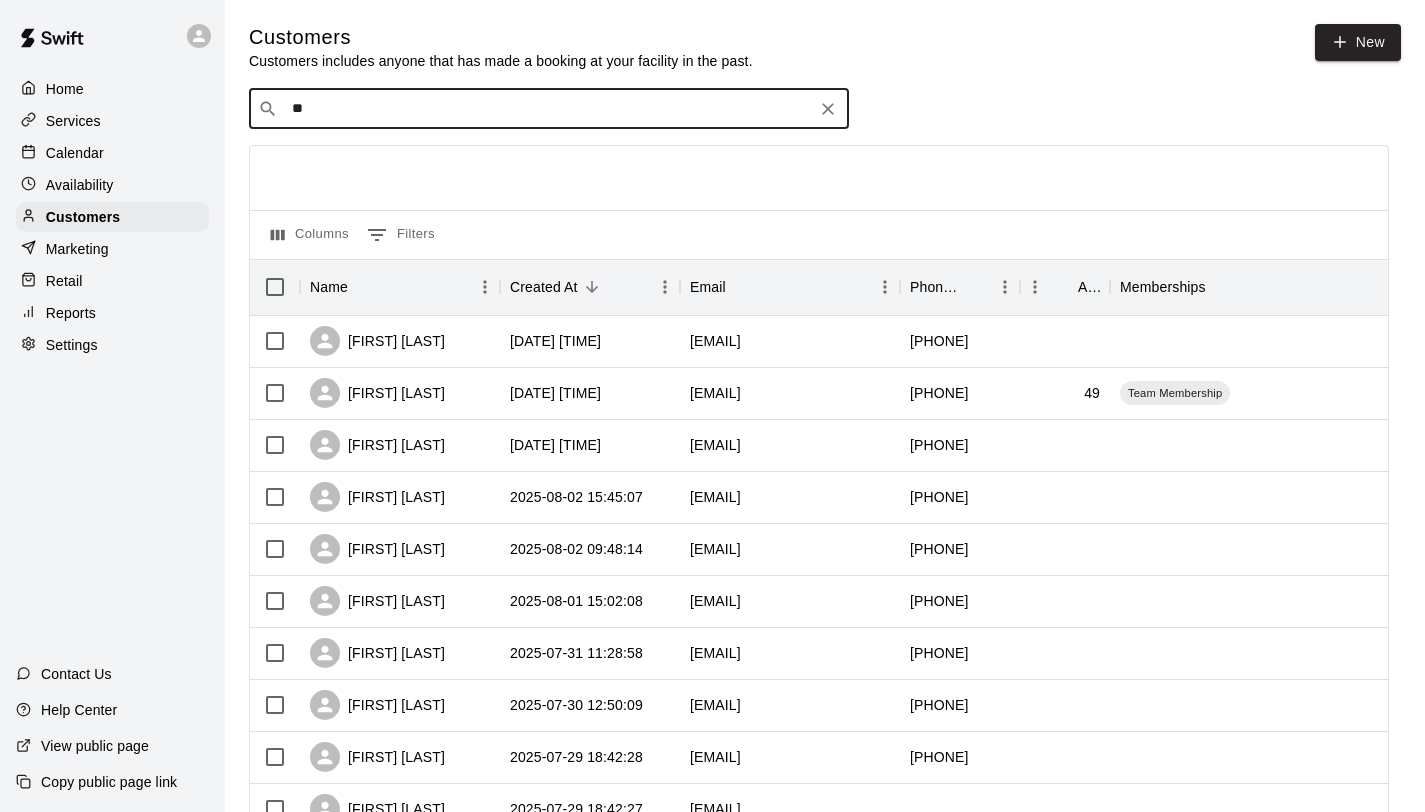 type on "*" 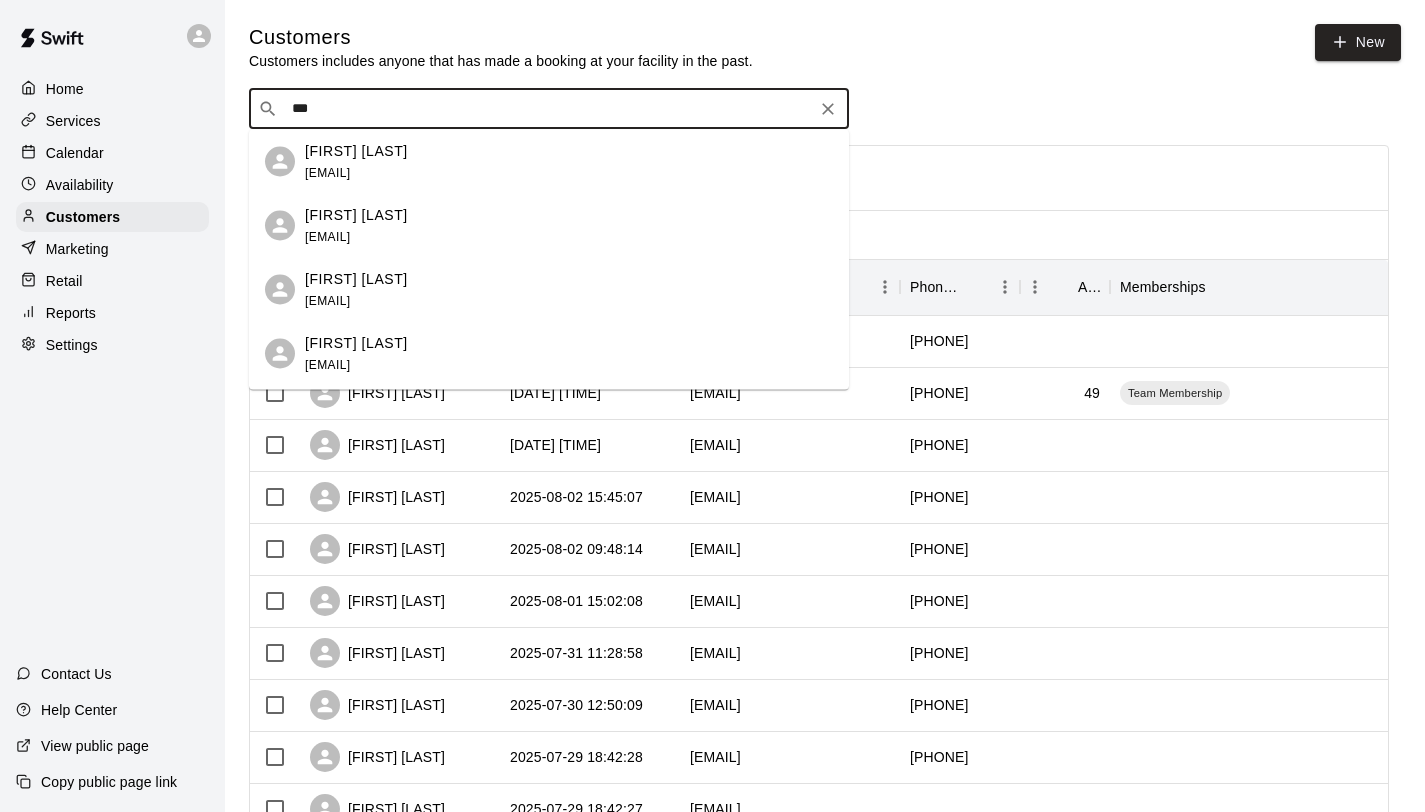 type on "****" 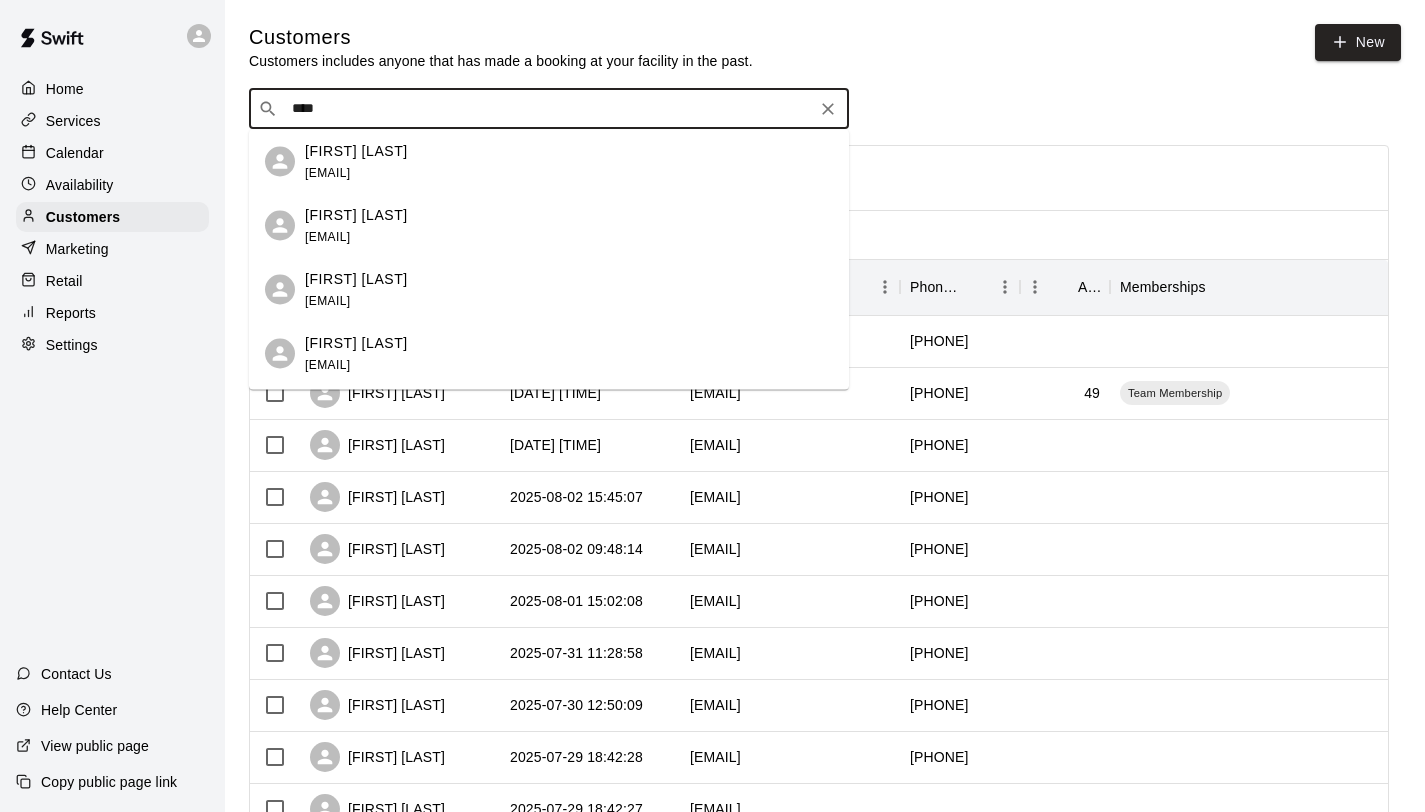 click on "Addison Lieb" at bounding box center (356, 214) 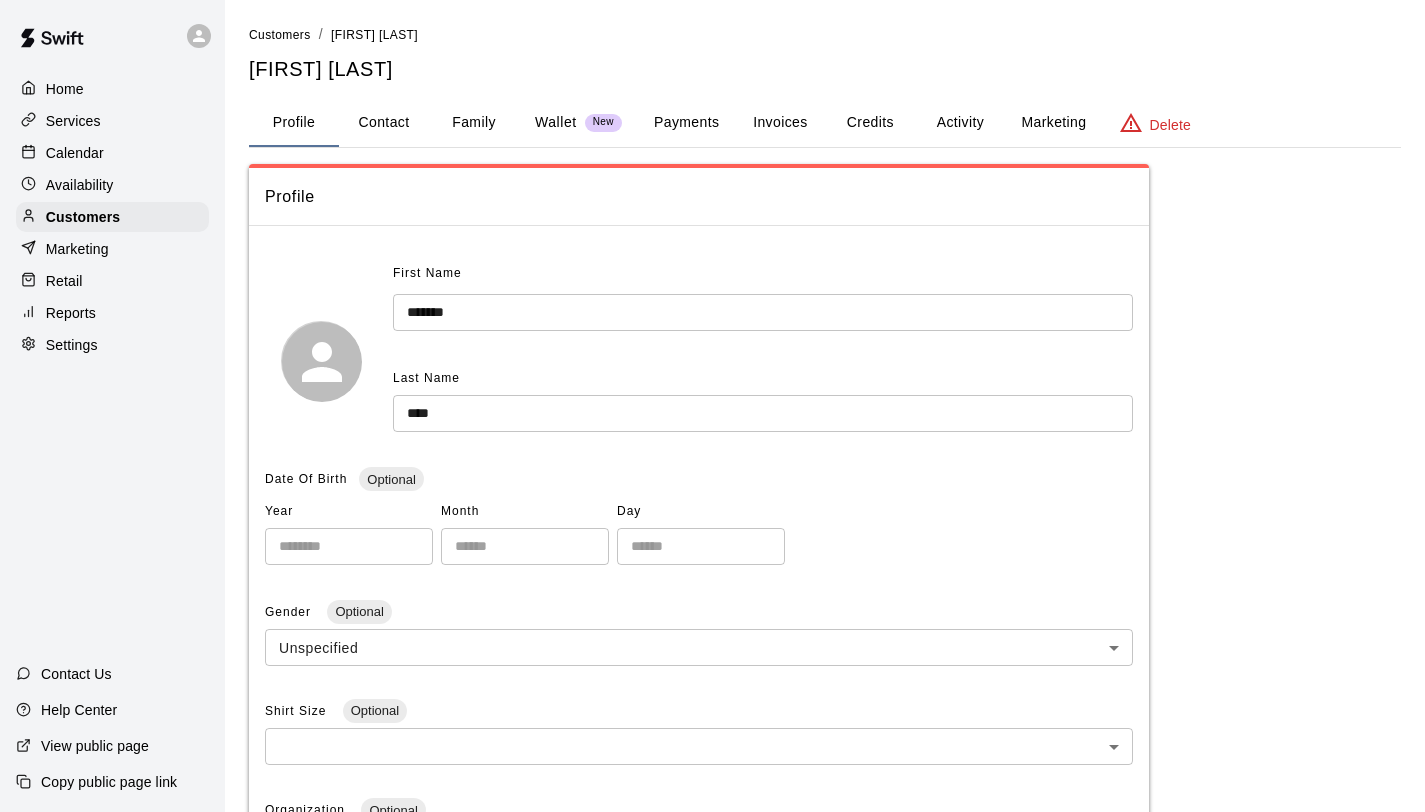 click on "Payments" at bounding box center [686, 123] 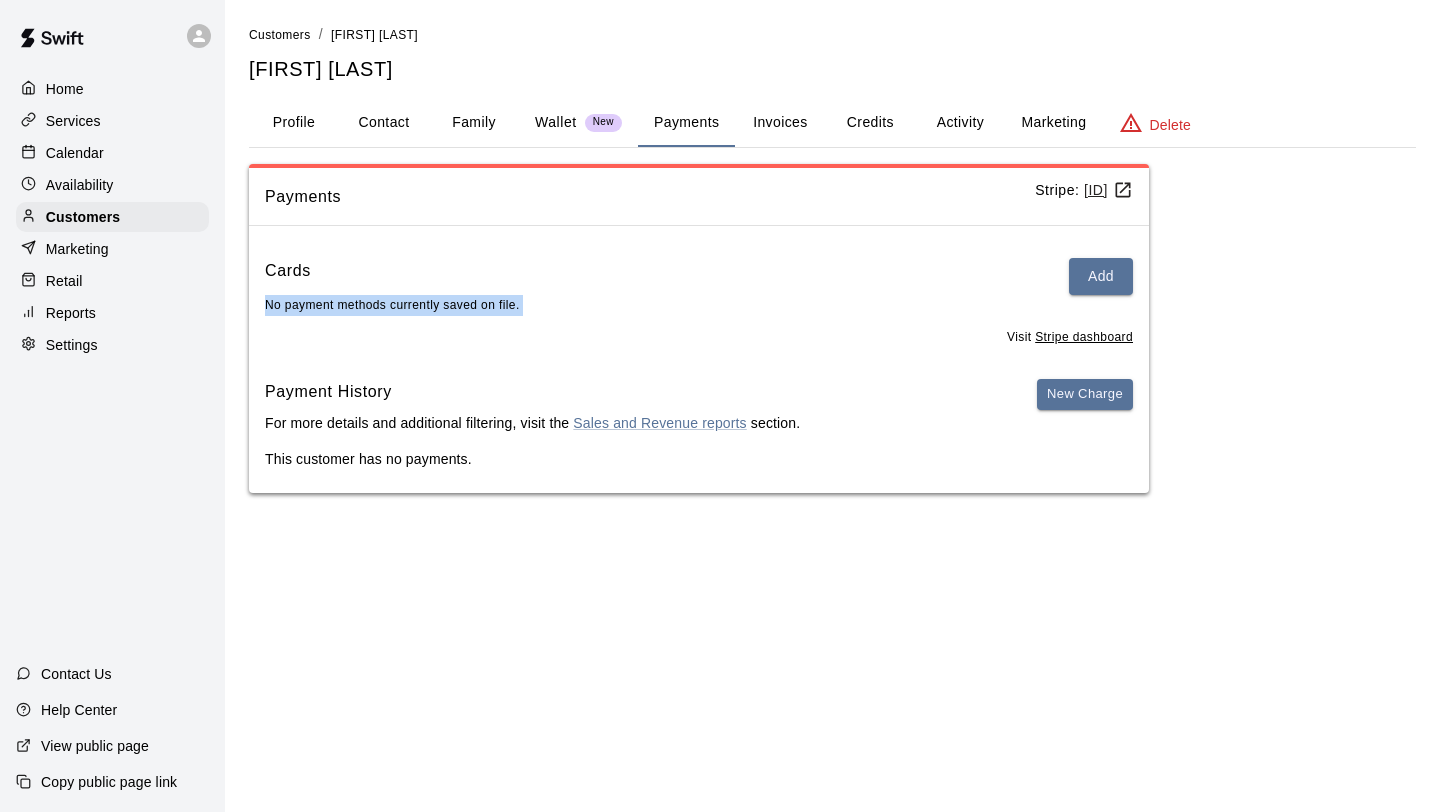 drag, startPoint x: 649, startPoint y: 289, endPoint x: 639, endPoint y: 328, distance: 40.261642 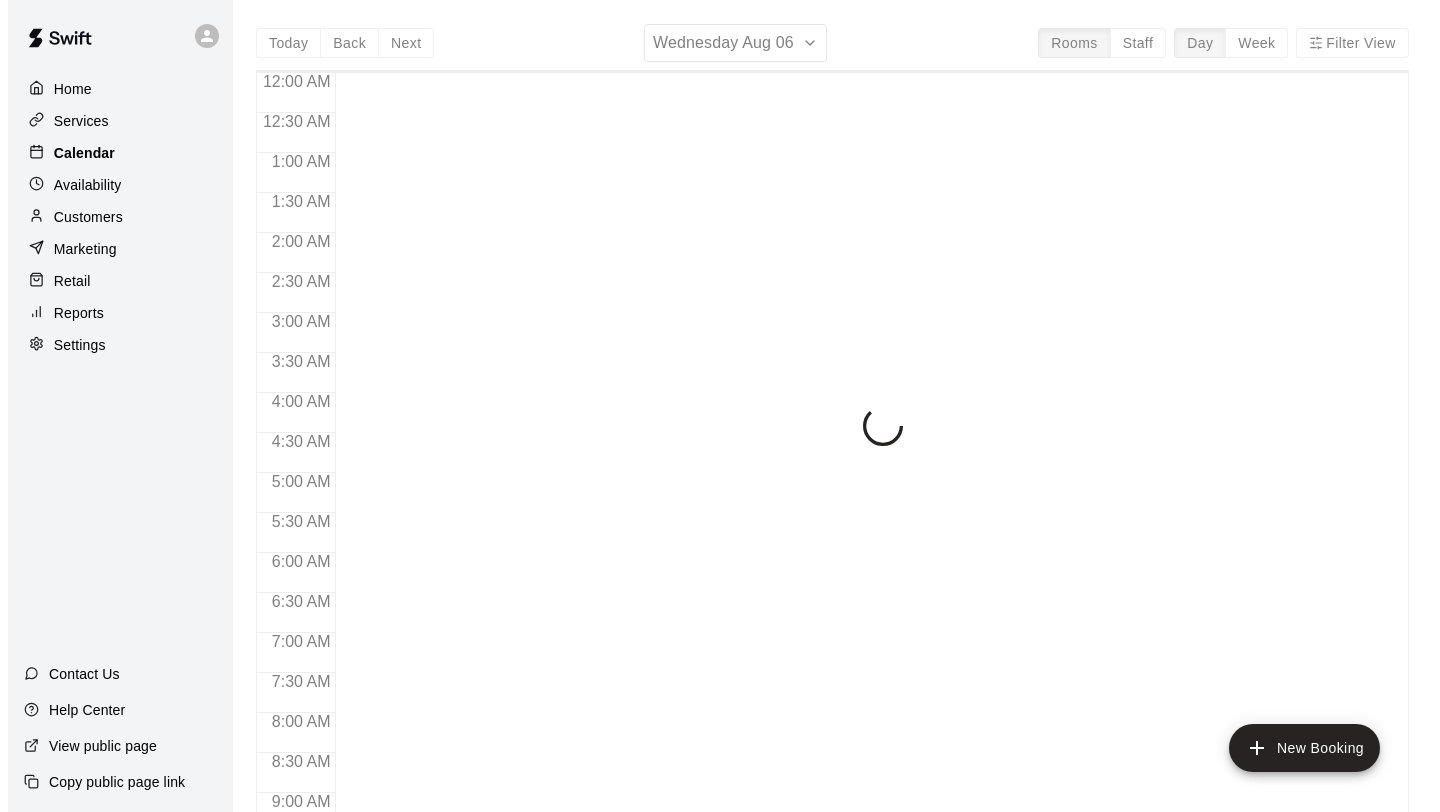 scroll, scrollTop: 1159, scrollLeft: 0, axis: vertical 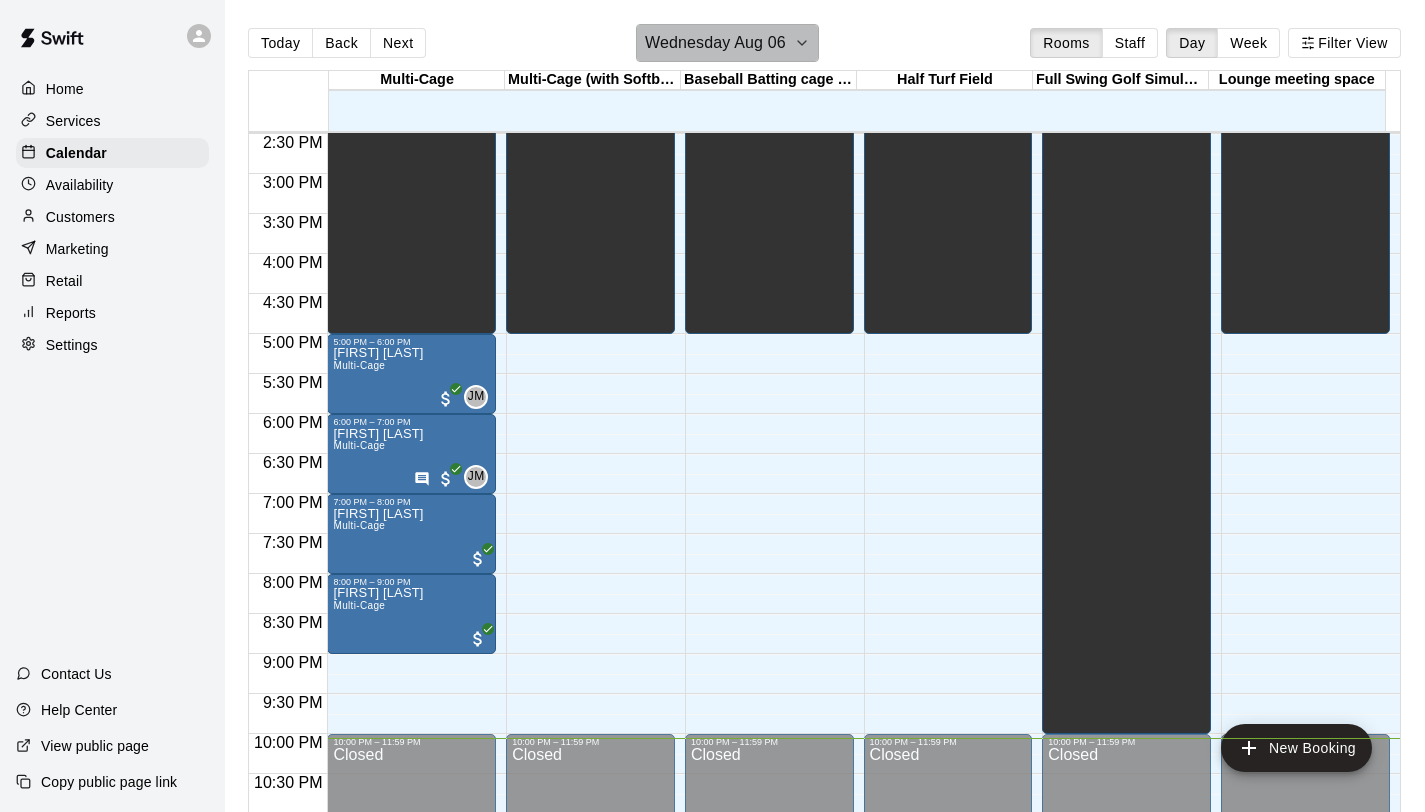 click 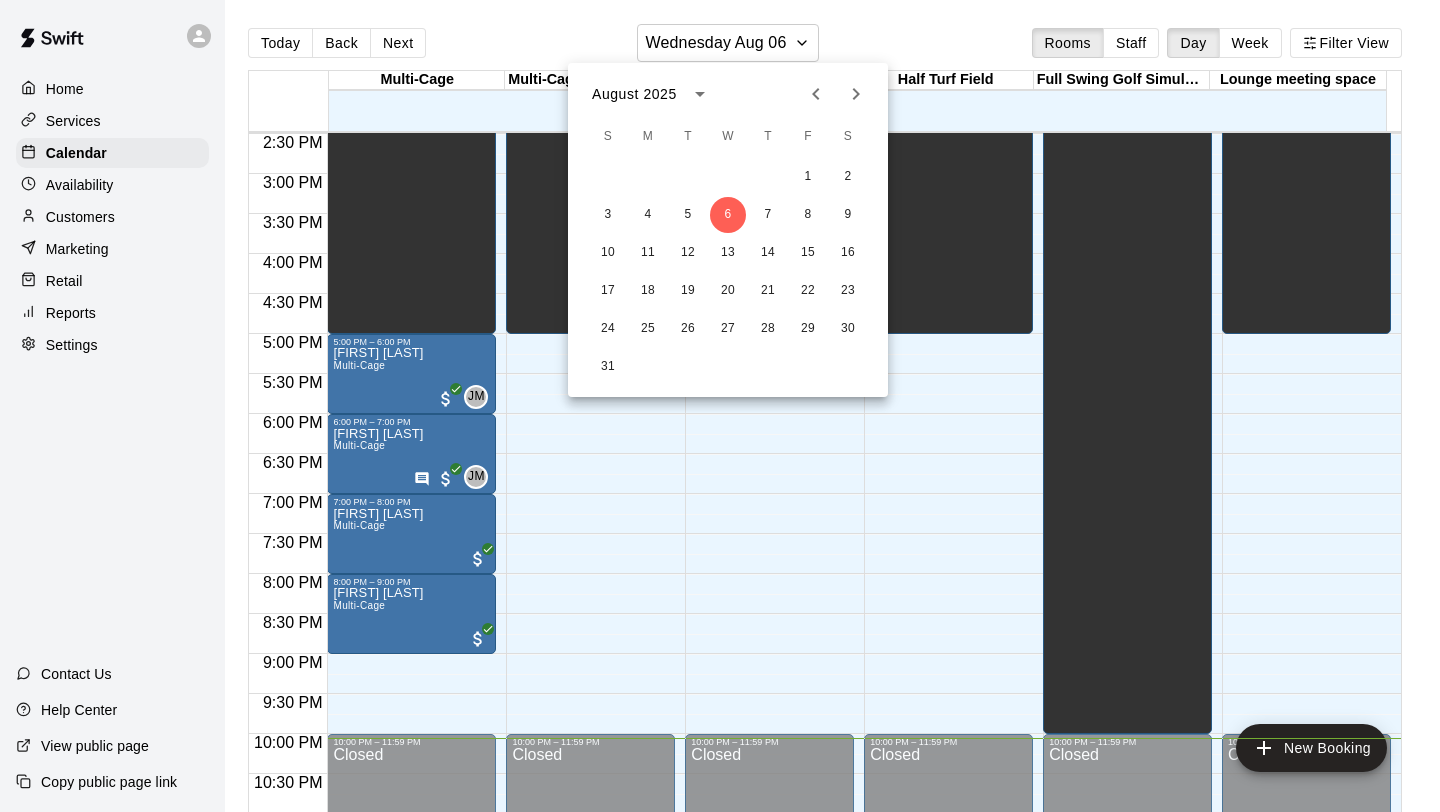 click 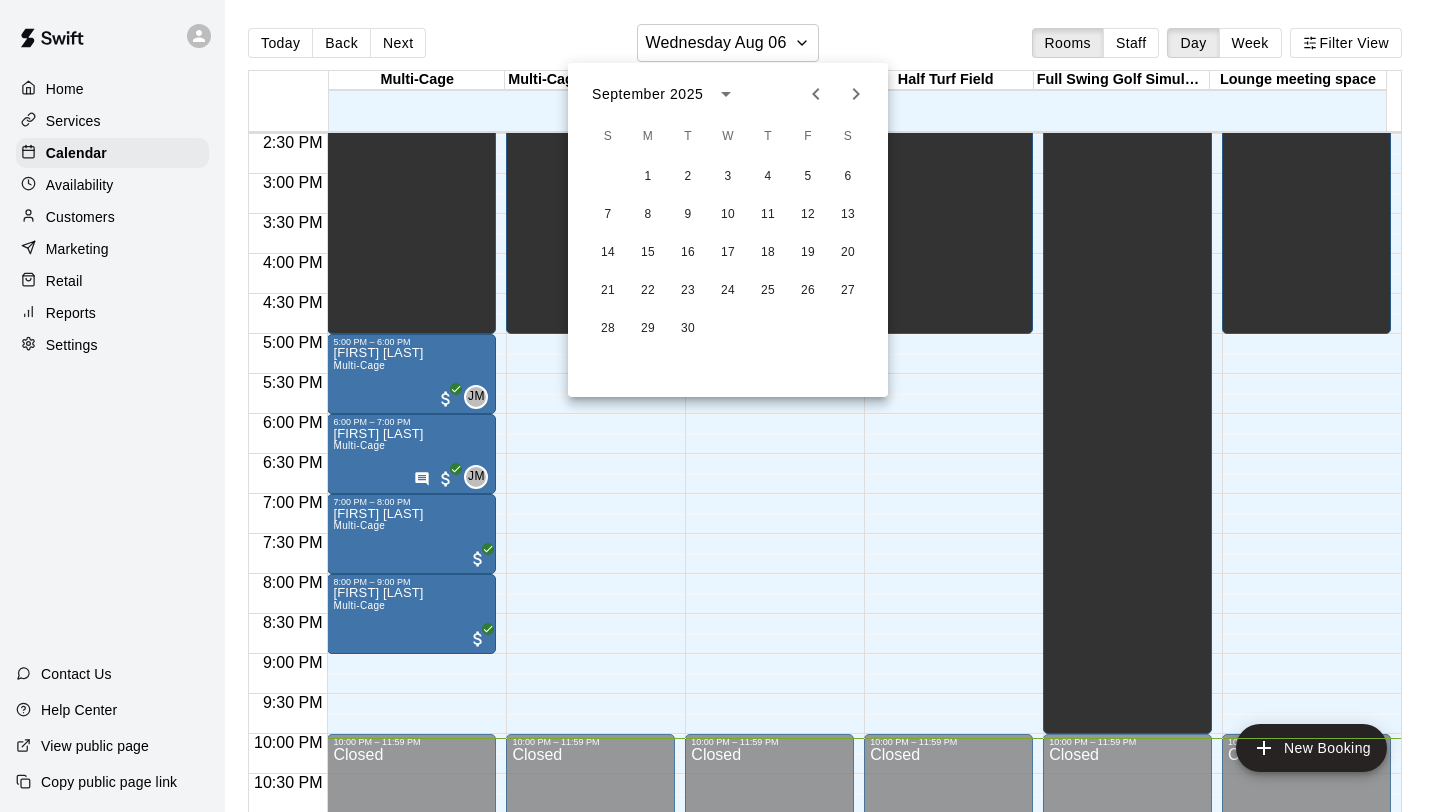 click 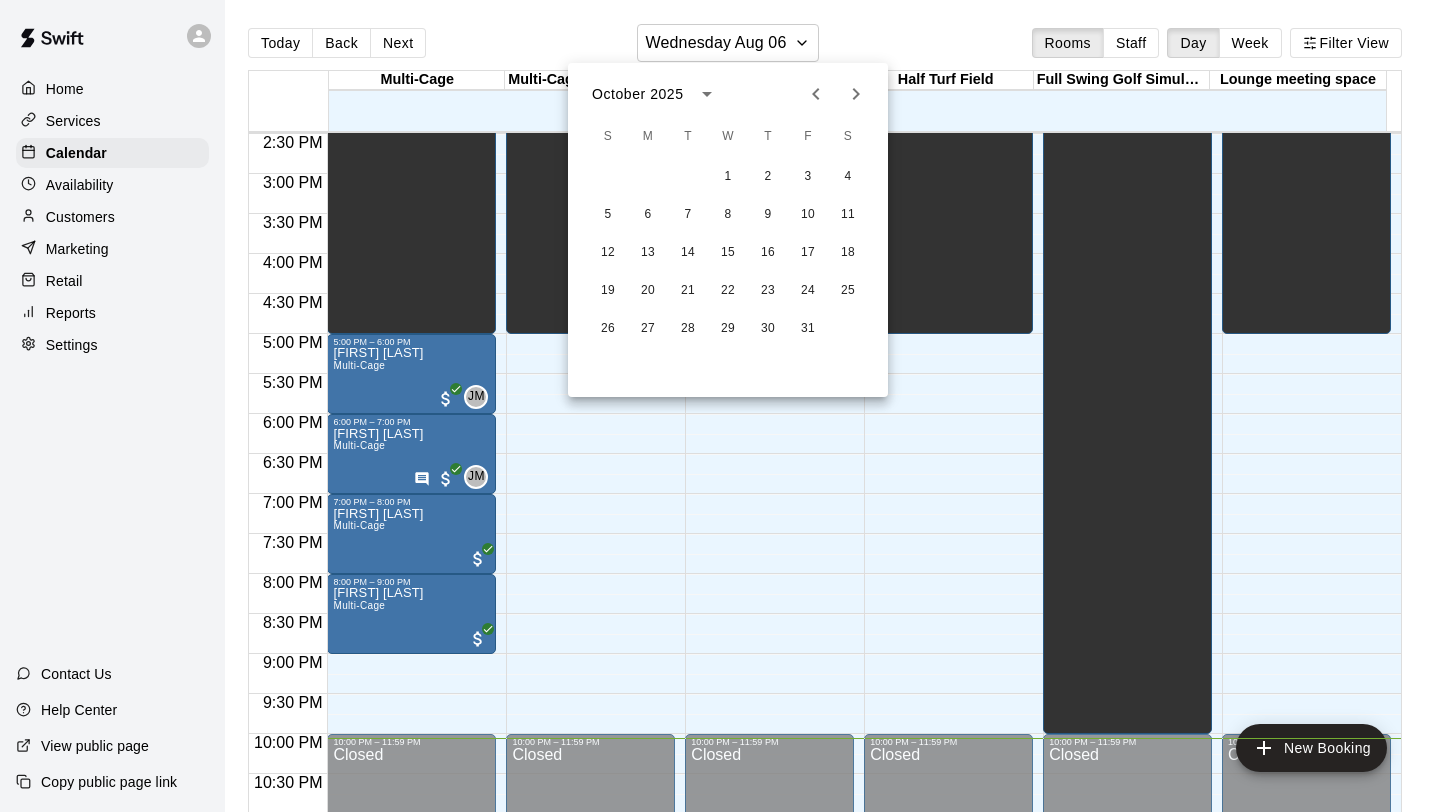 click 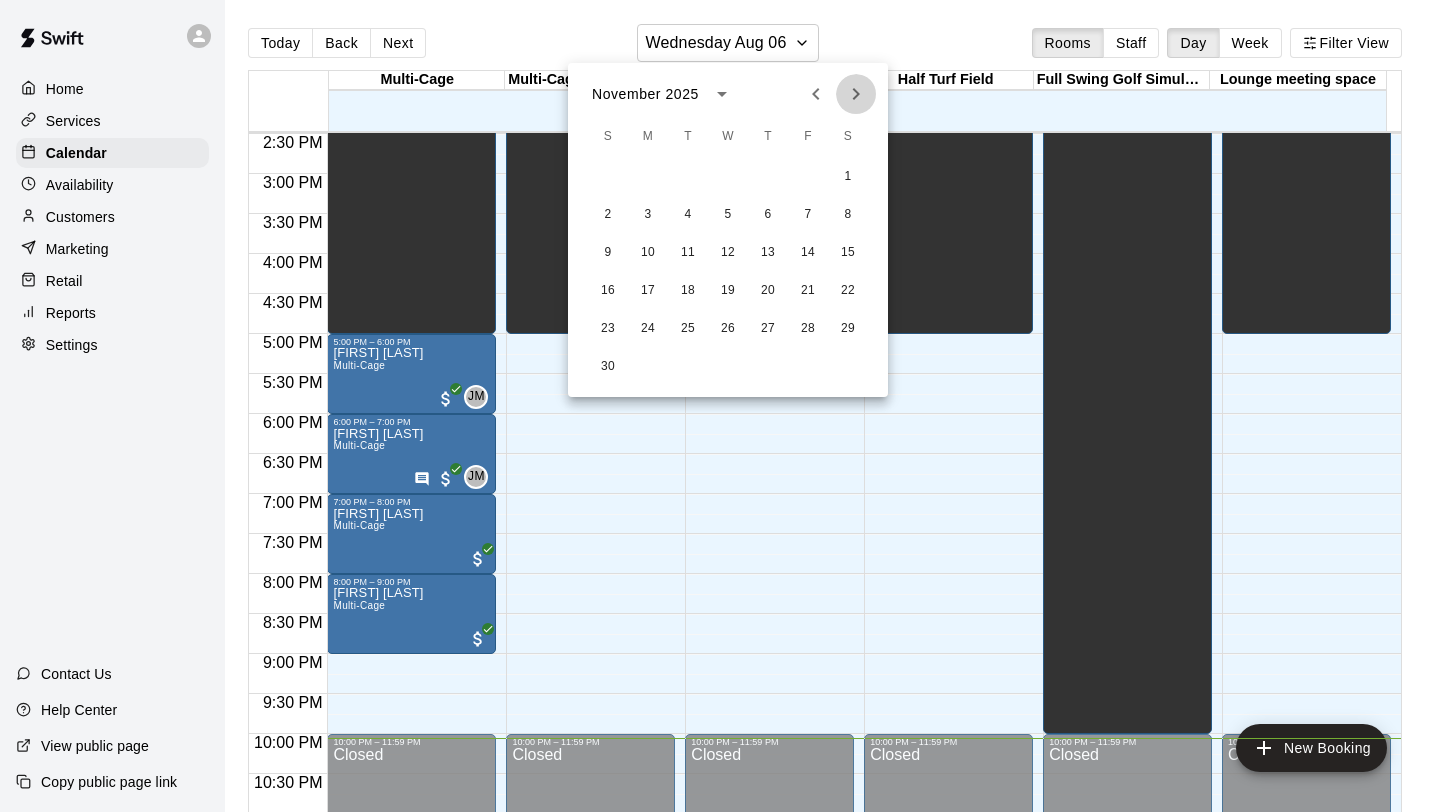 click 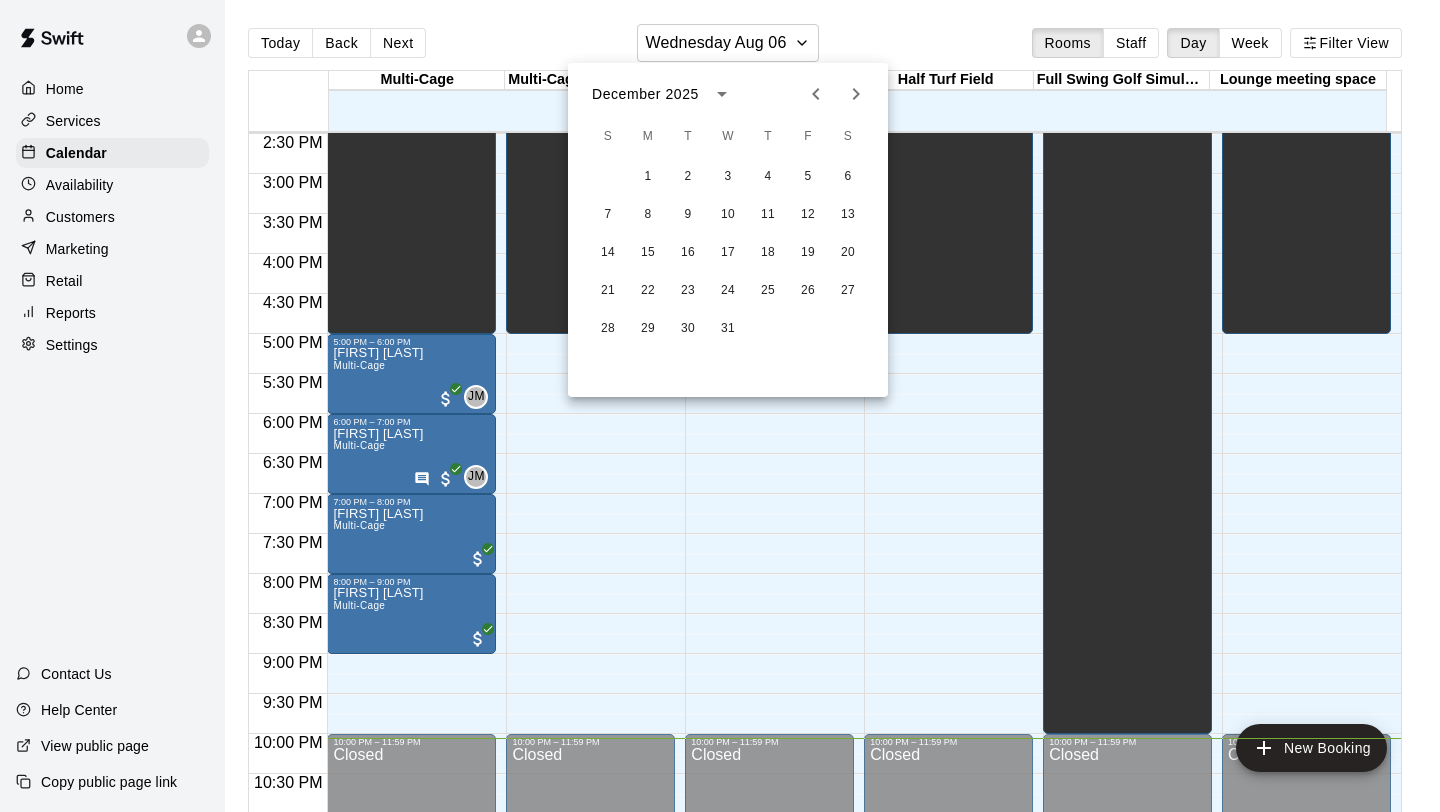 click 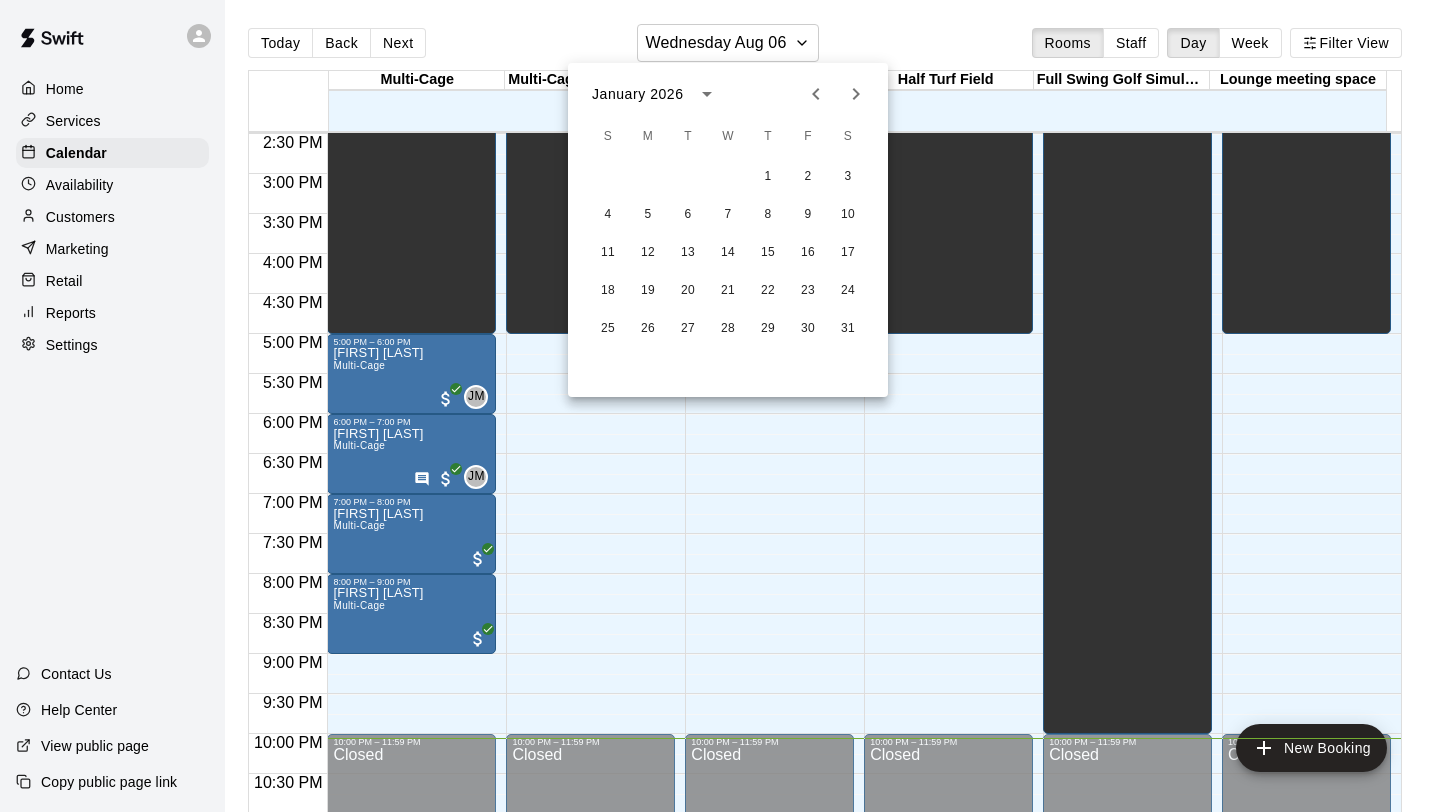 click 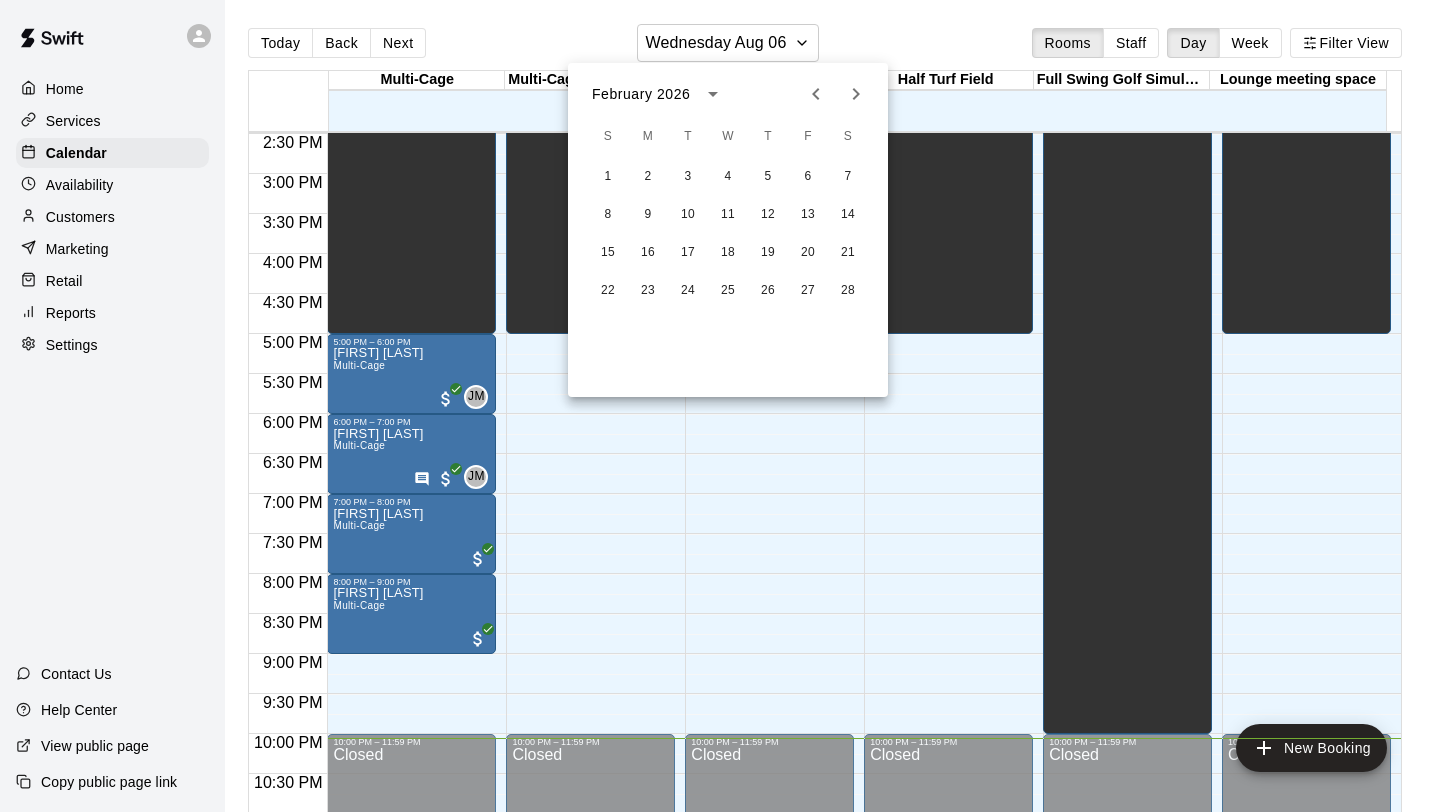 click 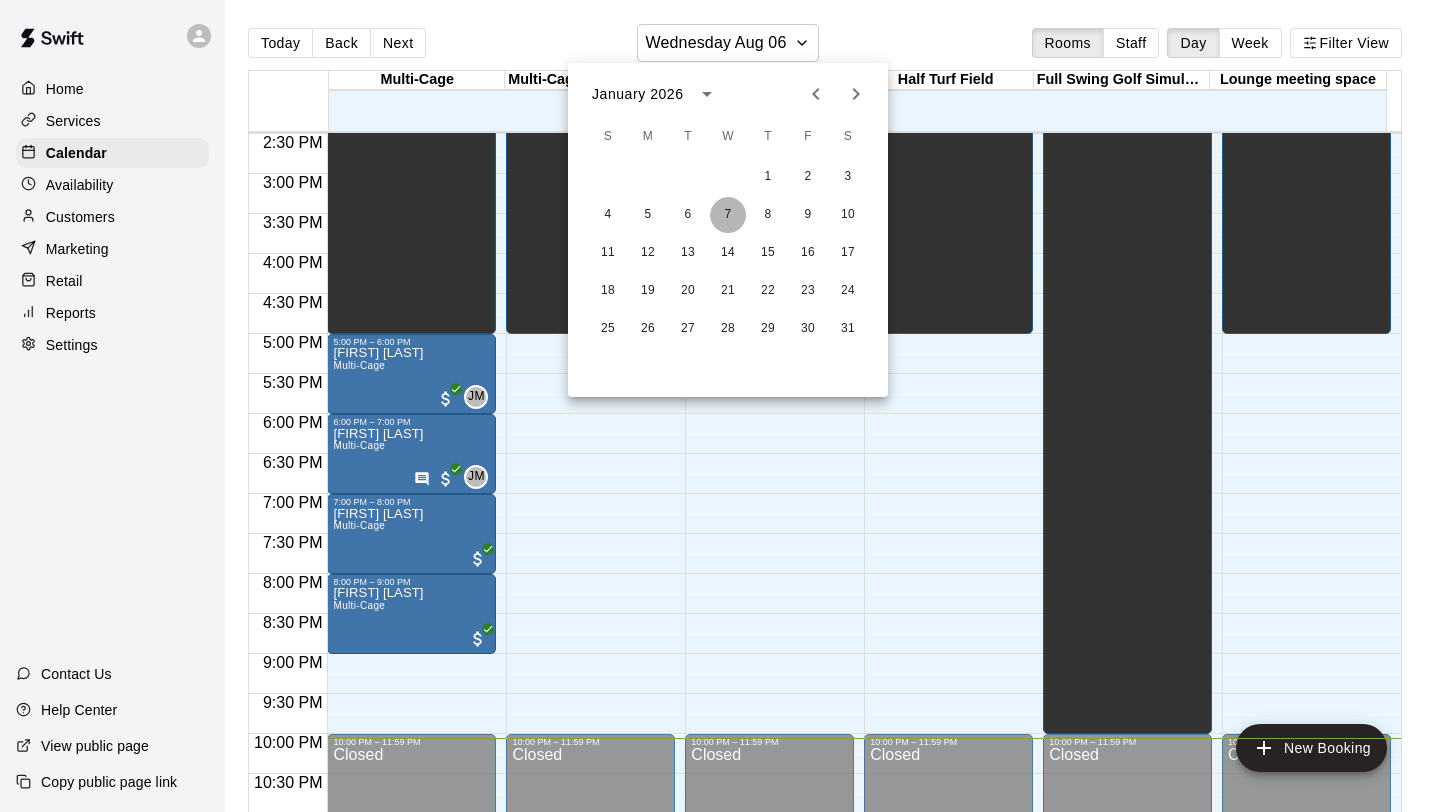 click on "7" at bounding box center (728, 215) 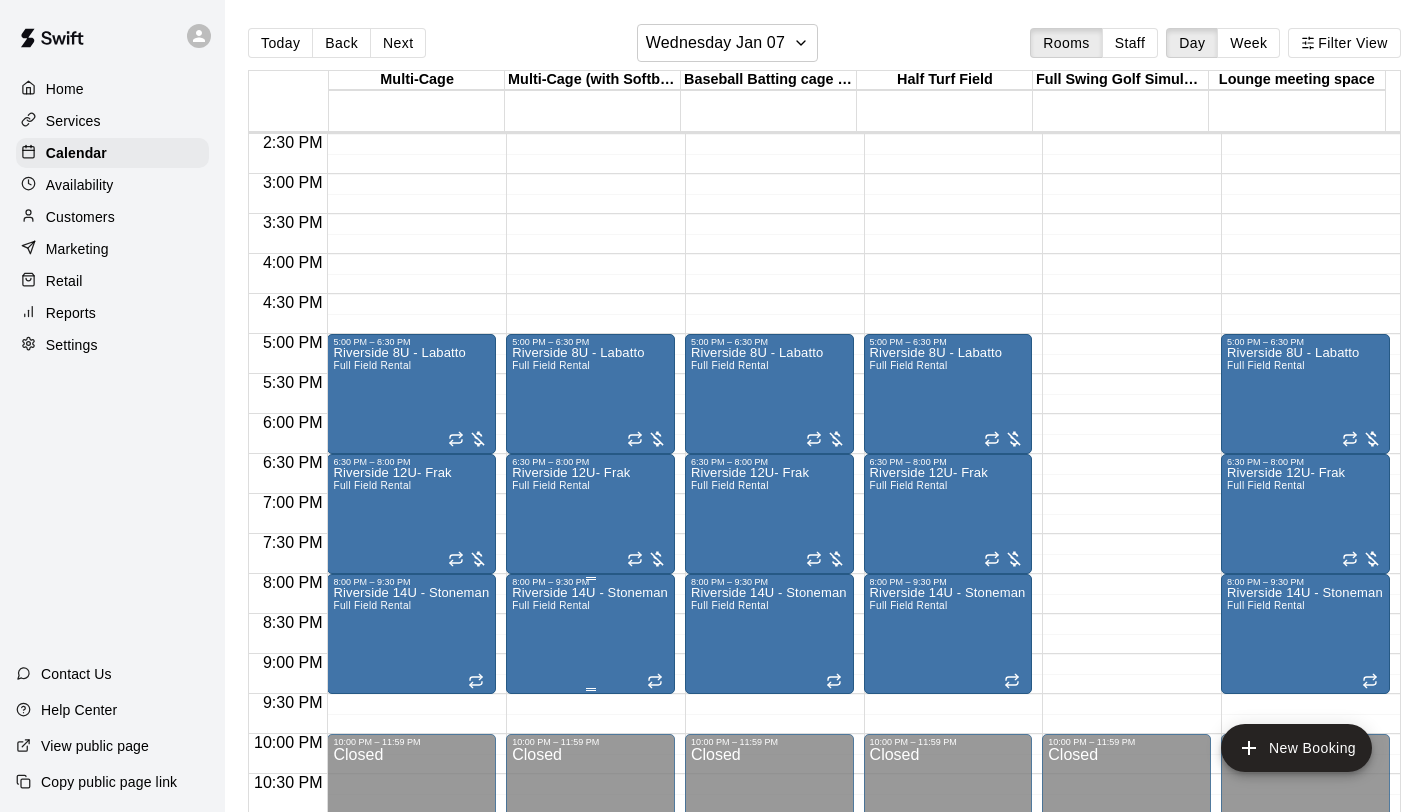 click on "Riverside 14U - Stoneman Full Field Rental" at bounding box center [590, 993] 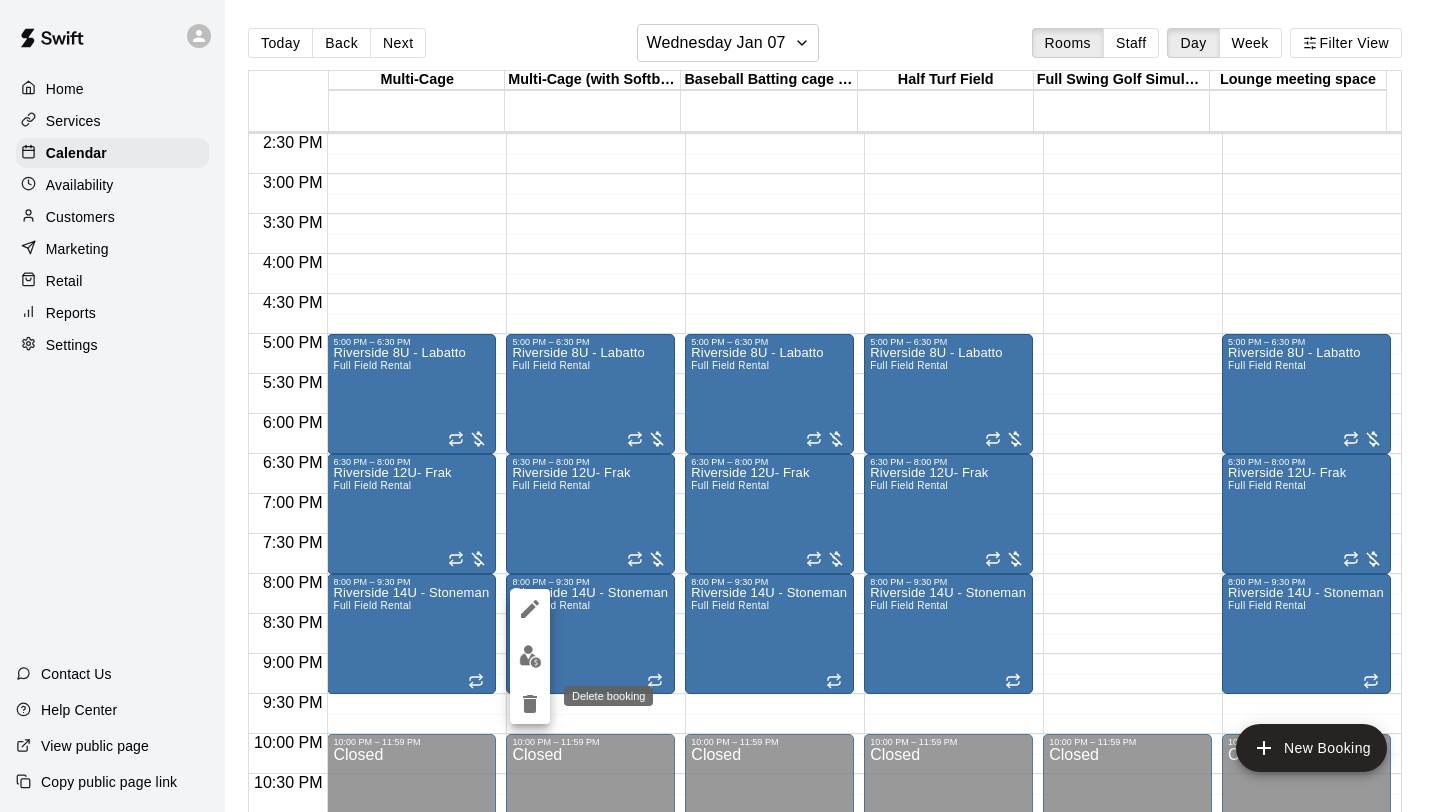 click 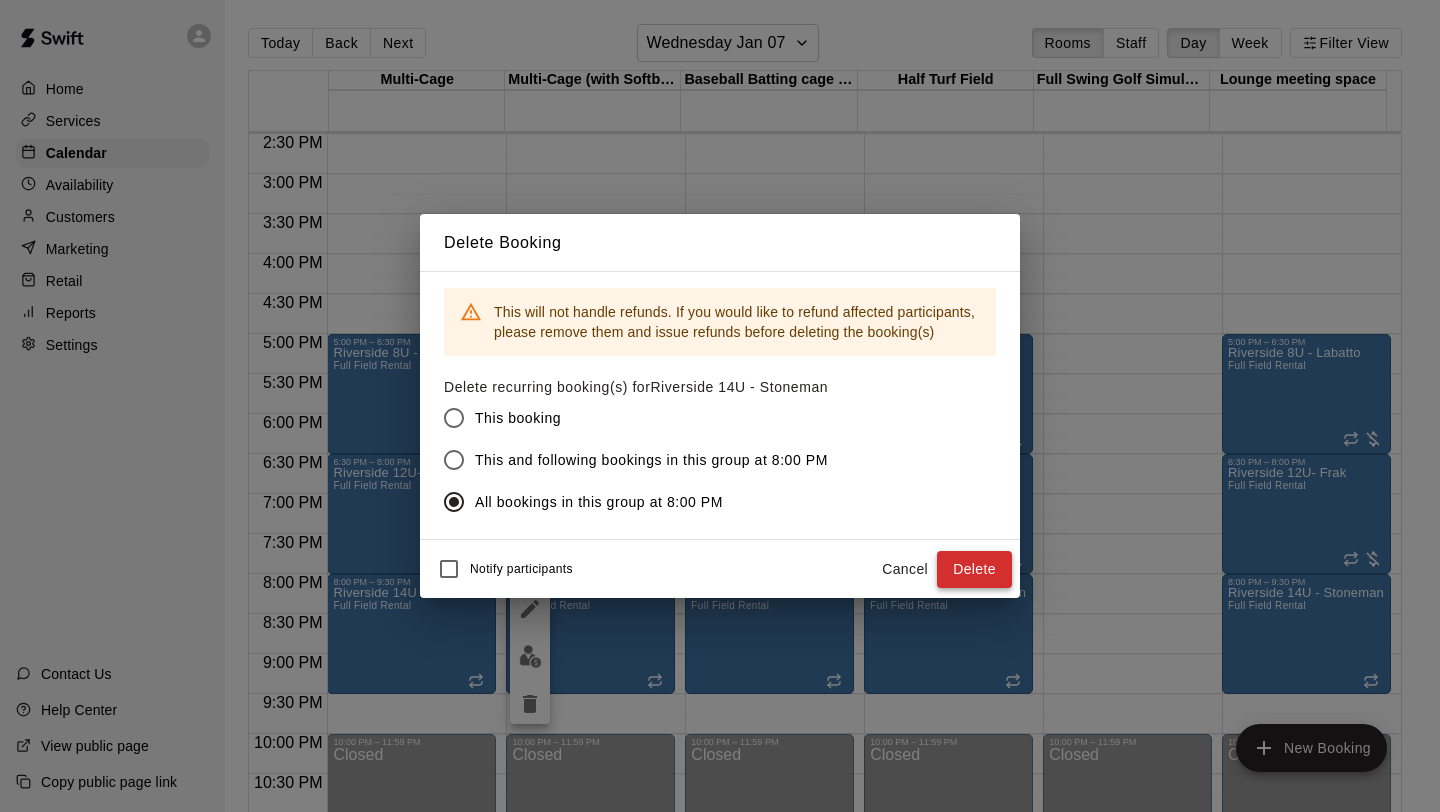 click on "Delete" at bounding box center (974, 569) 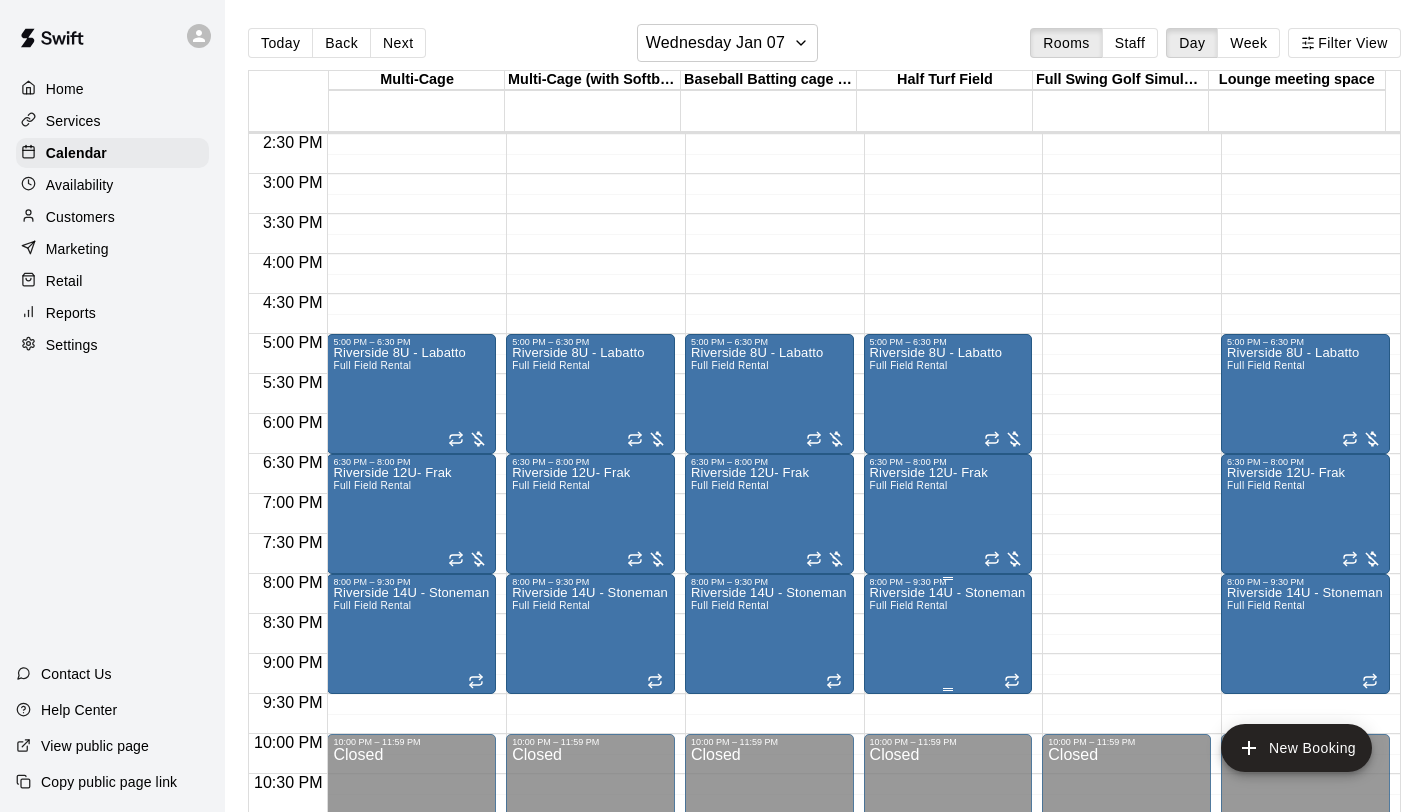 click on "Riverside 14U - Stoneman Full Field Rental" at bounding box center (948, 993) 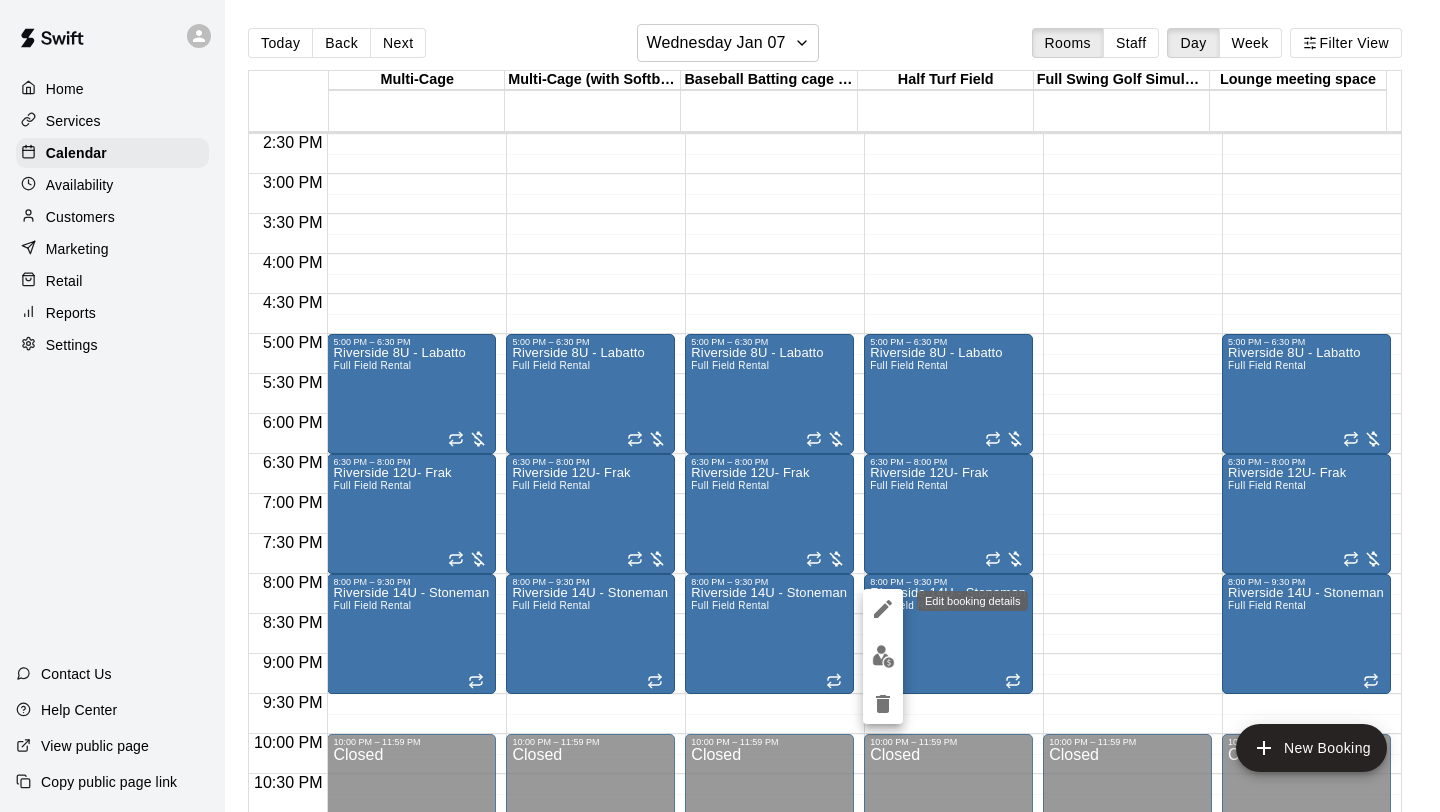 click 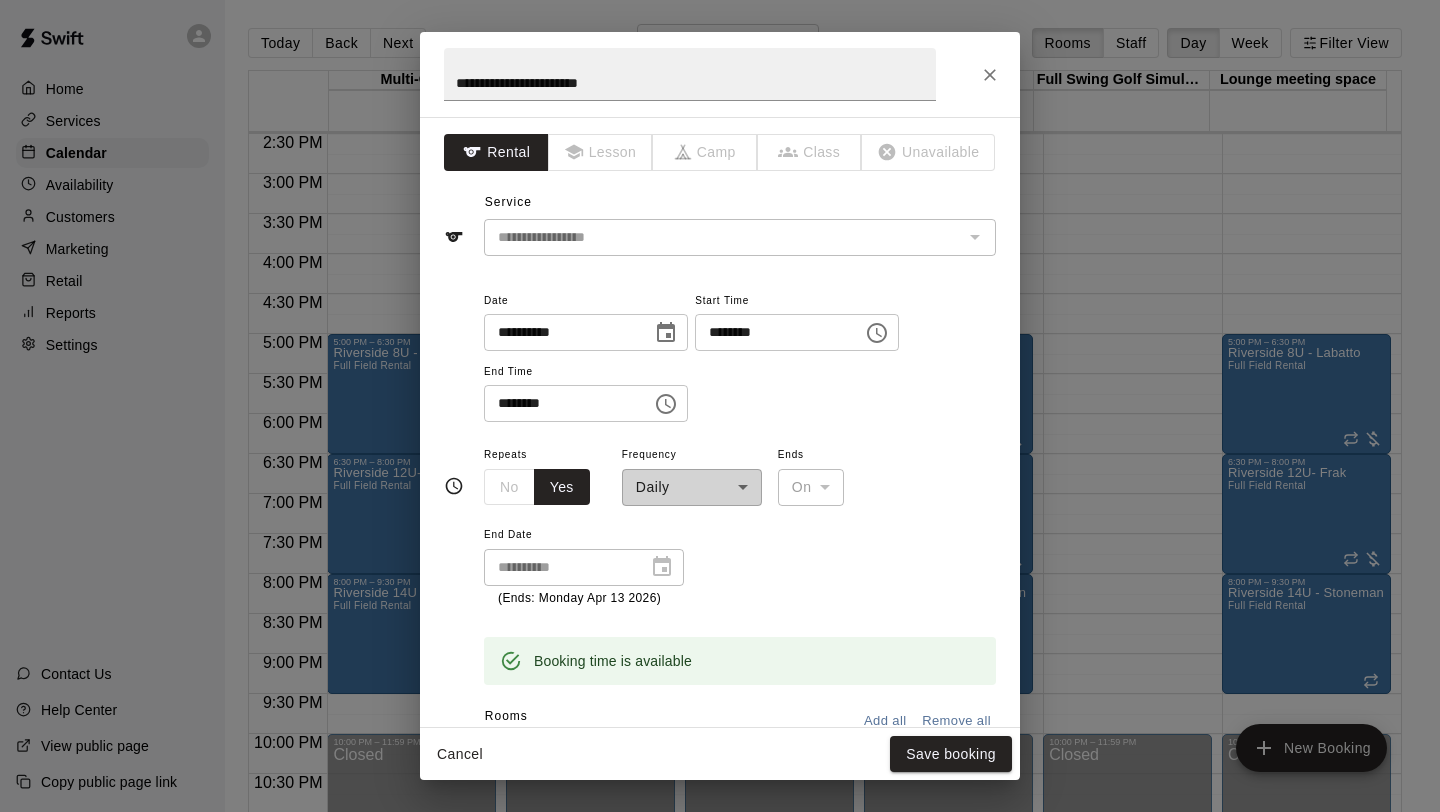 click on "**********" at bounding box center (692, 474) 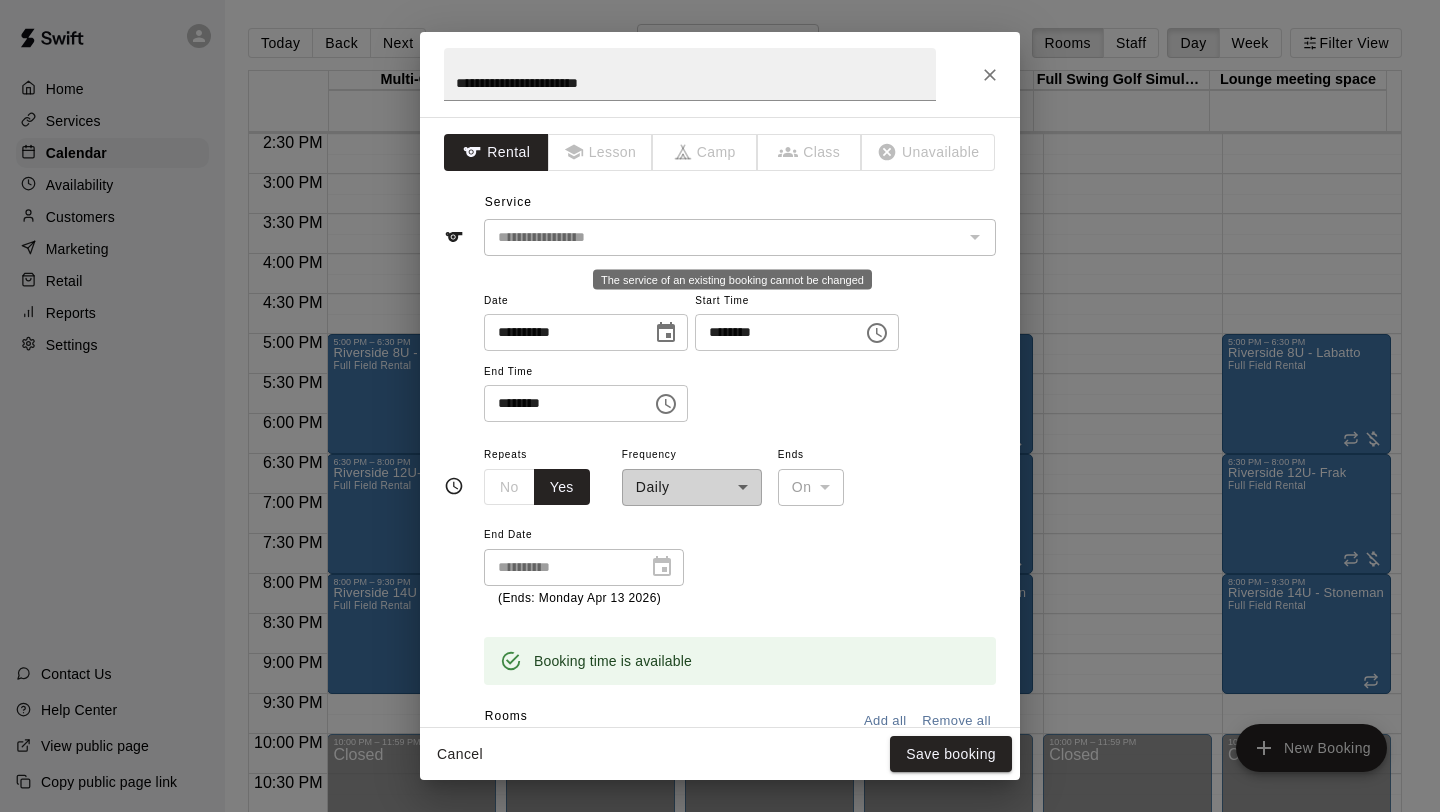 click on "**********" at bounding box center (740, 237) 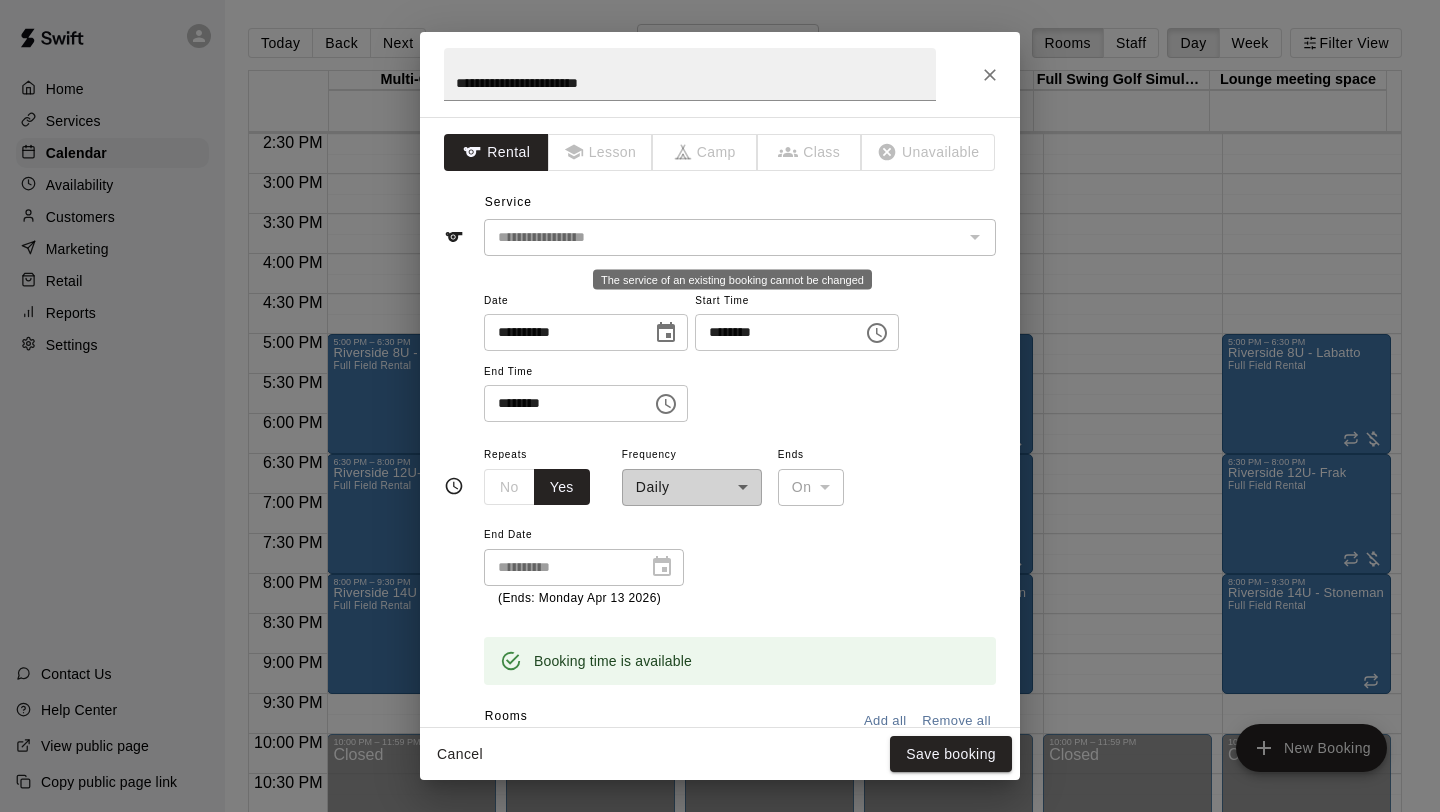 click at bounding box center (974, 237) 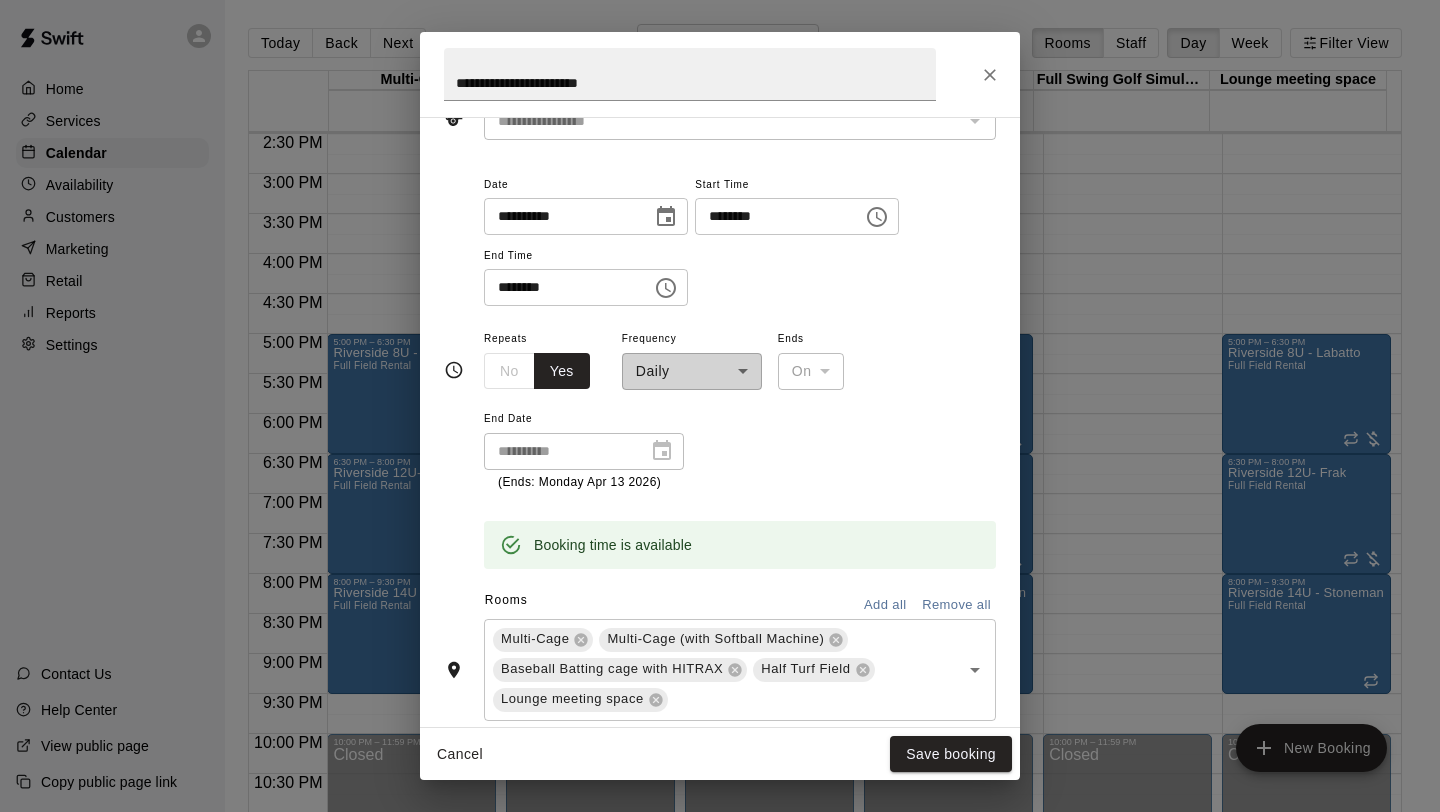 scroll, scrollTop: 307, scrollLeft: 0, axis: vertical 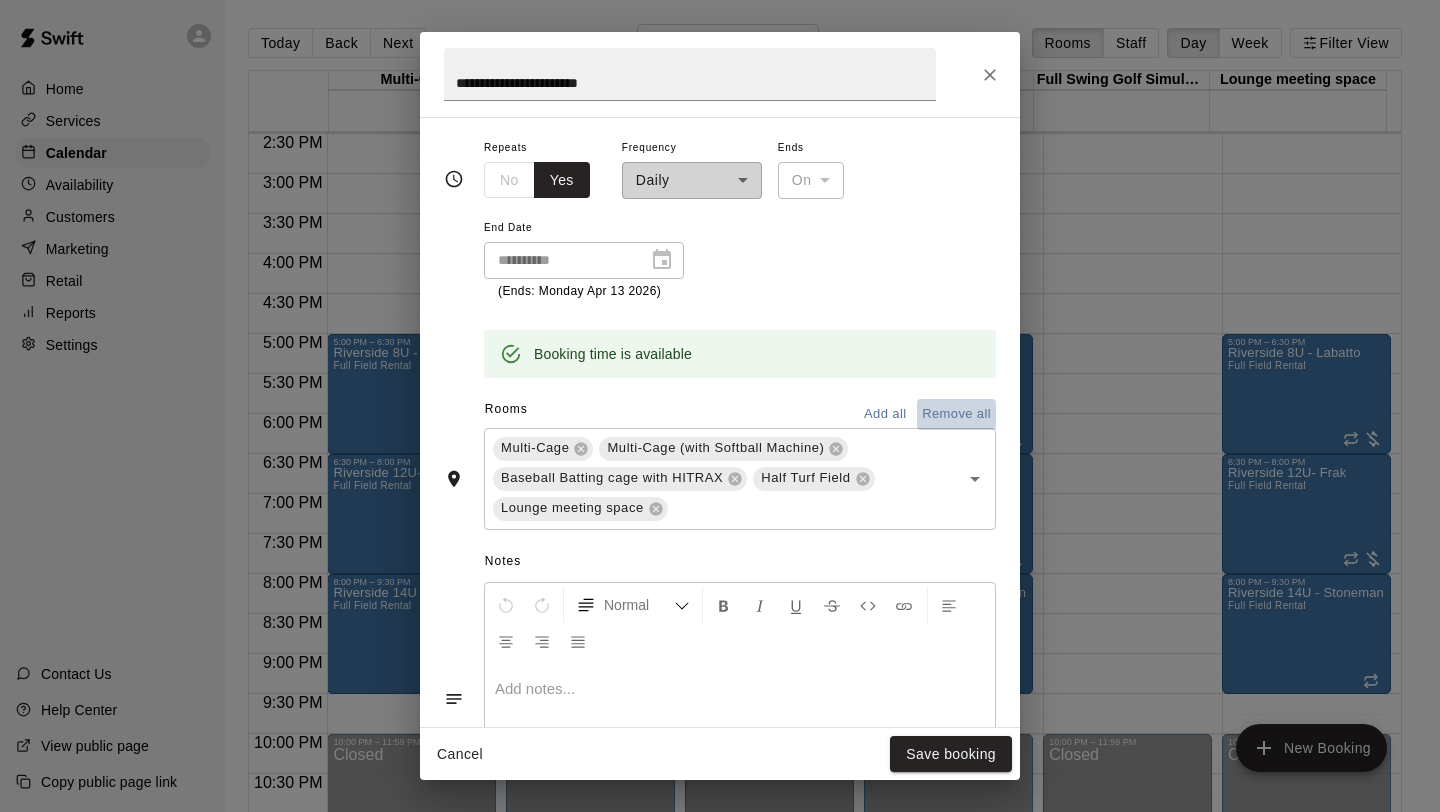 click on "Remove all" at bounding box center (956, 414) 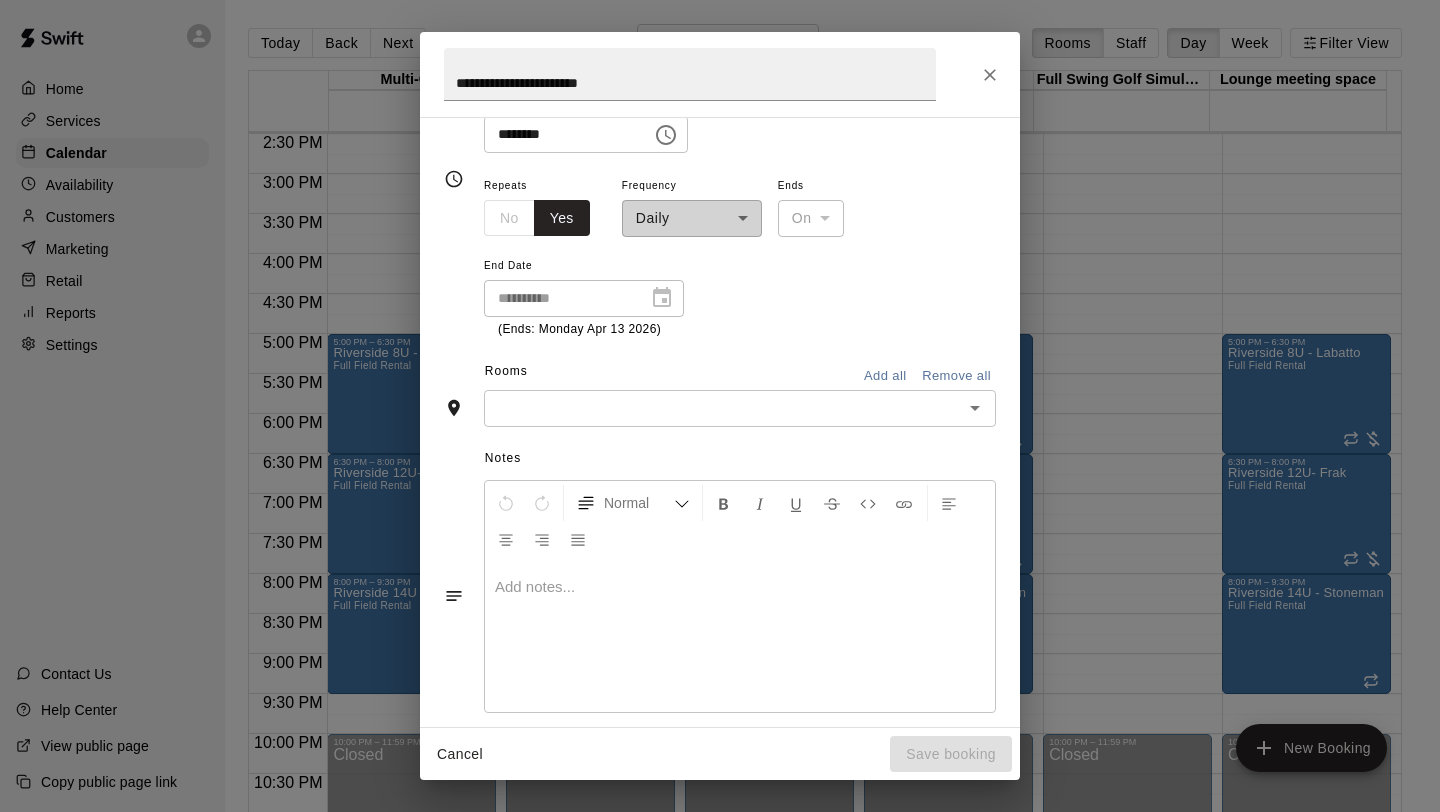 click on "**********" at bounding box center [692, 205] 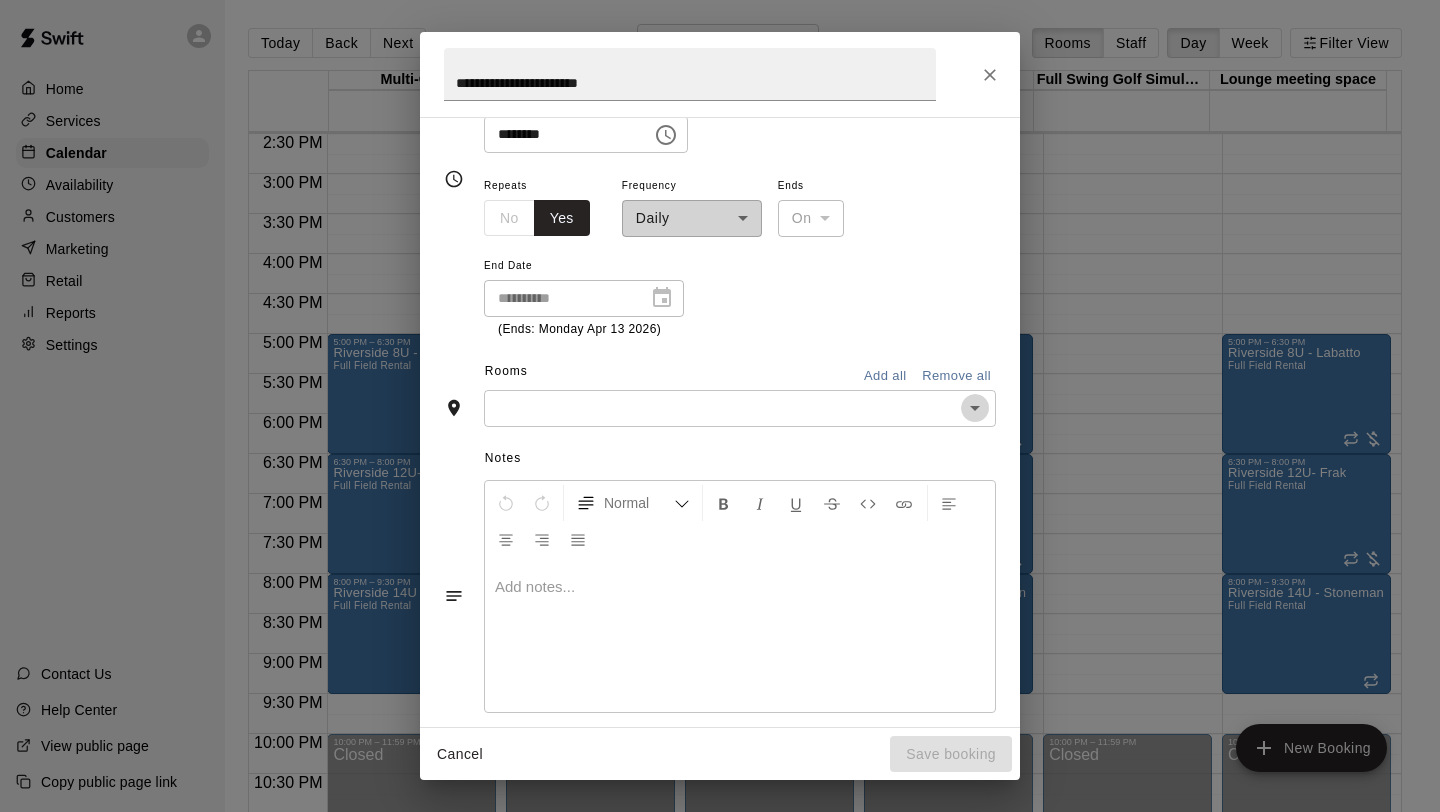click 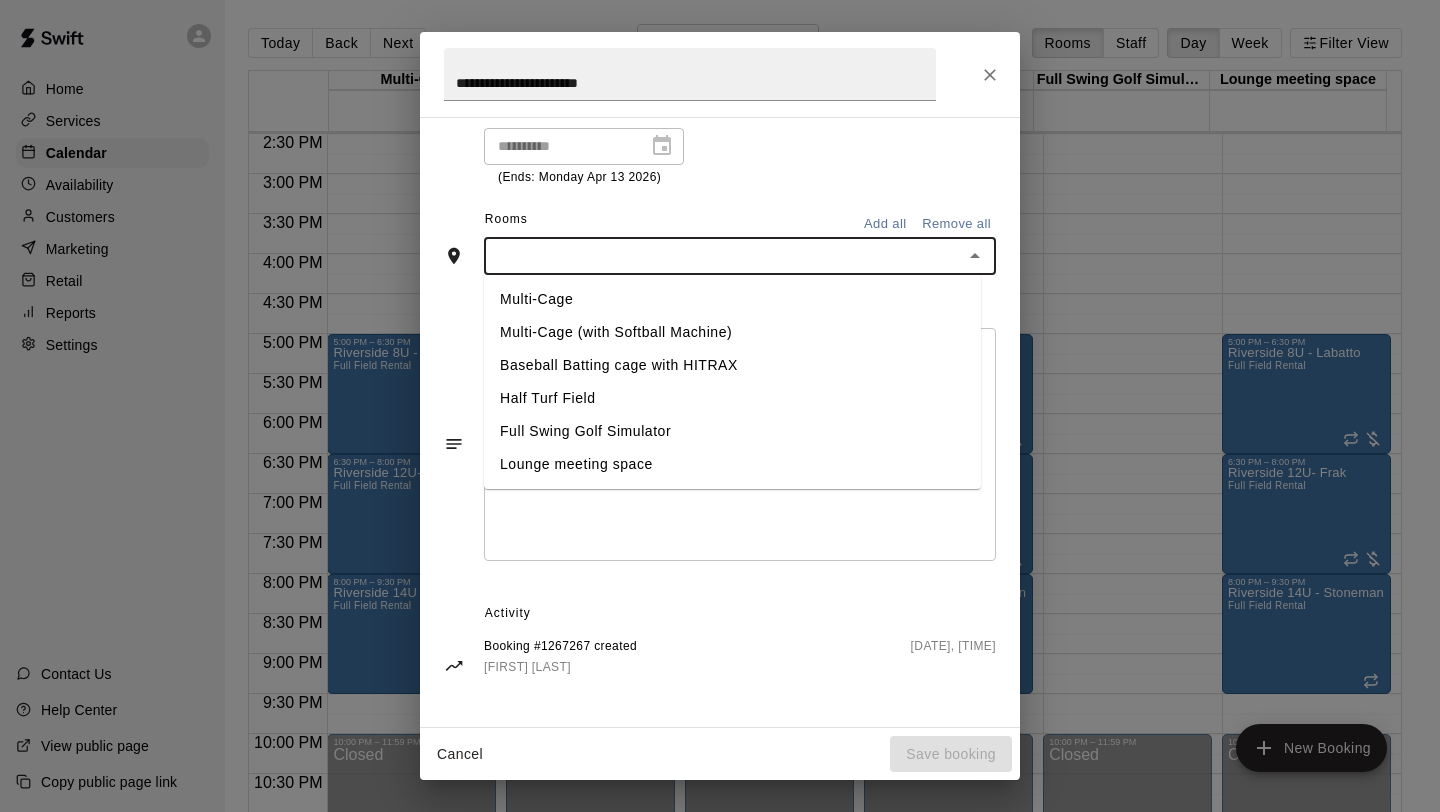 scroll, scrollTop: 421, scrollLeft: 0, axis: vertical 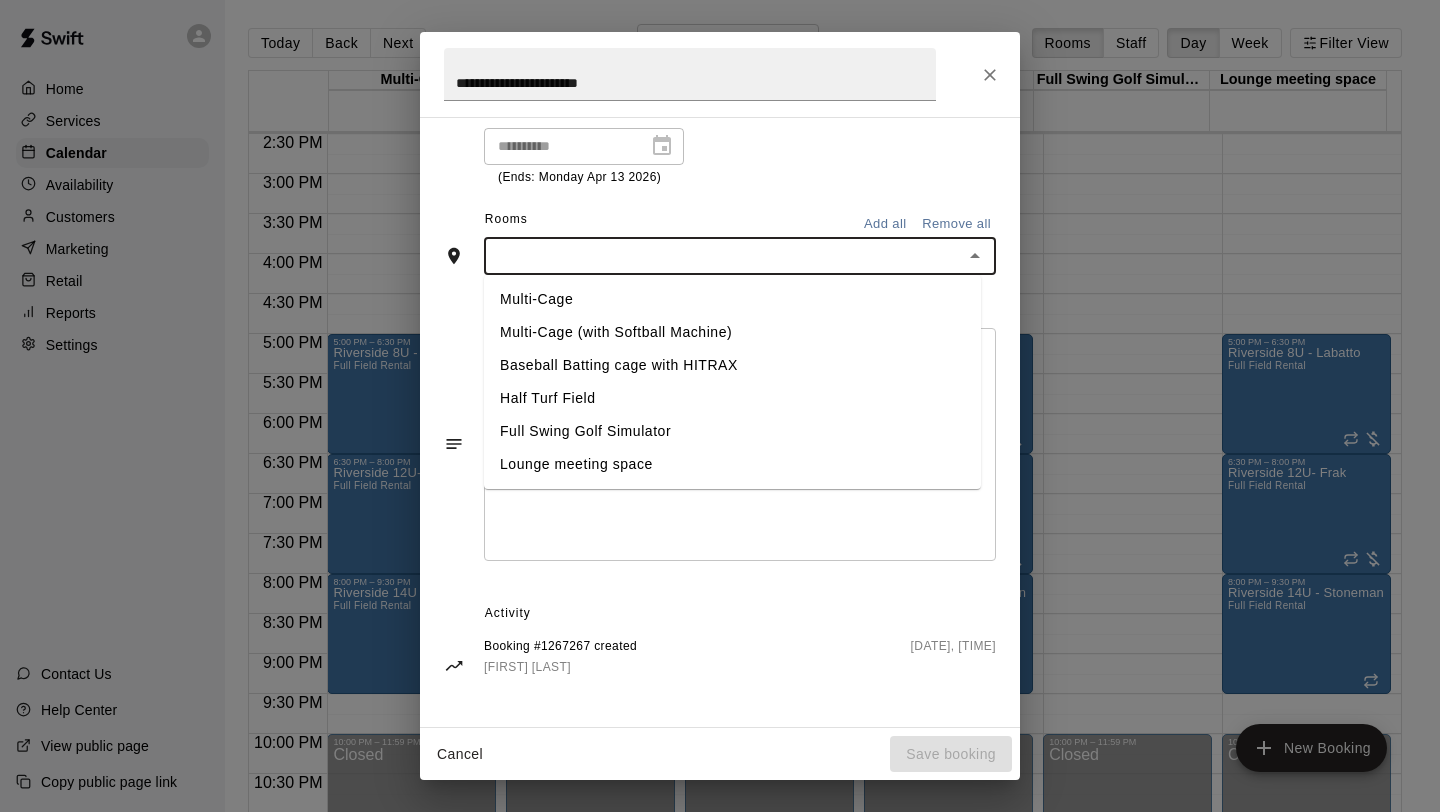 click on "Booking #1267267 created" at bounding box center [560, 647] 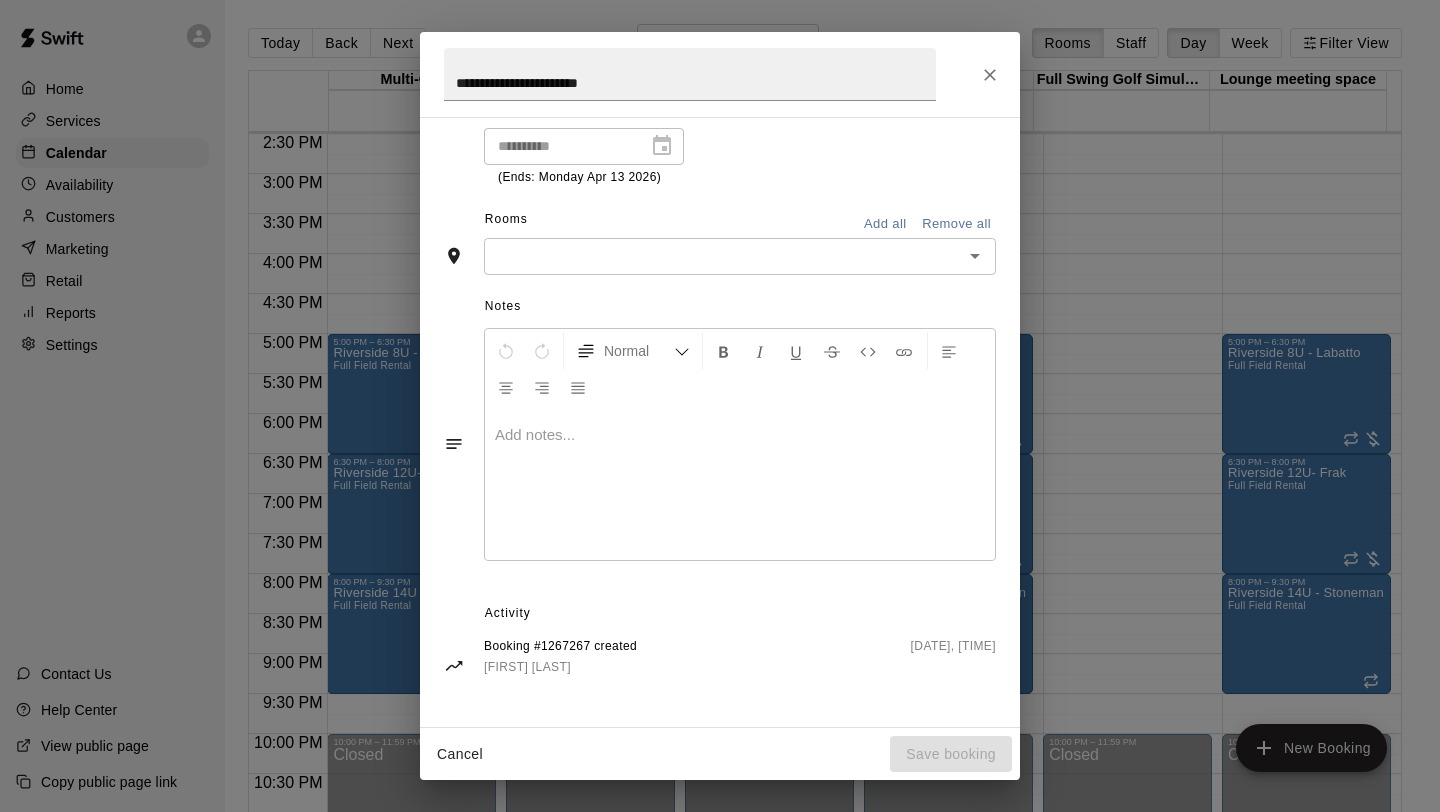 click on "Remove all" at bounding box center [956, 224] 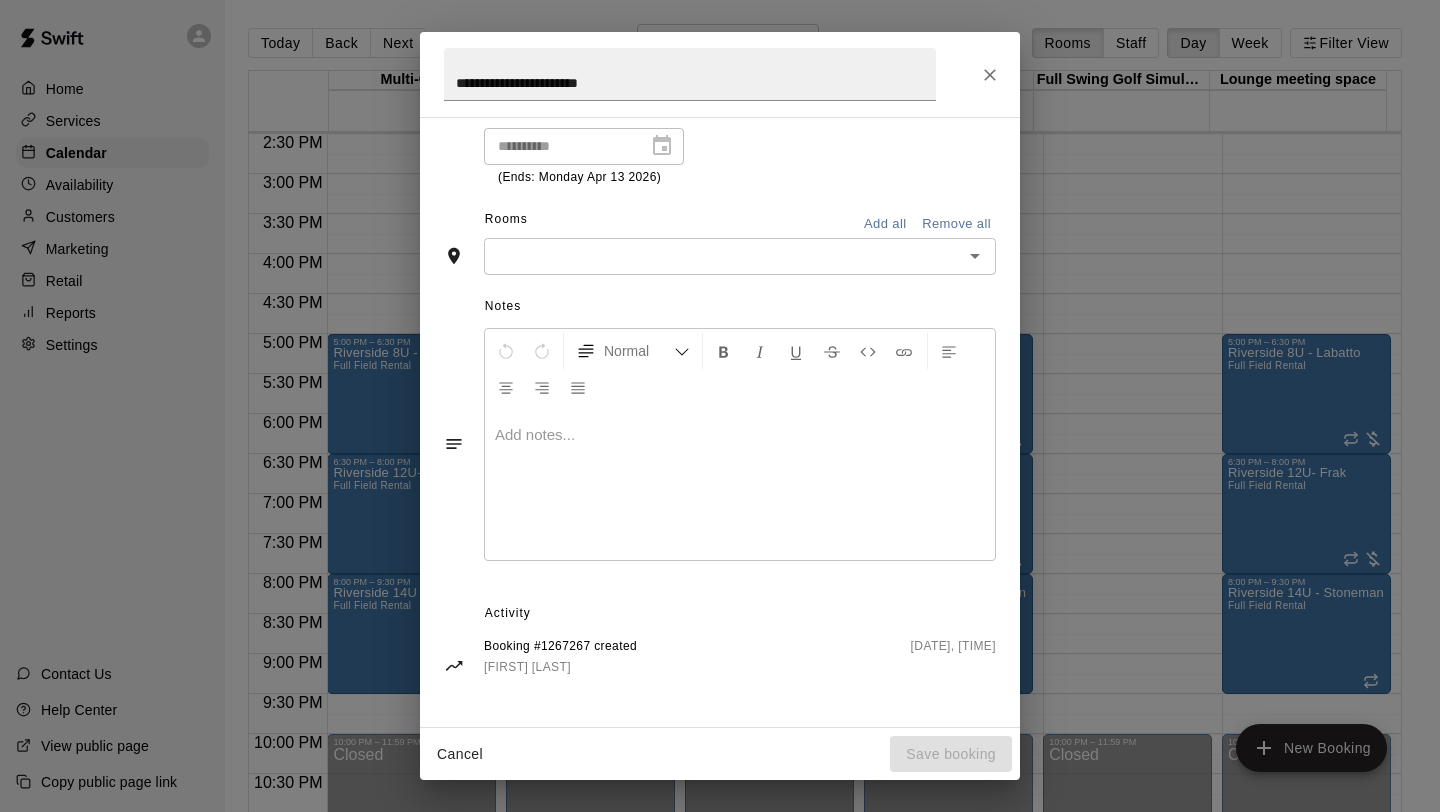 click at bounding box center (740, 485) 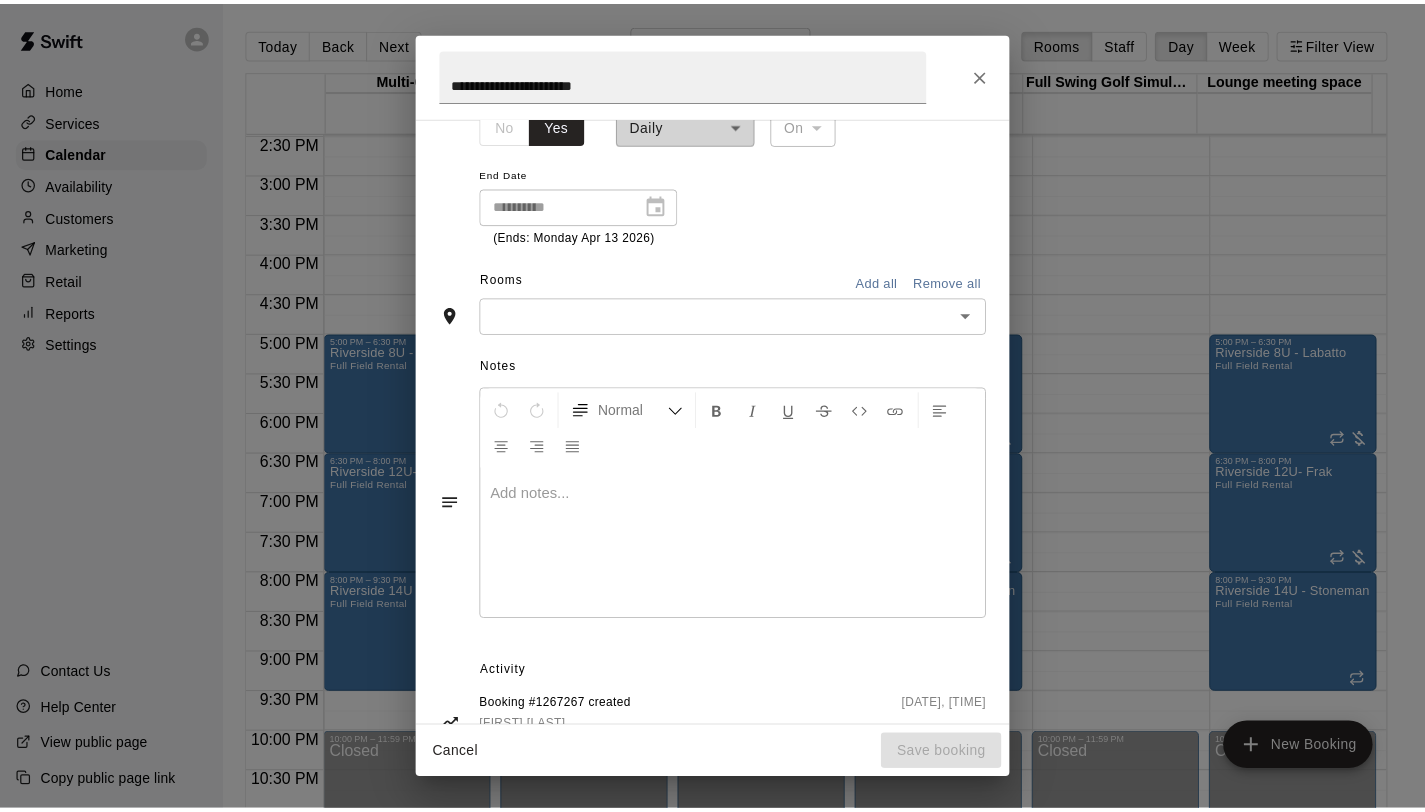scroll, scrollTop: 421, scrollLeft: 0, axis: vertical 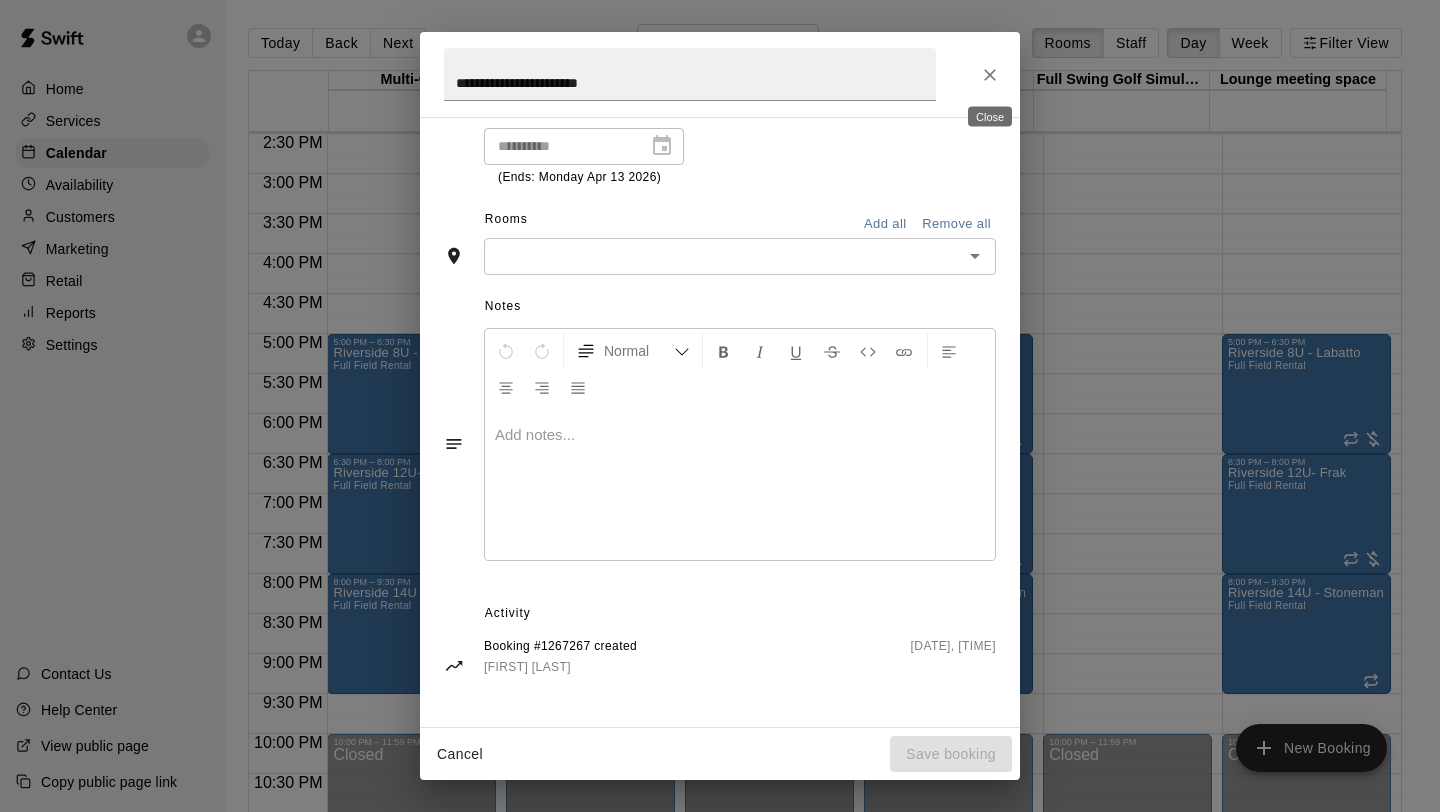 click at bounding box center [990, 75] 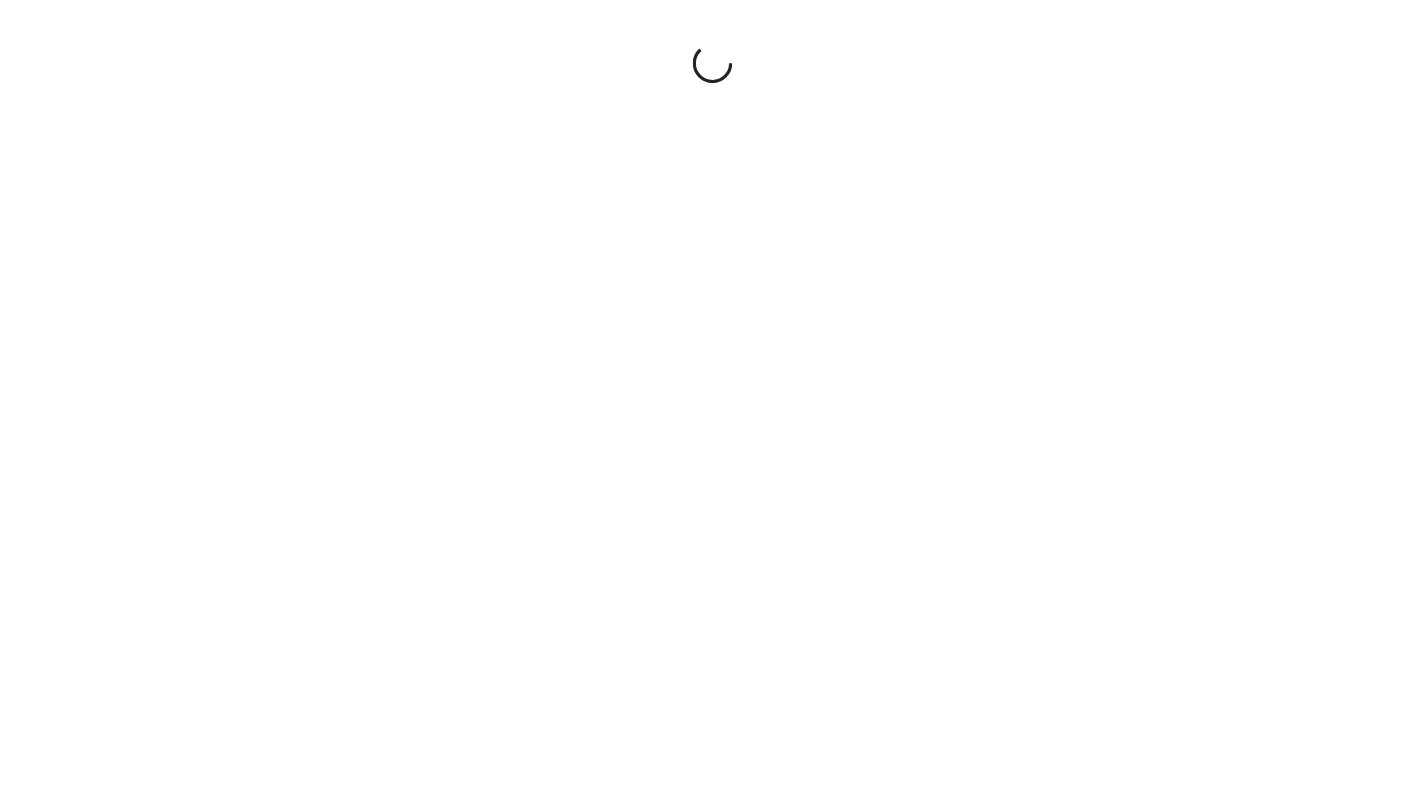 scroll, scrollTop: 0, scrollLeft: 0, axis: both 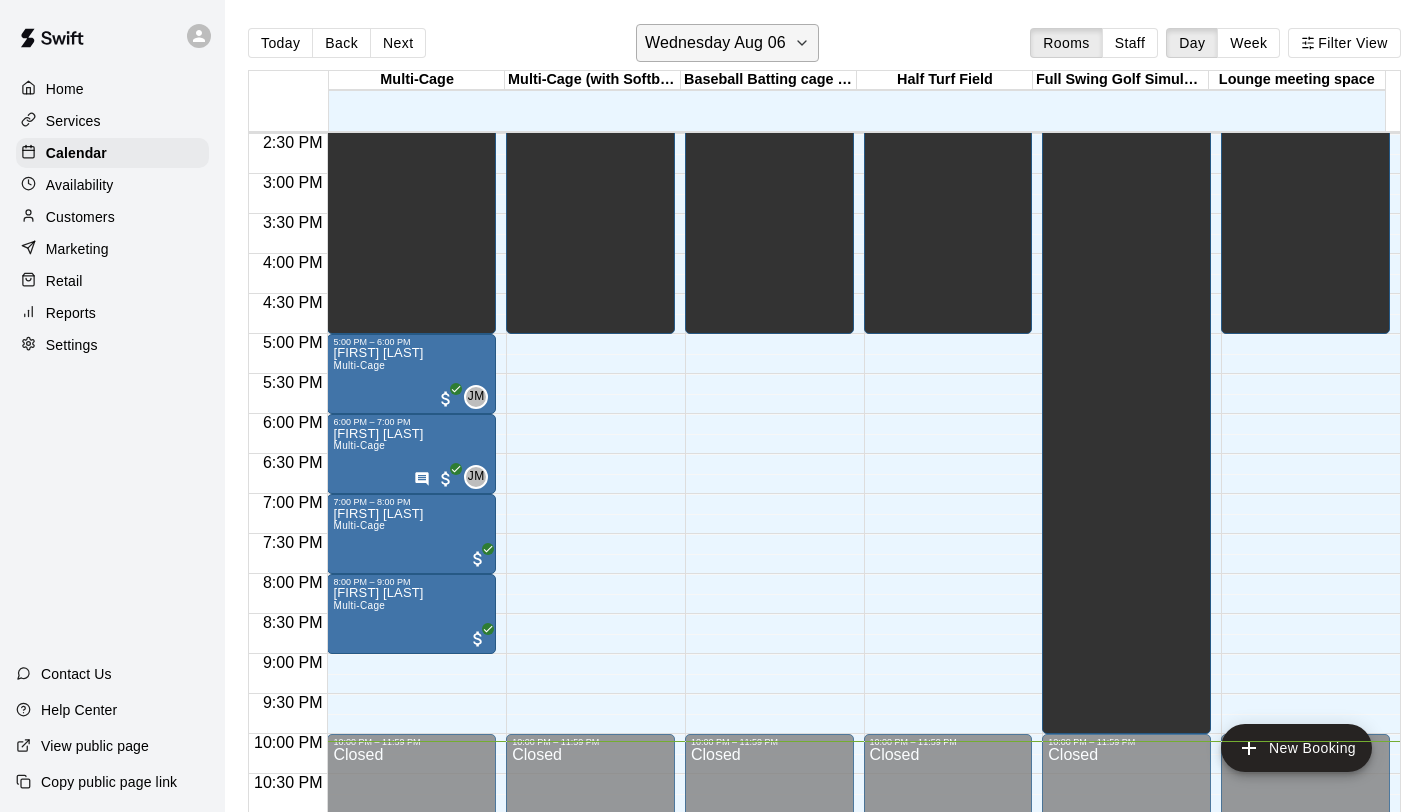 click 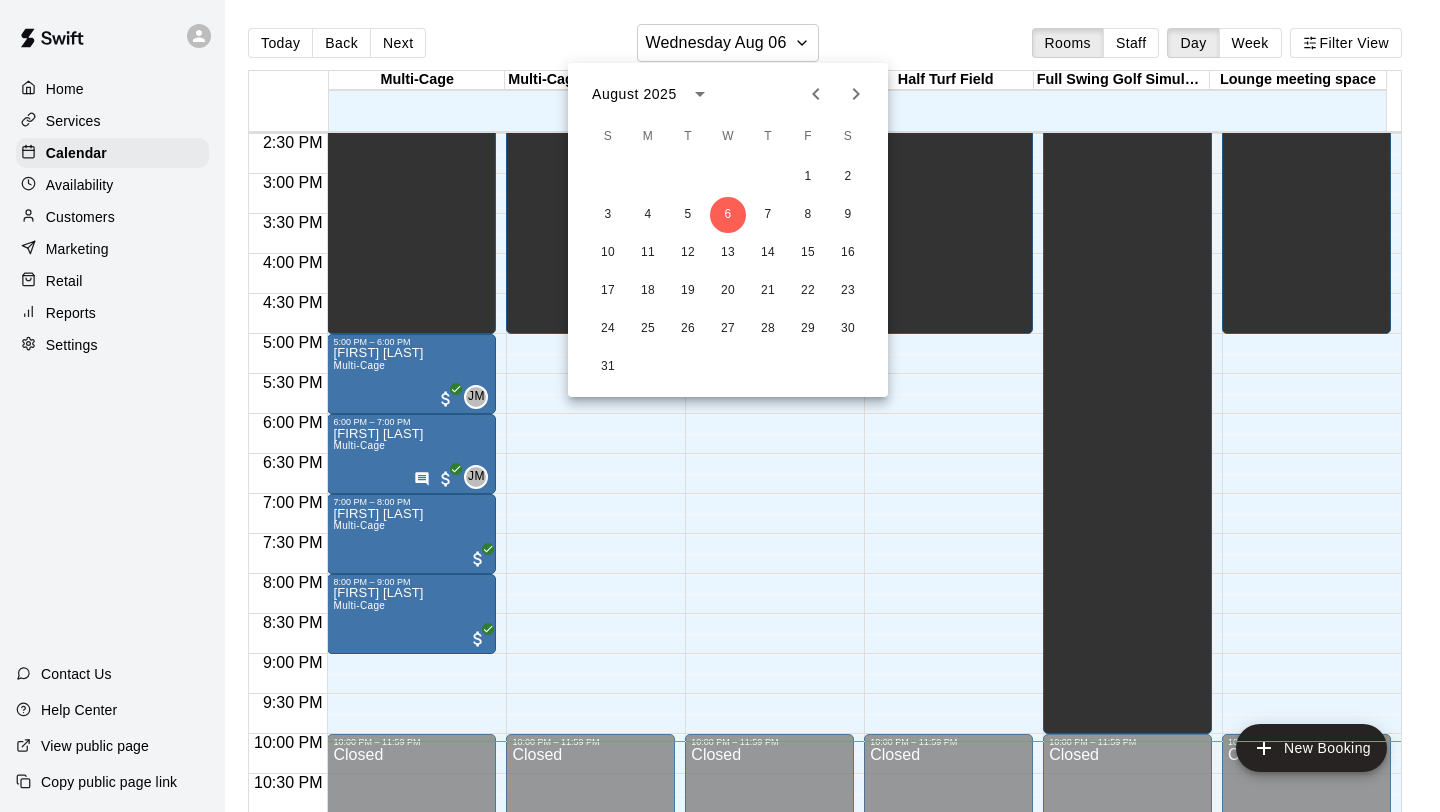 click 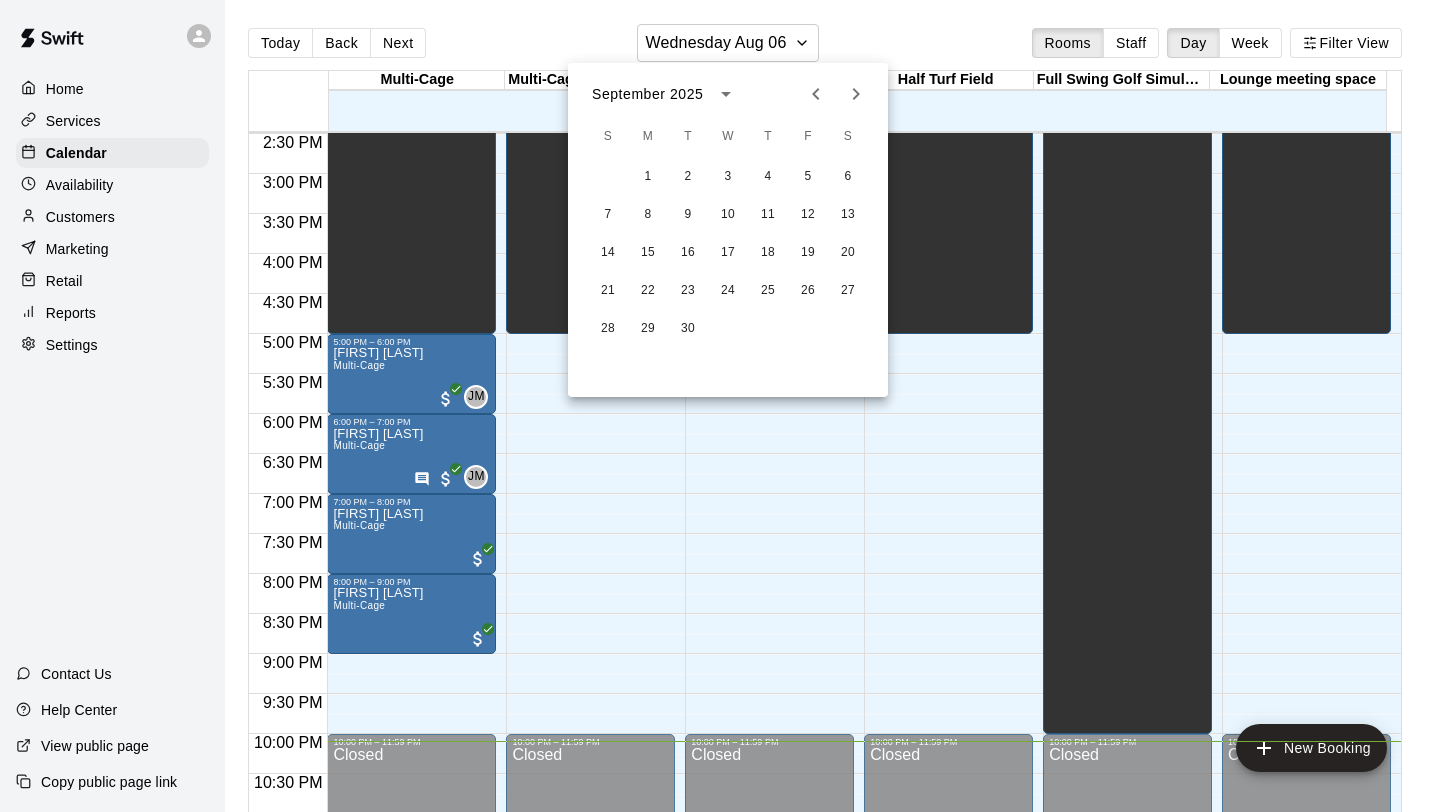 click 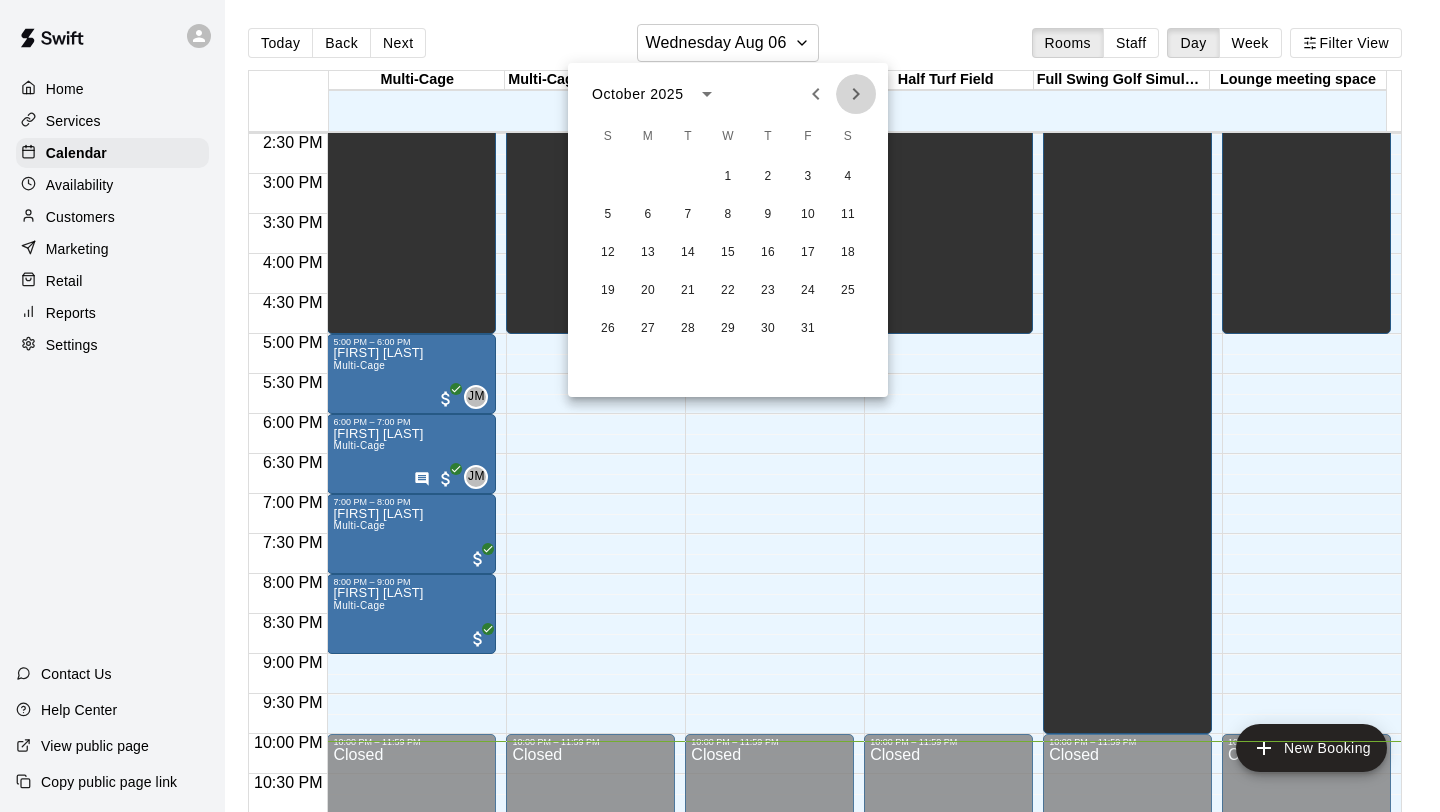 click 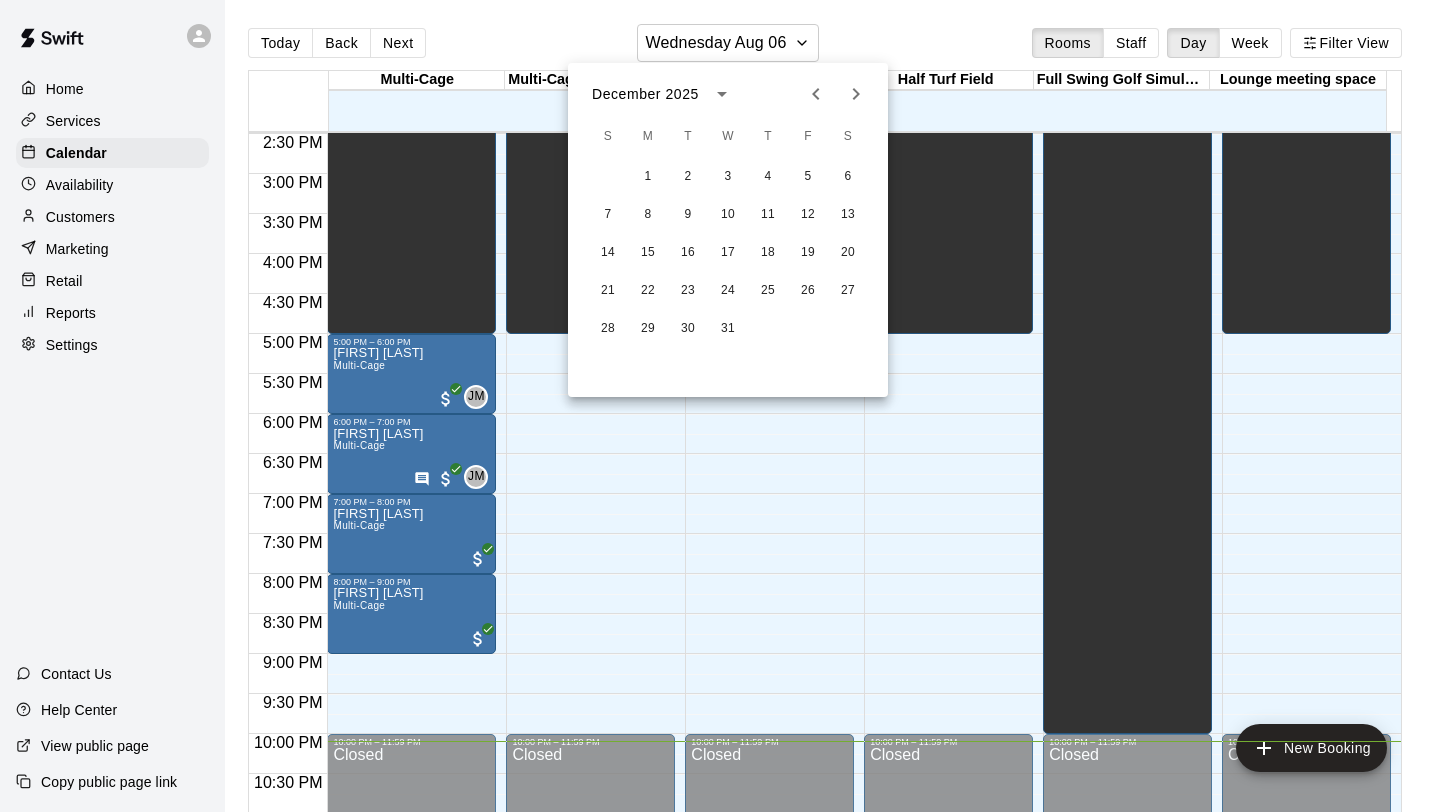 click 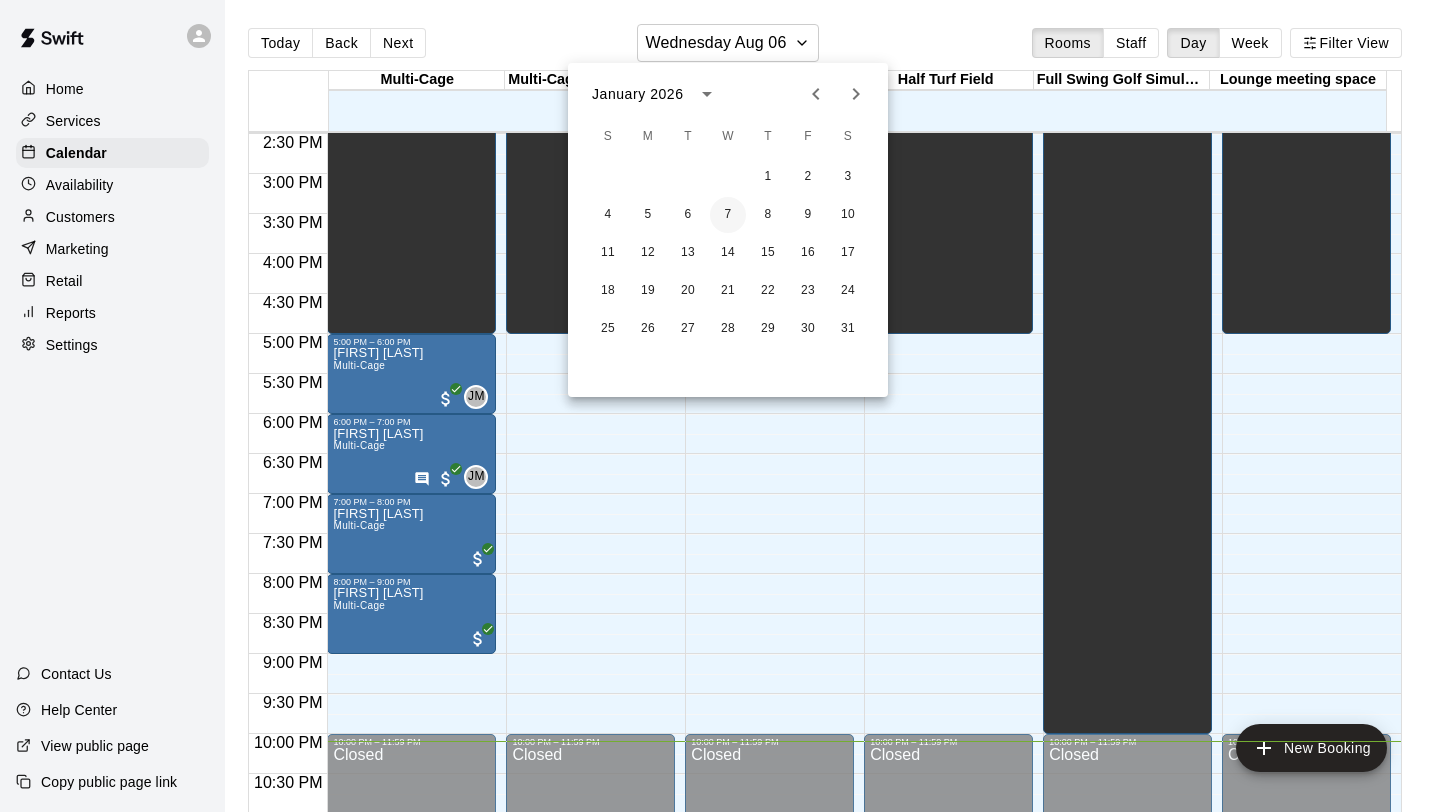 click on "7" at bounding box center (728, 215) 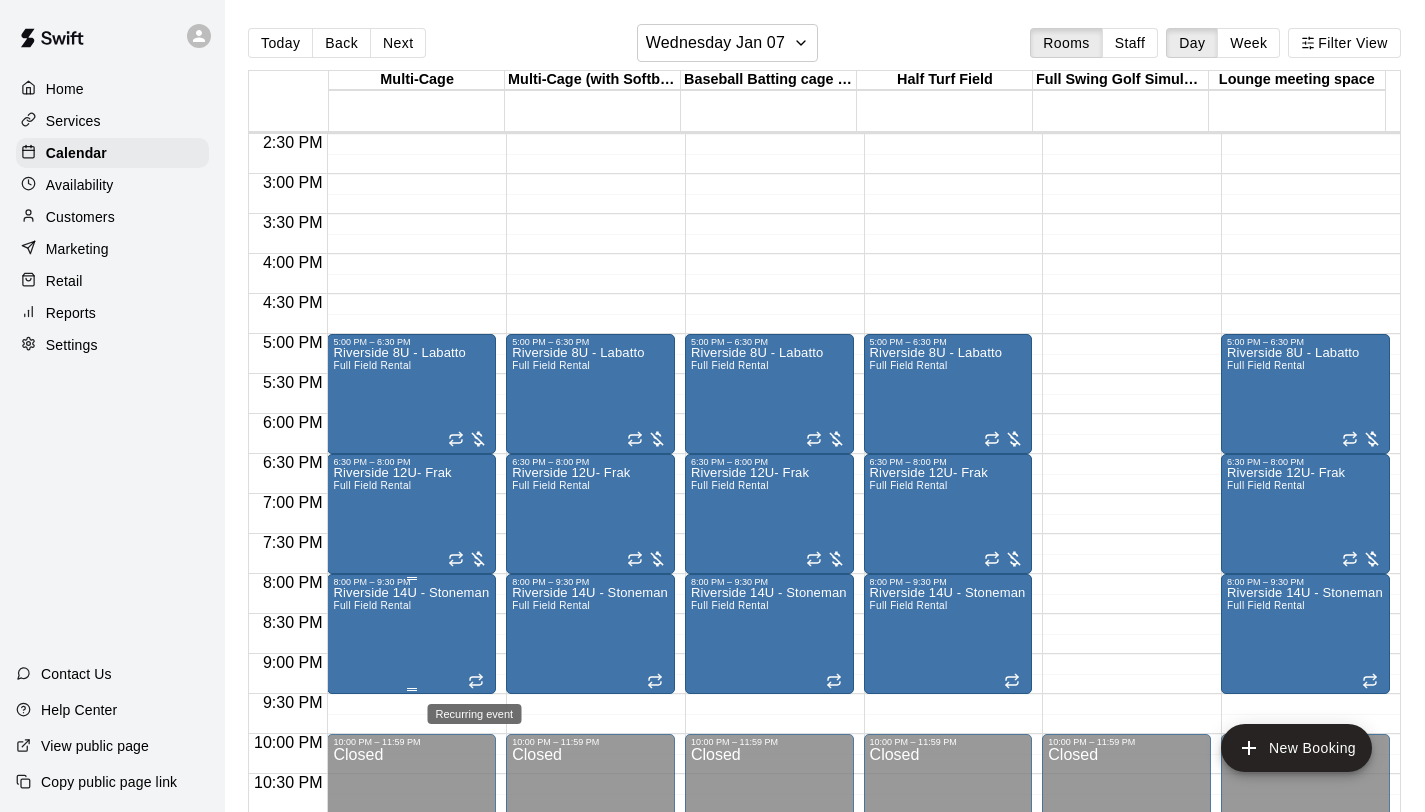 click 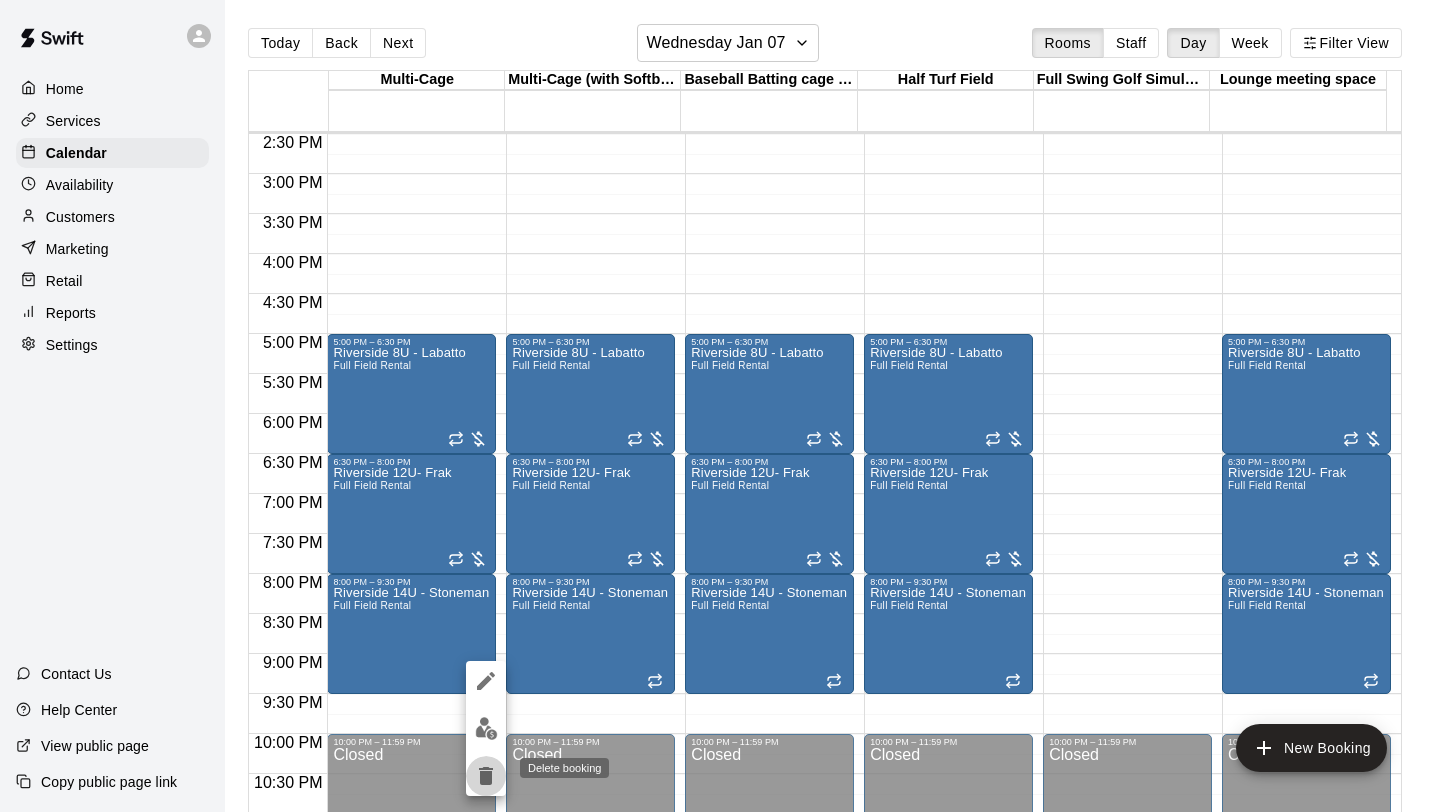 click 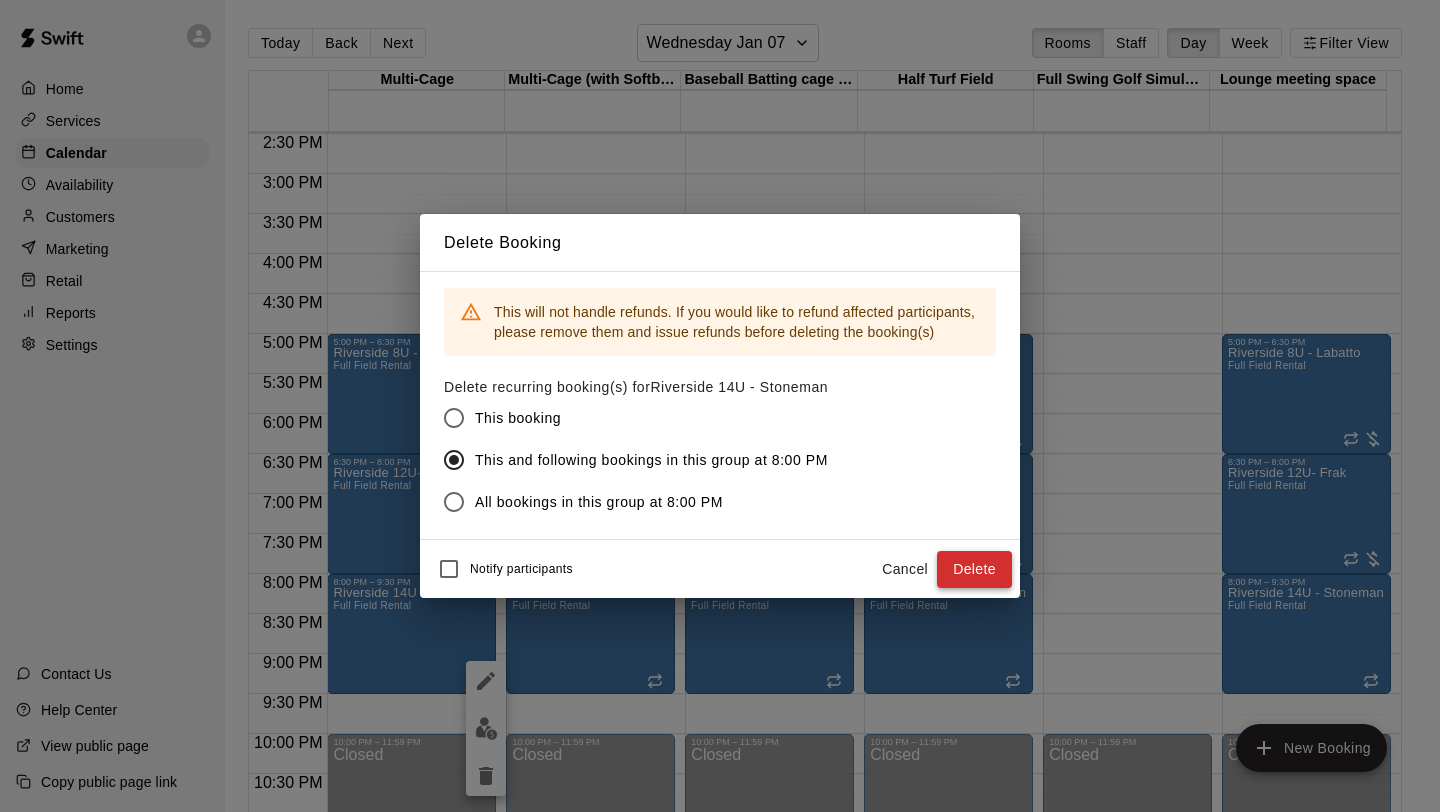 click on "Delete" at bounding box center [974, 569] 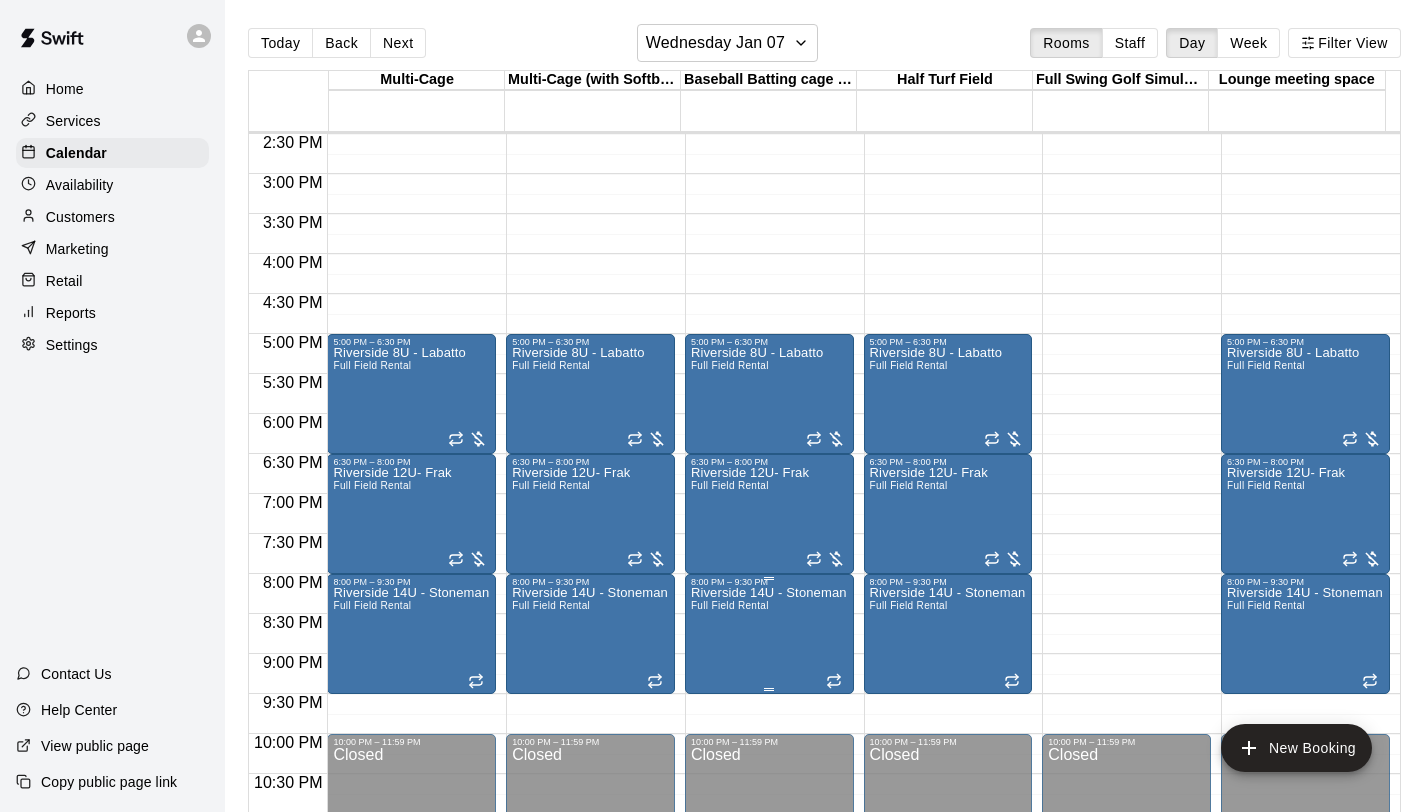 click on "Riverside 14U - Stoneman Full Field Rental" at bounding box center (769, 993) 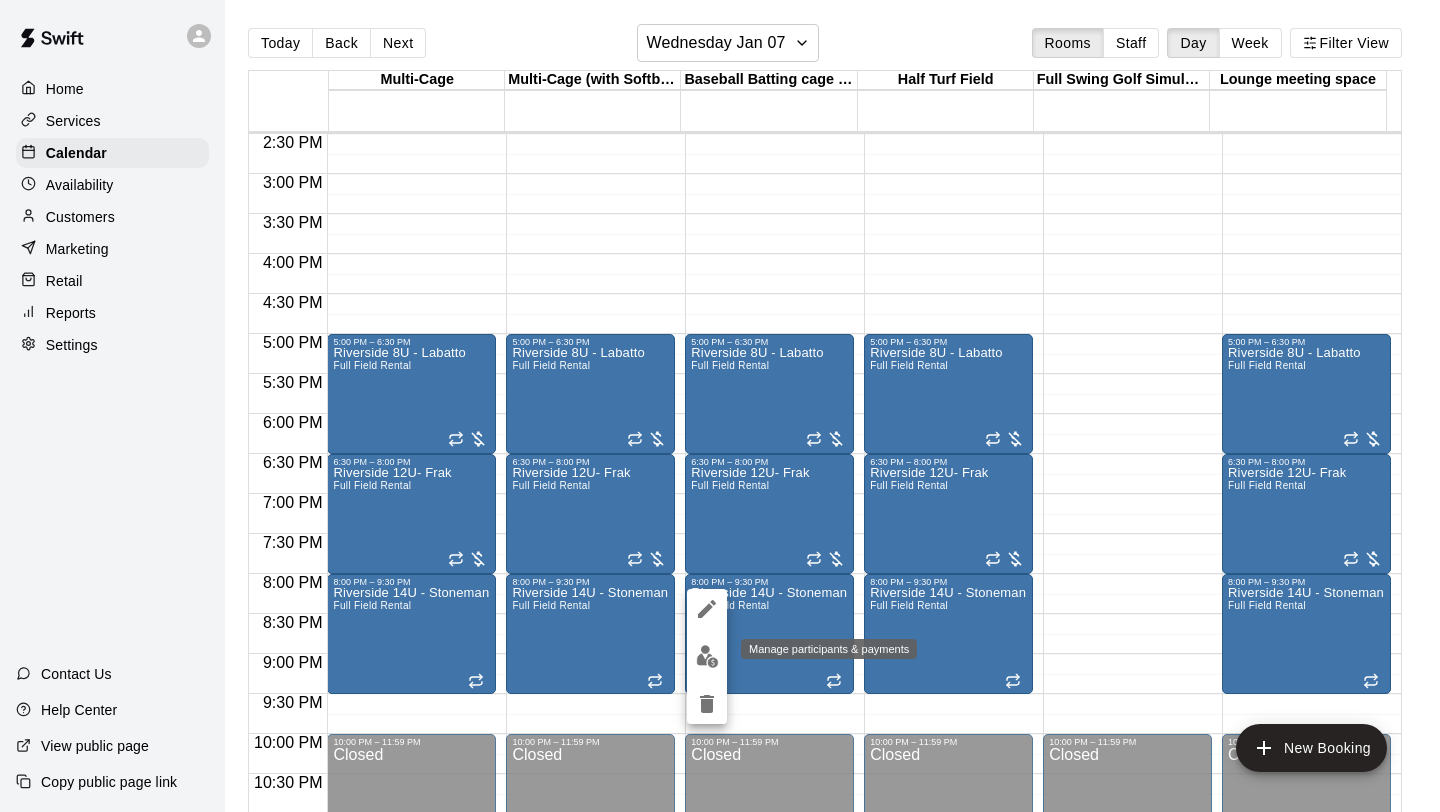 click at bounding box center (707, 656) 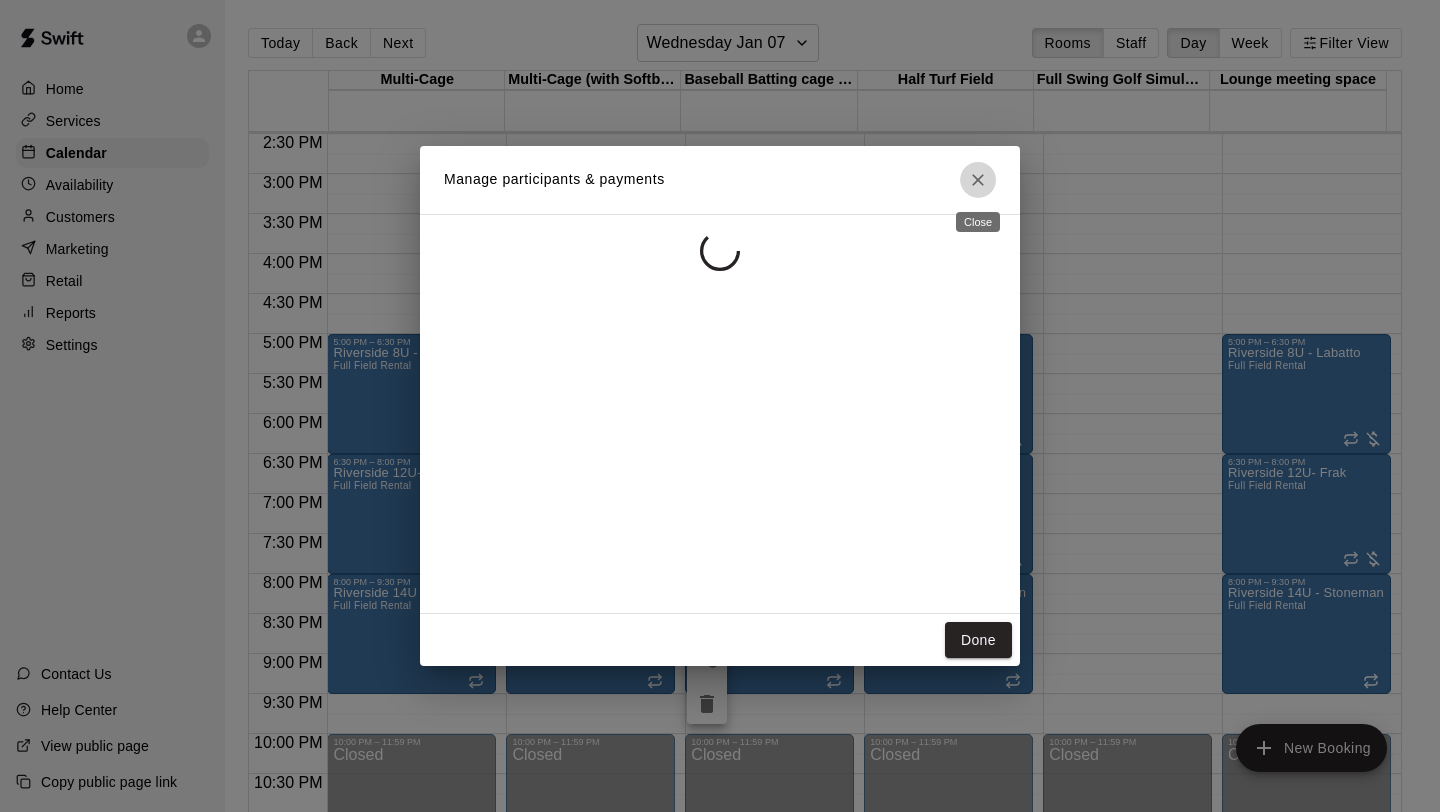 click 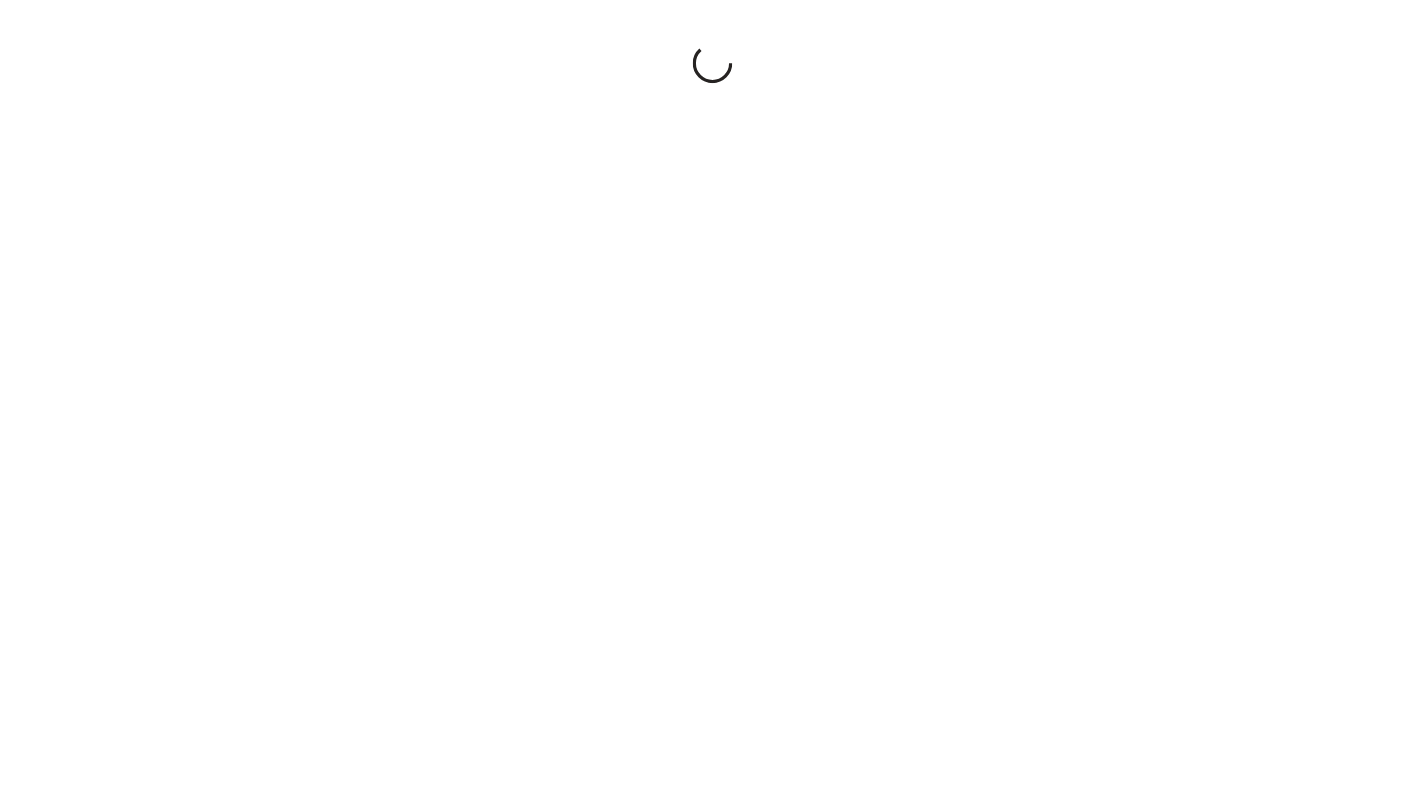 scroll, scrollTop: 0, scrollLeft: 0, axis: both 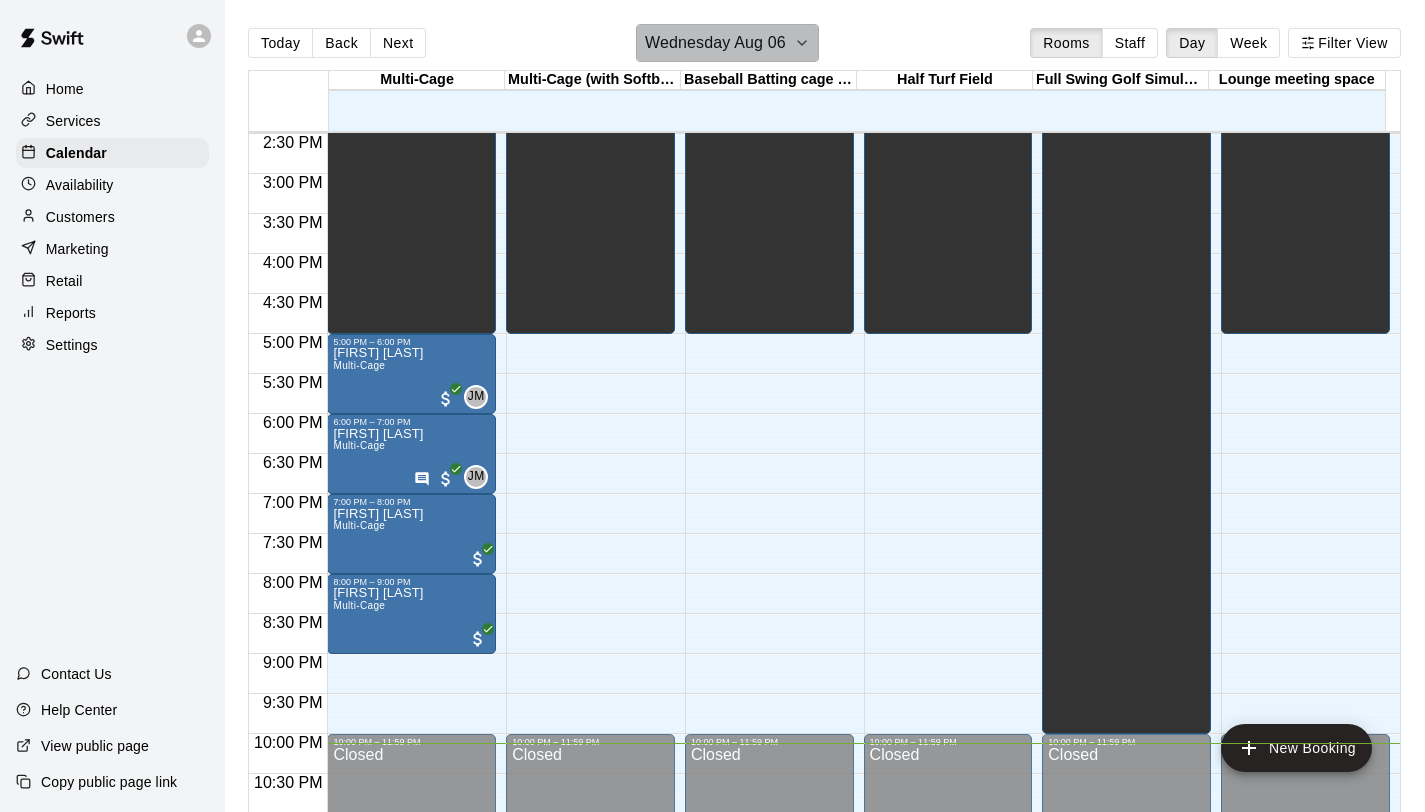 click 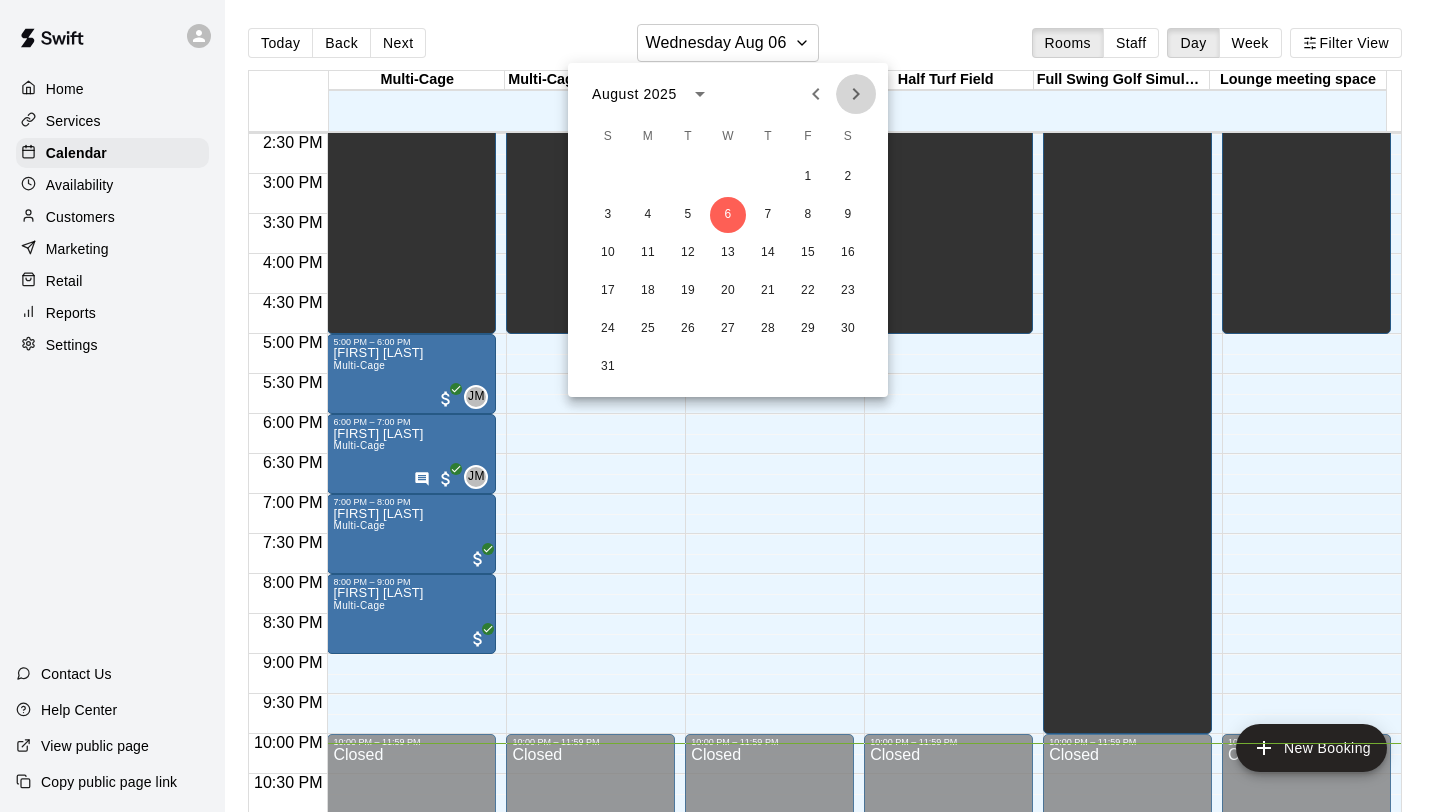 click 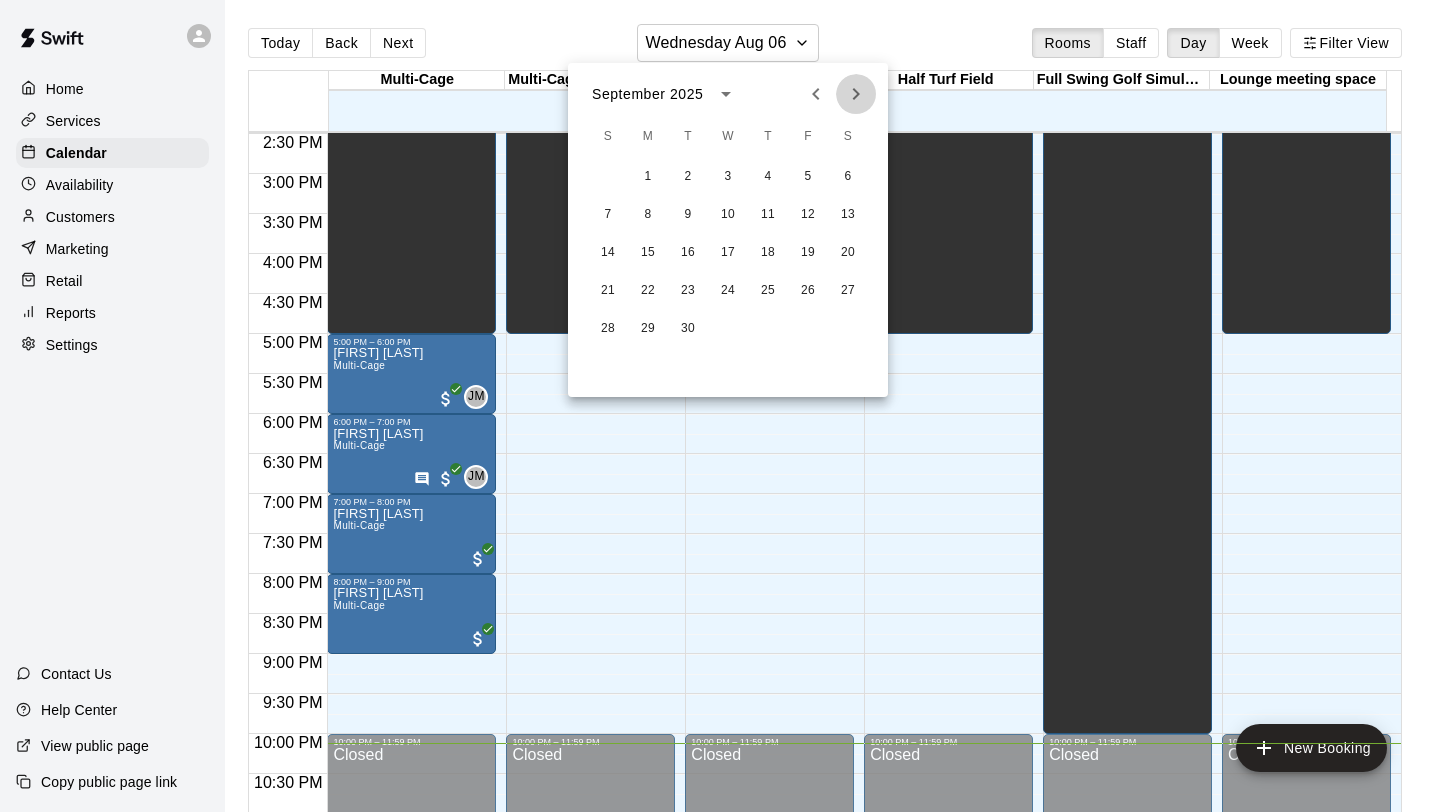 click 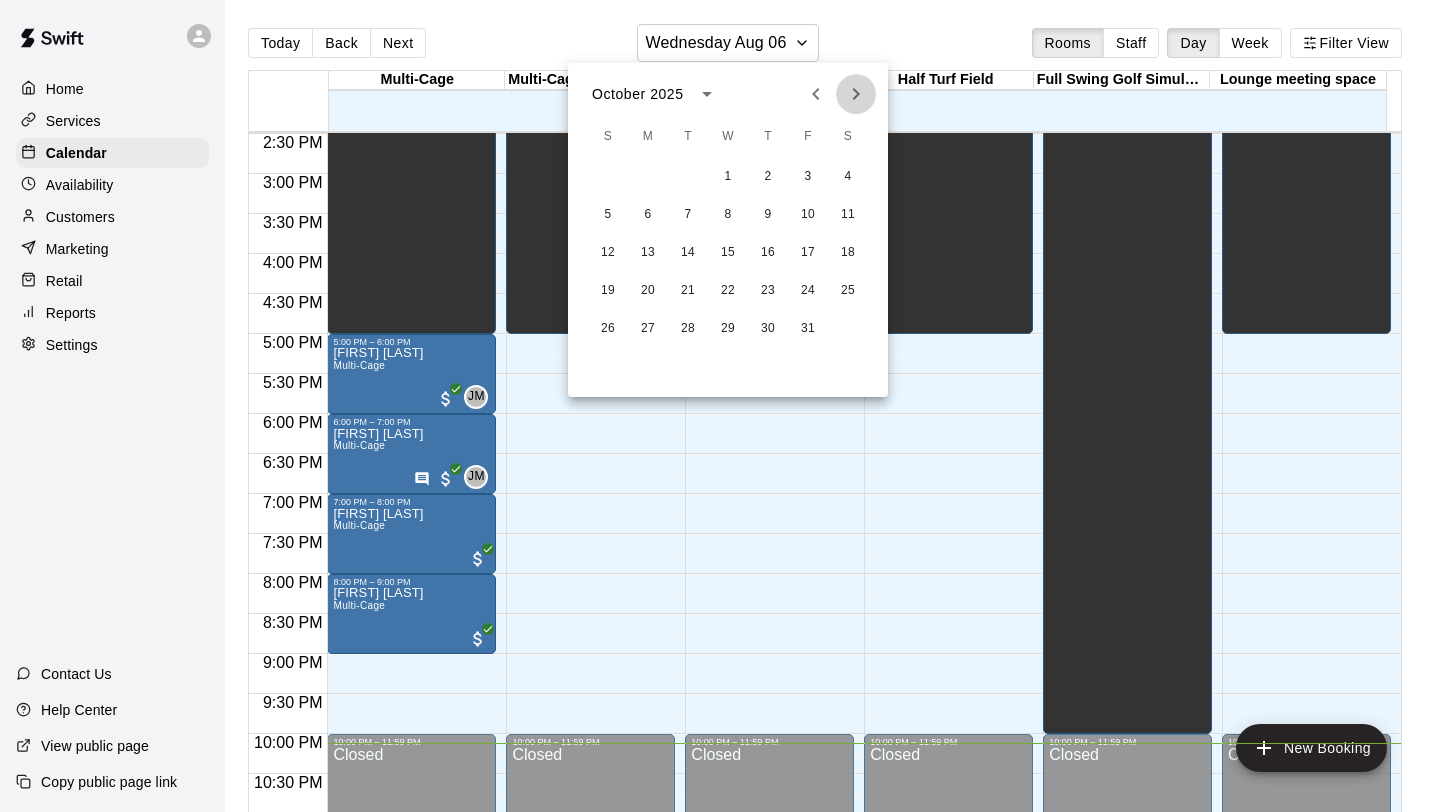 click 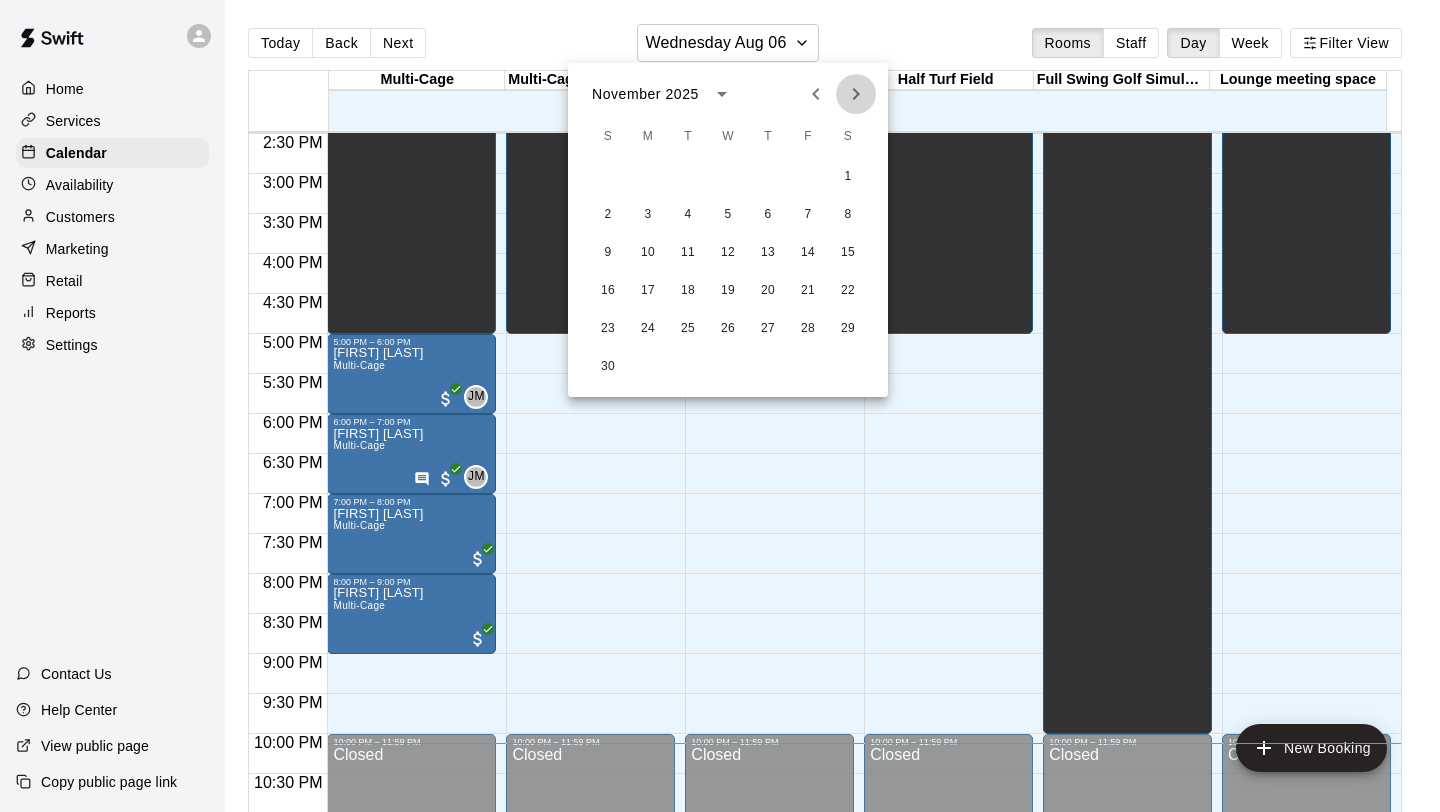 click 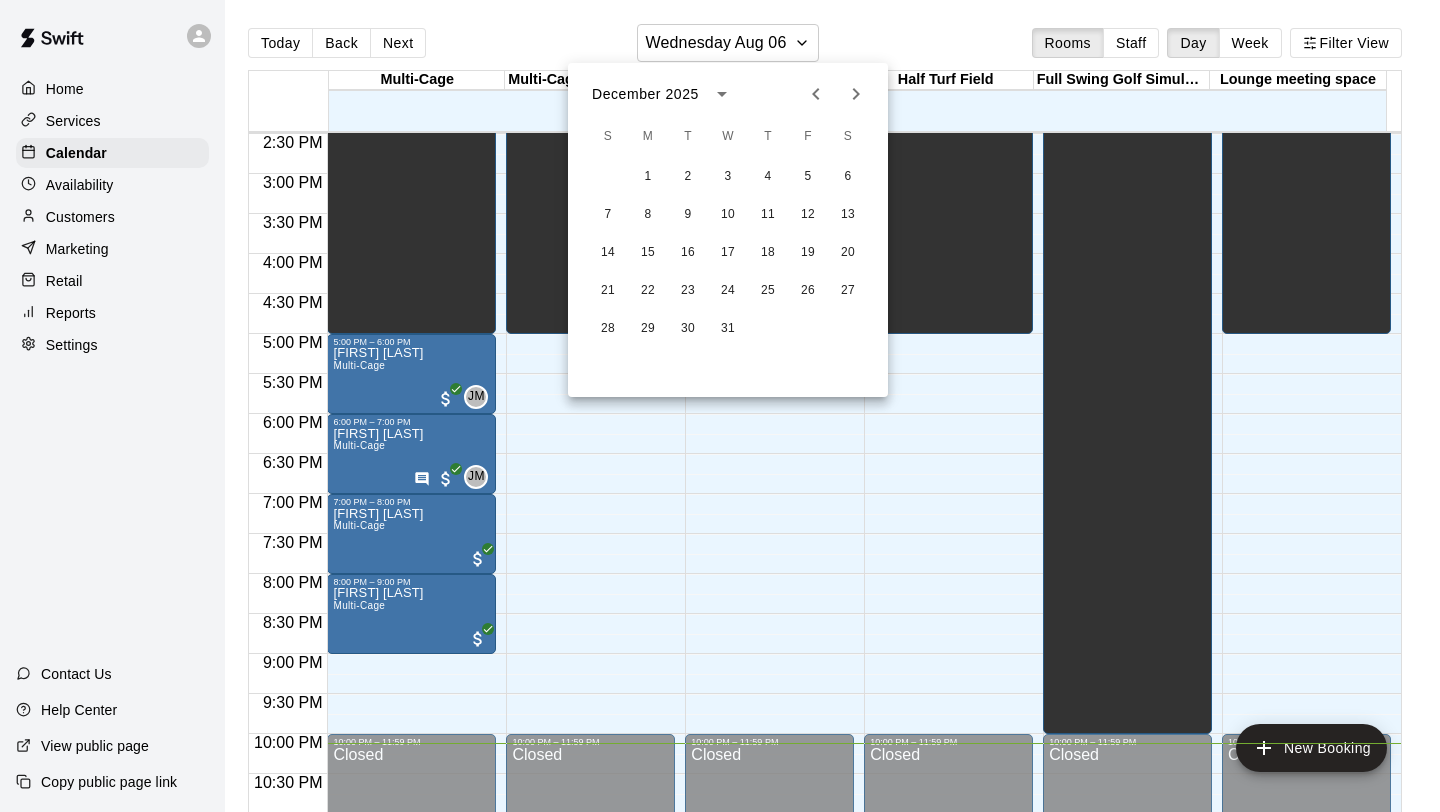 click 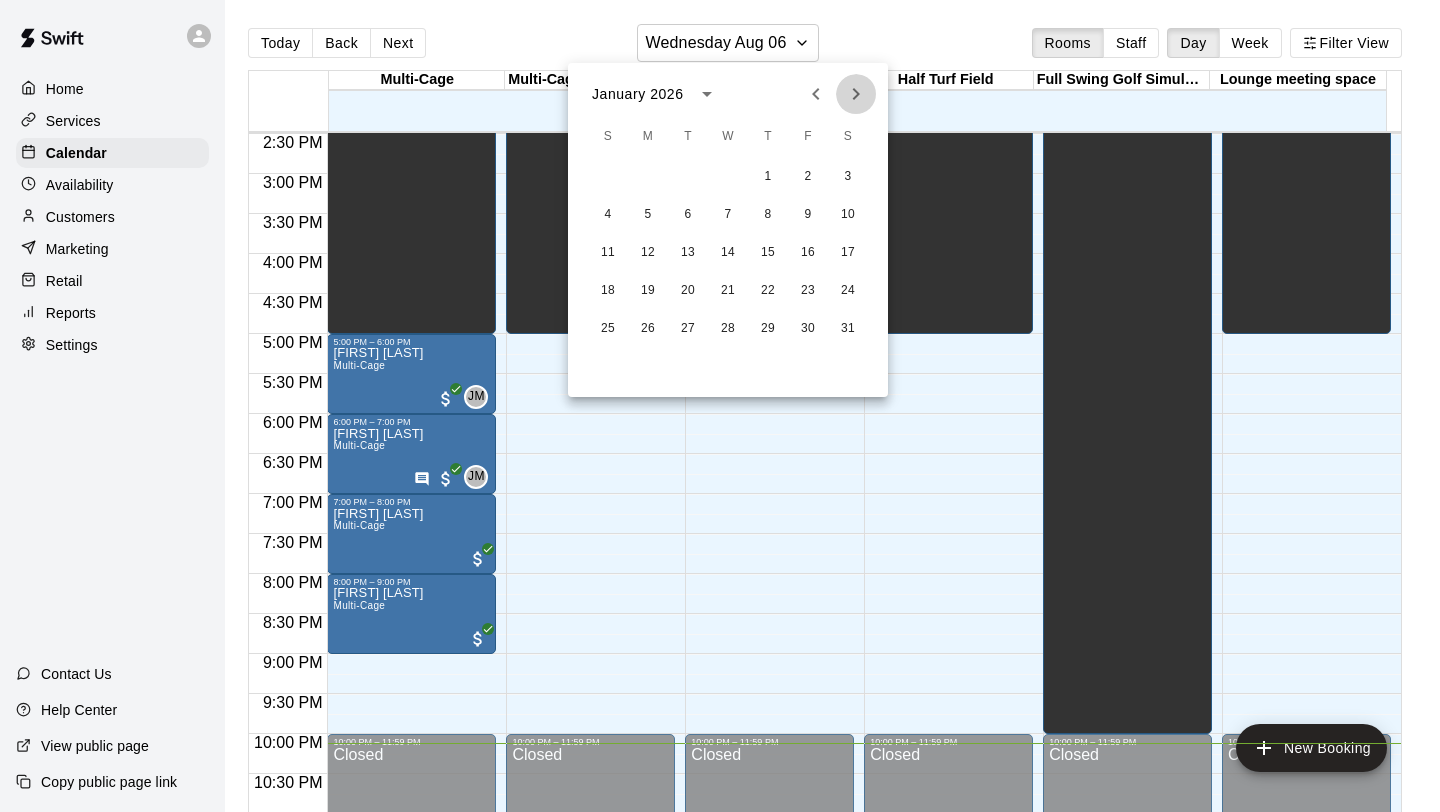 click 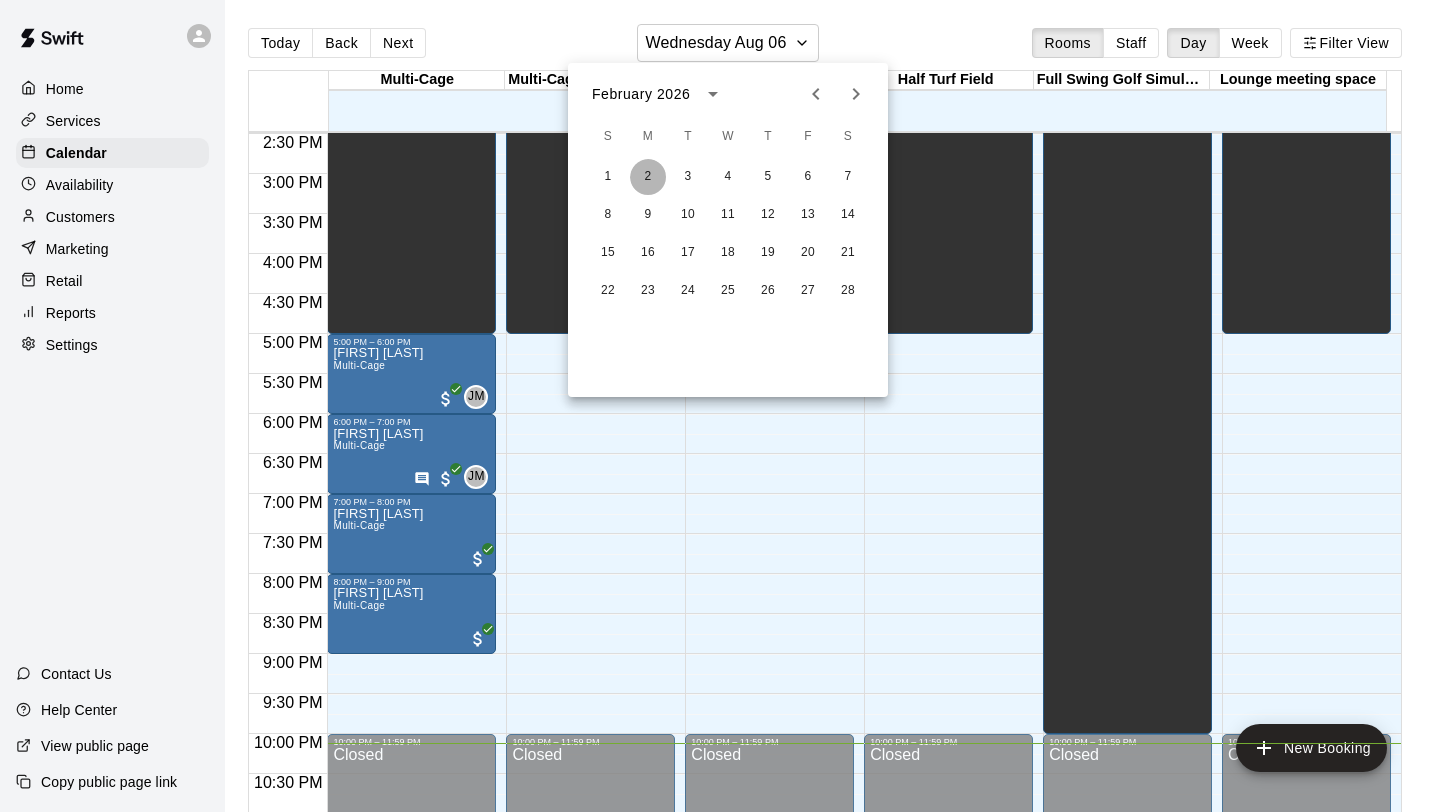 click on "2" at bounding box center (648, 177) 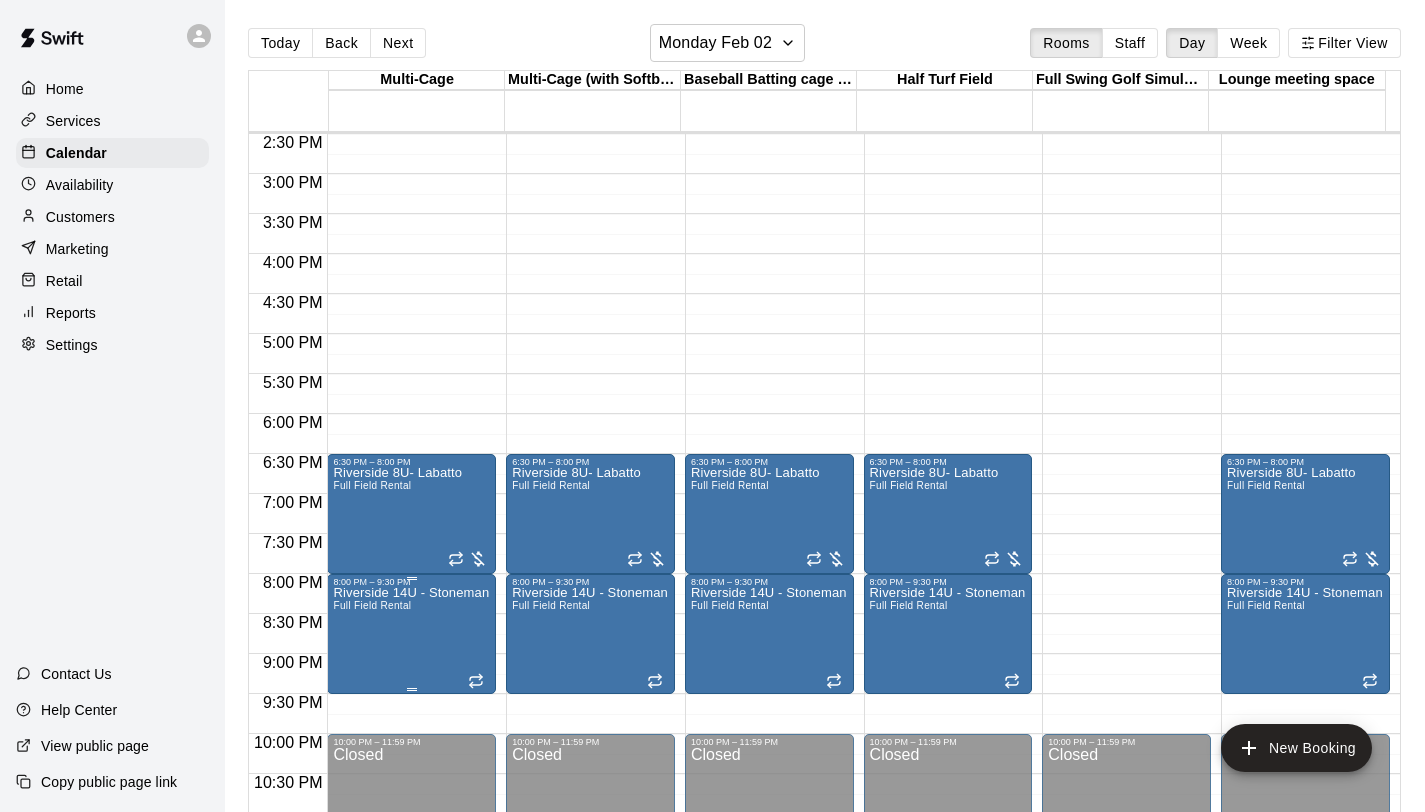 click on "Riverside 14U - Stoneman Full Field Rental" at bounding box center [411, 993] 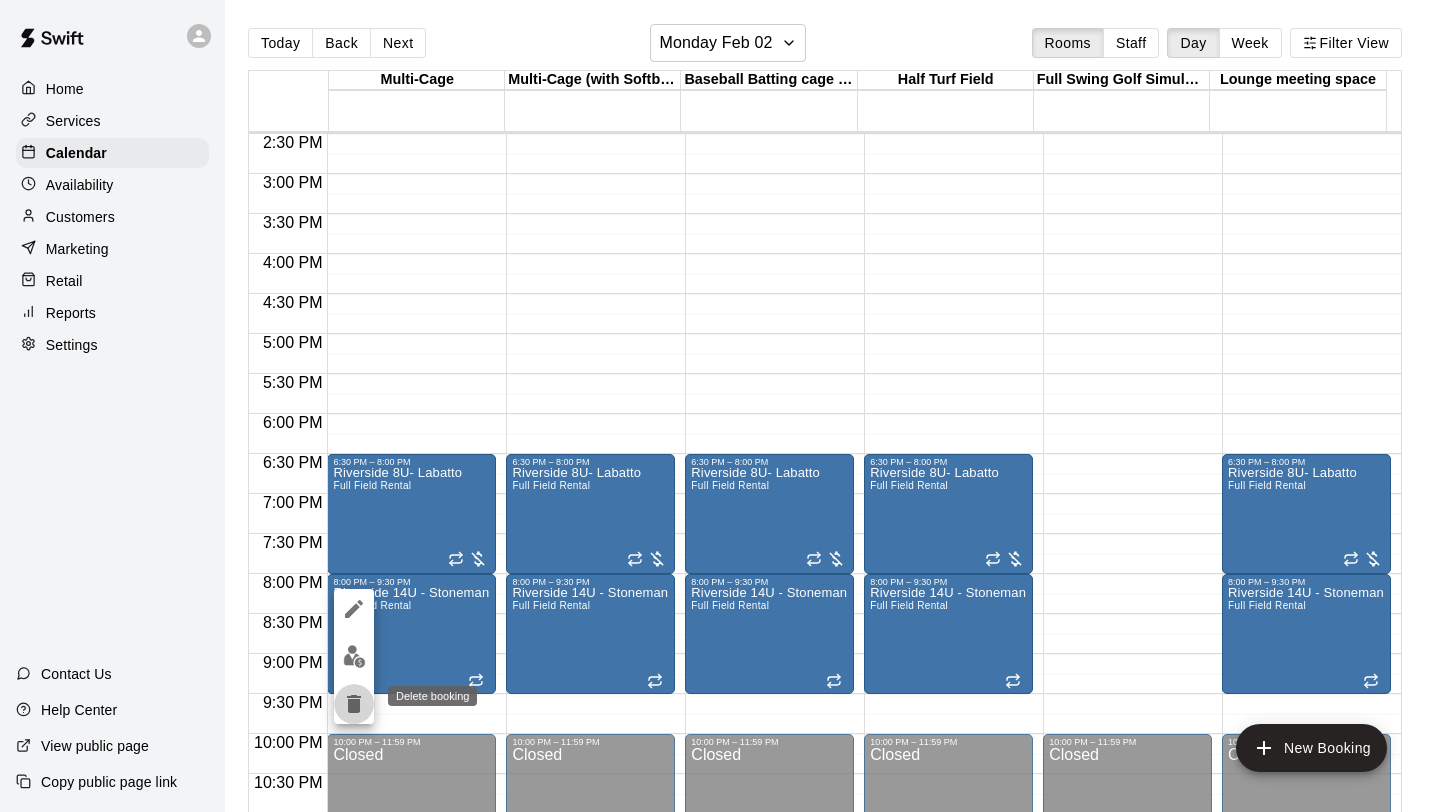 click 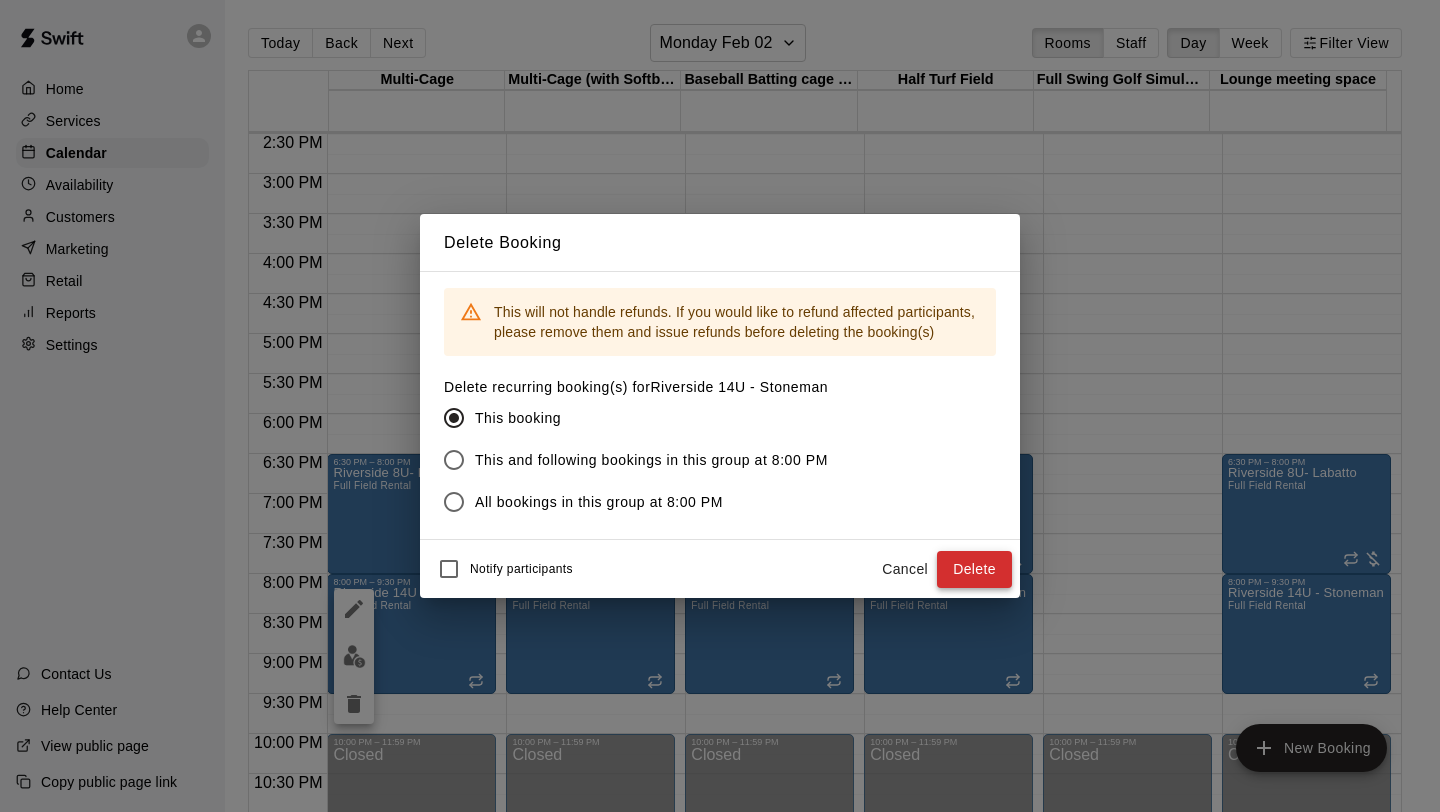 click on "Delete" at bounding box center [974, 569] 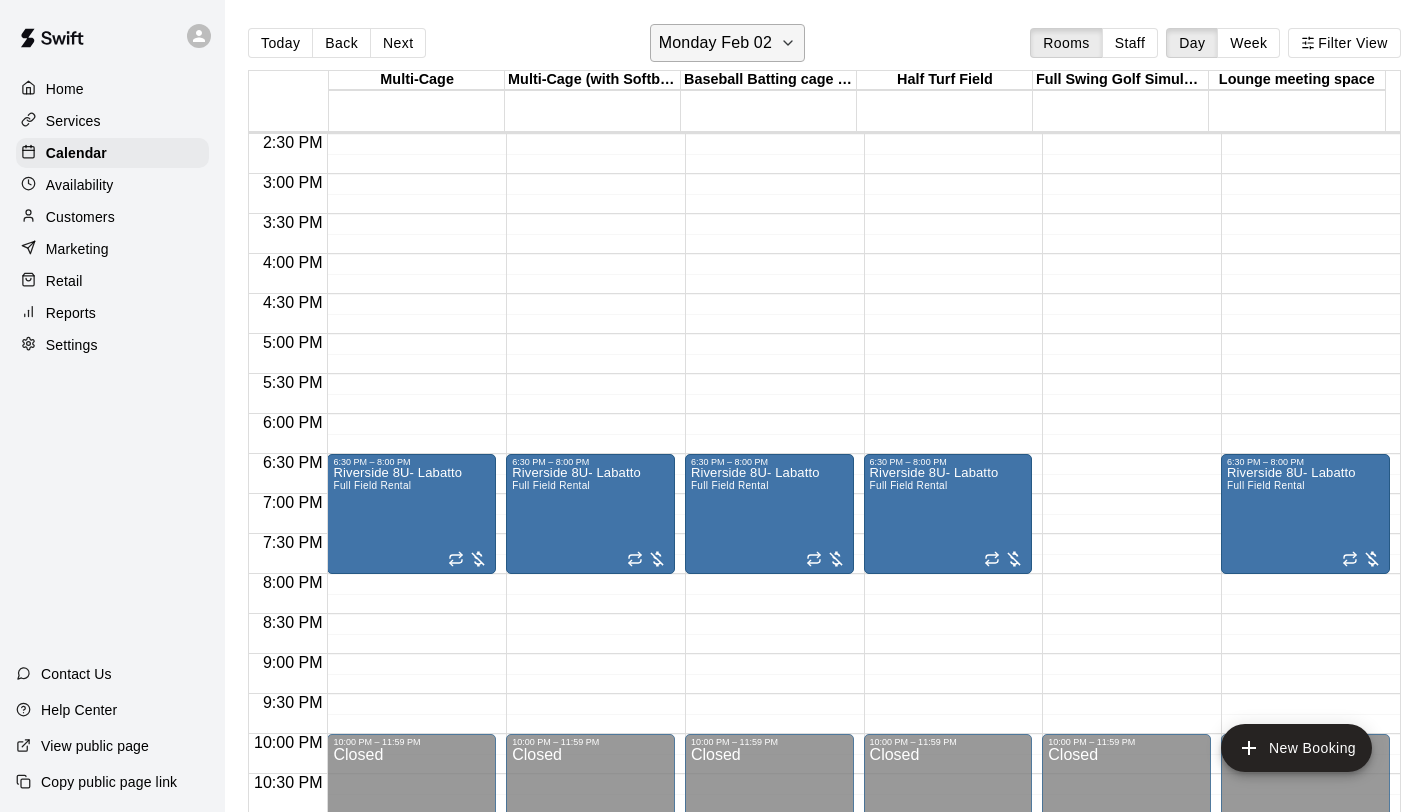 click on "Monday Feb 02" at bounding box center (727, 43) 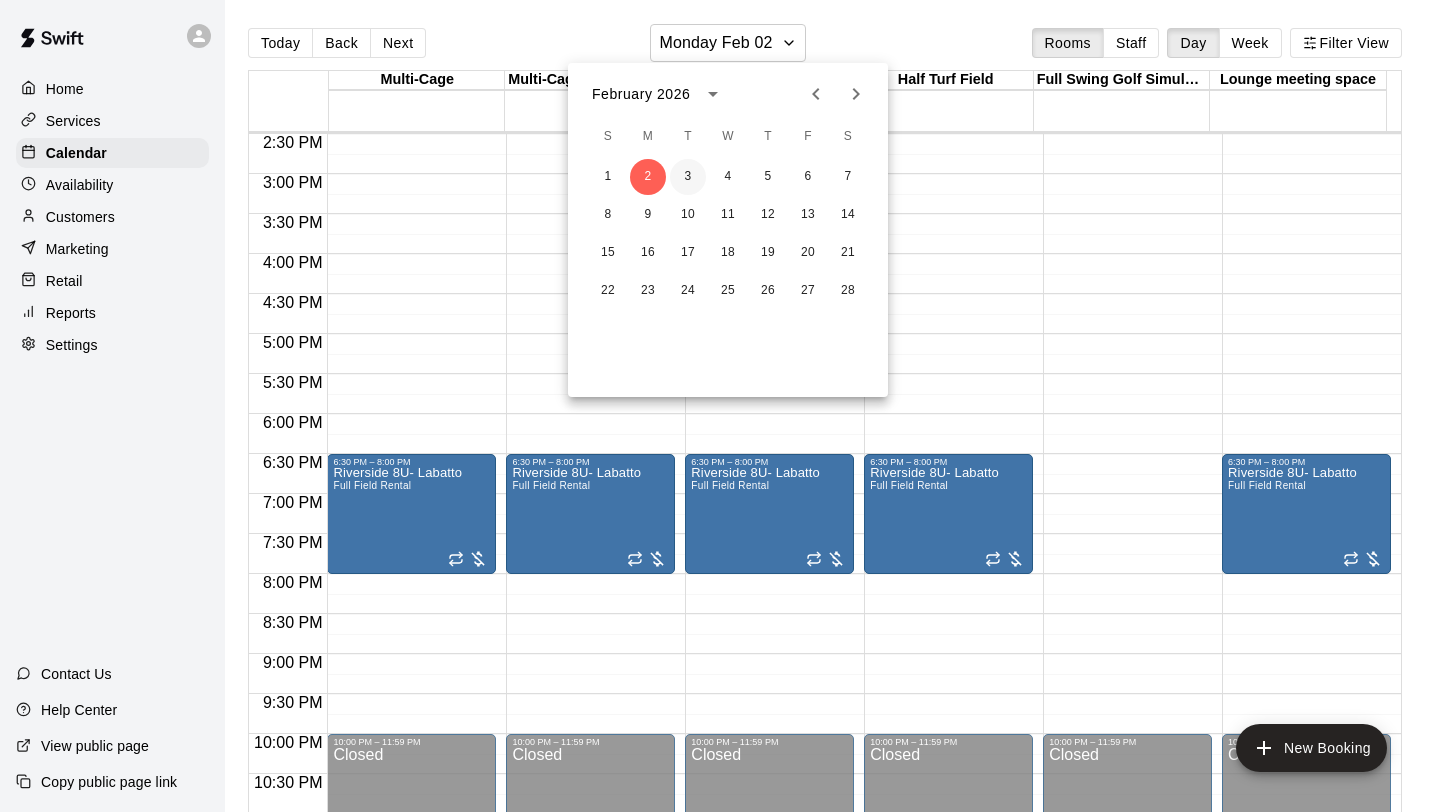 click on "3" at bounding box center [688, 177] 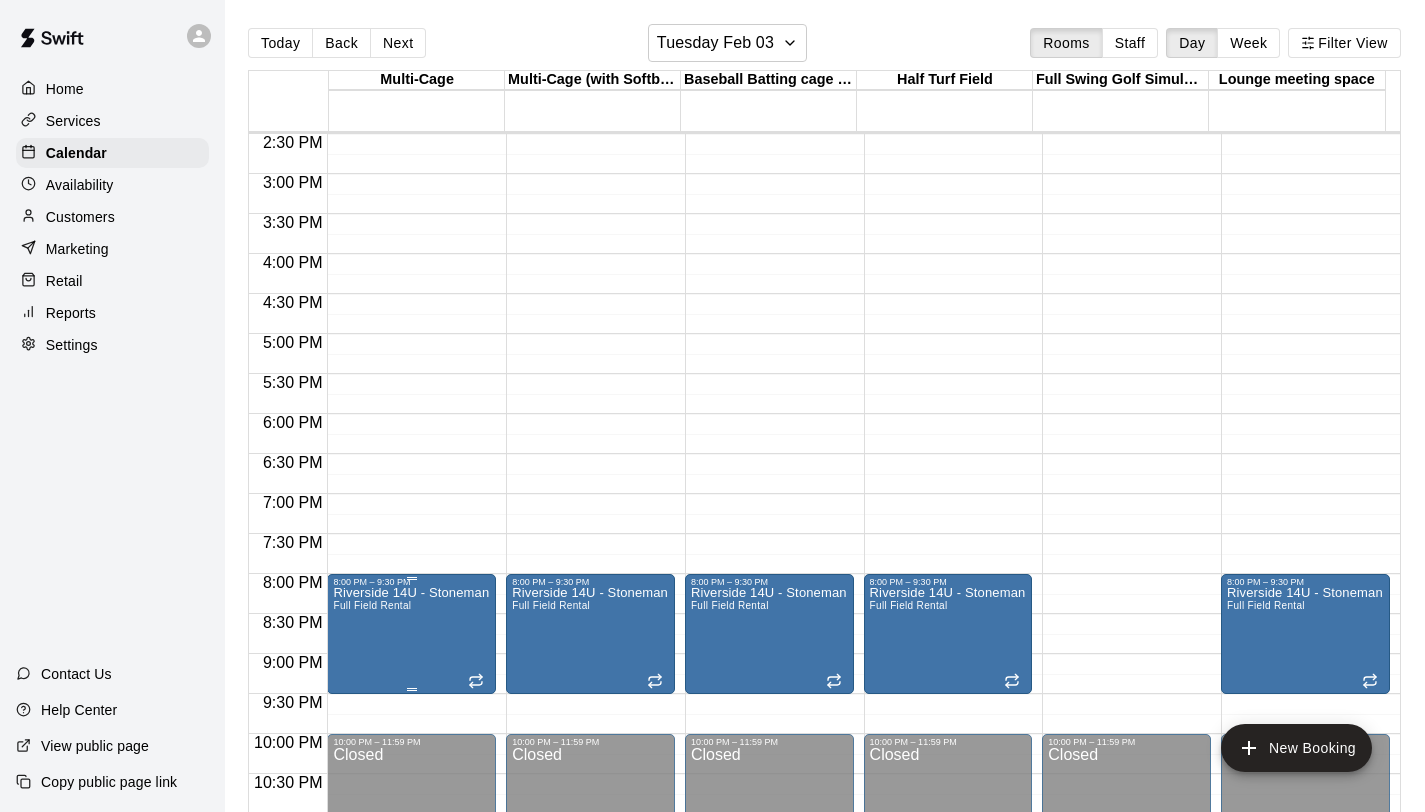 click on "Riverside 14U - Stoneman Full Field Rental" at bounding box center (411, 993) 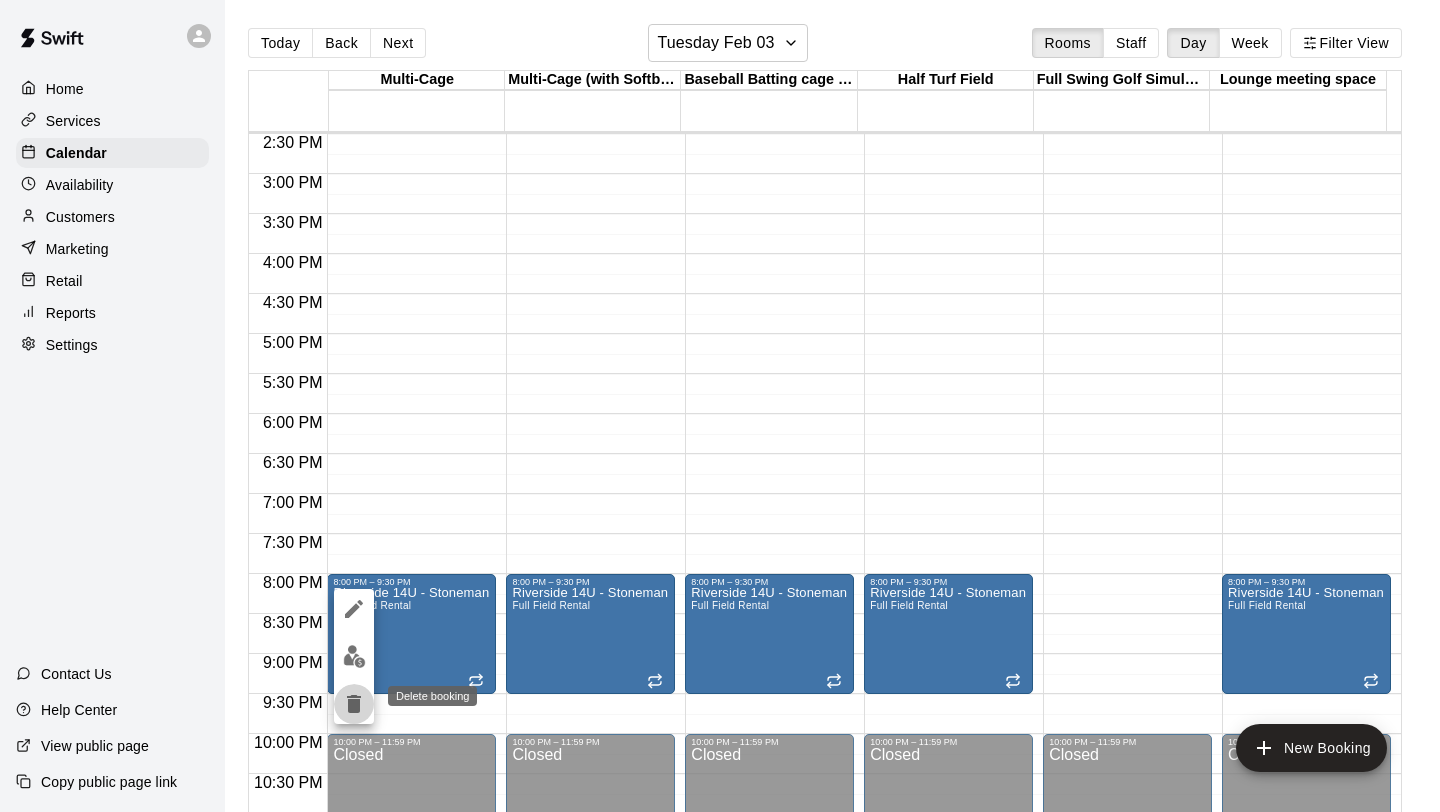 click 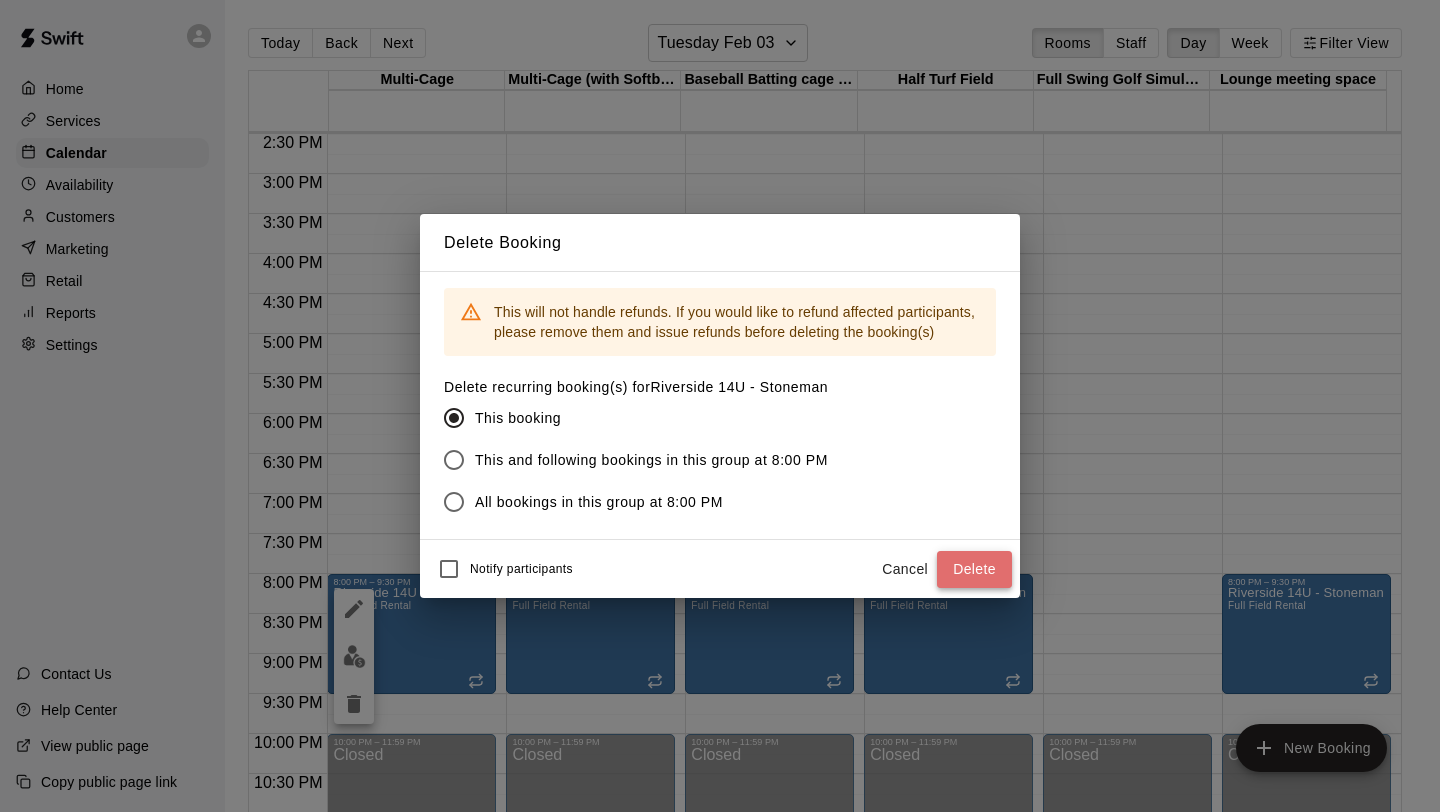 click on "Delete" at bounding box center (974, 569) 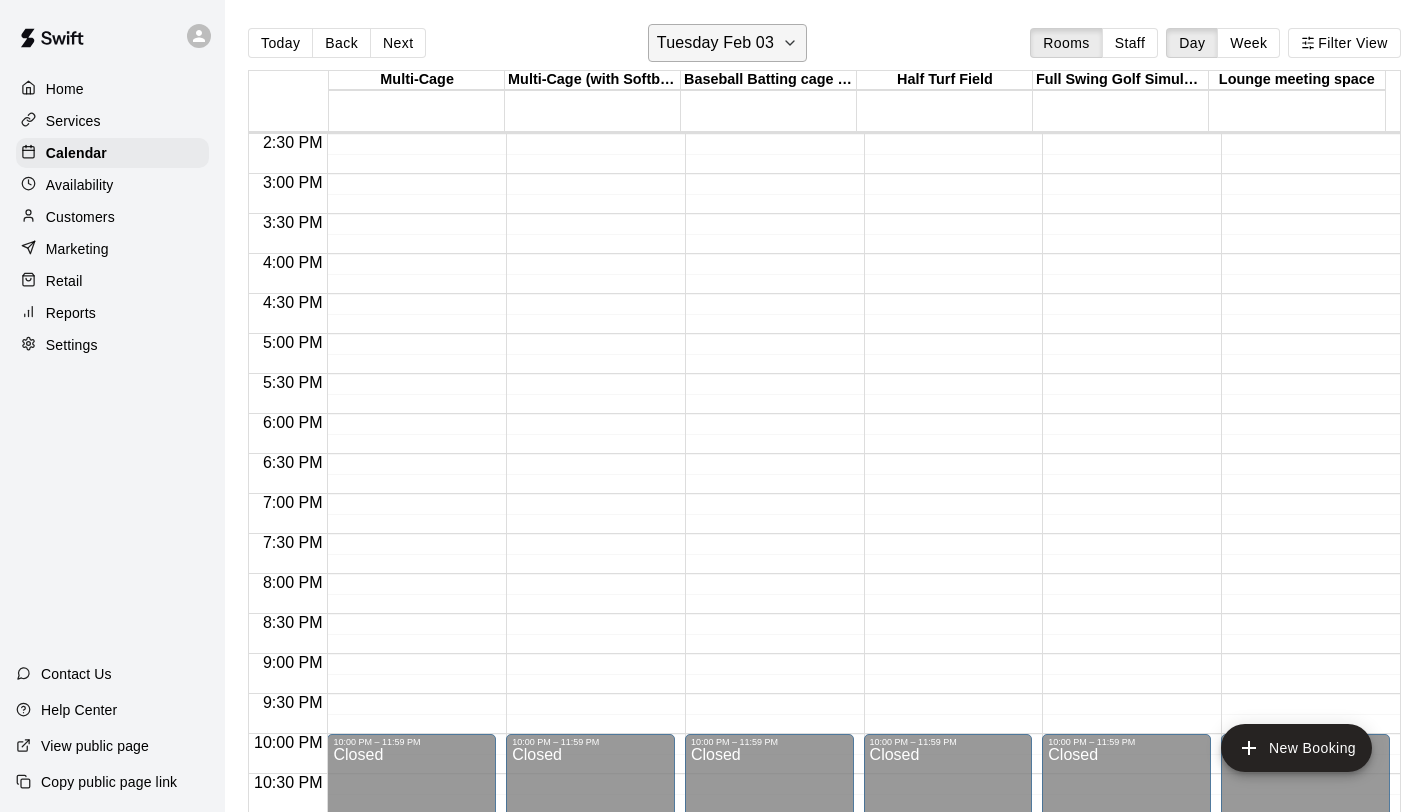 click 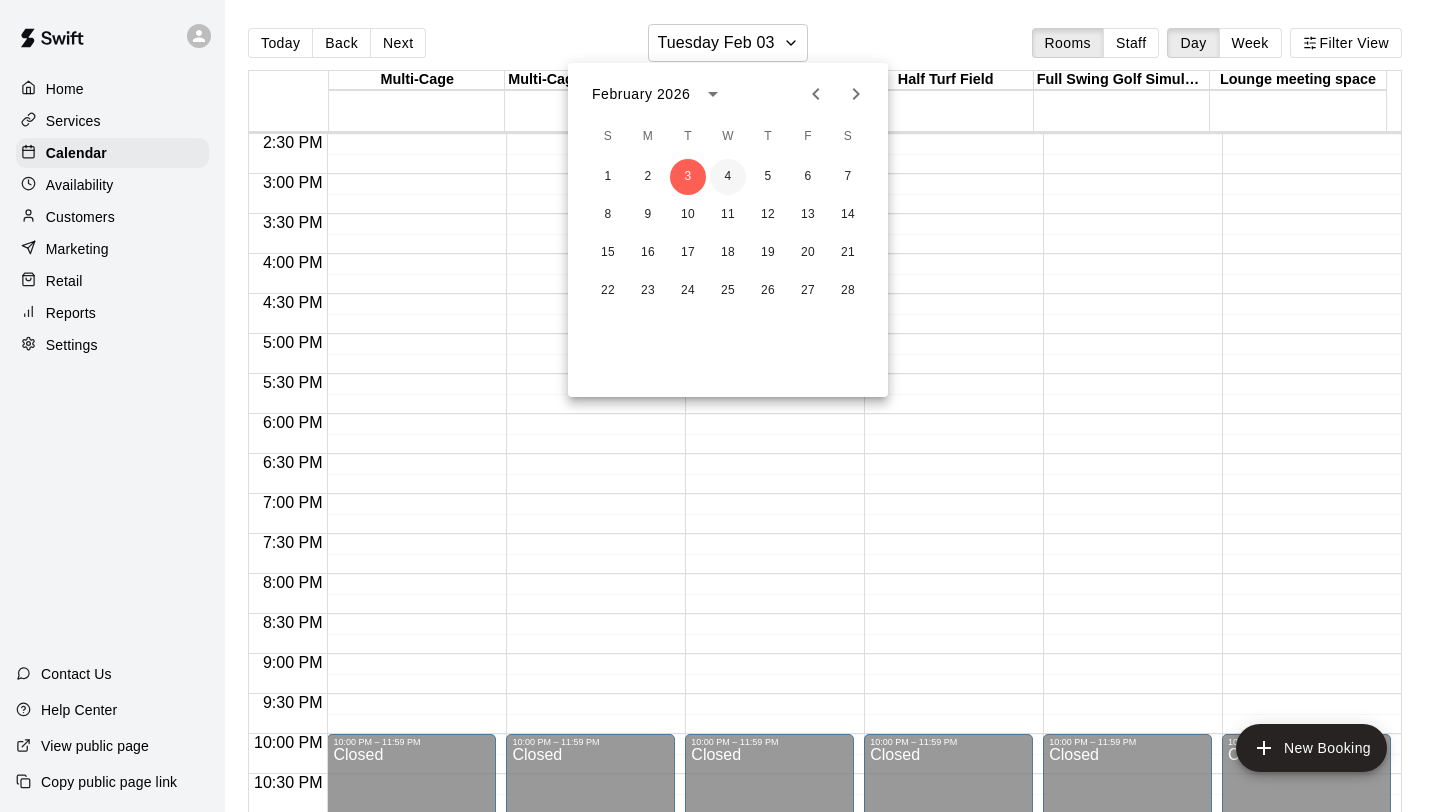 click on "4" at bounding box center [728, 177] 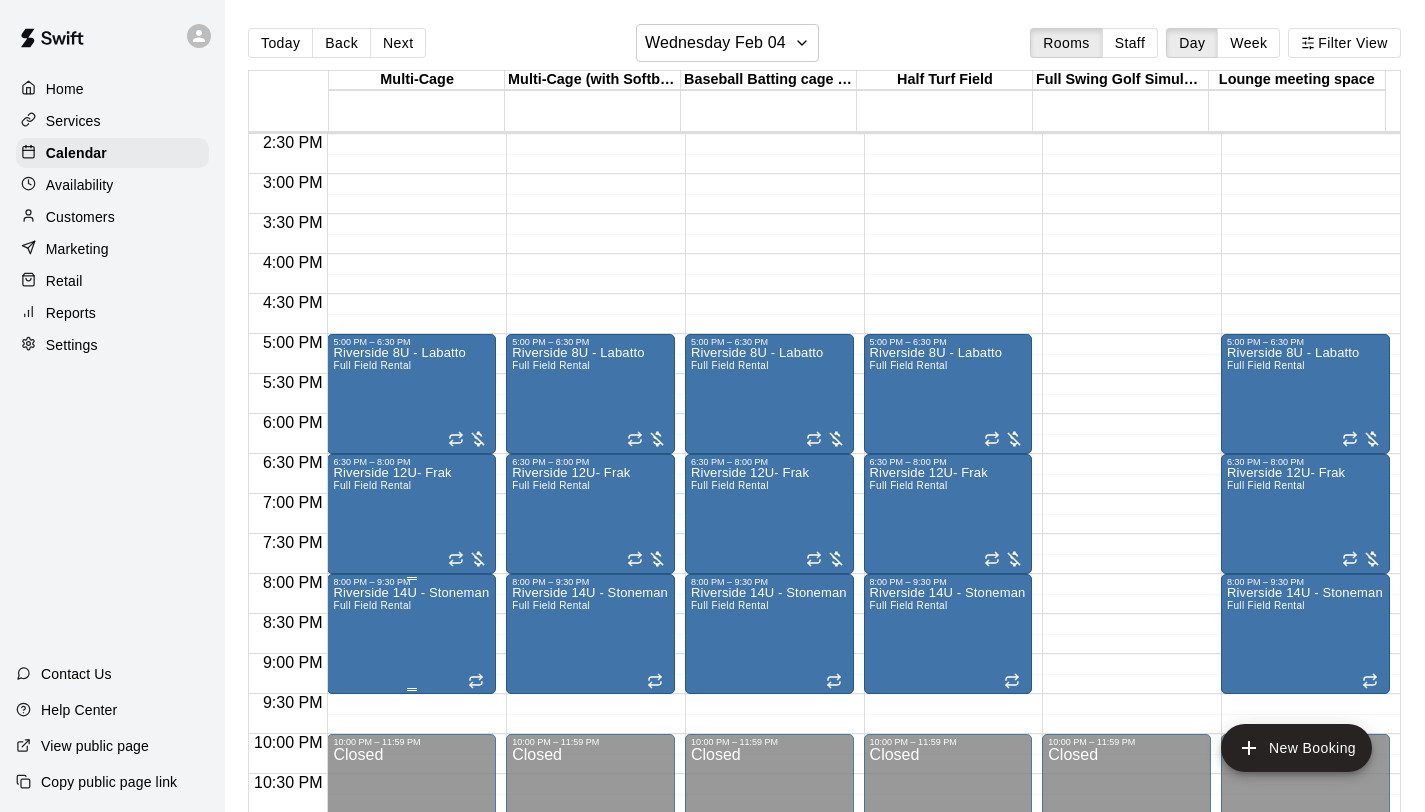 click on "Riverside 14U - Stoneman Full Field Rental" at bounding box center (411, 993) 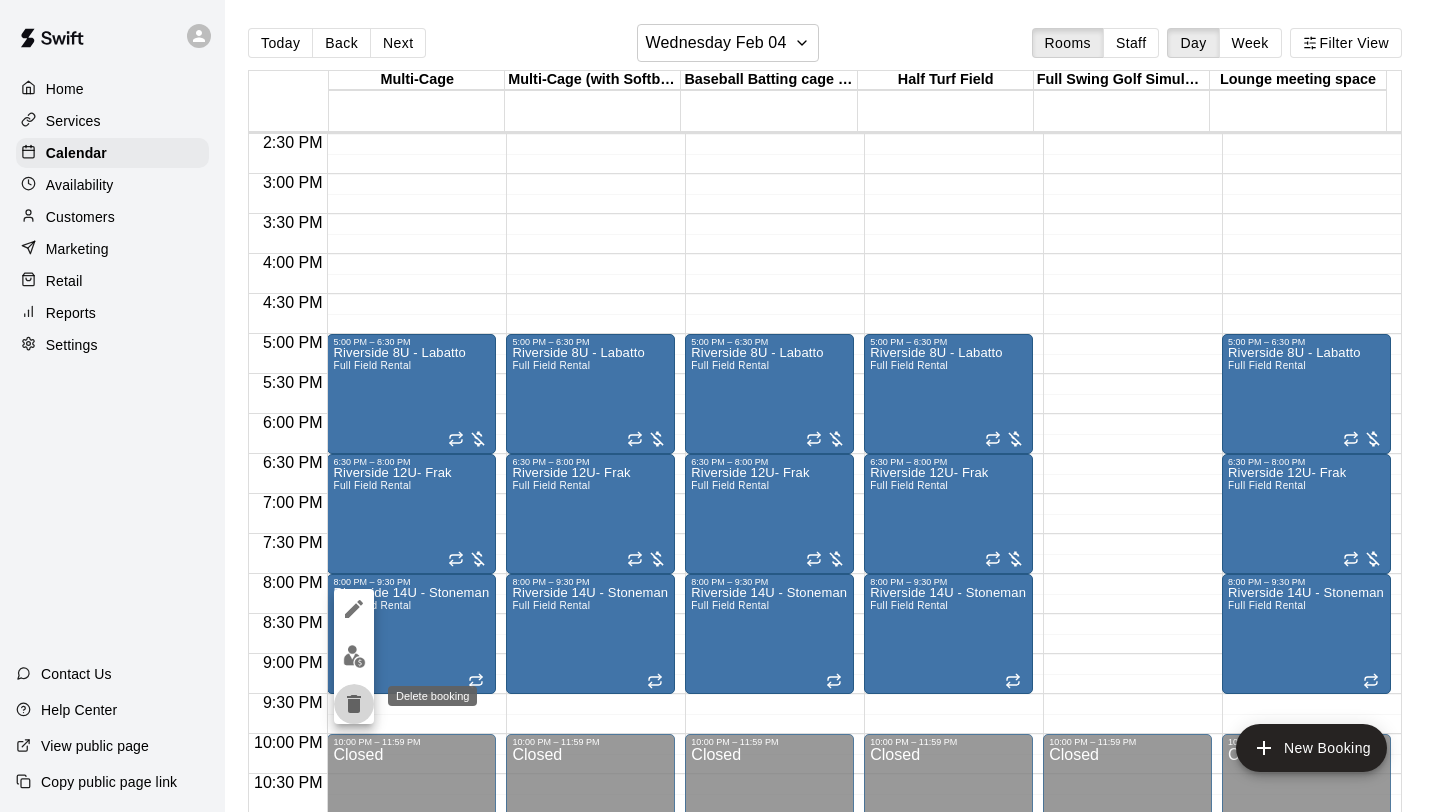 click 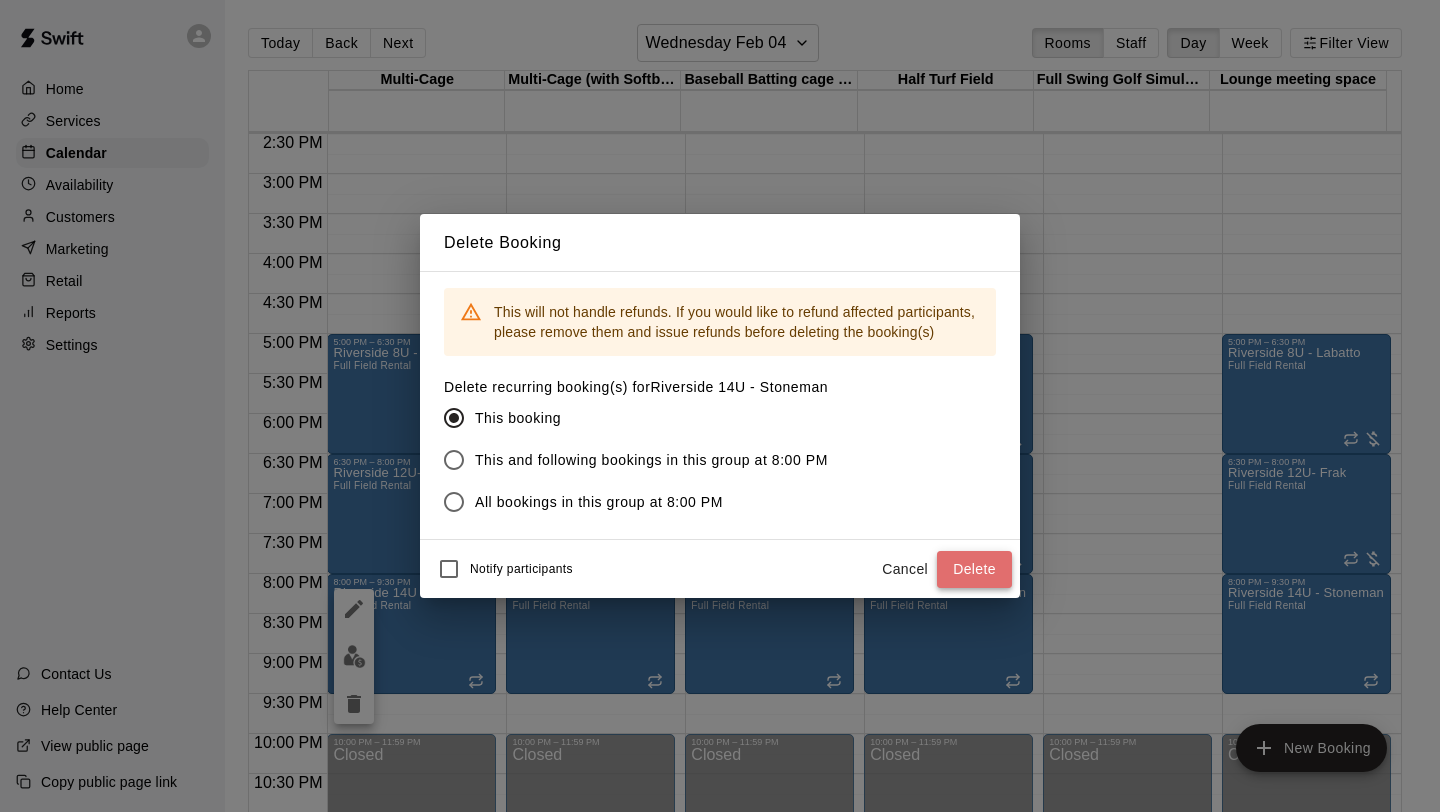 click on "Delete" at bounding box center [974, 569] 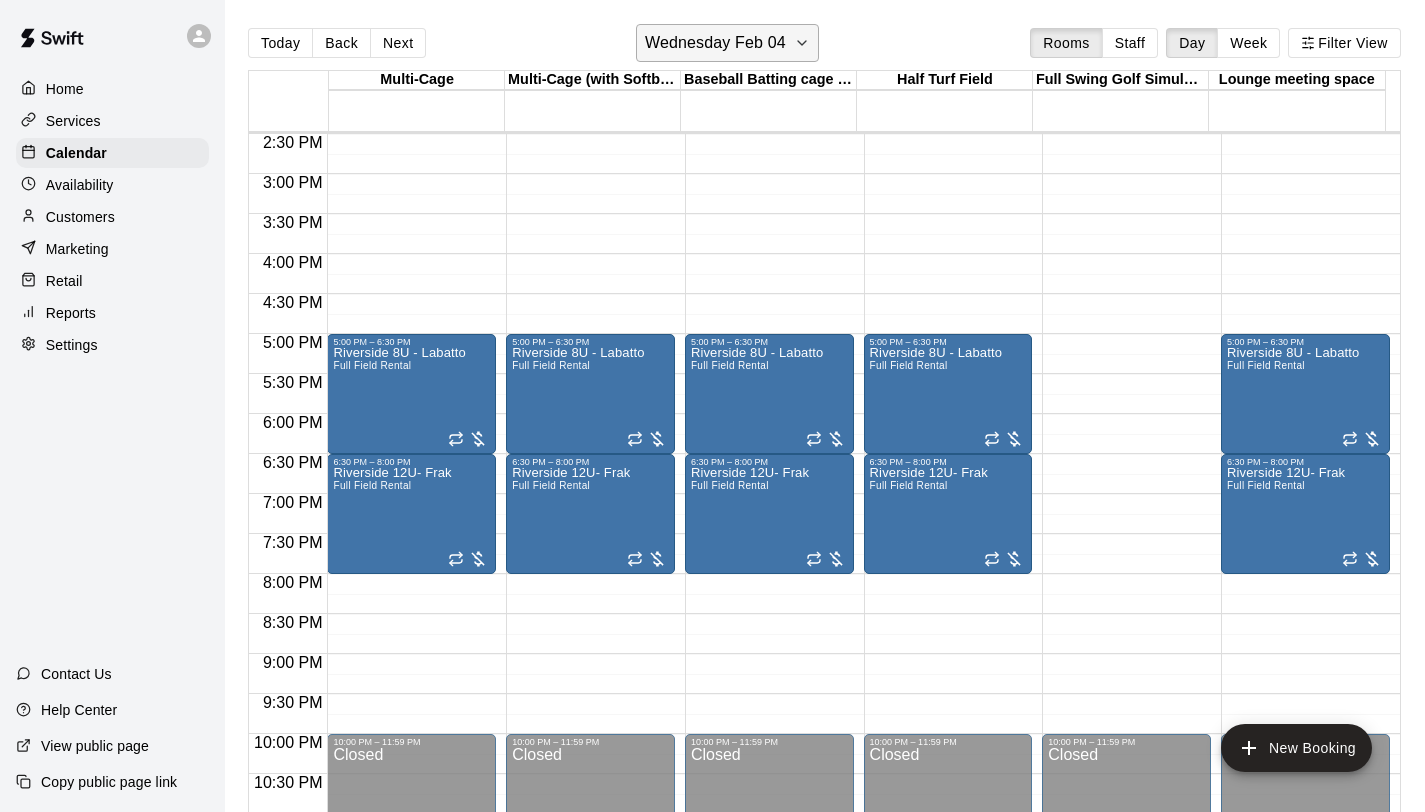 click 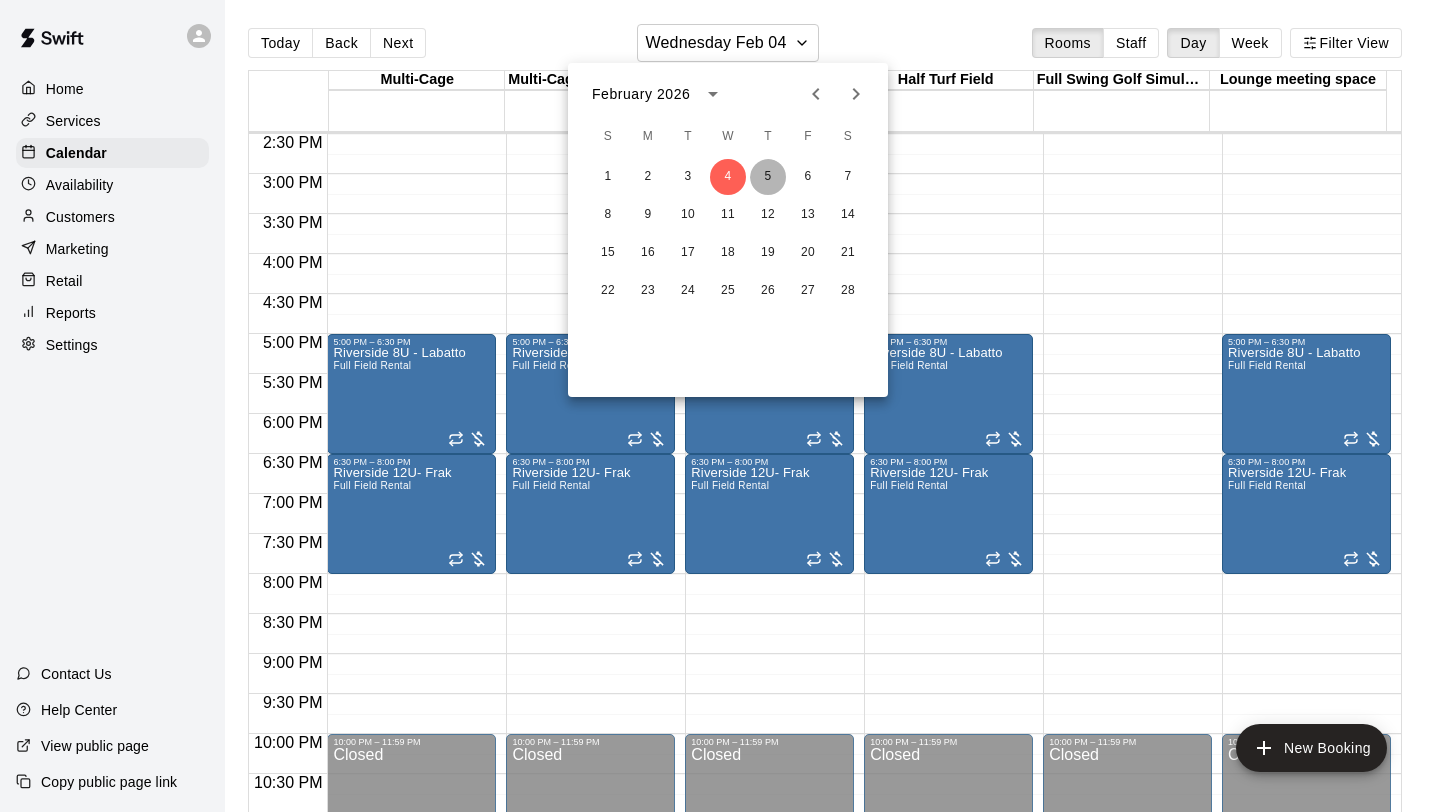 click on "5" at bounding box center [768, 177] 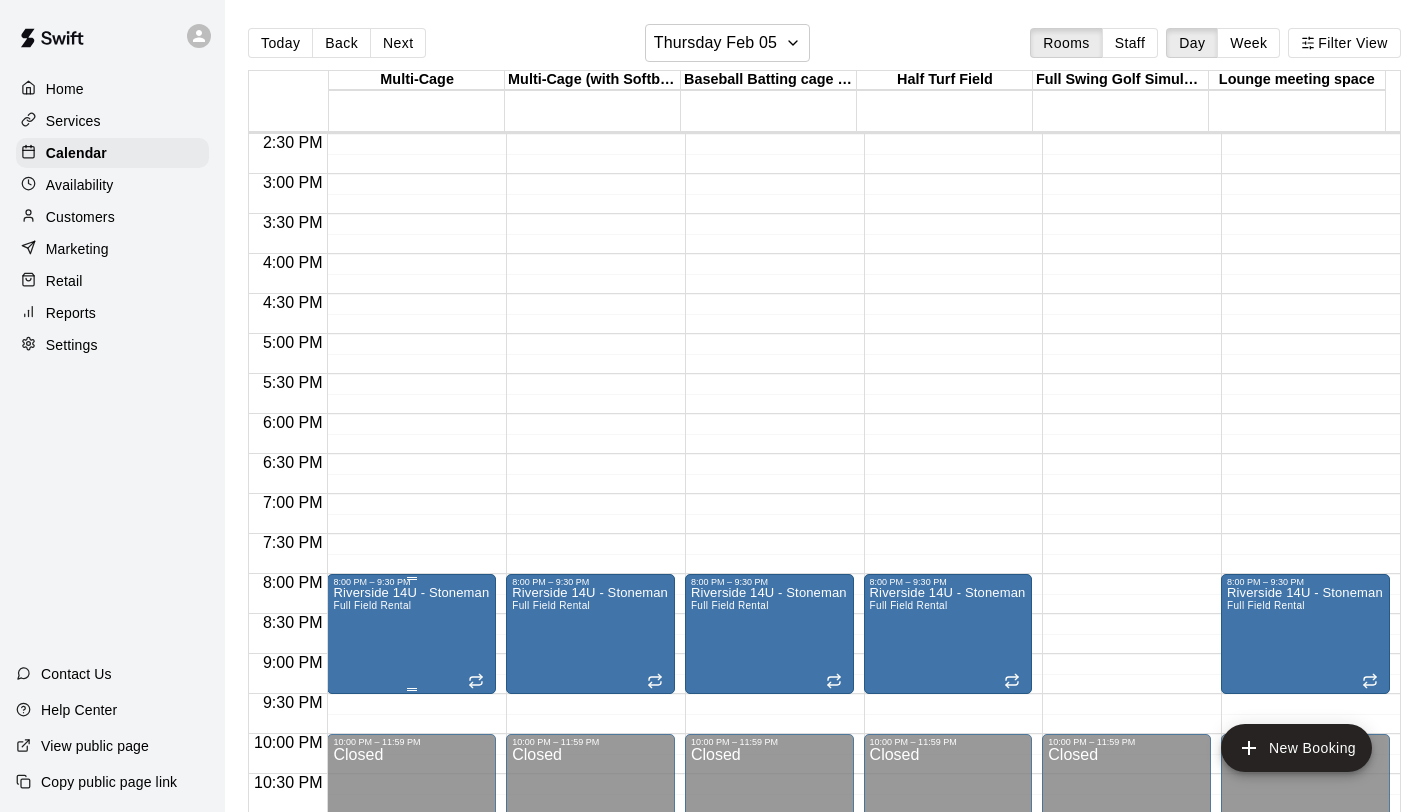 click on "Riverside 14U - Stoneman Full Field Rental" at bounding box center (411, 993) 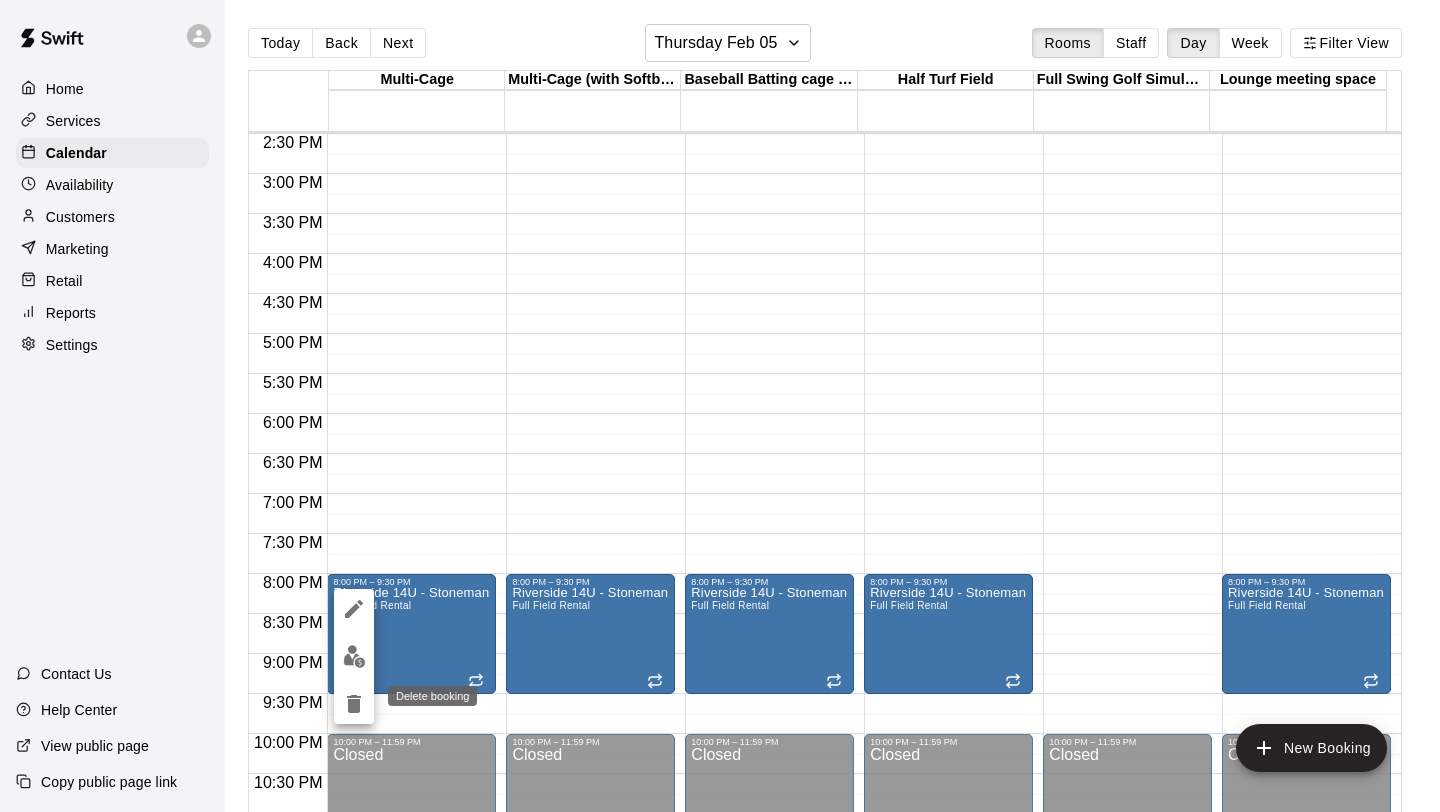 click 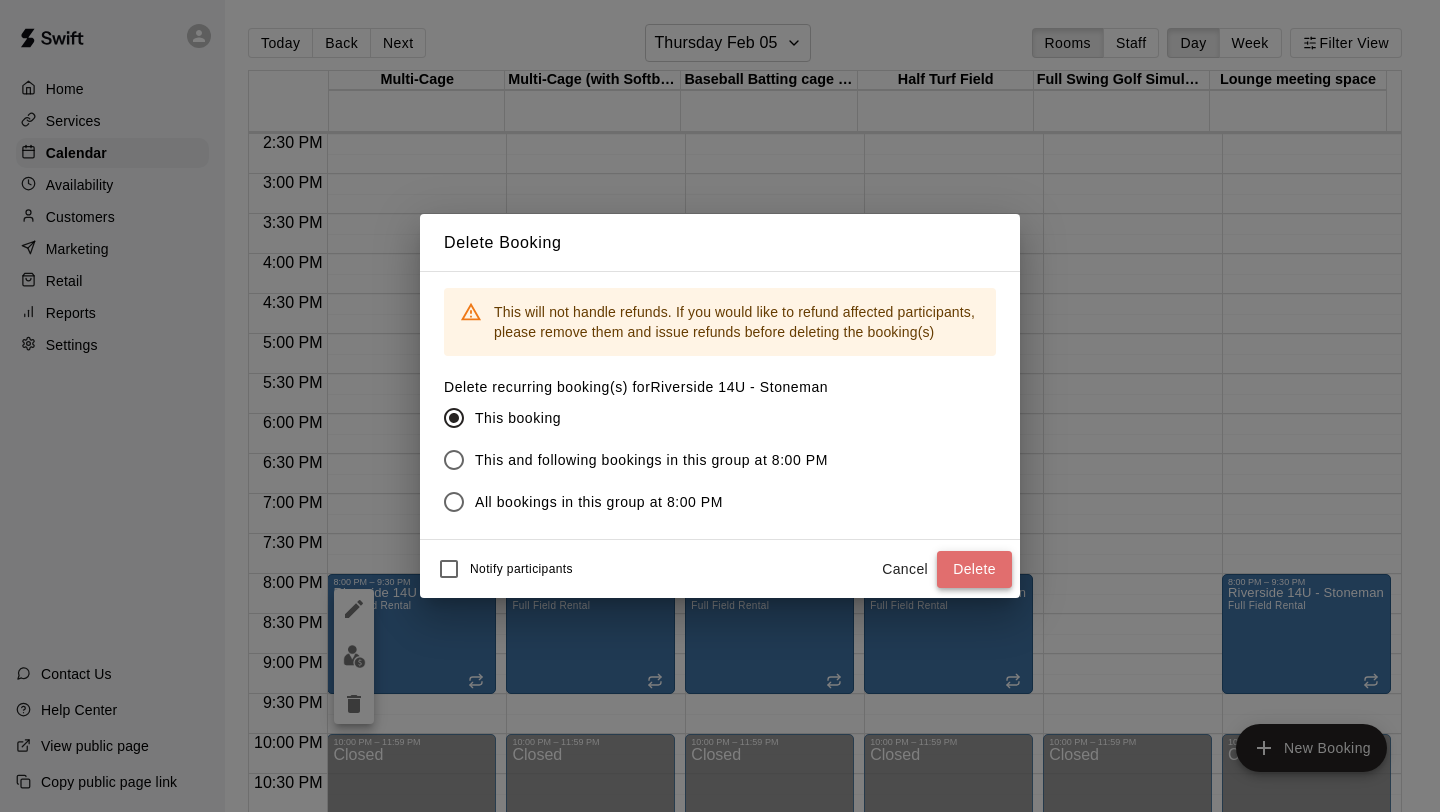 click on "Delete" at bounding box center (974, 569) 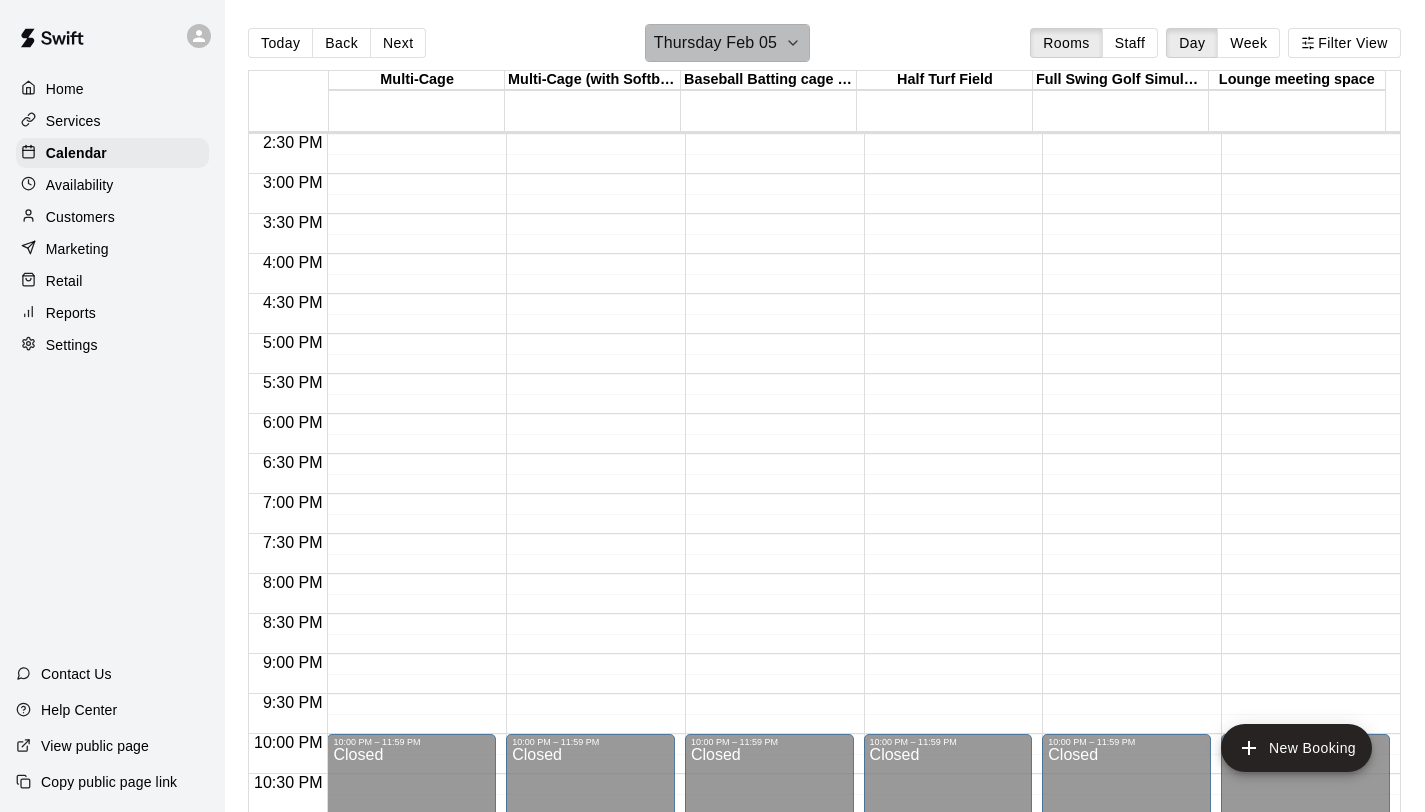 click 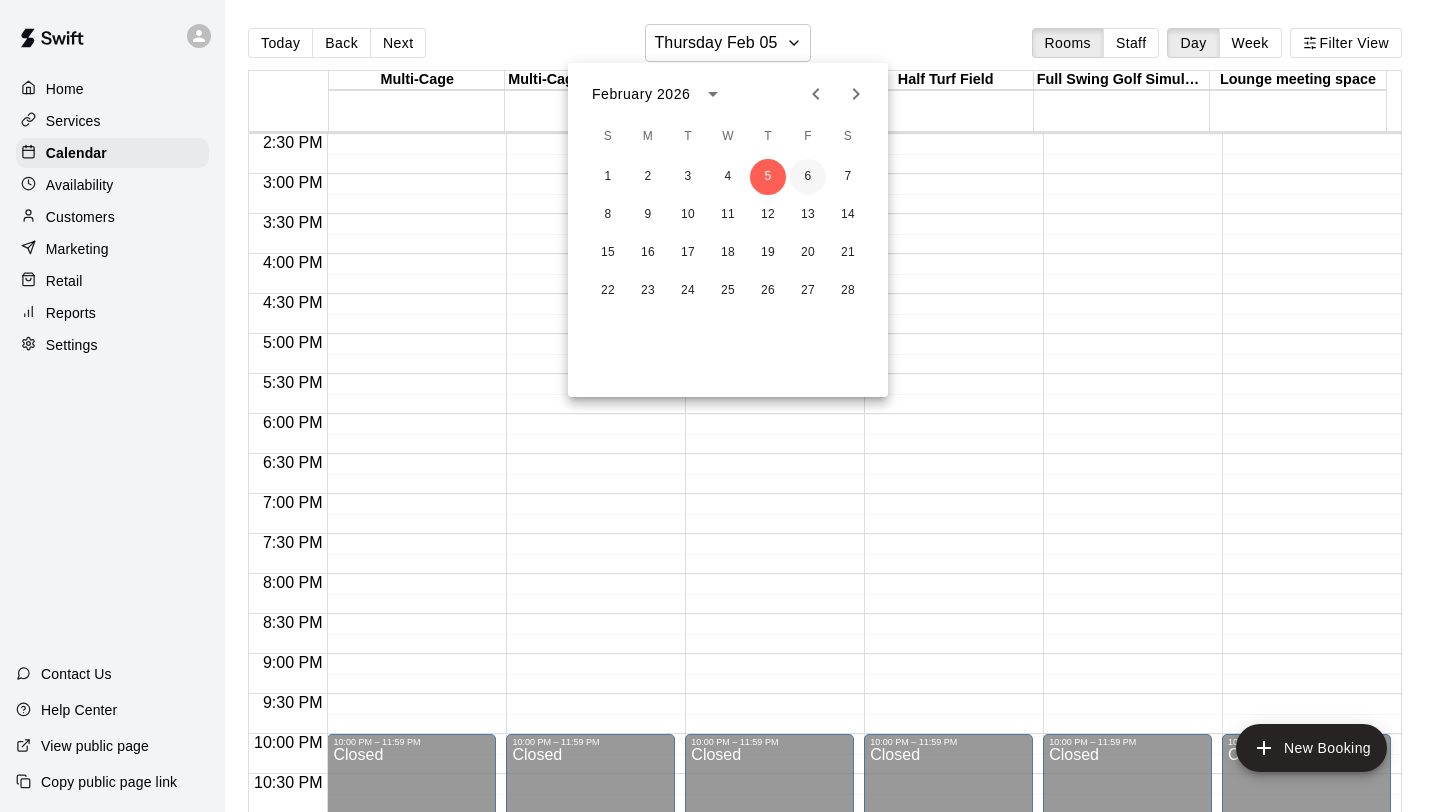 click on "6" at bounding box center (808, 177) 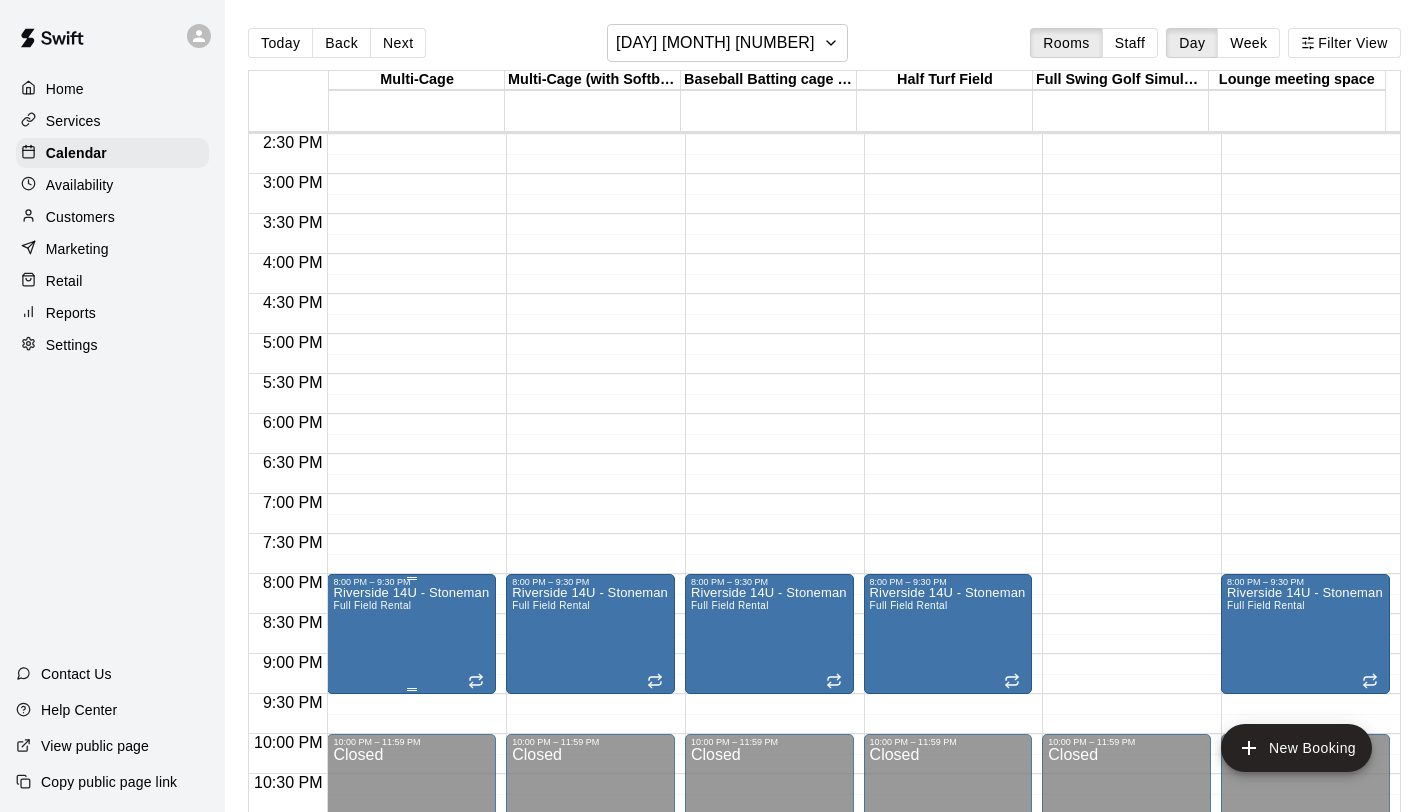 click on "Riverside 14U - Stoneman Full Field Rental" at bounding box center (411, 993) 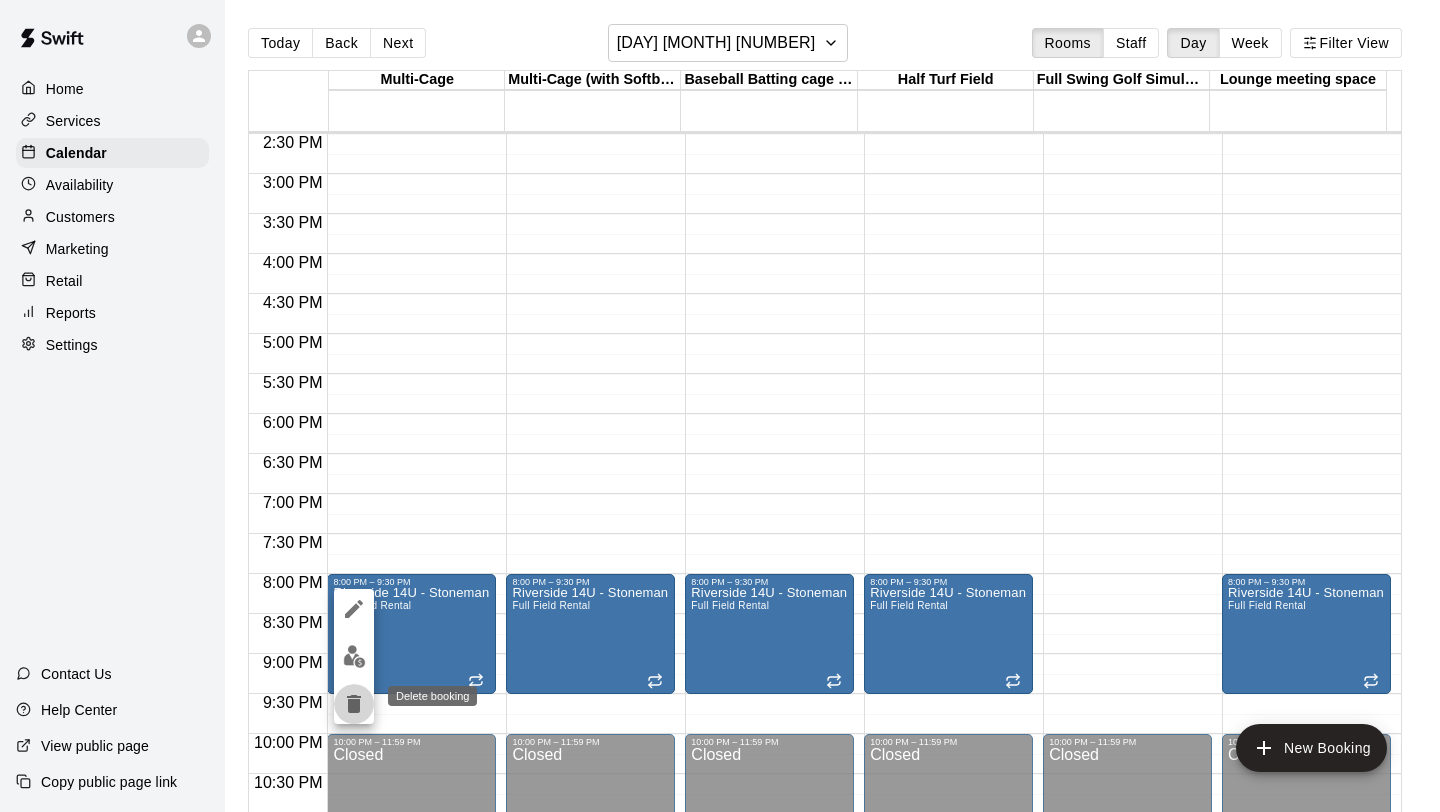 click 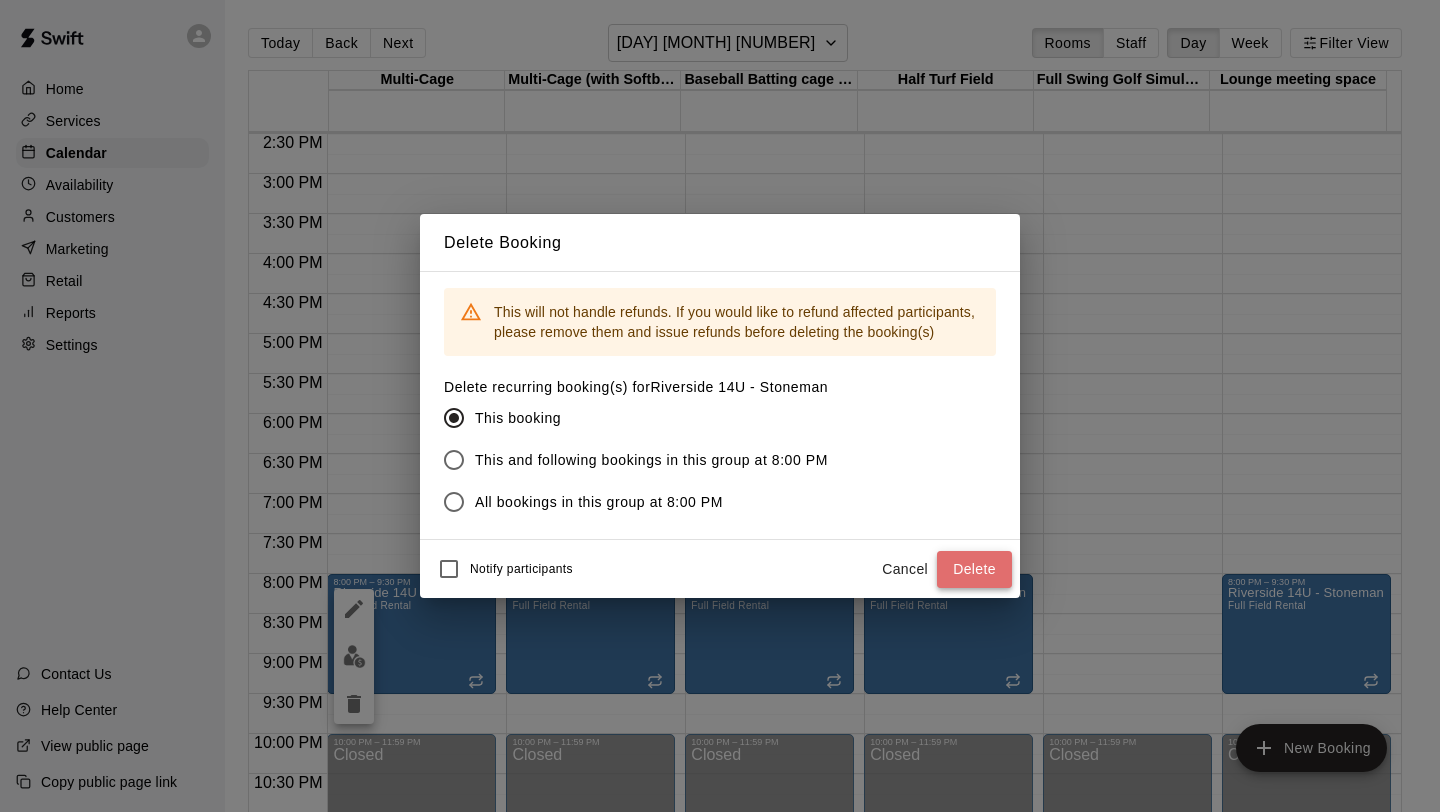 click on "Delete" at bounding box center [974, 569] 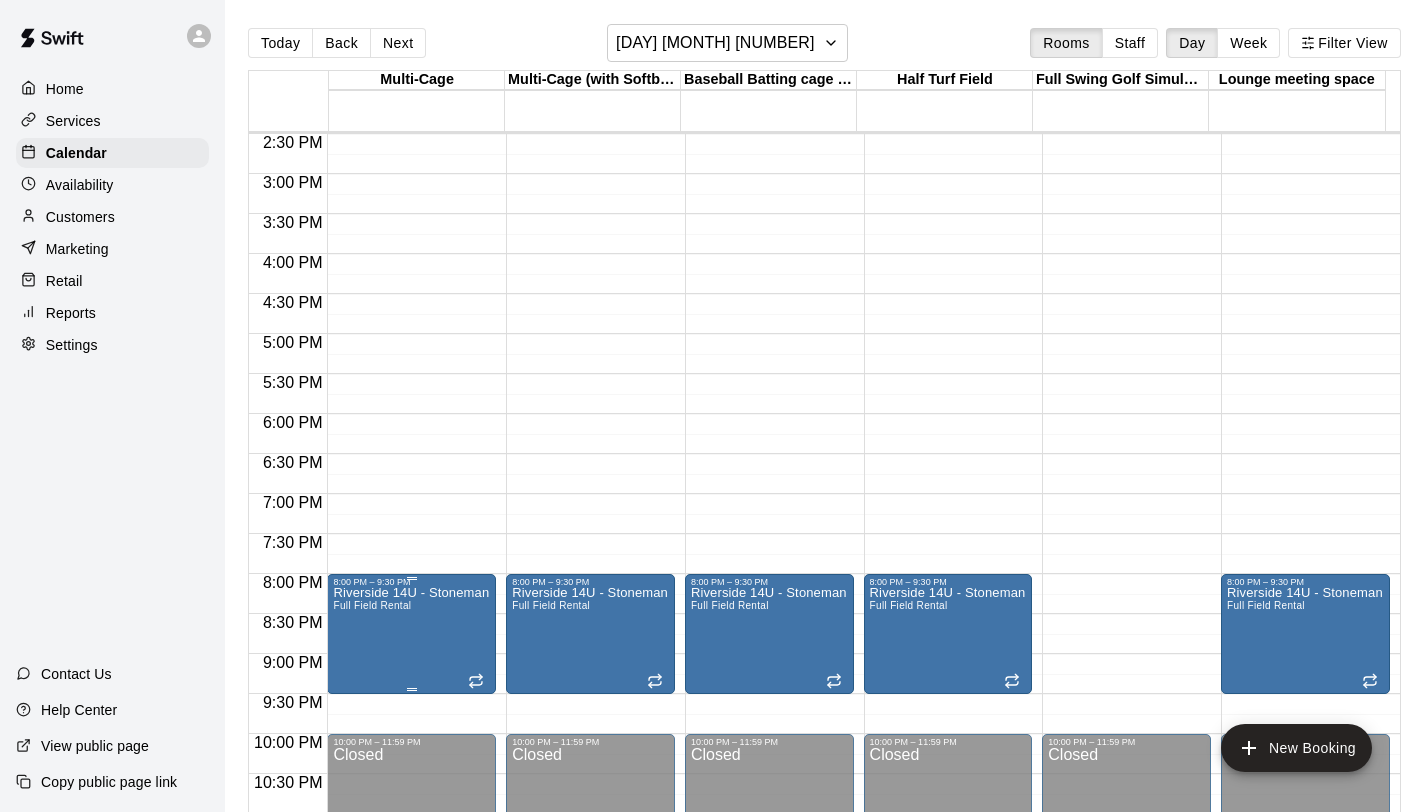 click on "Riverside 14U - Stoneman Full Field Rental" at bounding box center (411, 993) 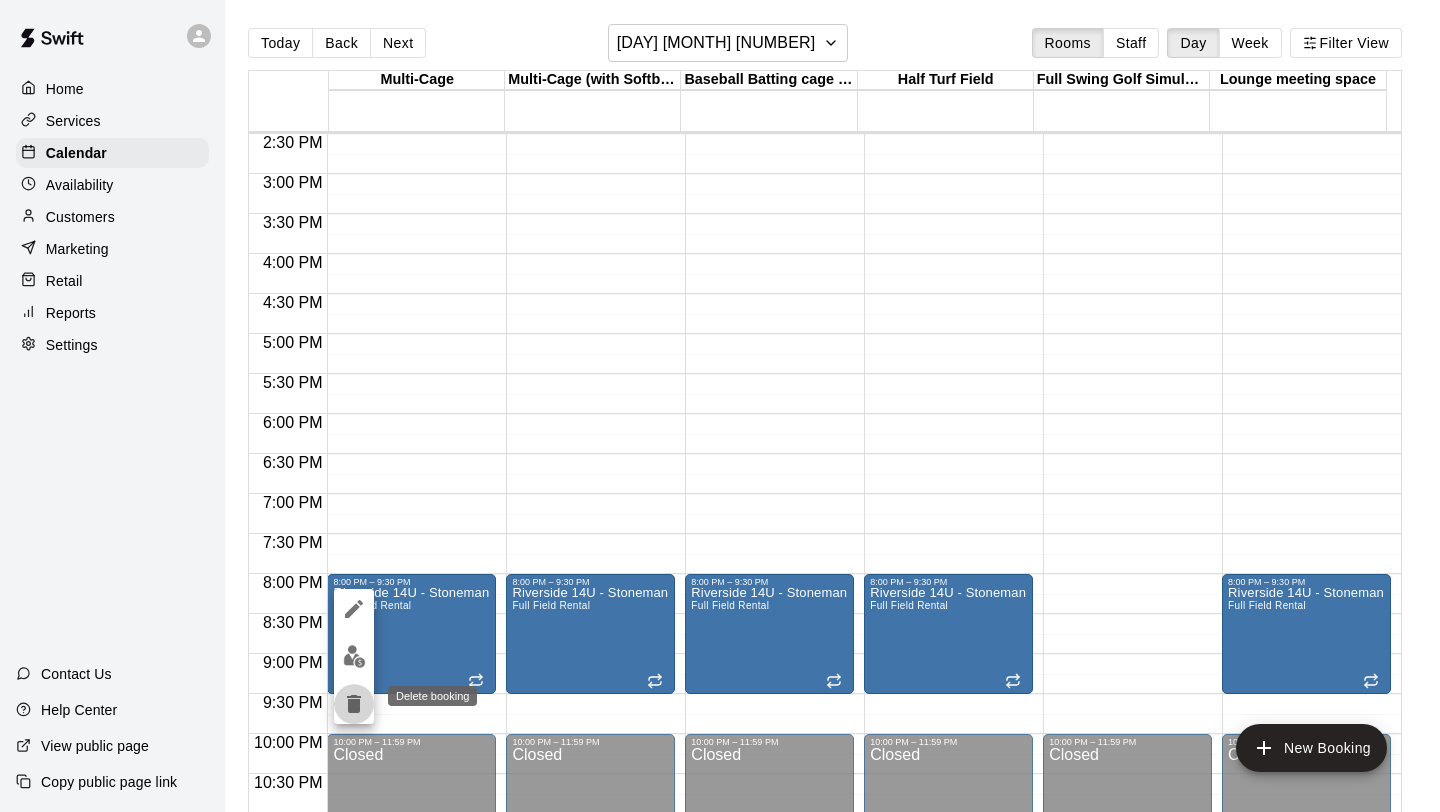 click 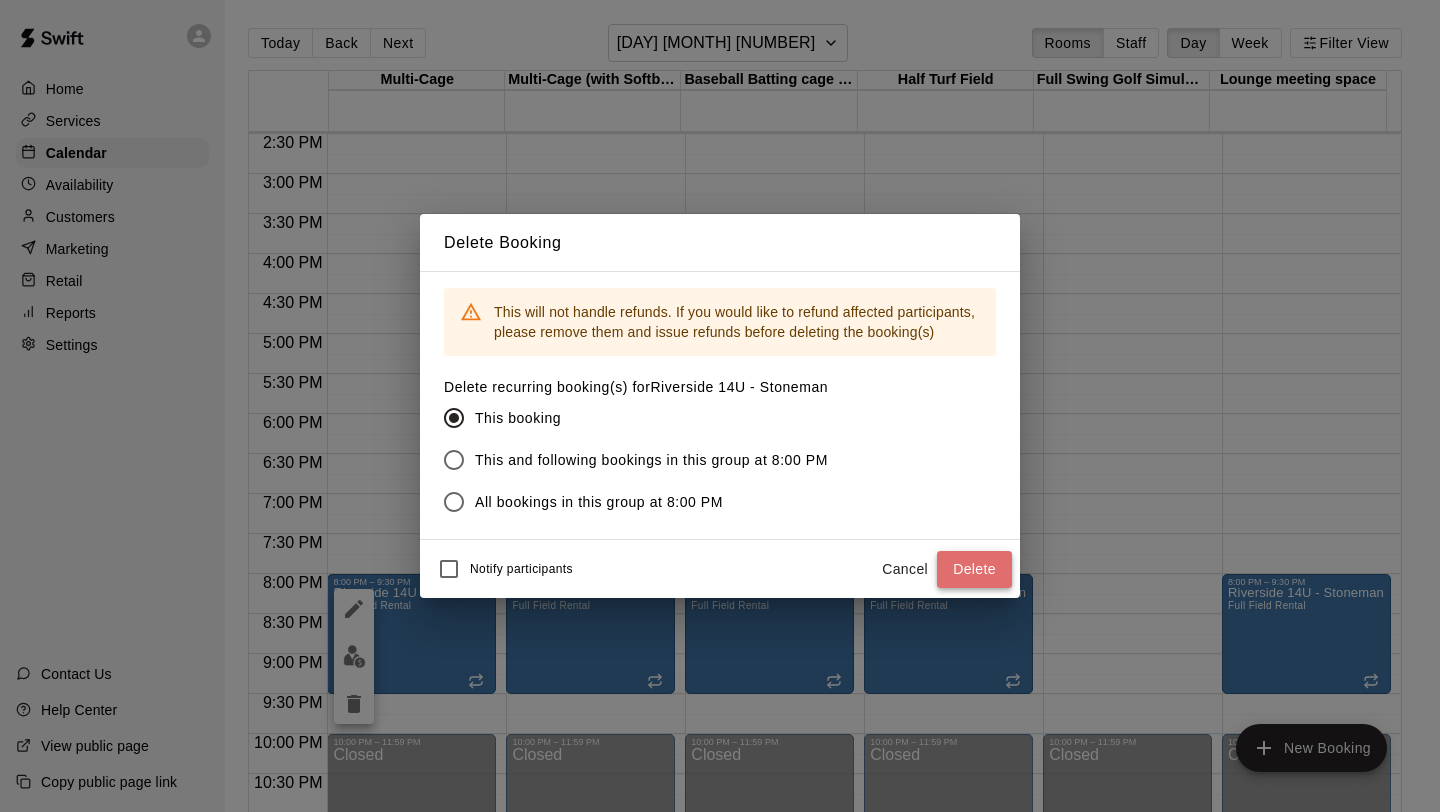 click on "Delete" at bounding box center [974, 569] 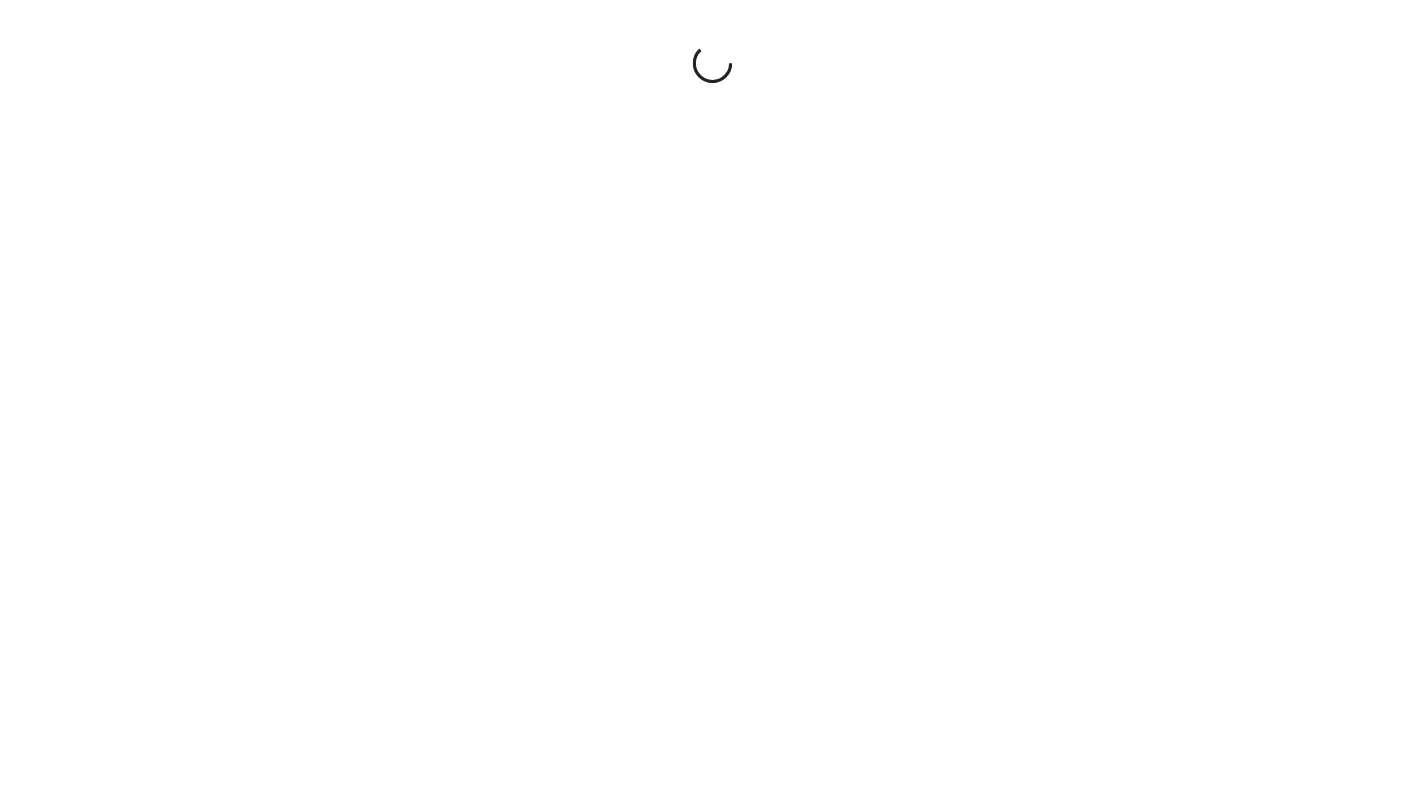 scroll, scrollTop: 0, scrollLeft: 0, axis: both 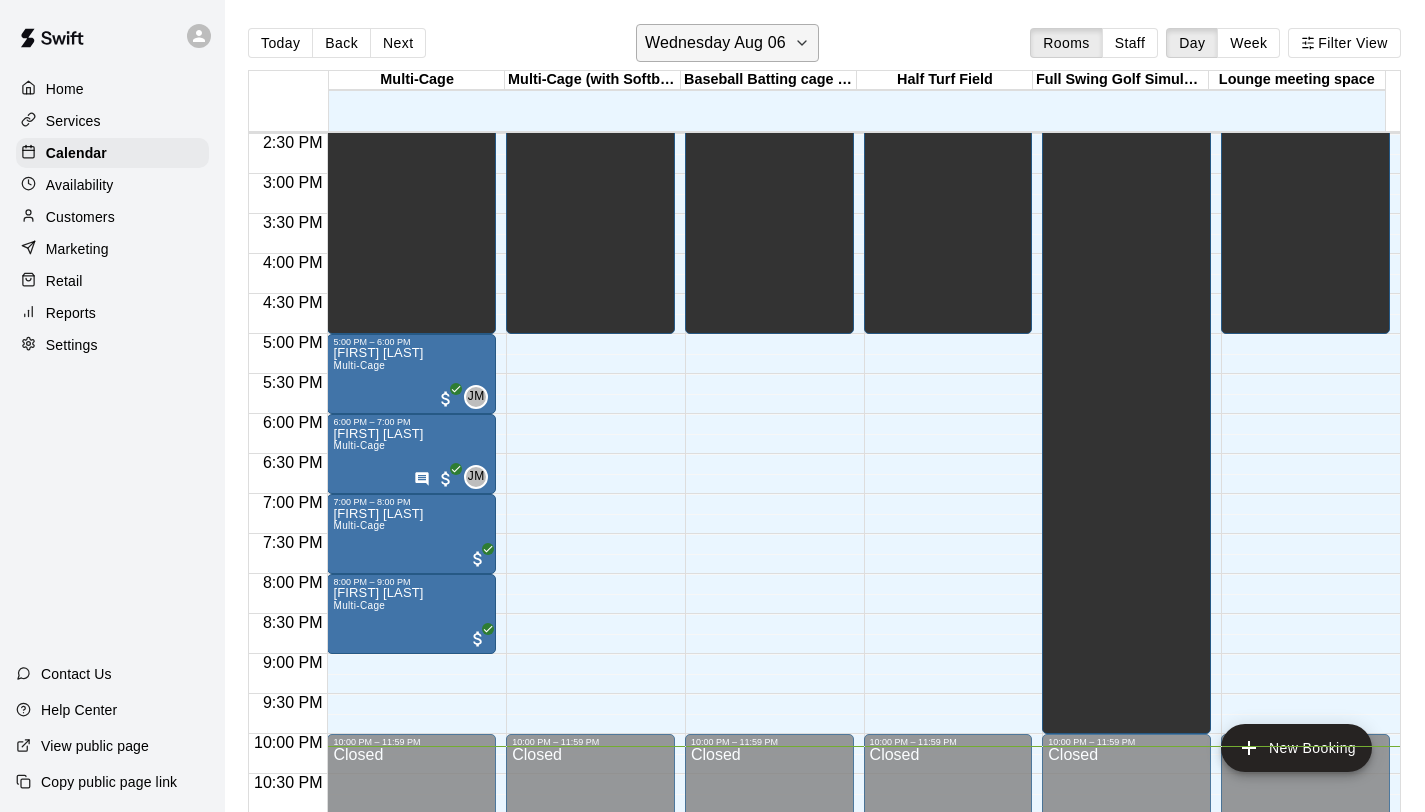 click on "Wednesday Aug 06" at bounding box center [727, 43] 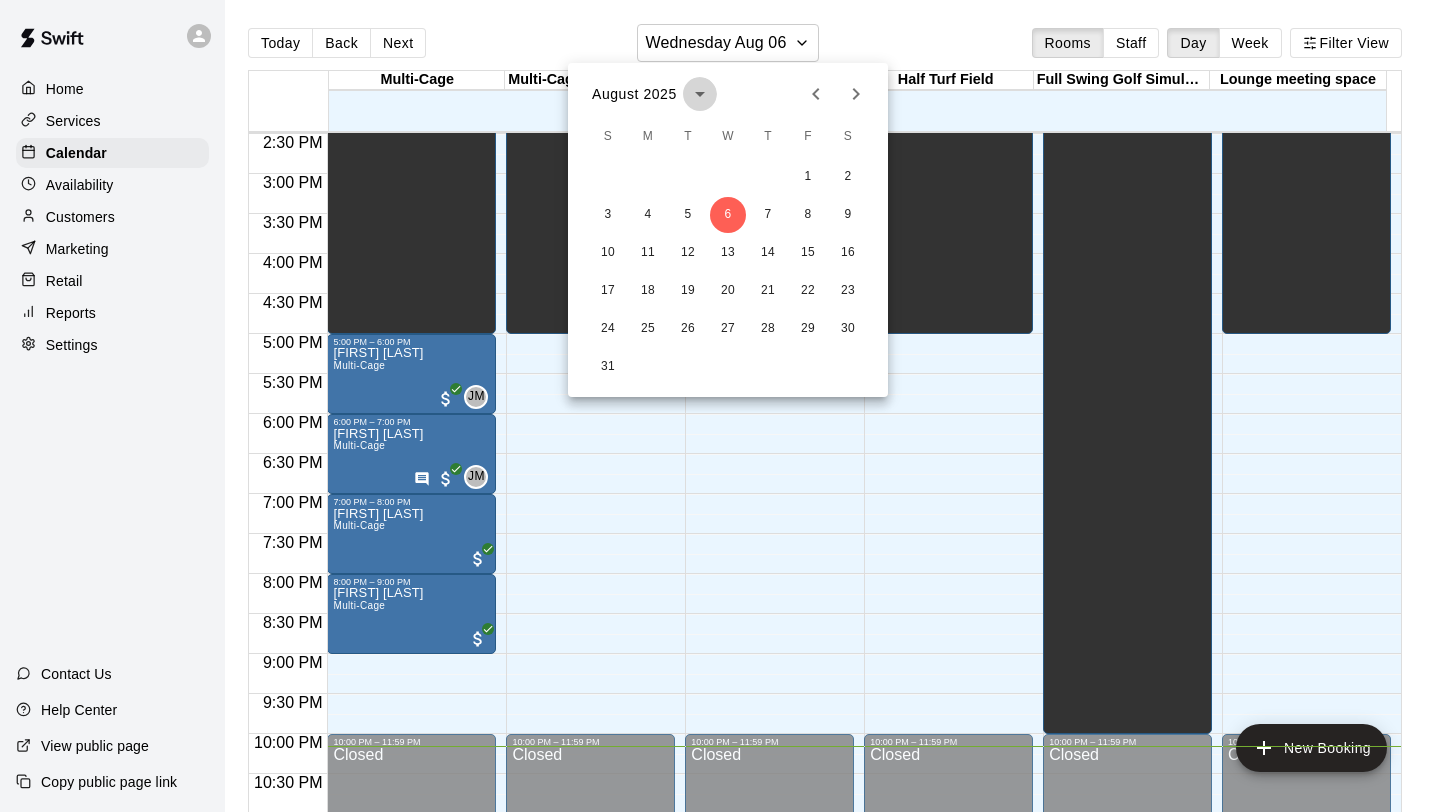 click 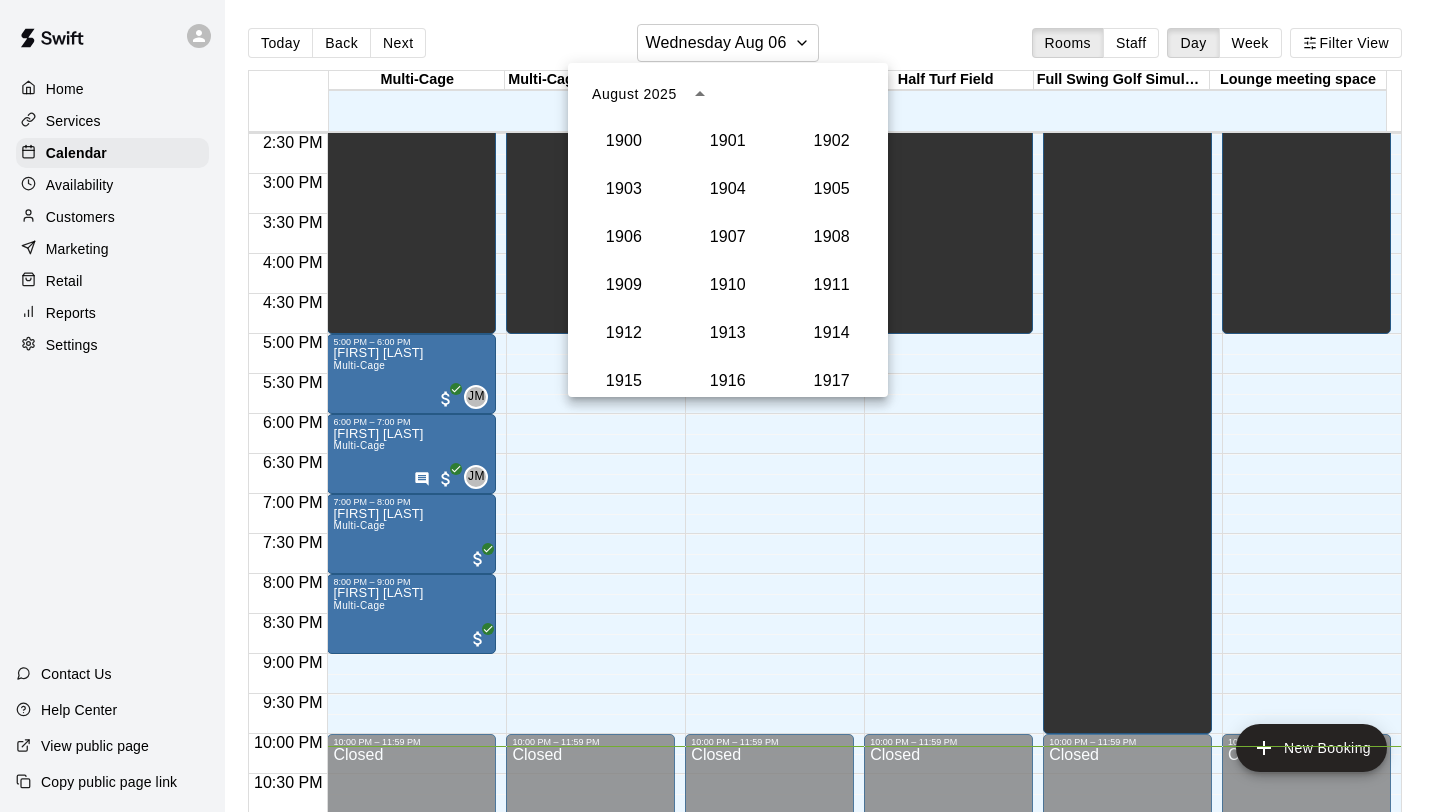 scroll, scrollTop: 1852, scrollLeft: 0, axis: vertical 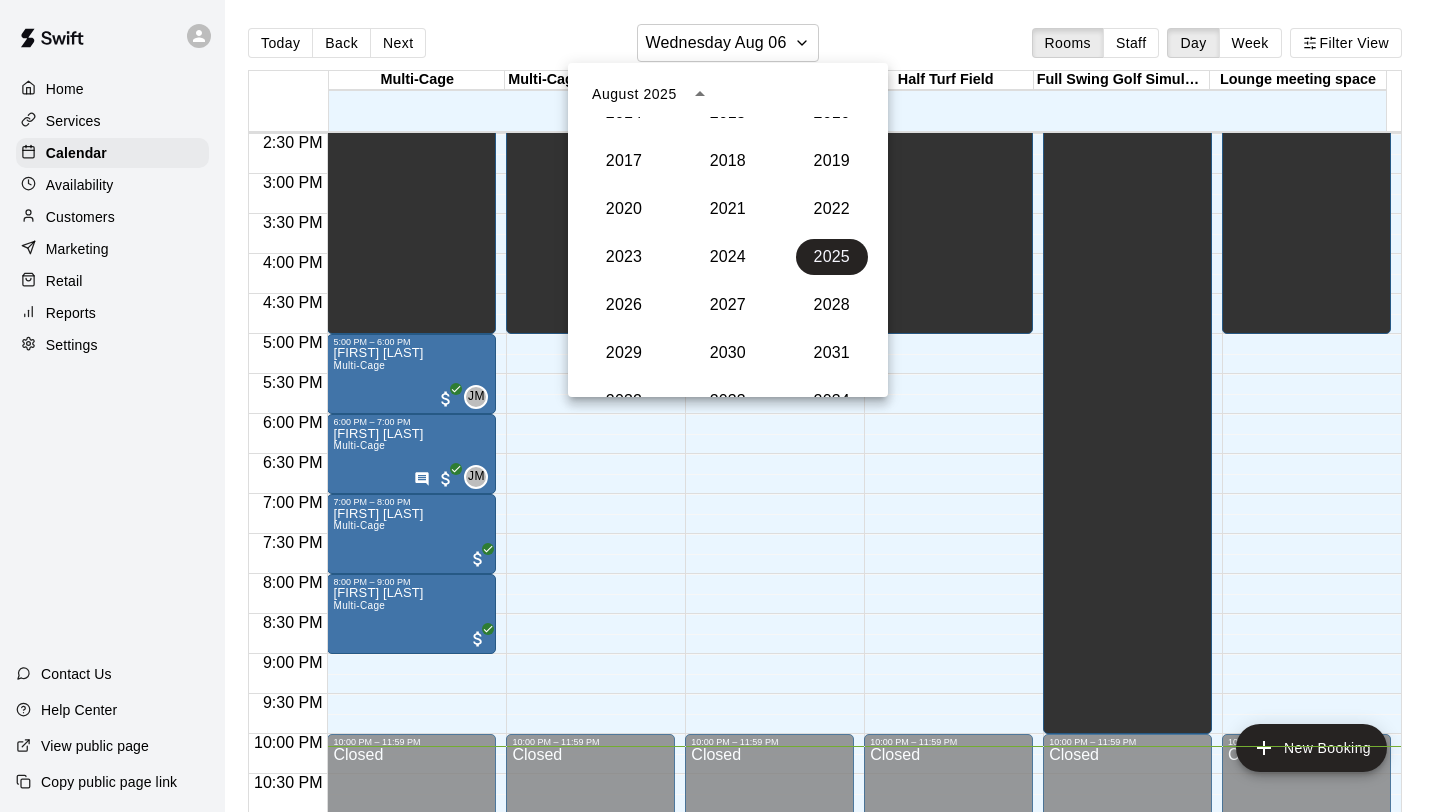 click at bounding box center (720, 406) 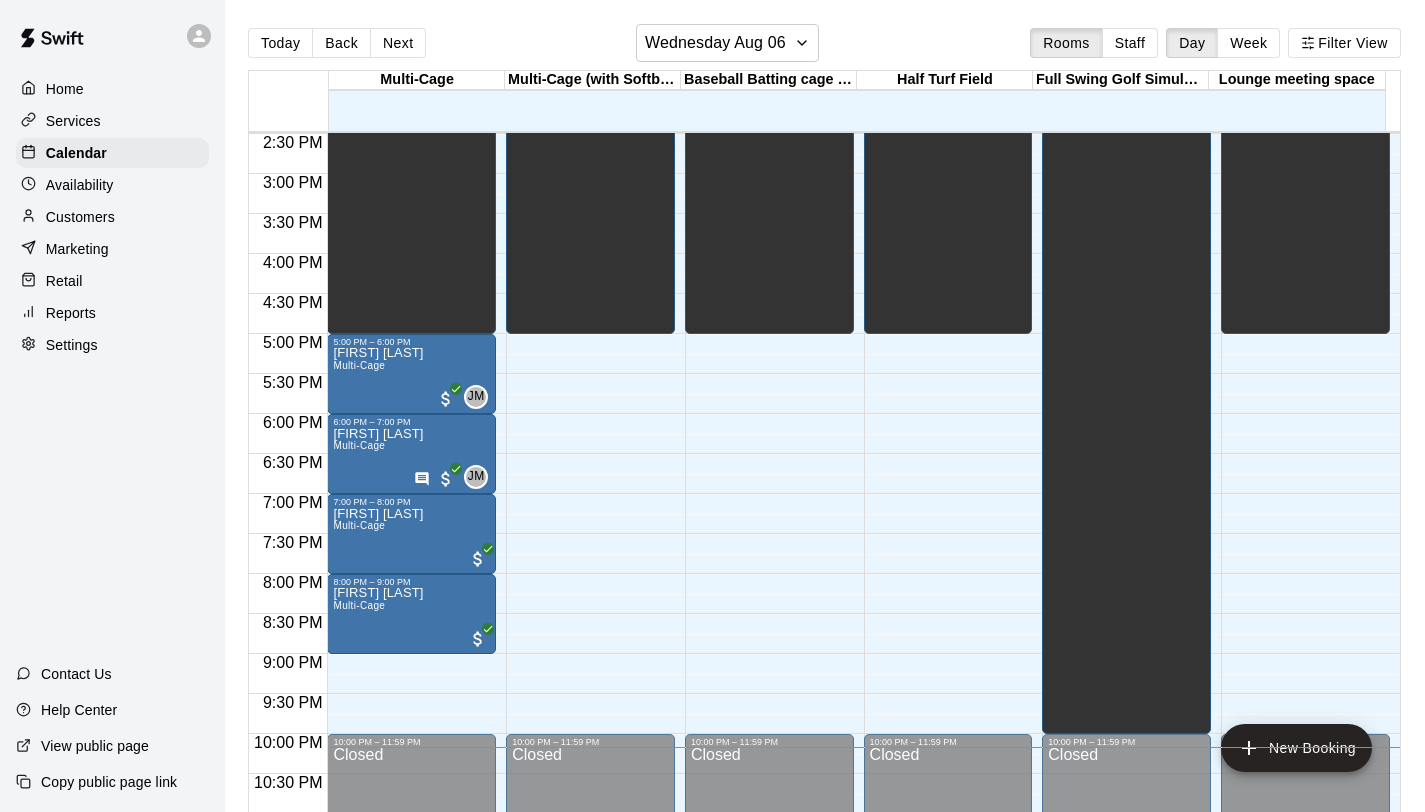 click on "Contact Us Help Center View public page Copy public page link" at bounding box center [112, 734] 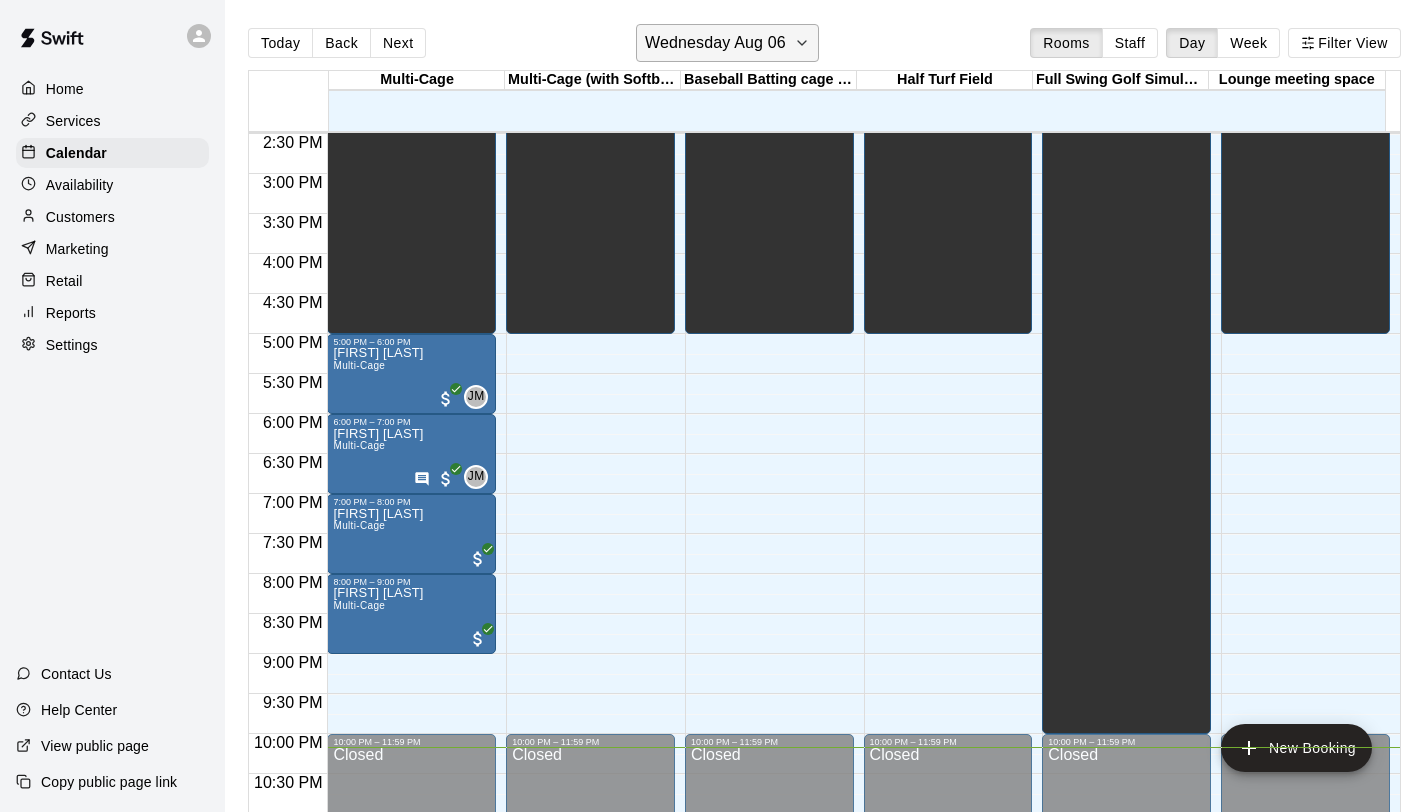 click on "Wednesday Aug 06" at bounding box center (727, 43) 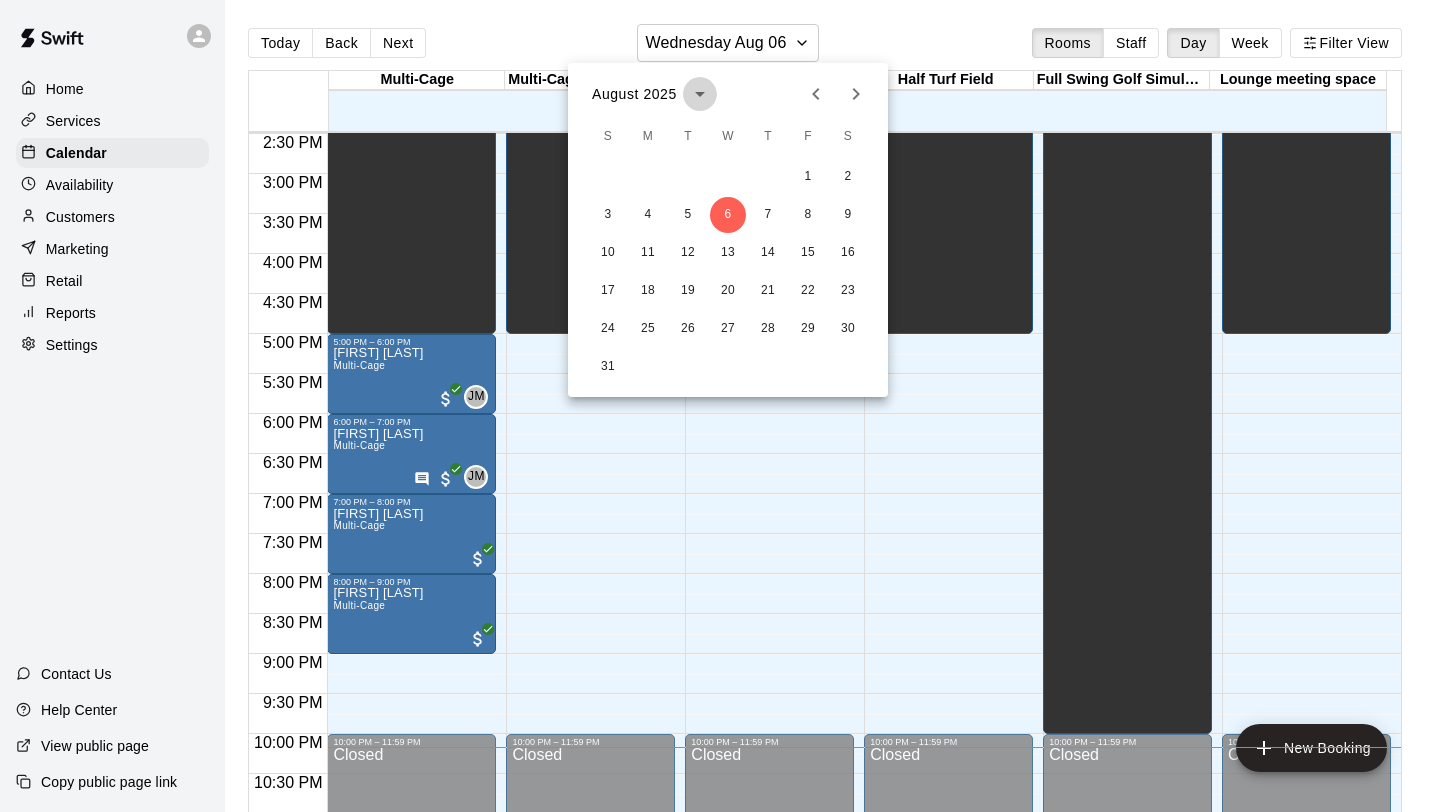 click 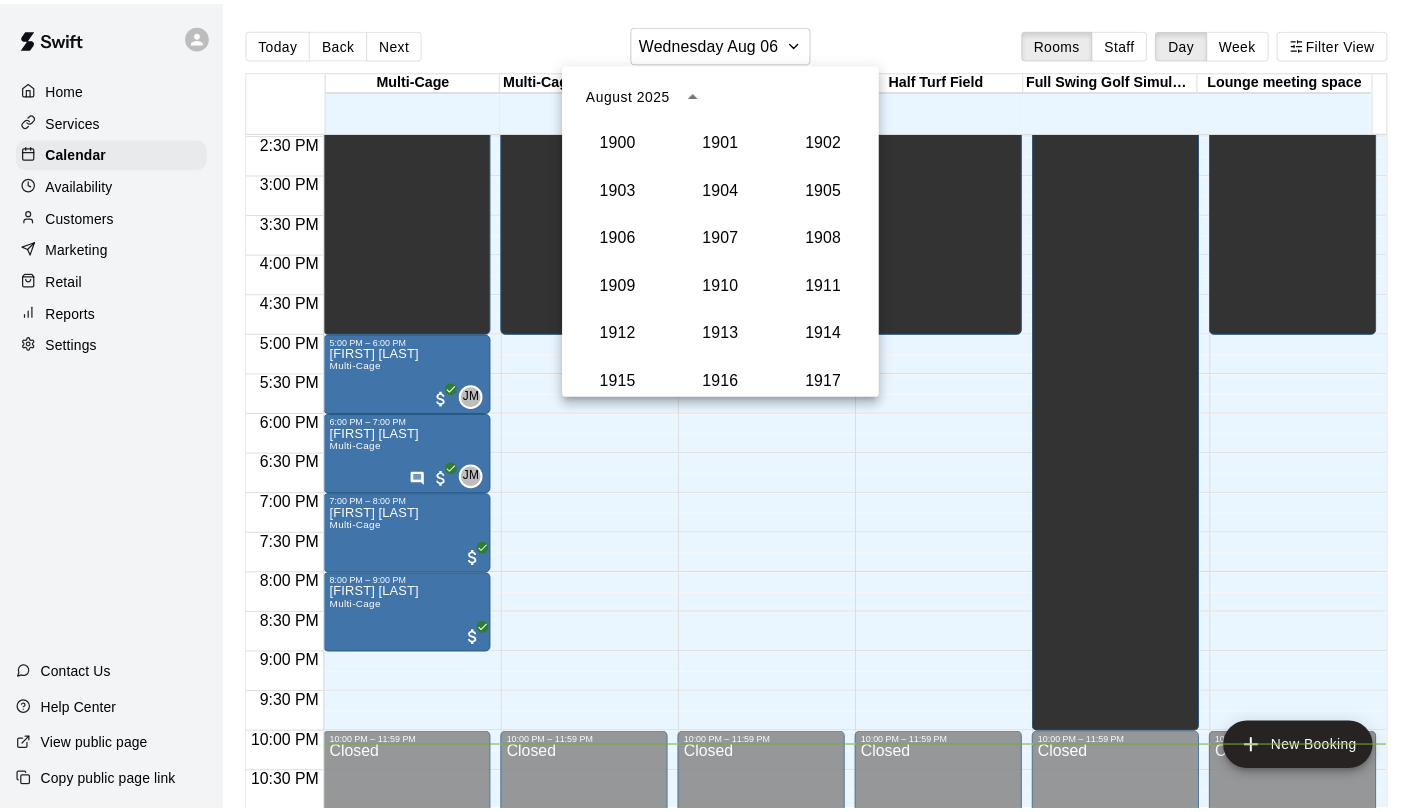 scroll, scrollTop: 1852, scrollLeft: 0, axis: vertical 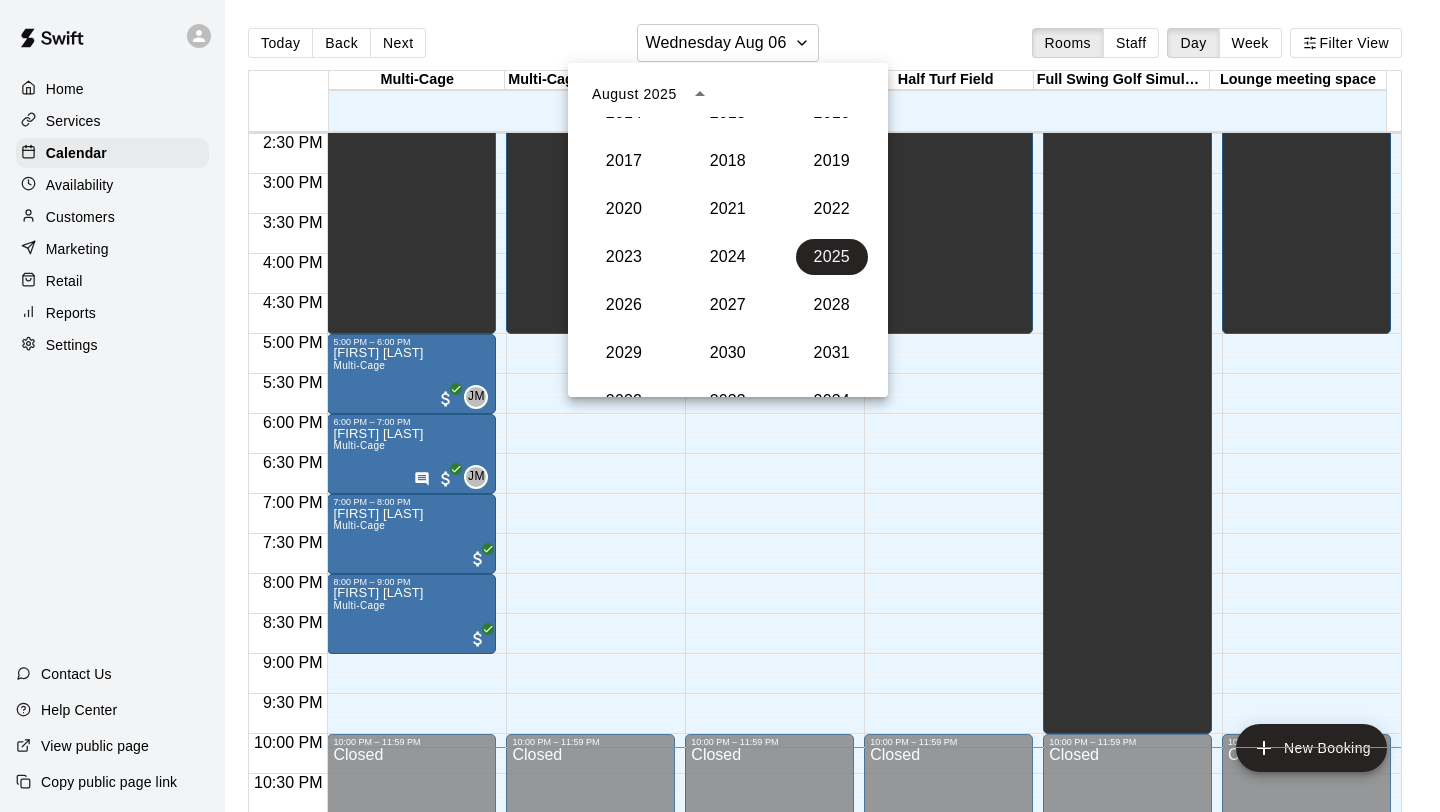 click on "August 2025" at bounding box center (654, 94) 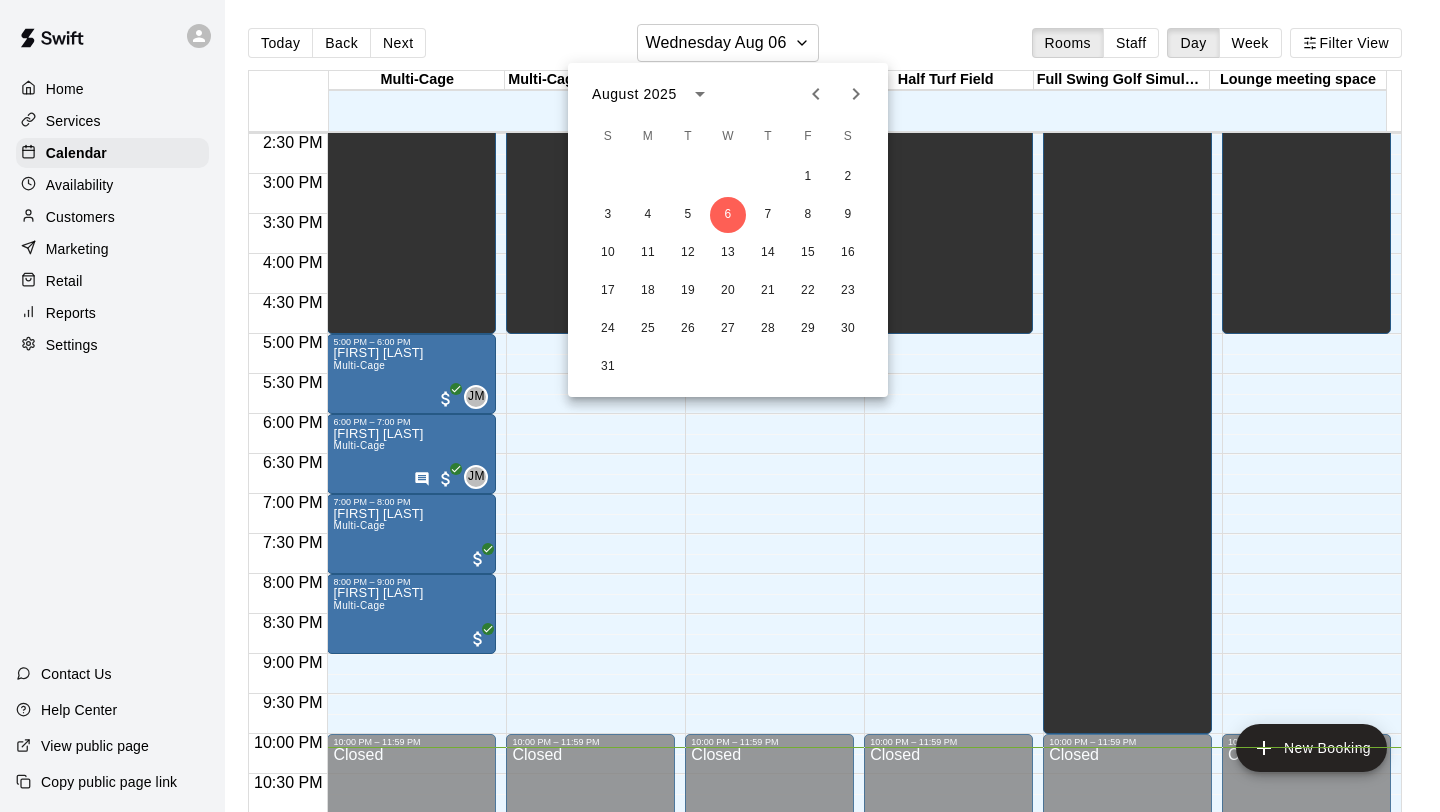 click 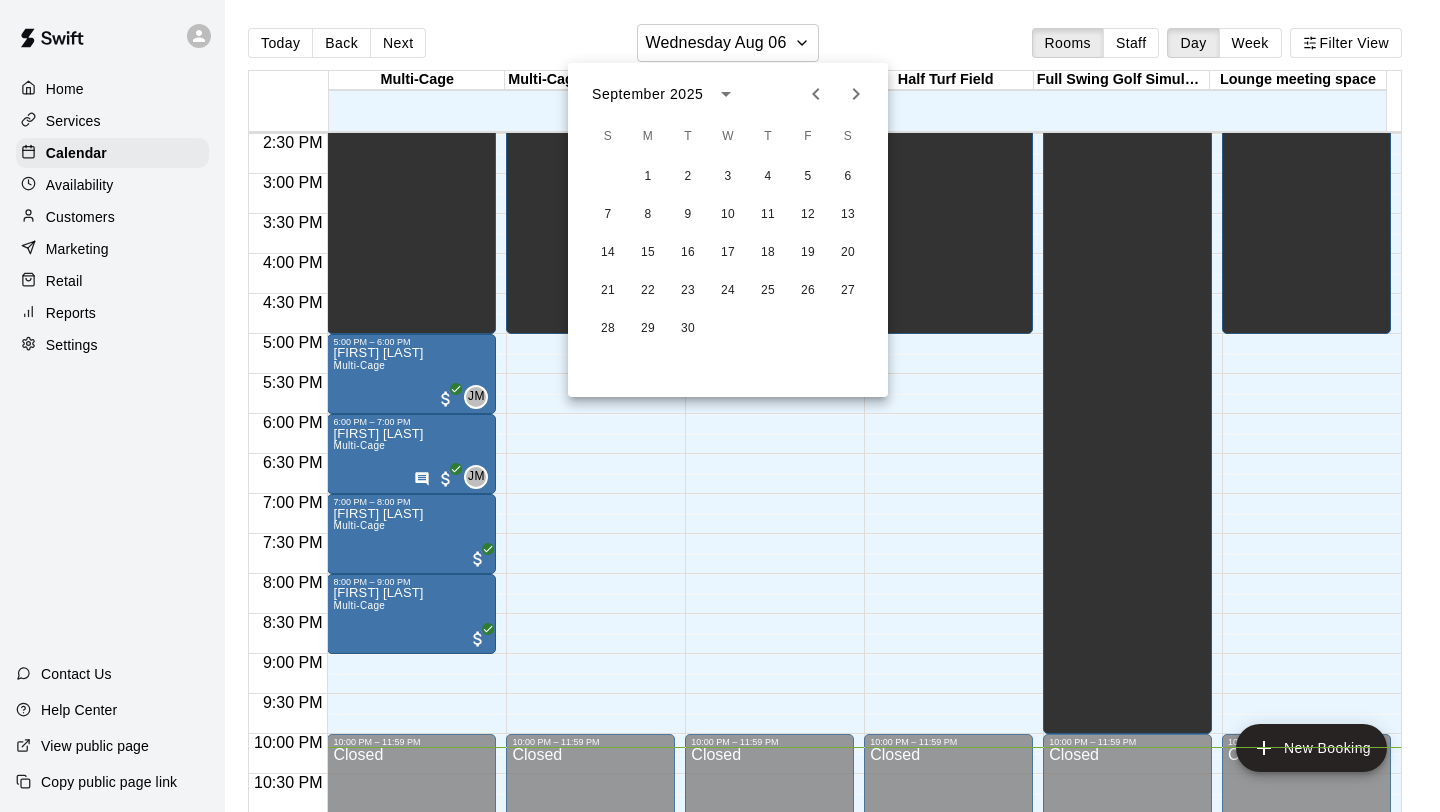 click 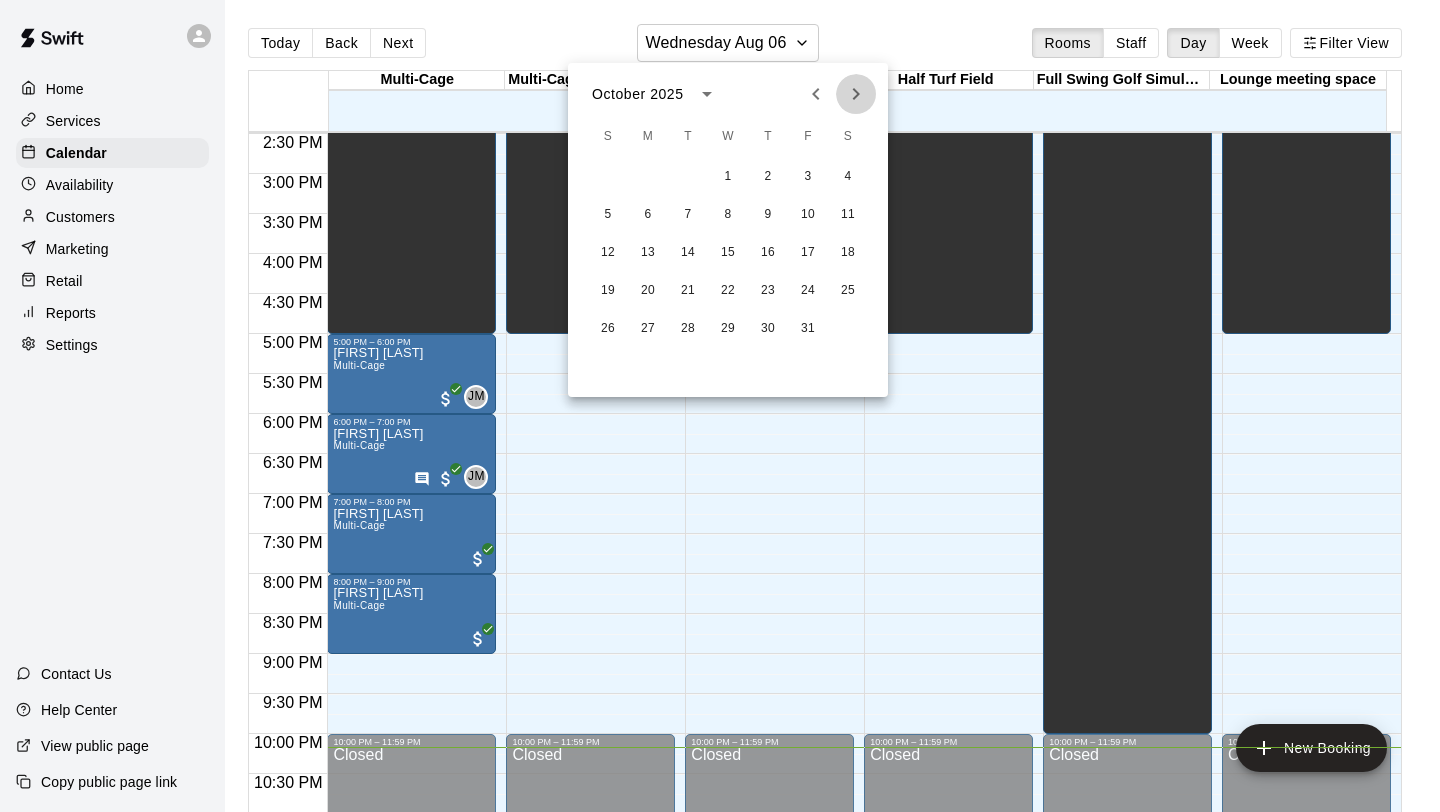 click 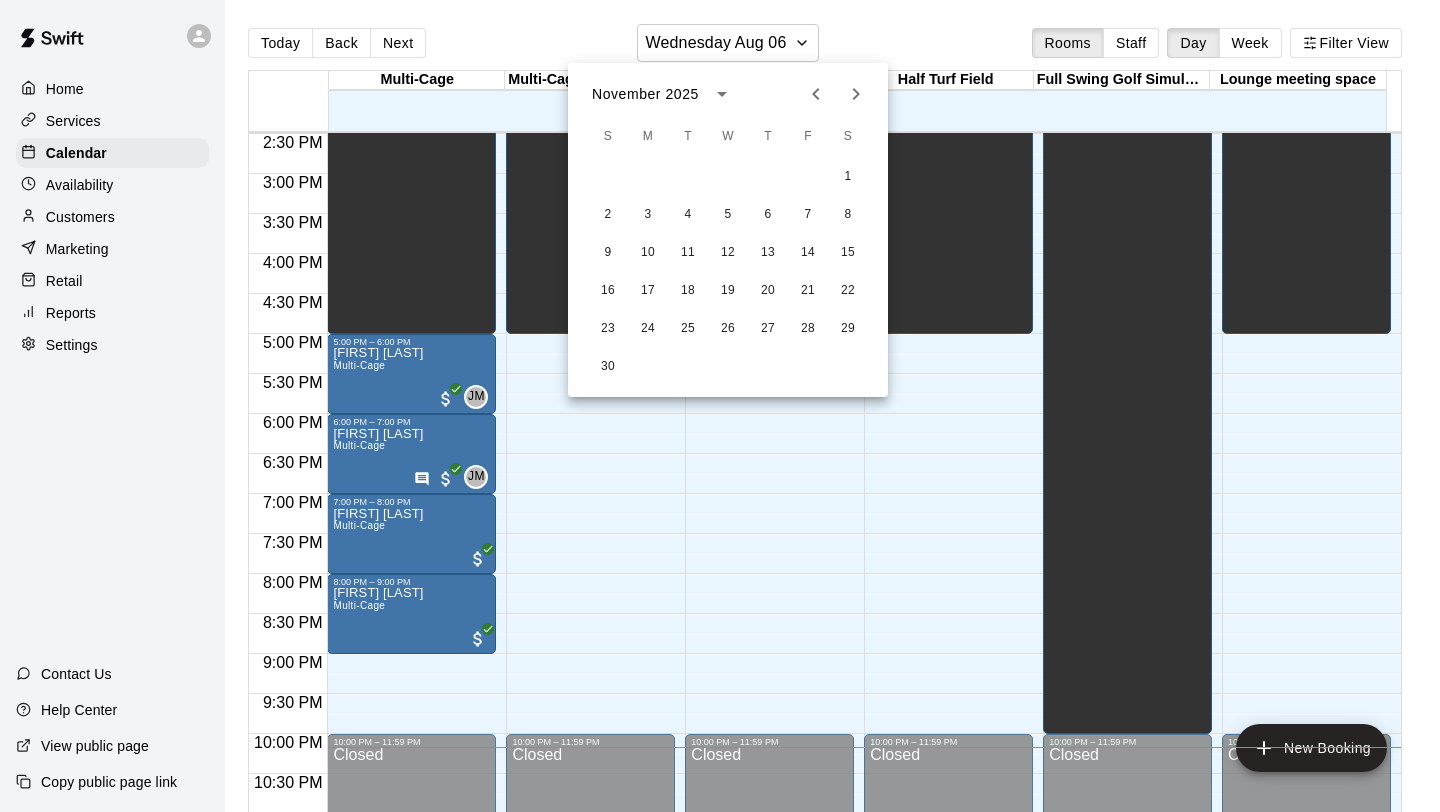 click 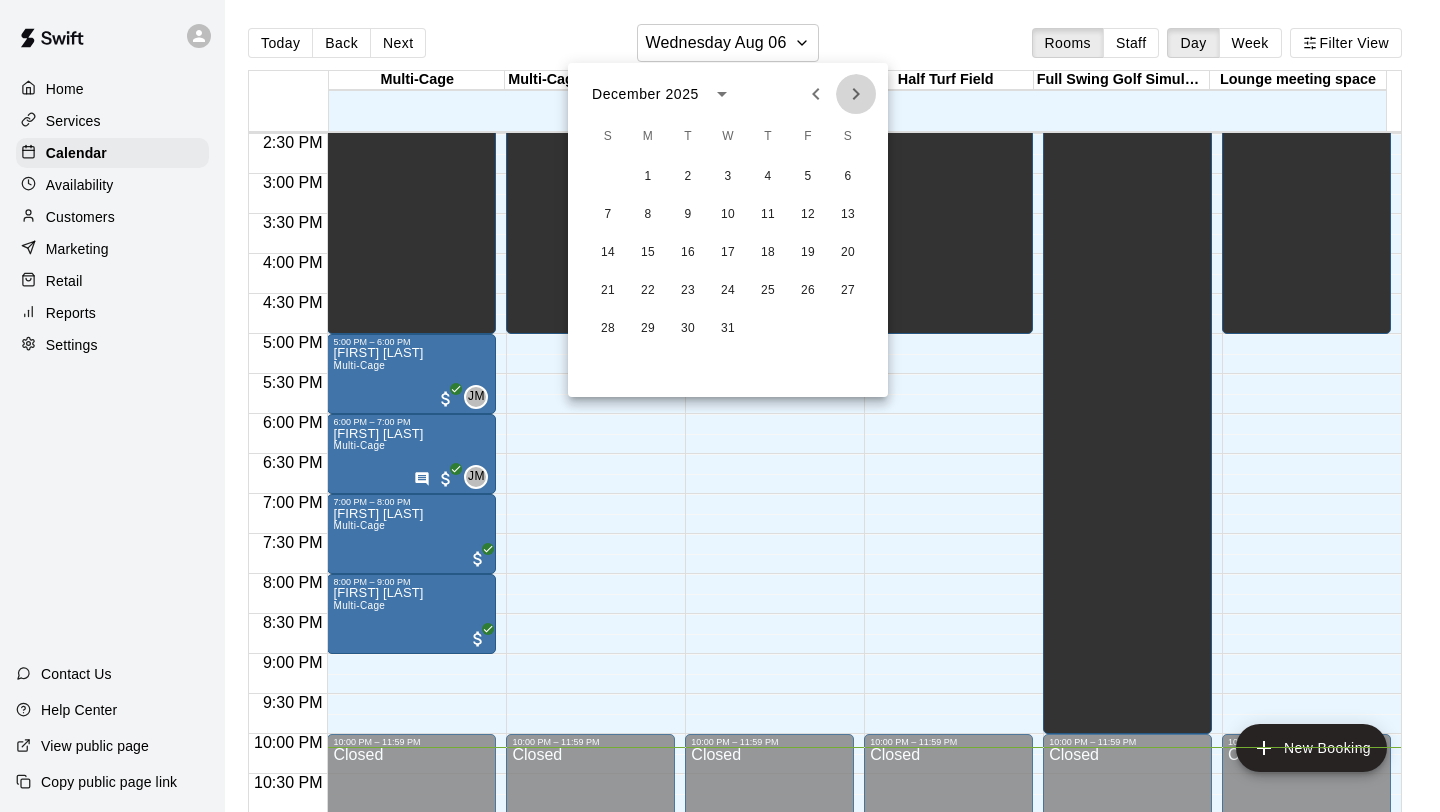 click 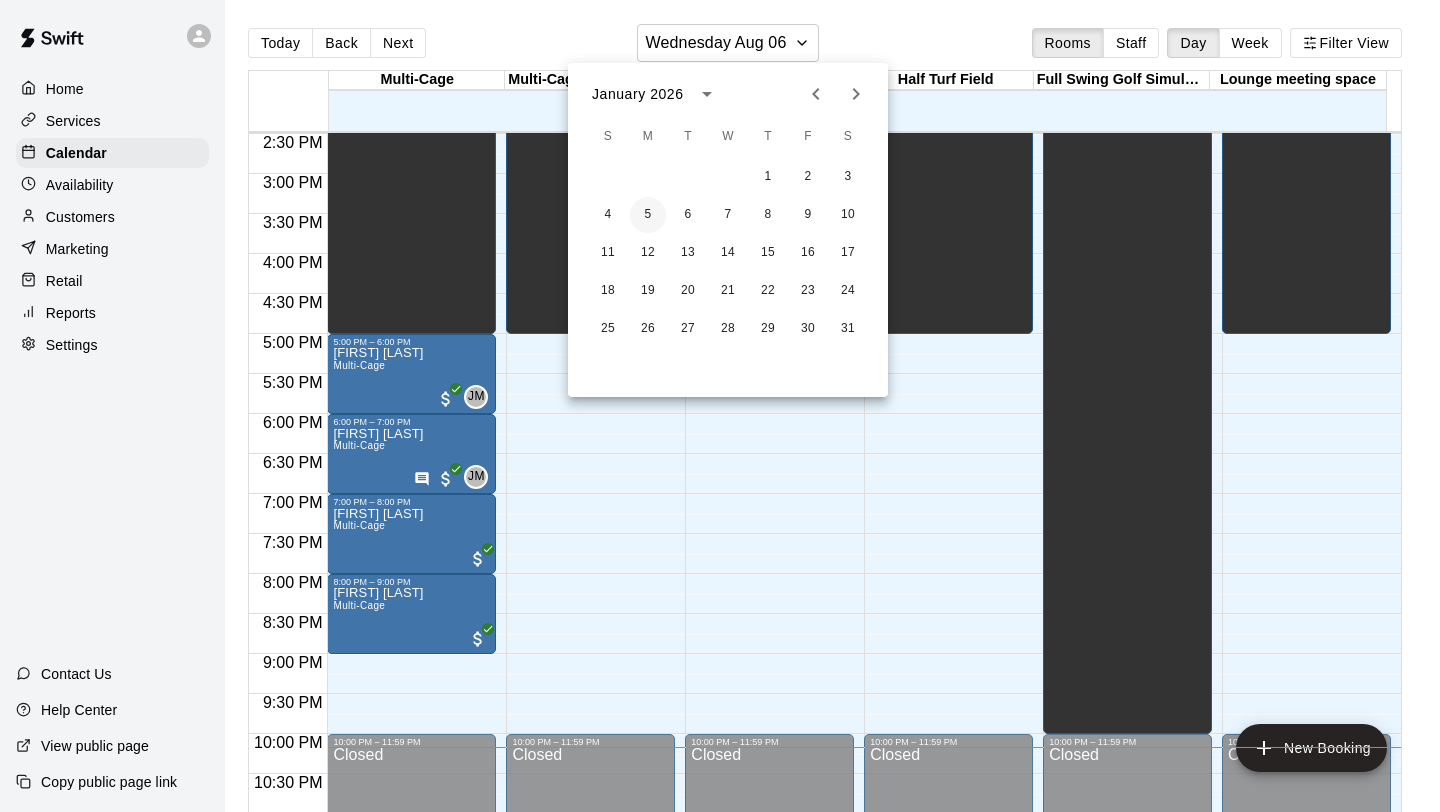 click on "5" at bounding box center [648, 215] 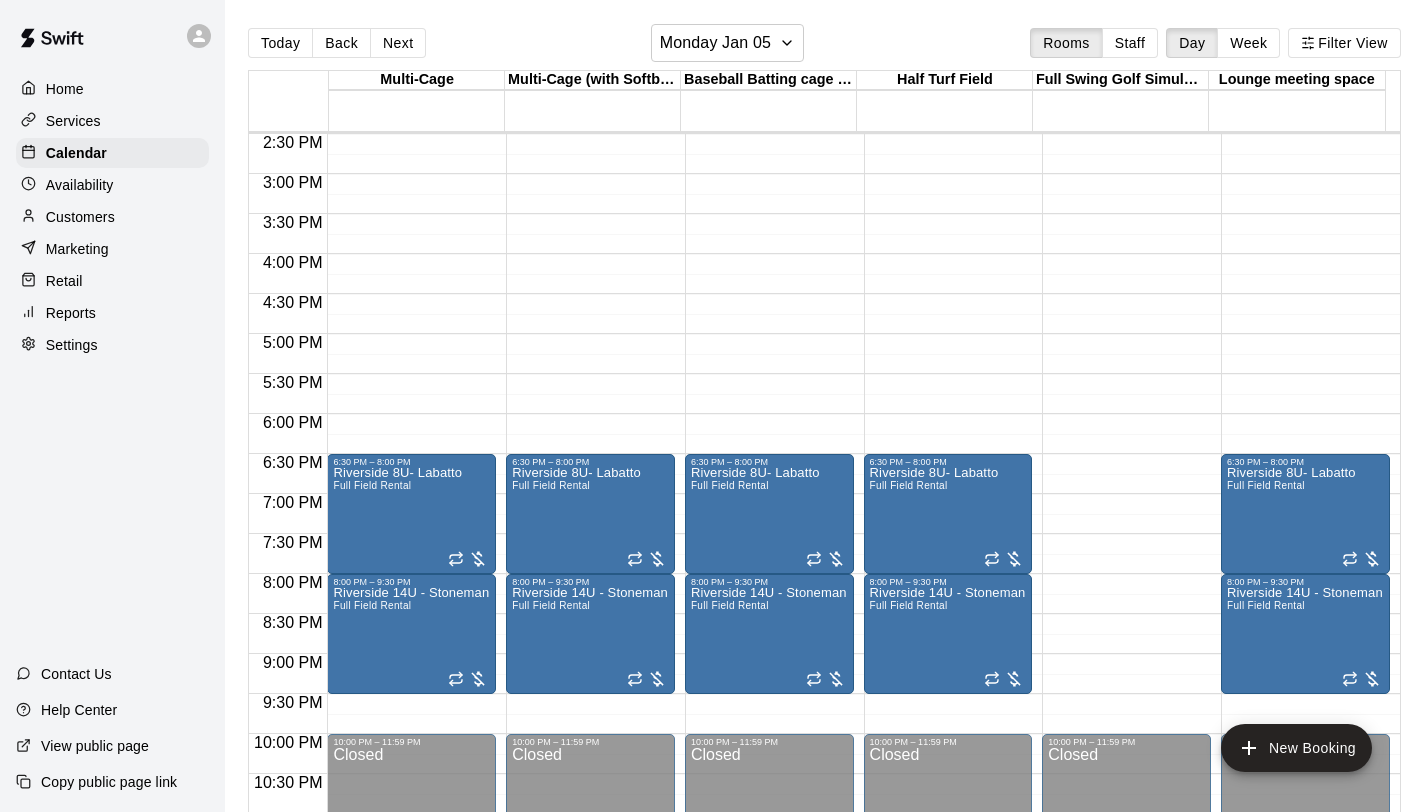 click on "Customers" at bounding box center (112, 217) 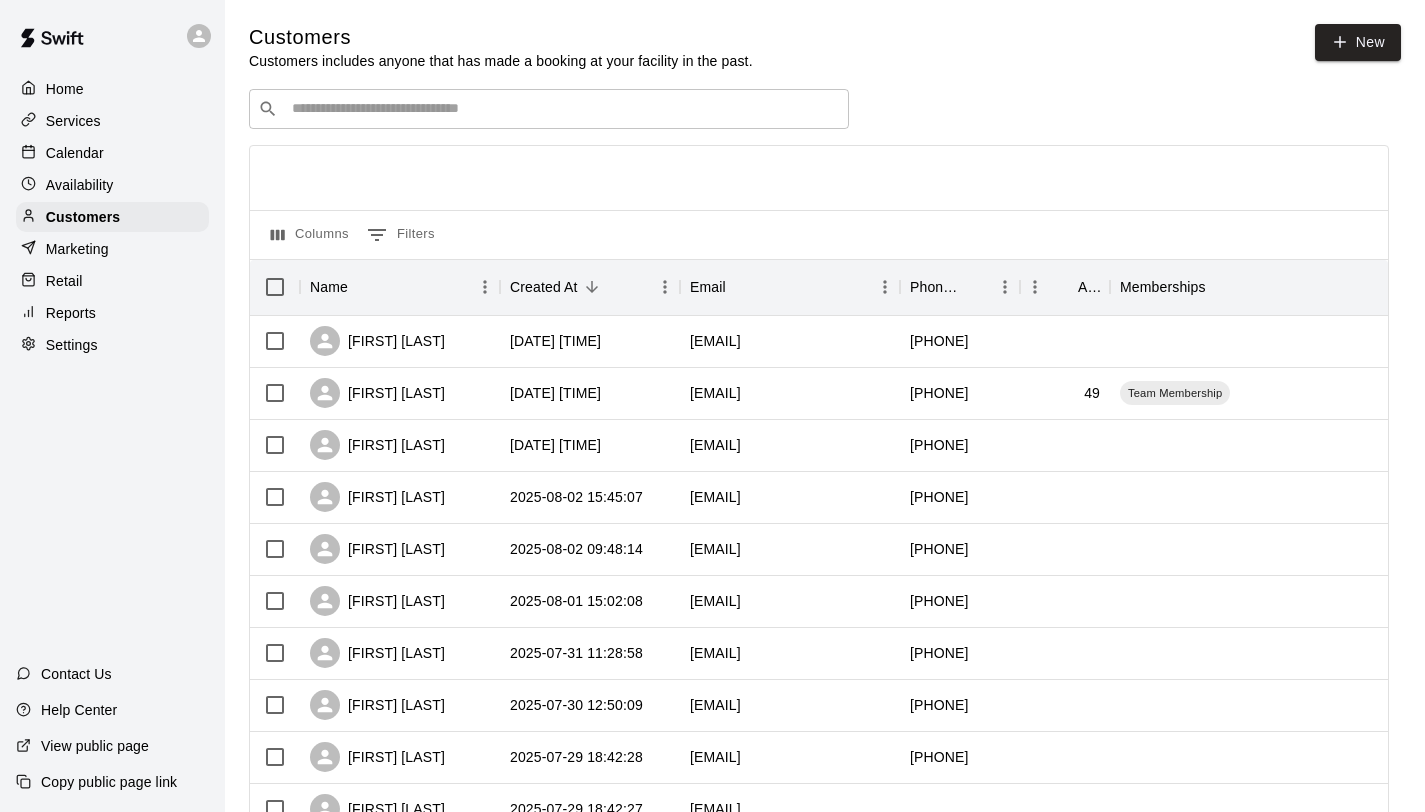 click at bounding box center [563, 109] 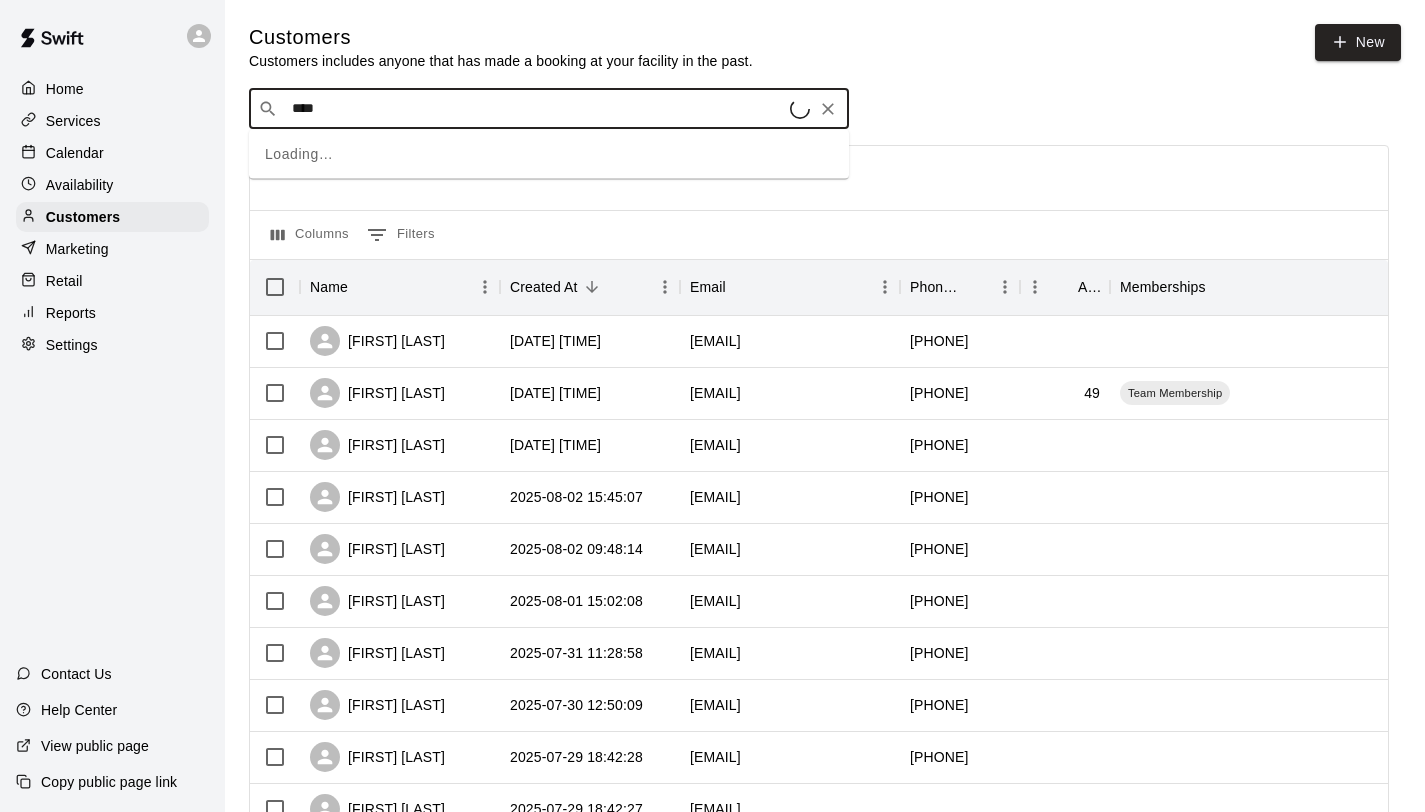 type on "*****" 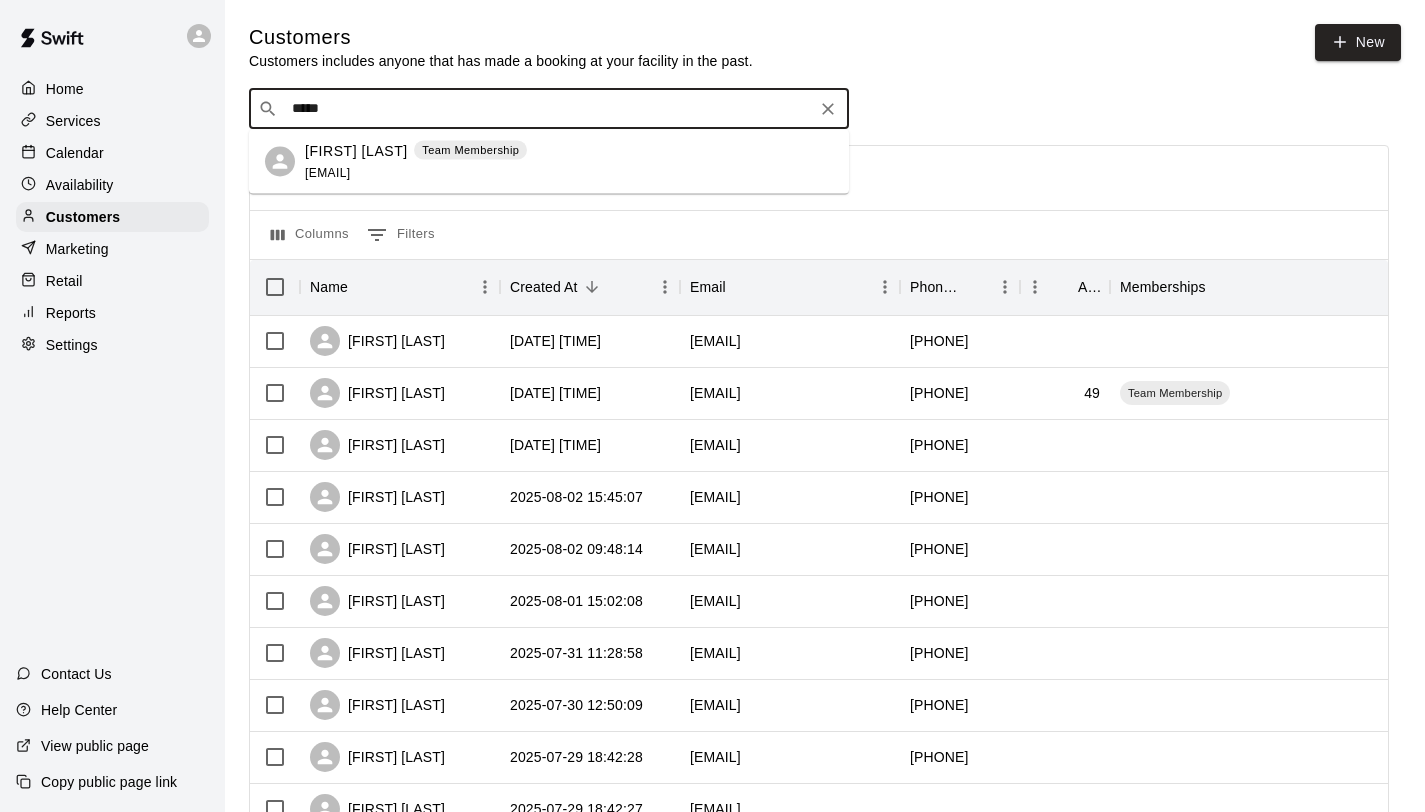 click on "Tom Shirer" at bounding box center [356, 150] 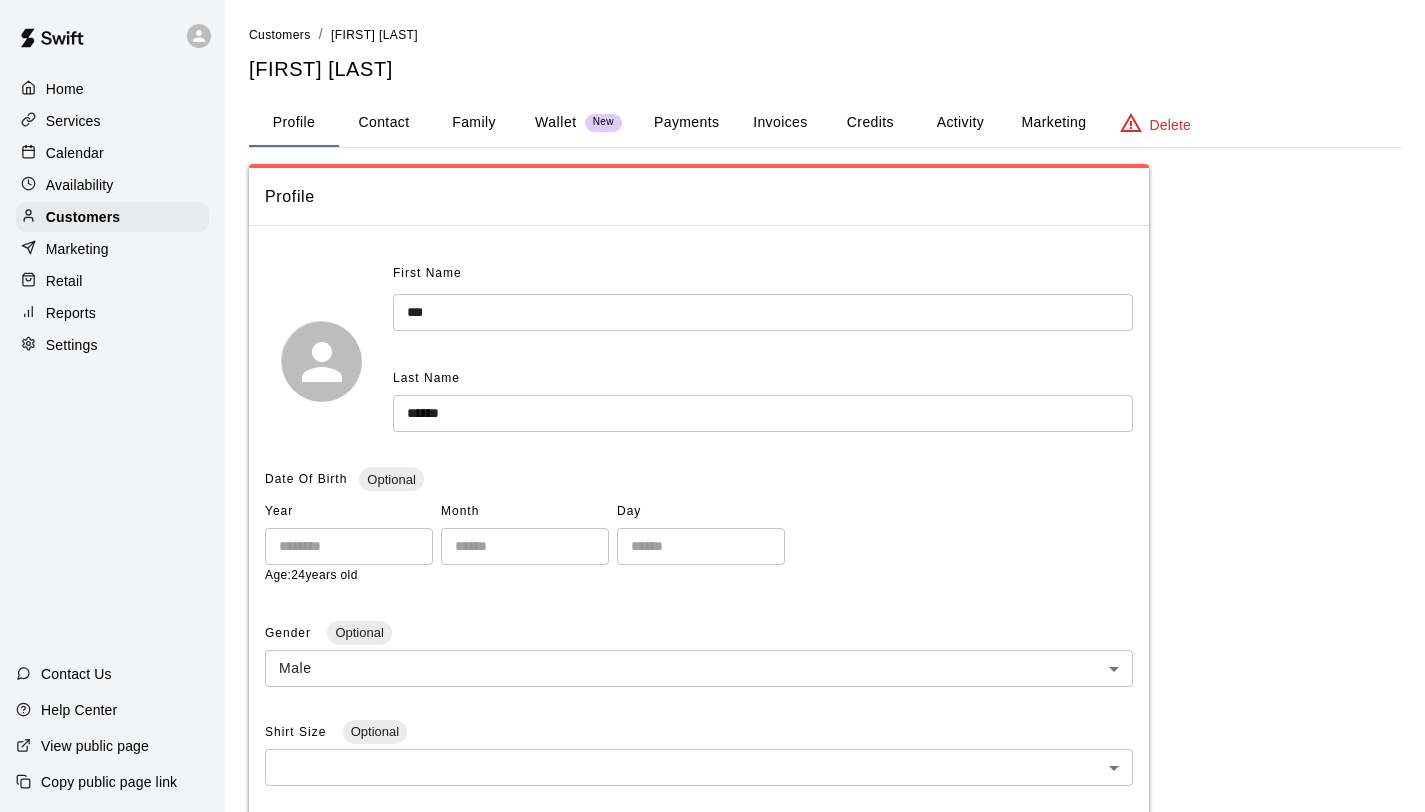 click on "Activity" at bounding box center [960, 123] 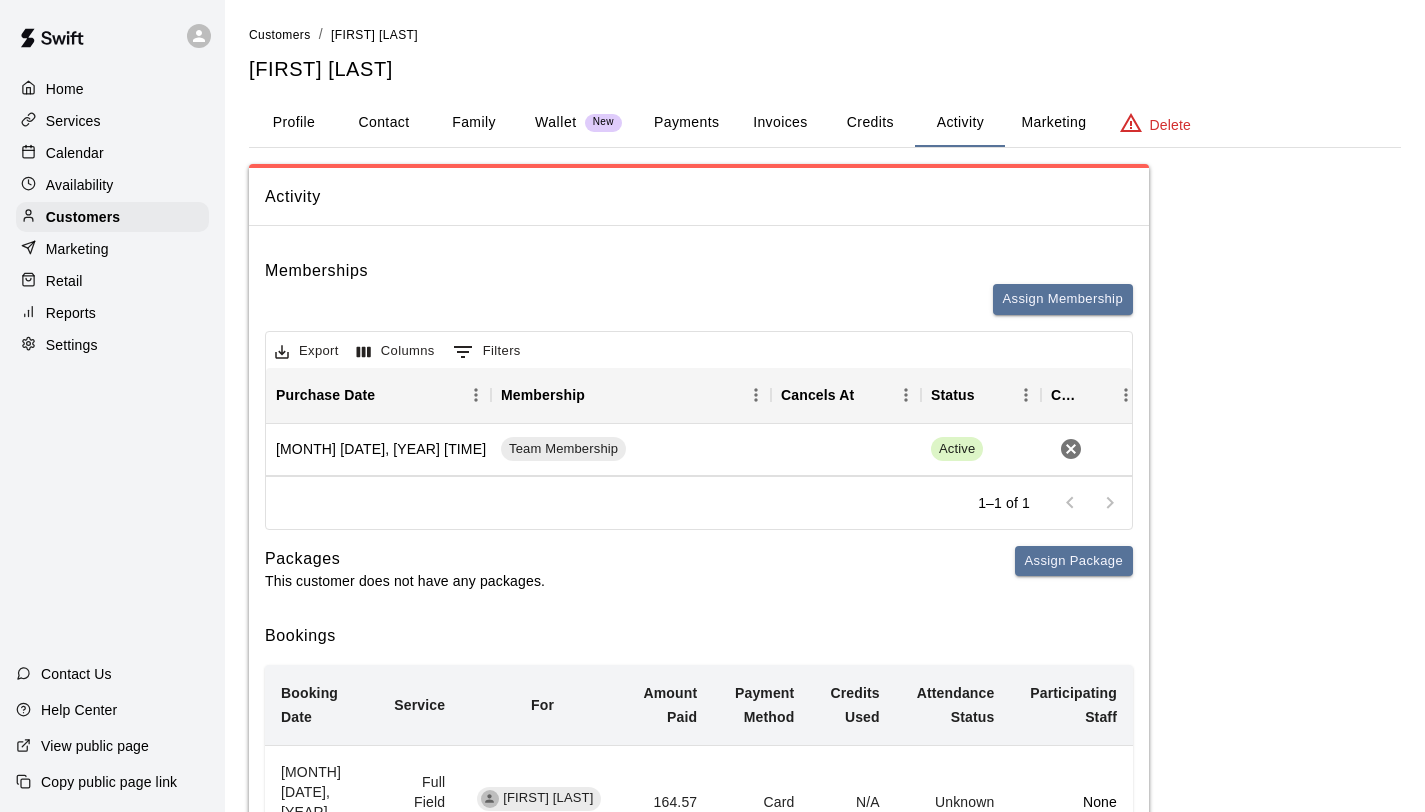 click on "Activity" at bounding box center (960, 123) 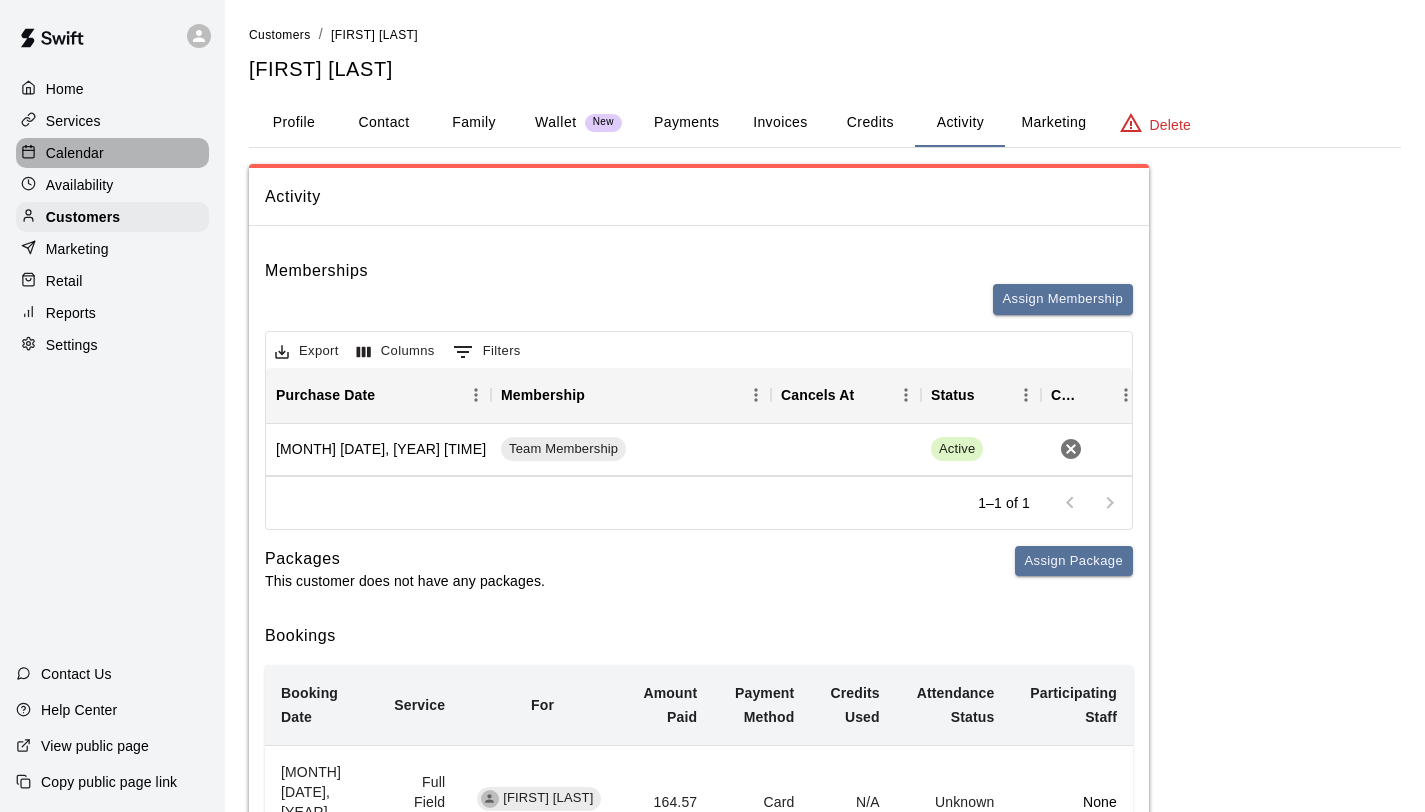 click on "Calendar" at bounding box center [75, 153] 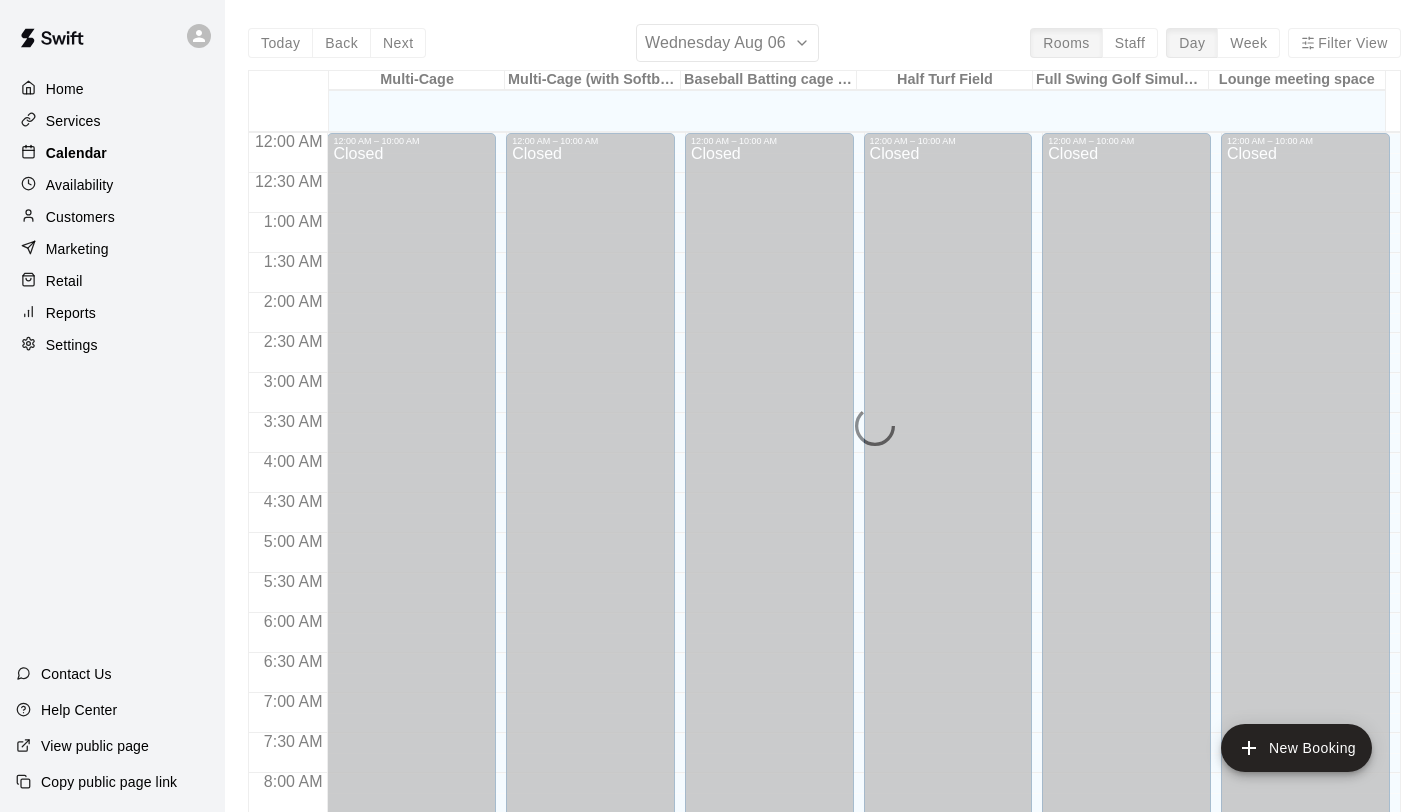 scroll, scrollTop: 1159, scrollLeft: 0, axis: vertical 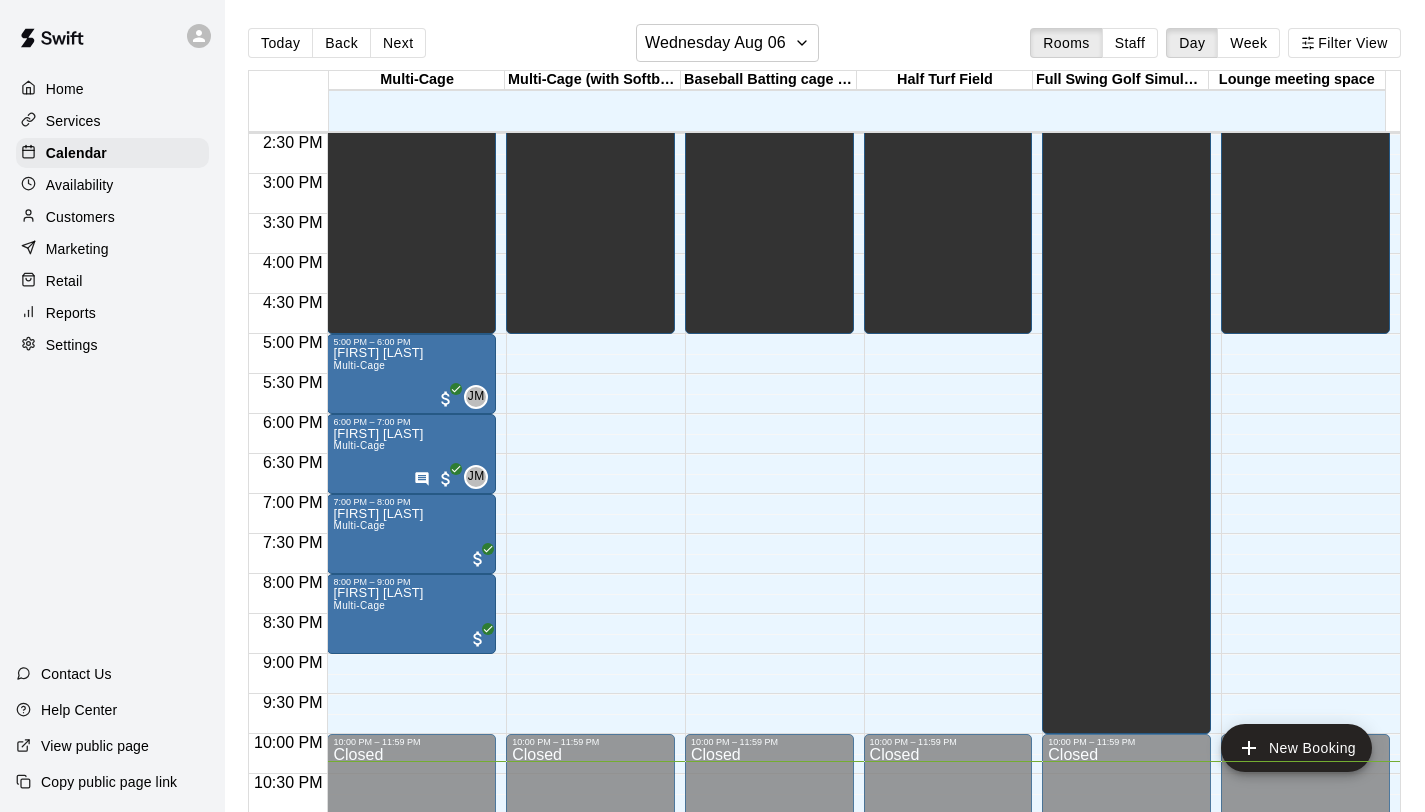 click on "Customers" at bounding box center (80, 217) 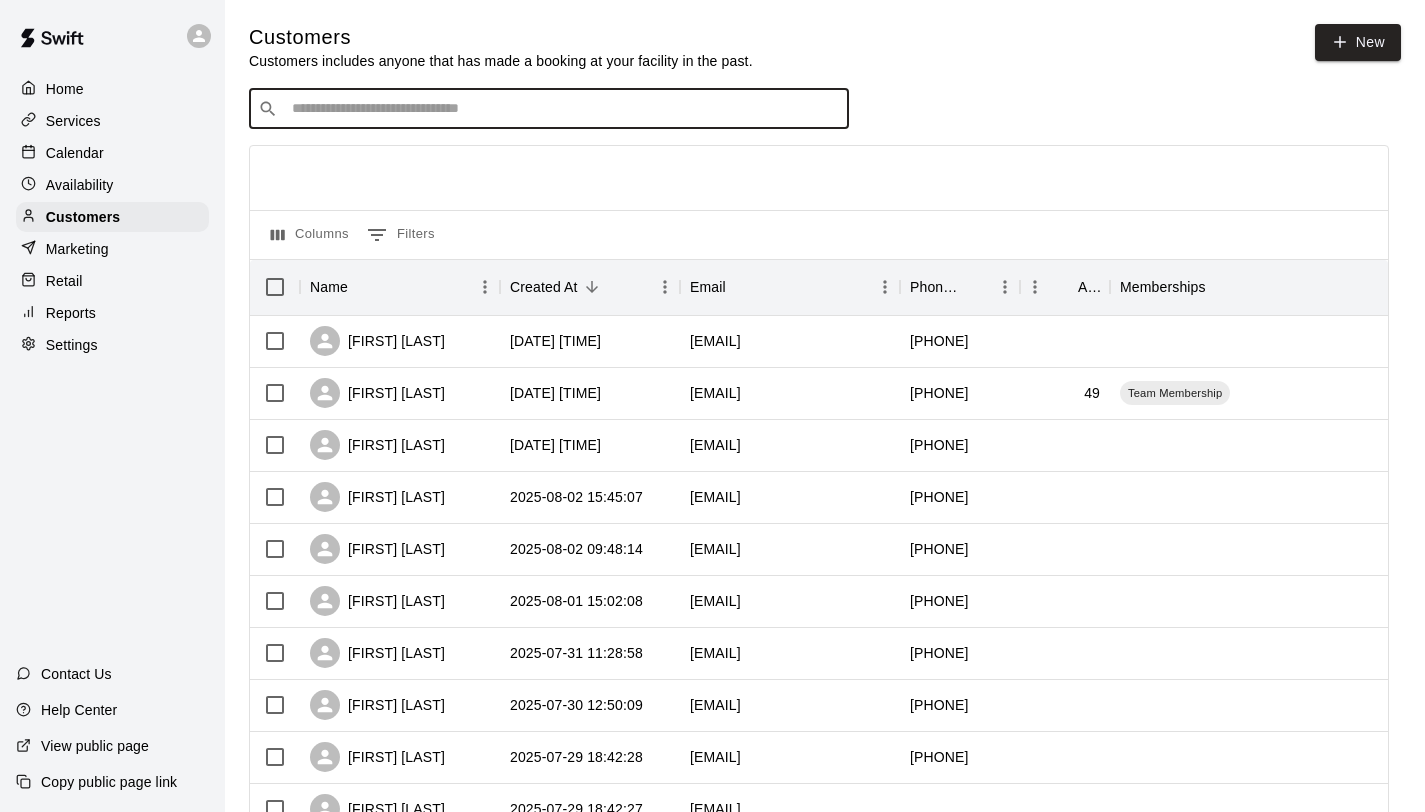 click at bounding box center [563, 109] 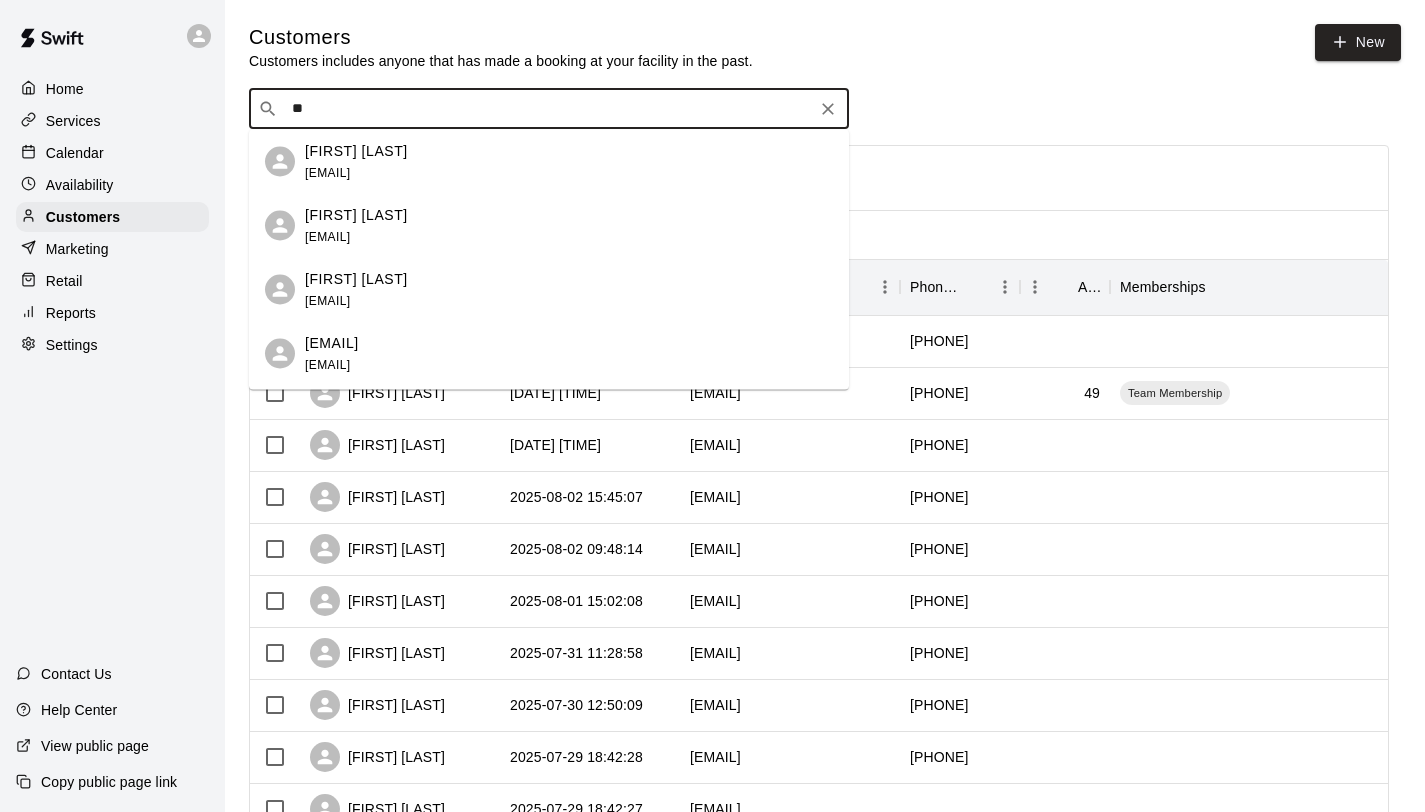 type on "*" 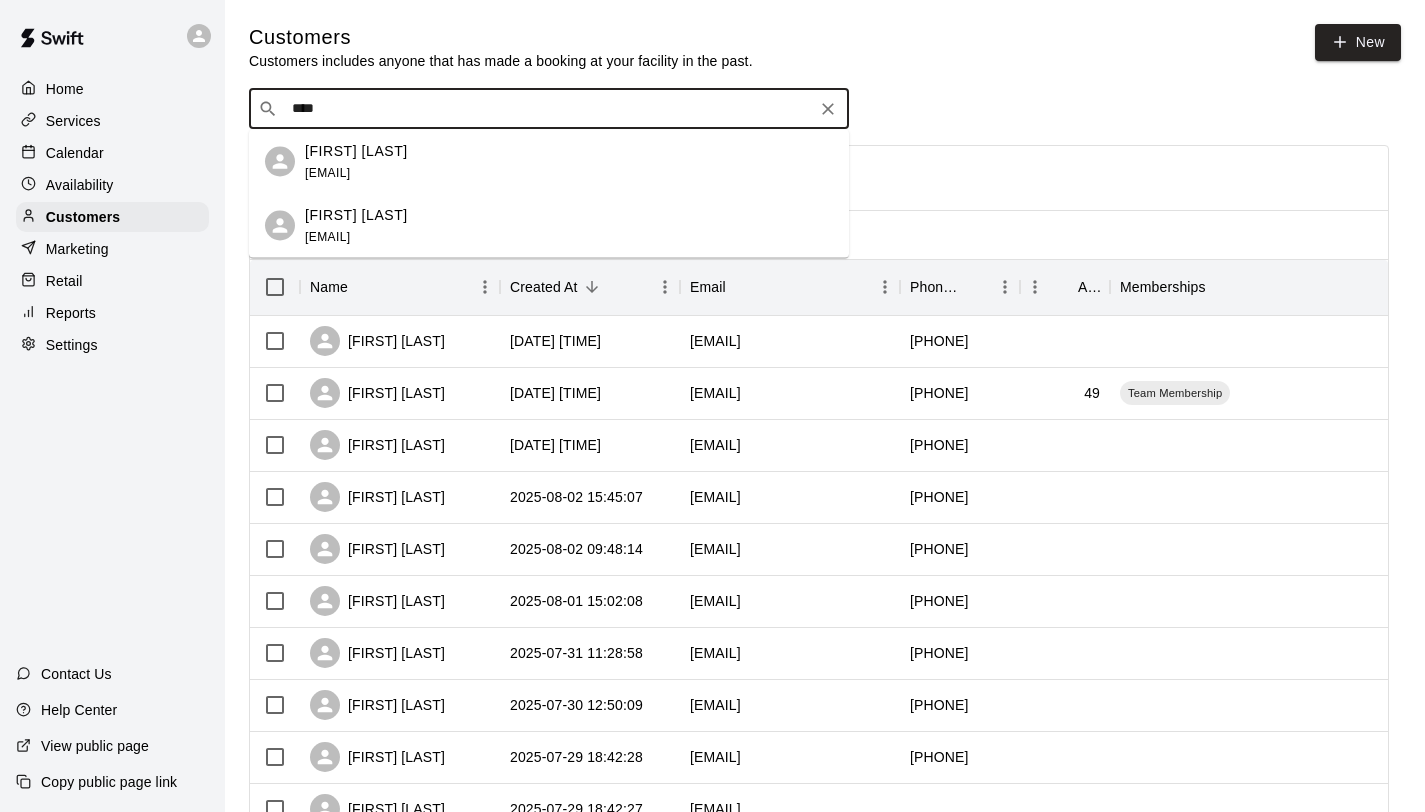 type on "****" 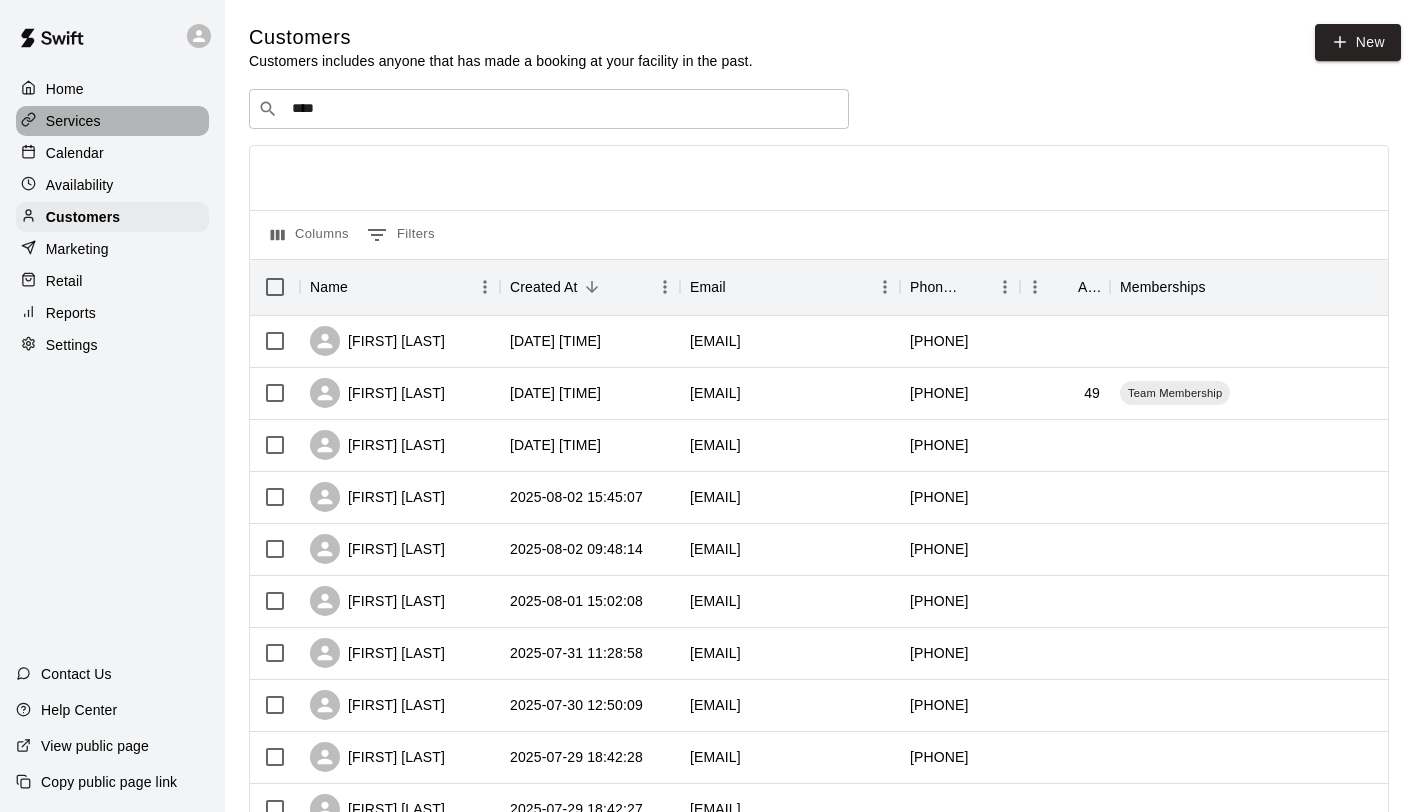 click on "Services" at bounding box center (112, 121) 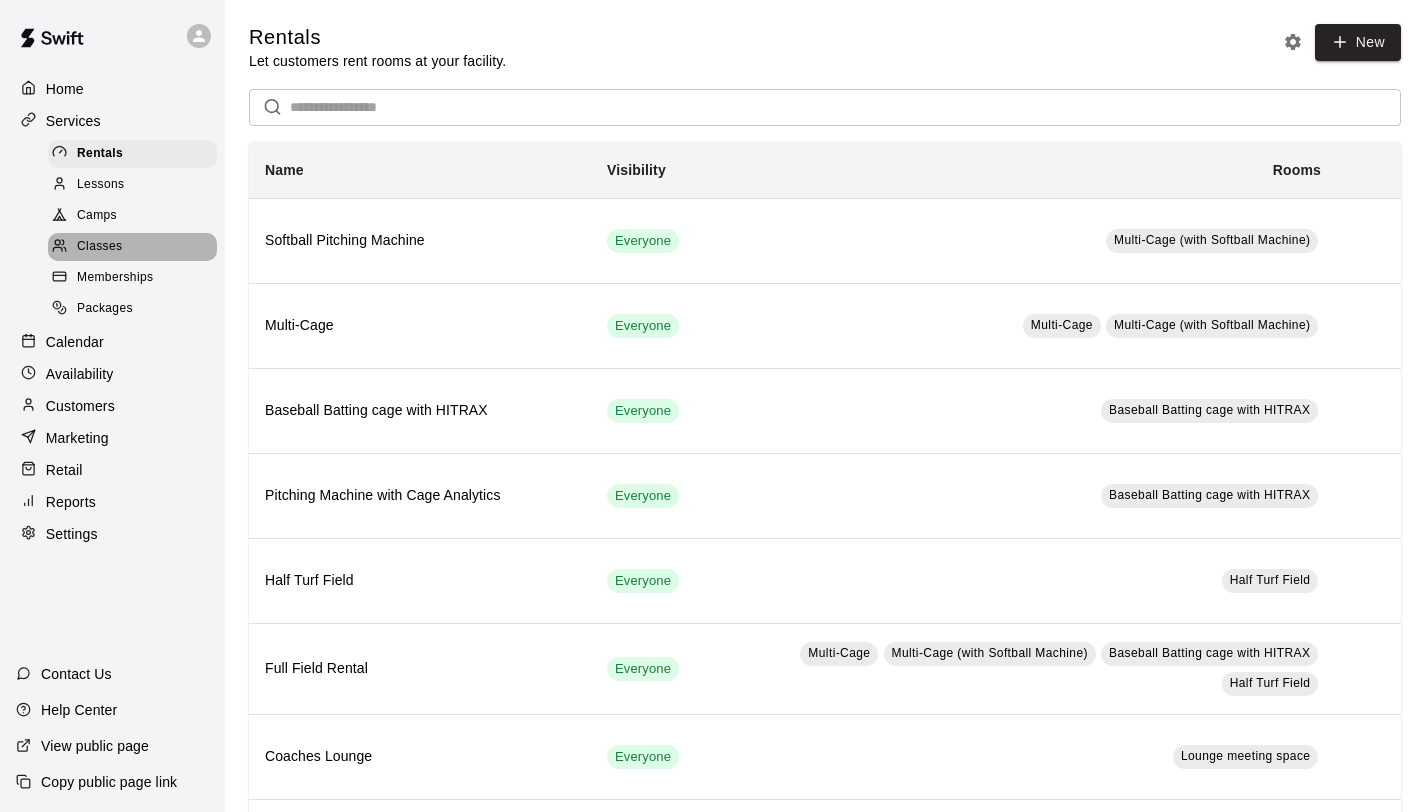 click on "Classes" at bounding box center (99, 247) 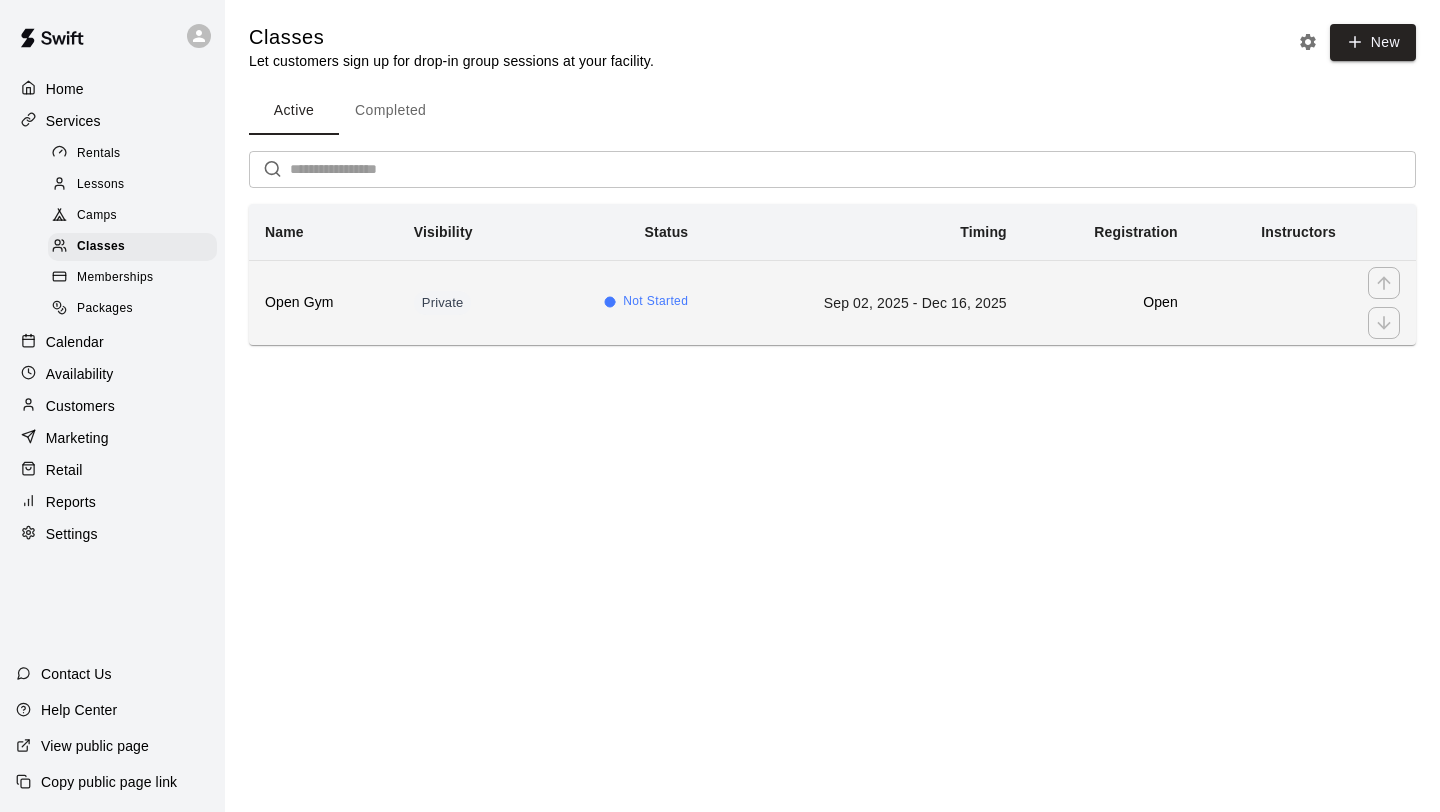 click on "Open Gym" at bounding box center (323, 303) 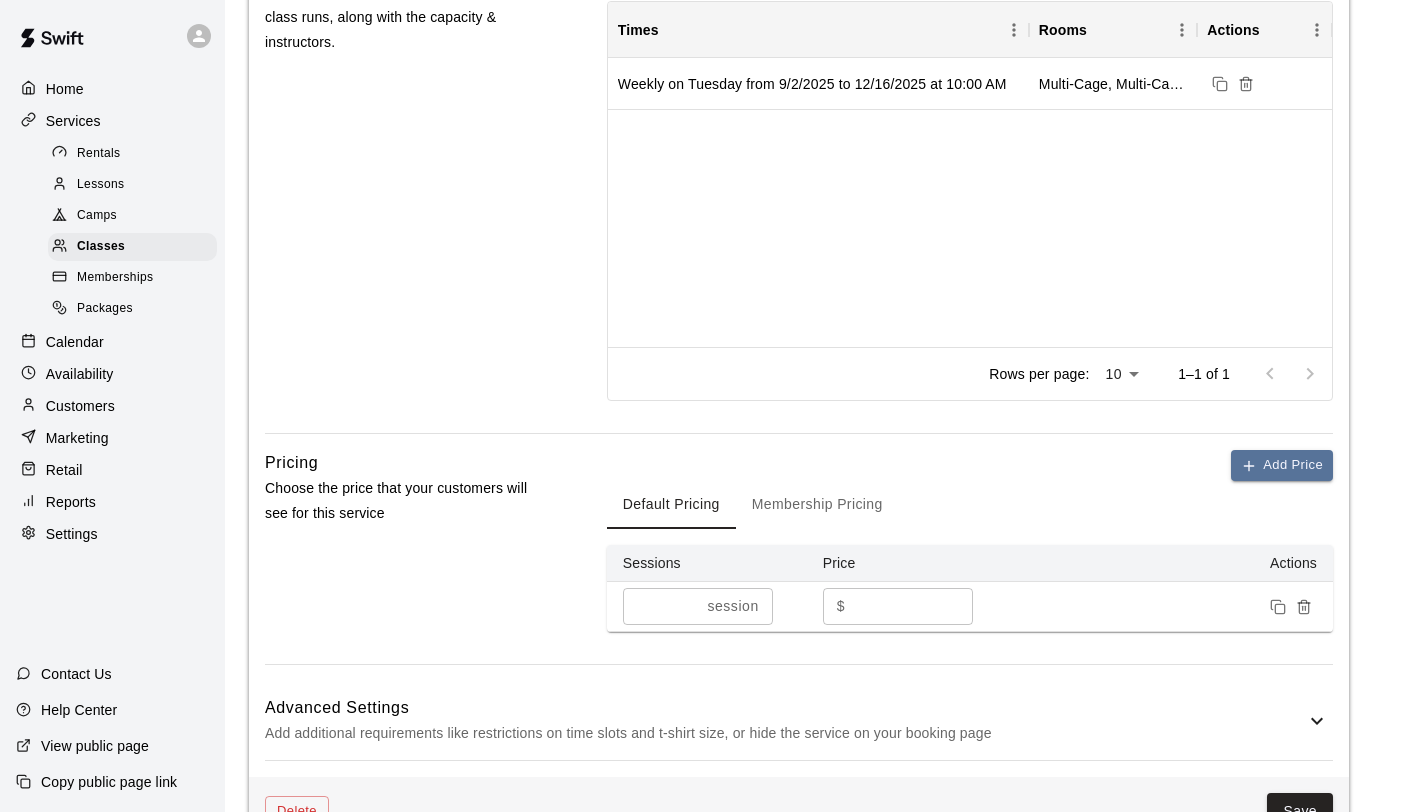 scroll, scrollTop: 673, scrollLeft: 0, axis: vertical 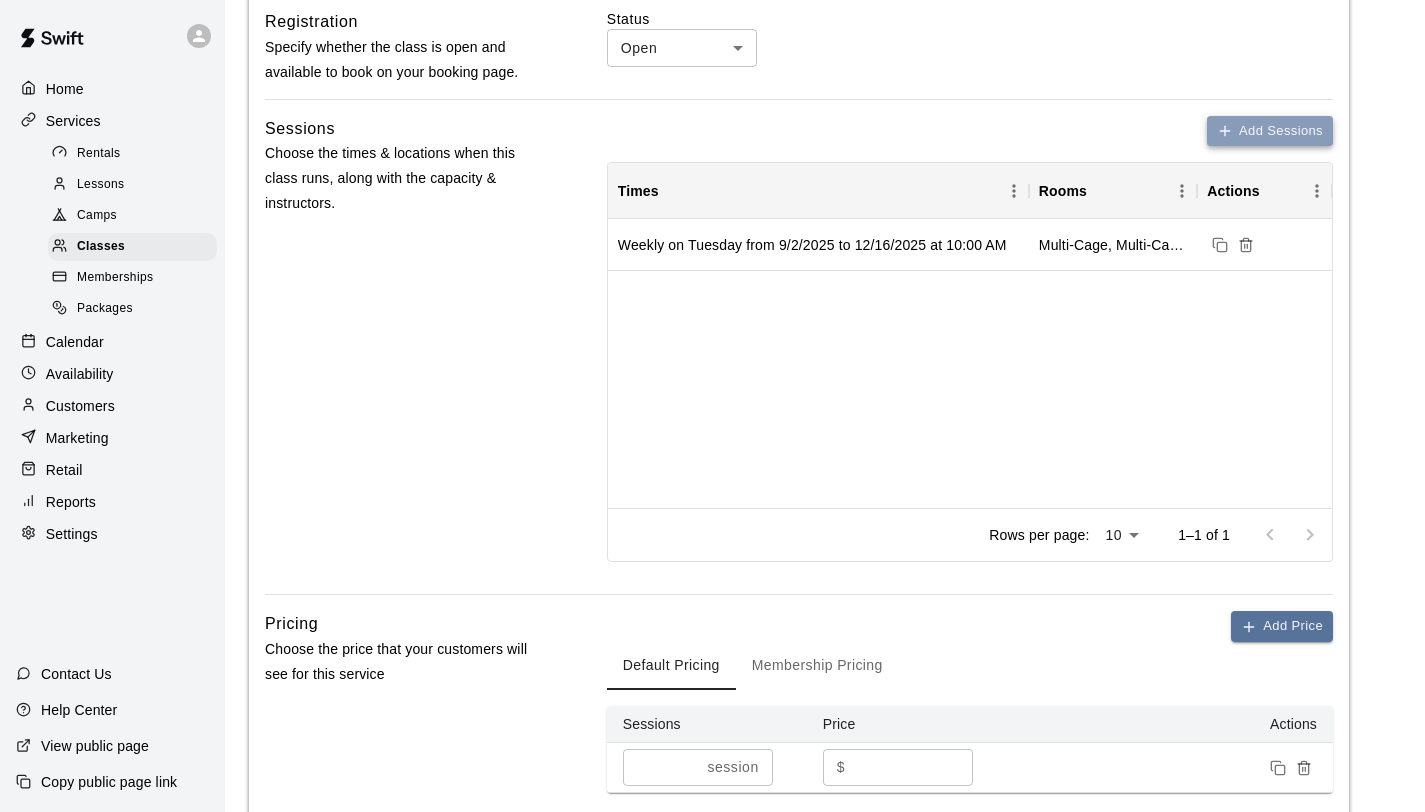 click on "Add Sessions" at bounding box center (1270, 131) 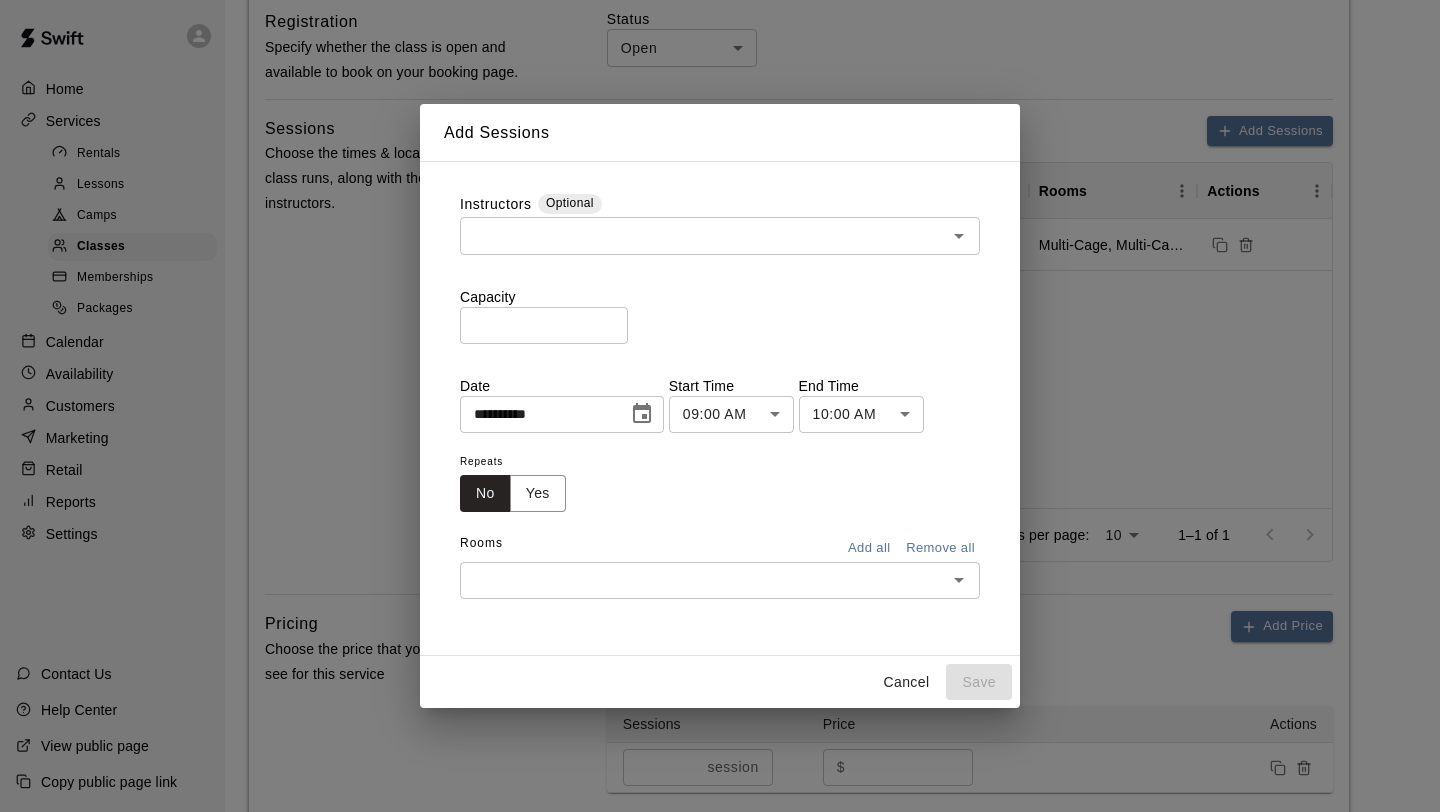 click on "Cancel" at bounding box center (906, 682) 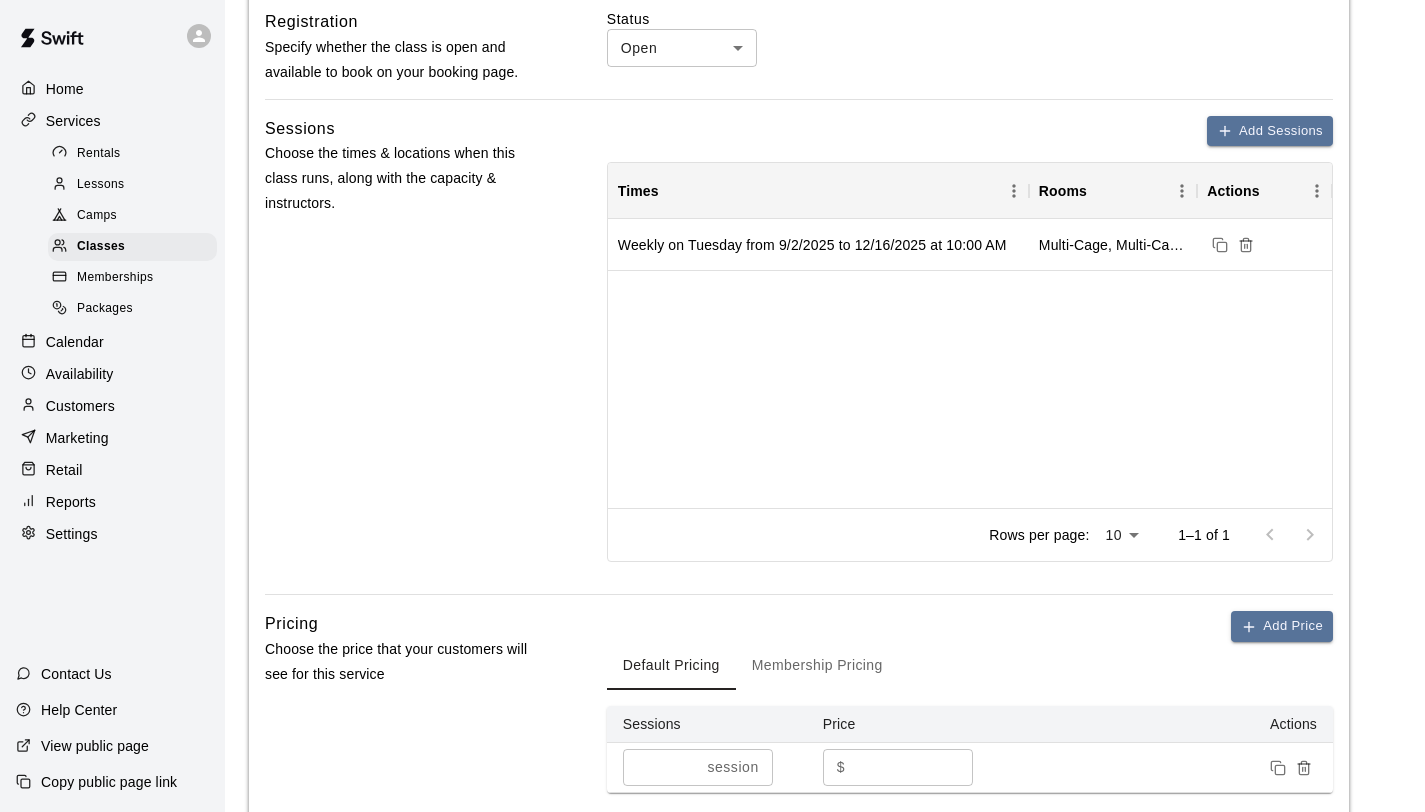 click on "Home" at bounding box center [112, 89] 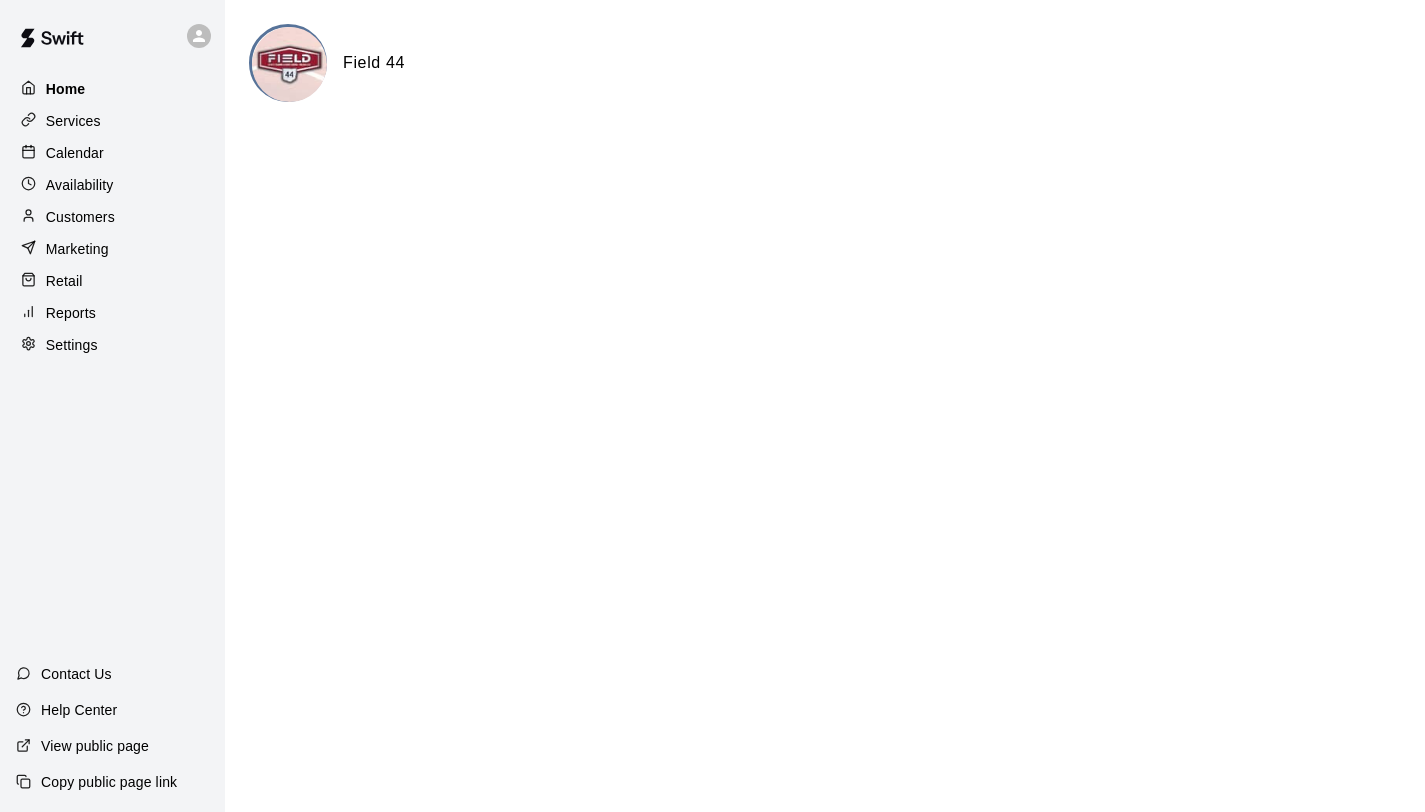 scroll, scrollTop: 0, scrollLeft: 0, axis: both 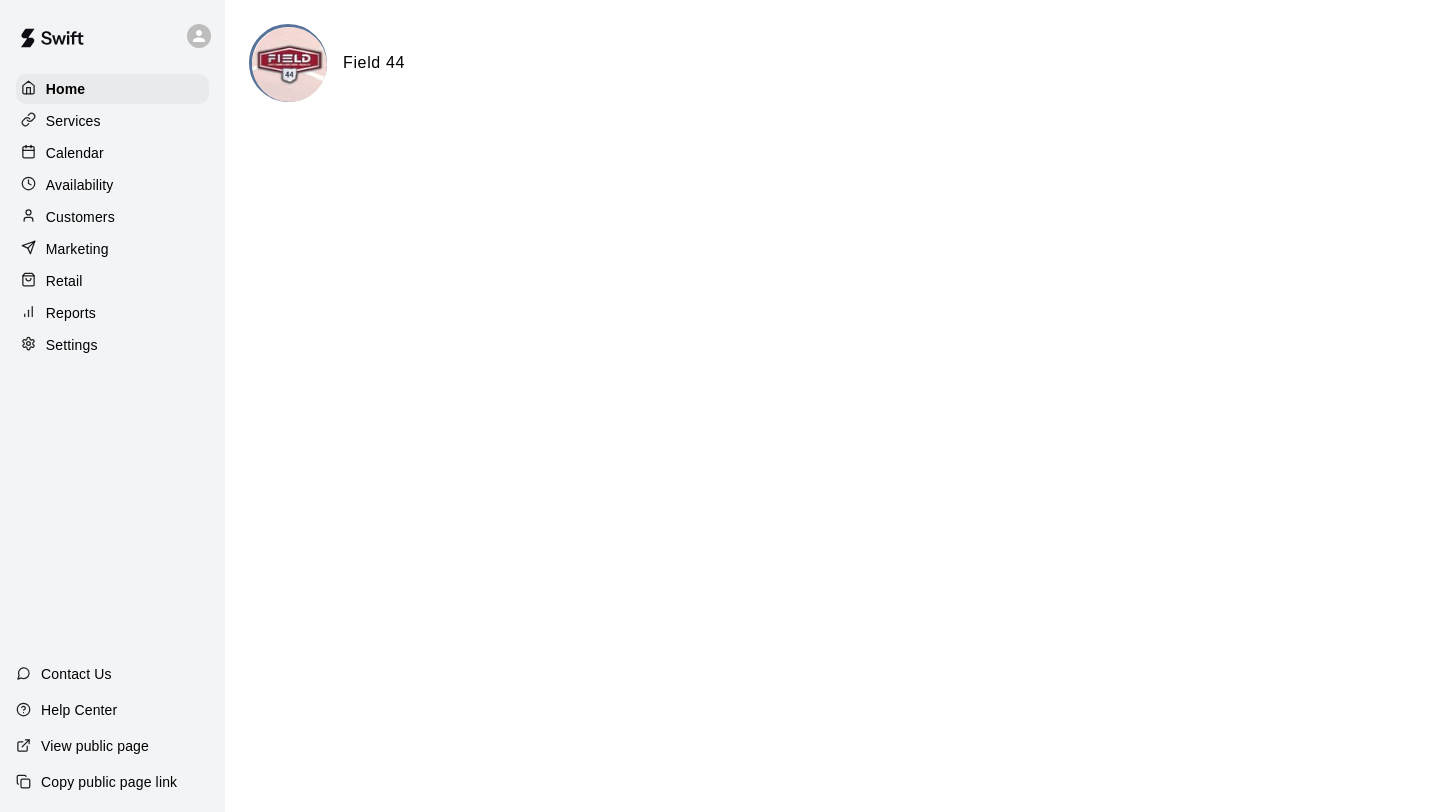 click on "Field 44" at bounding box center [832, 63] 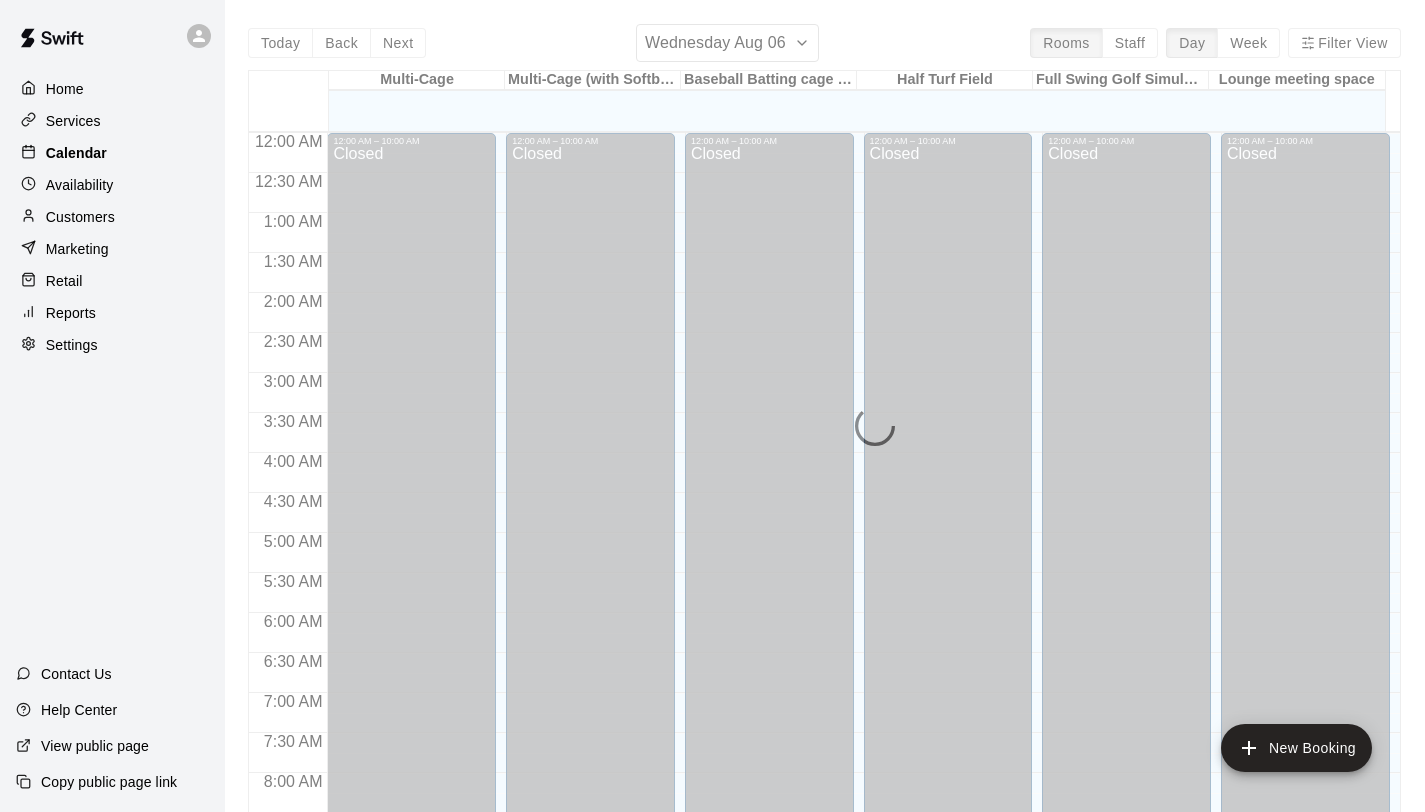 scroll, scrollTop: 1159, scrollLeft: 0, axis: vertical 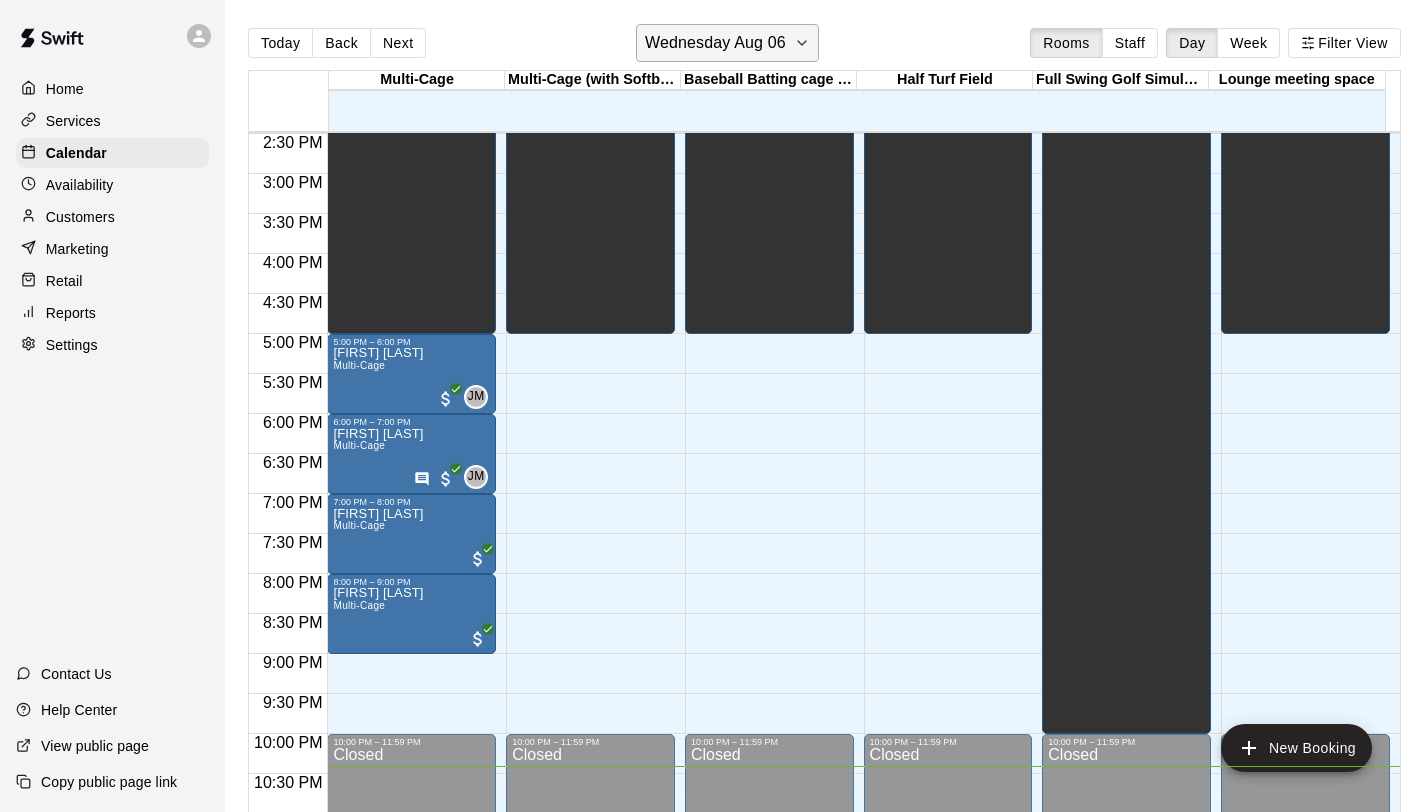 click 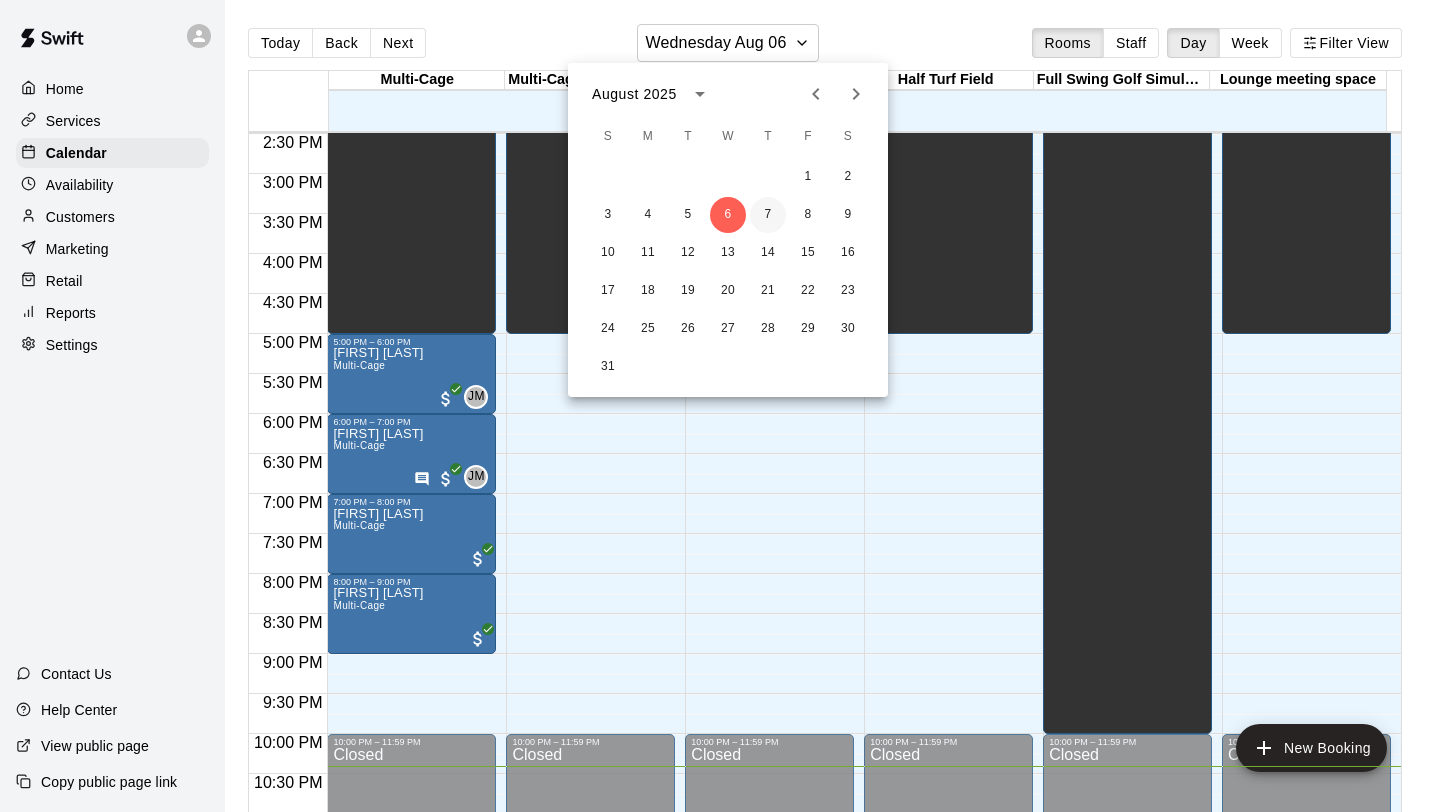 click on "7" at bounding box center [768, 215] 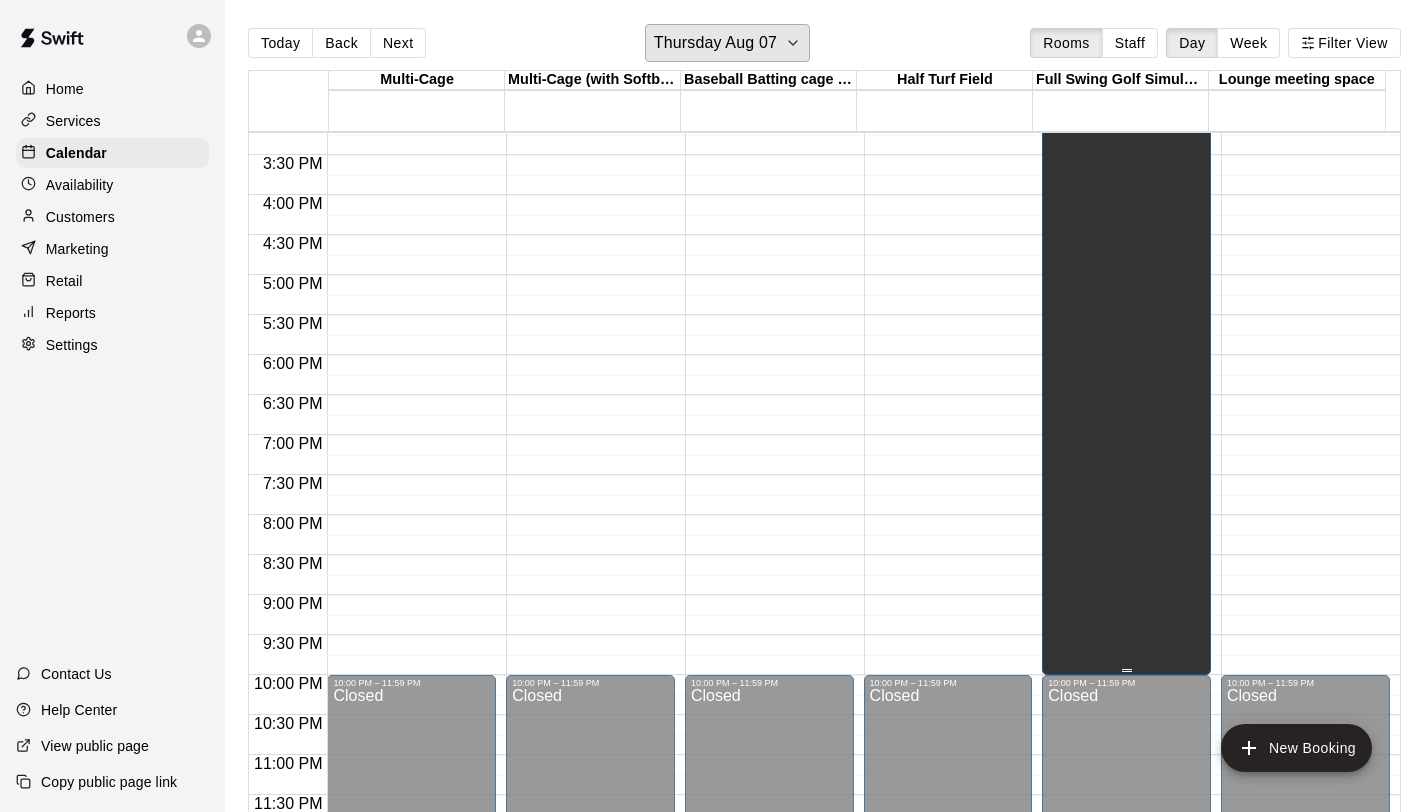 scroll, scrollTop: 576, scrollLeft: 0, axis: vertical 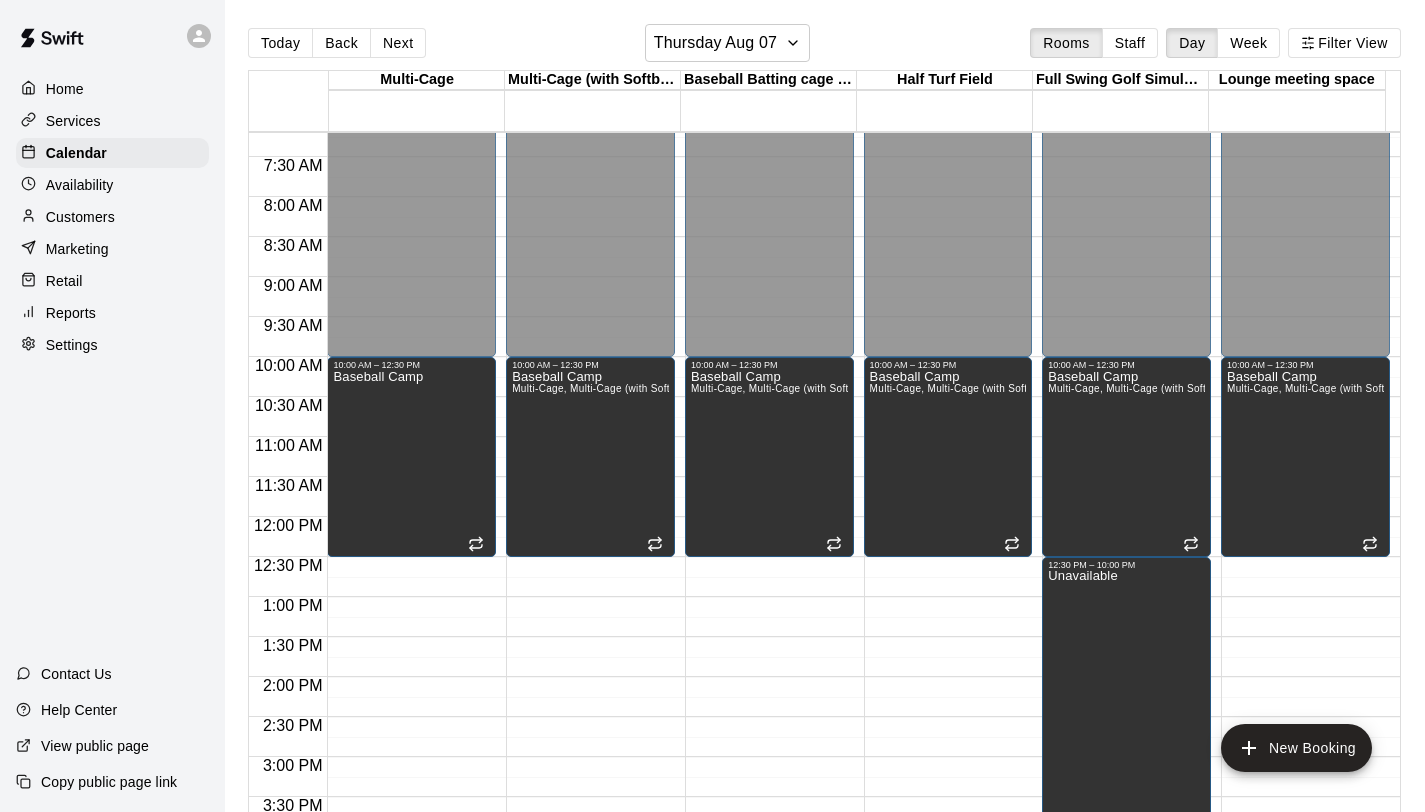click on "Home" at bounding box center [65, 89] 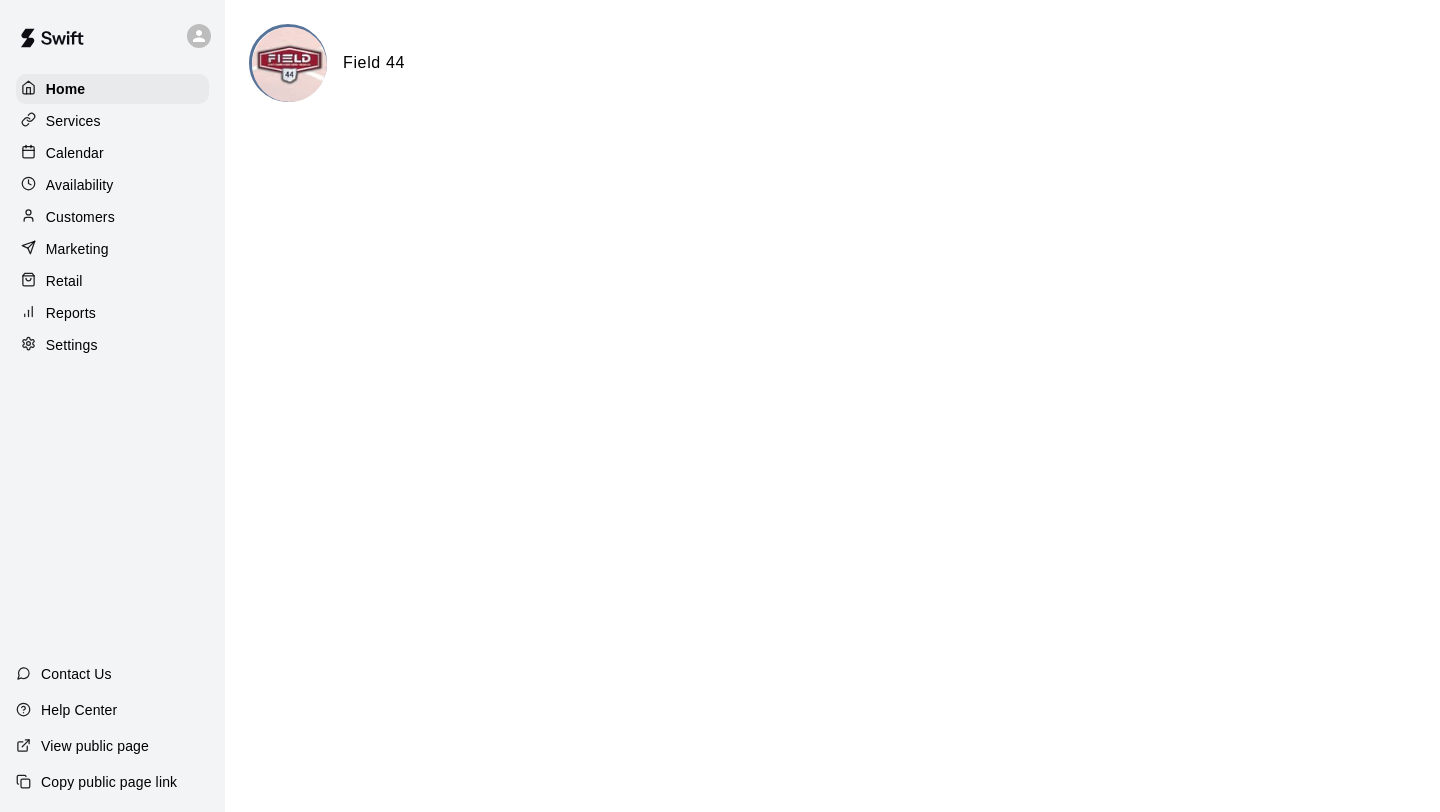click on "Services" at bounding box center [112, 121] 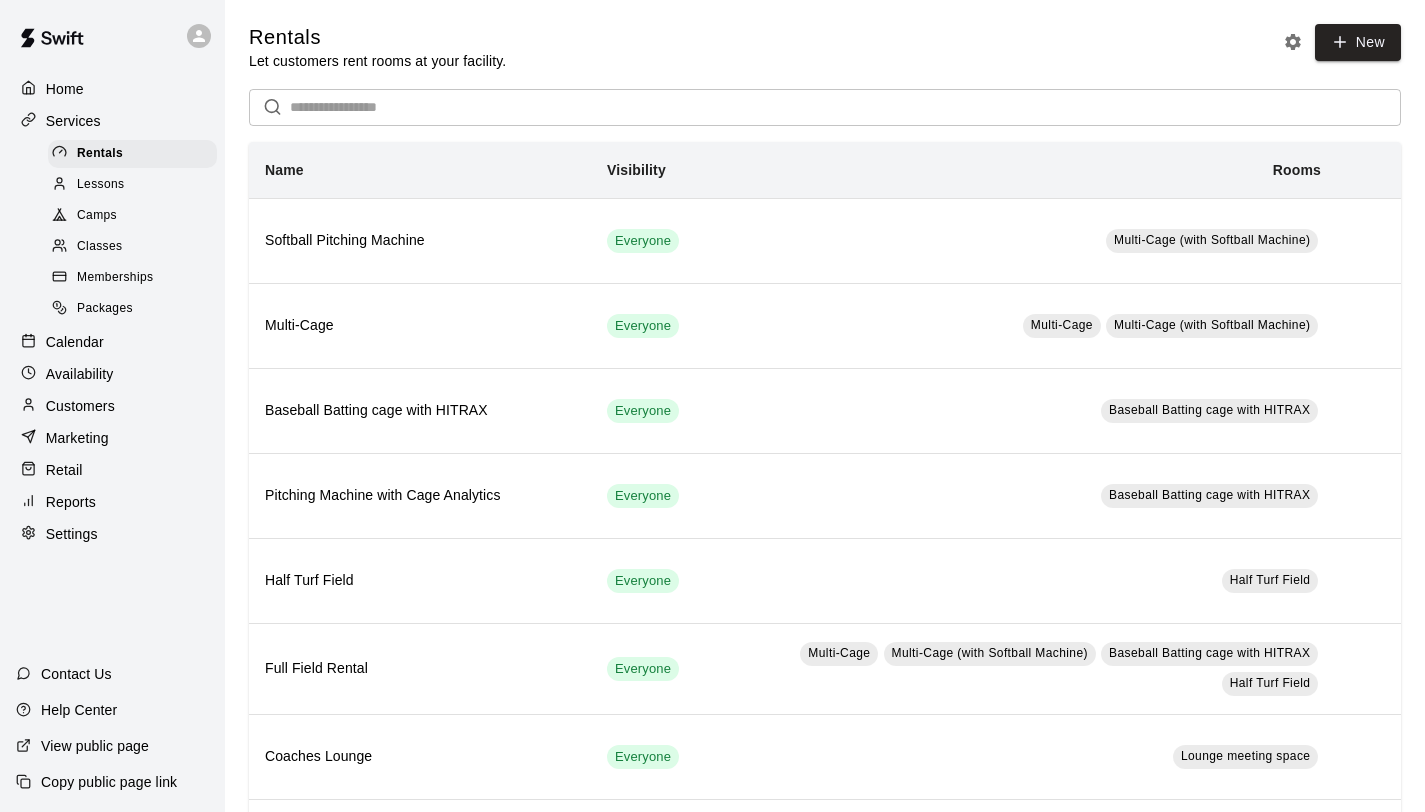 click on "Memberships" at bounding box center [115, 278] 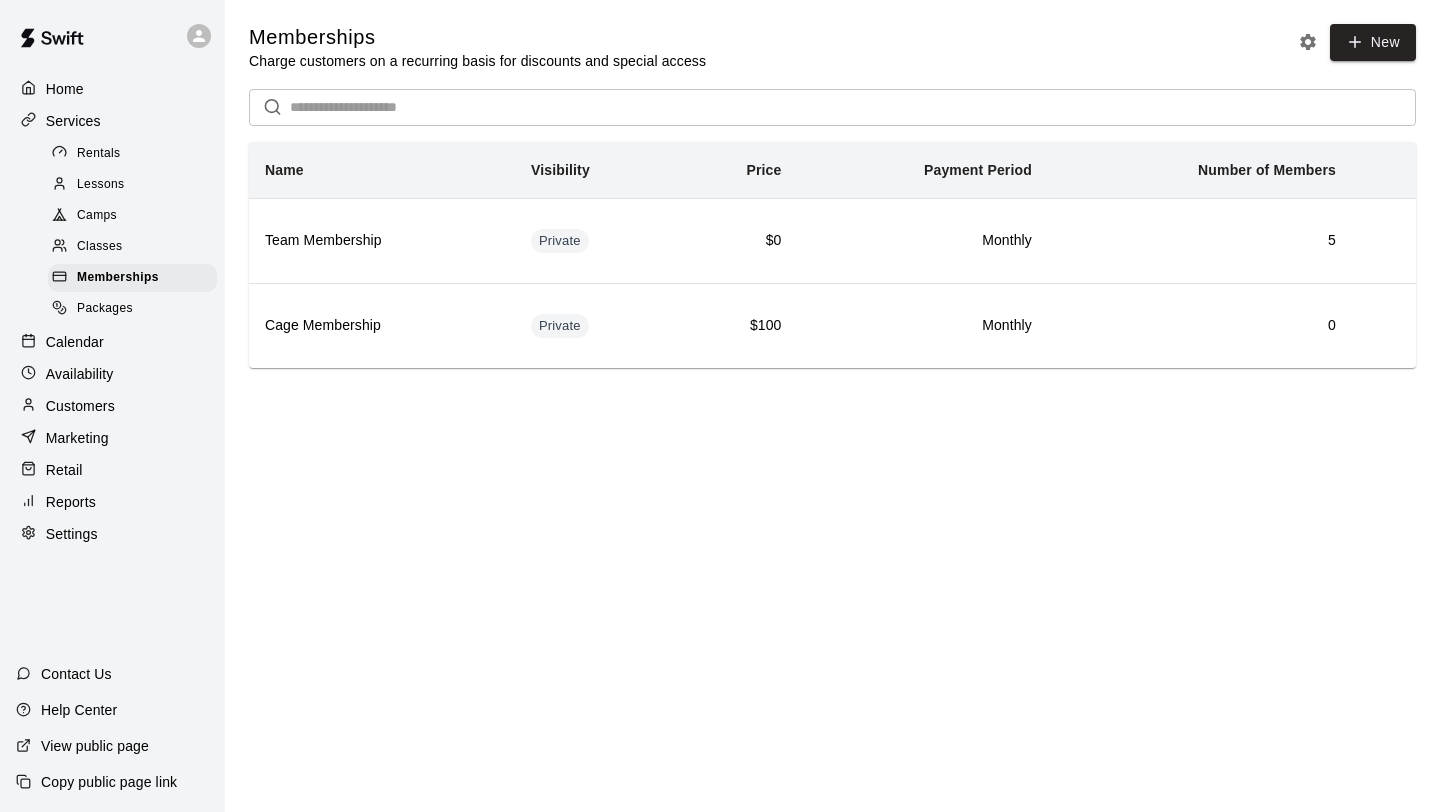 click at bounding box center (853, 107) 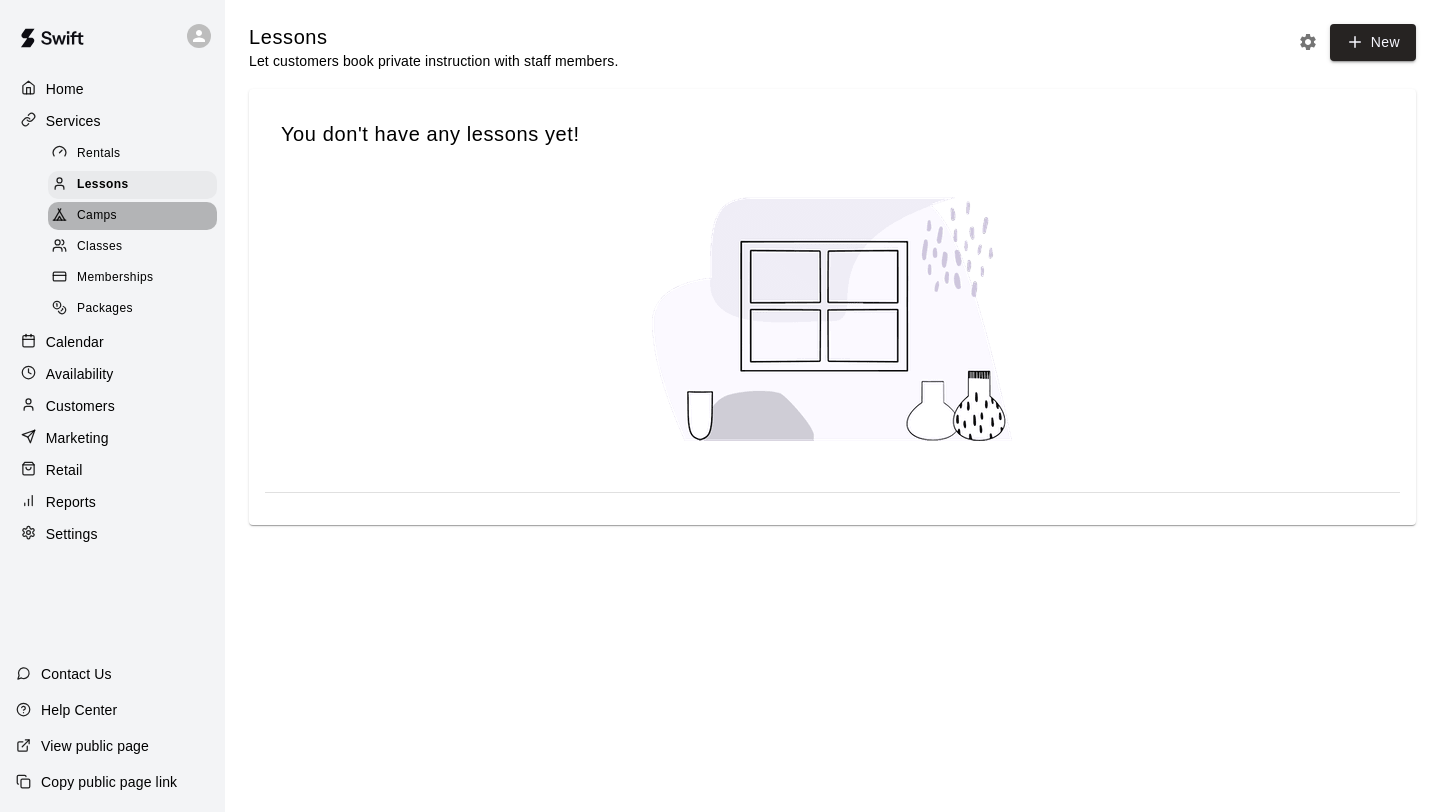 click on "Camps" at bounding box center [97, 216] 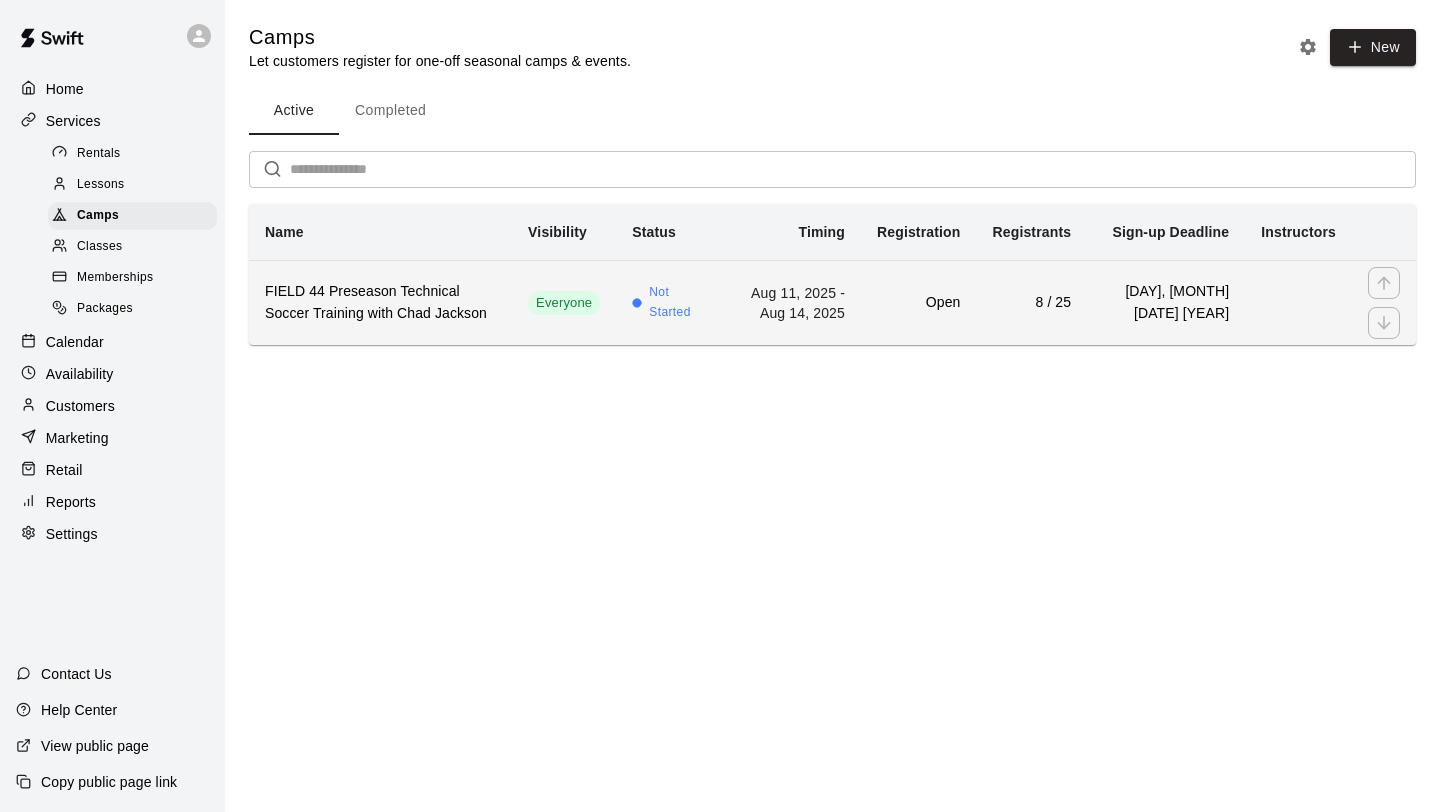 click on "FIELD 44 Preseason Technical Soccer Training with Chad Jackson" at bounding box center [380, 303] 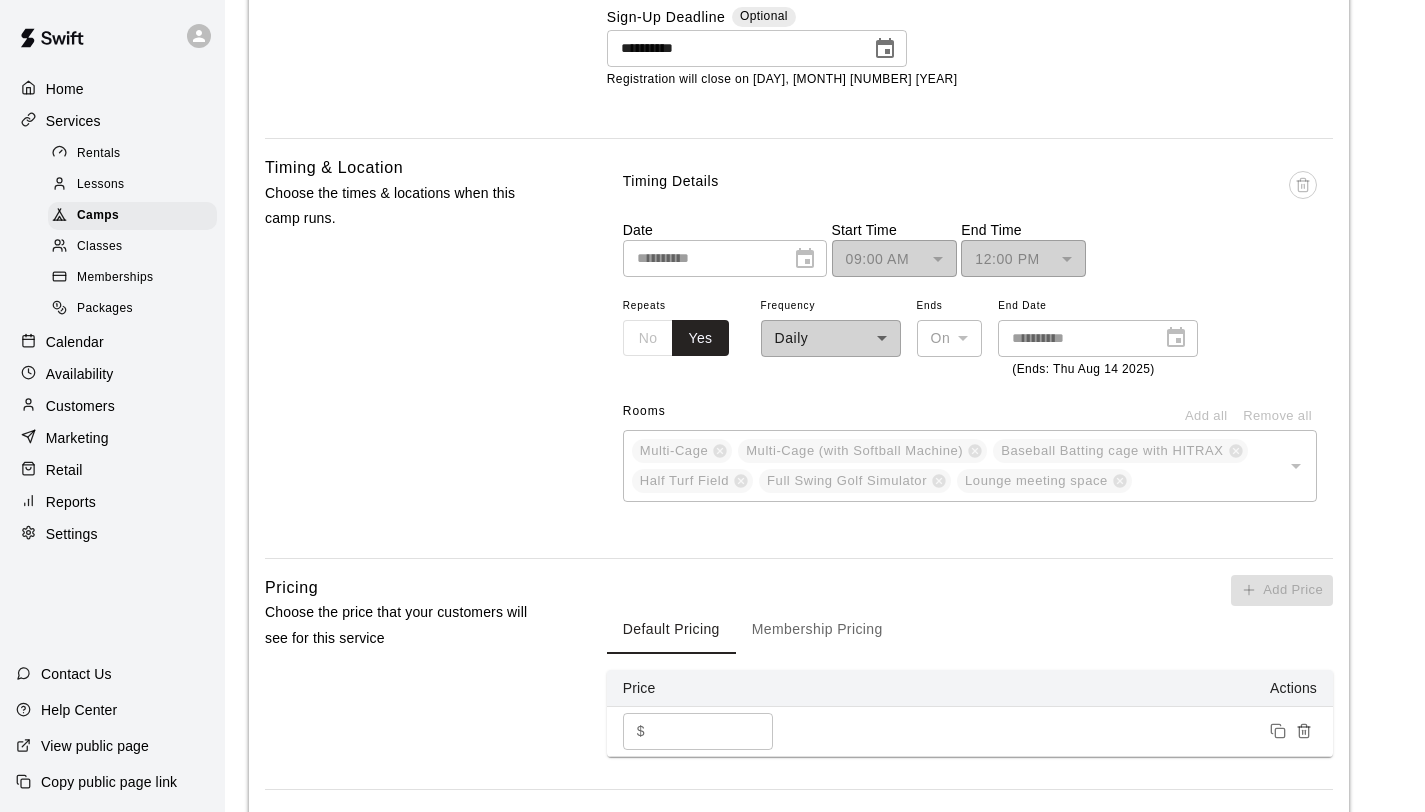 scroll, scrollTop: 2443, scrollLeft: 0, axis: vertical 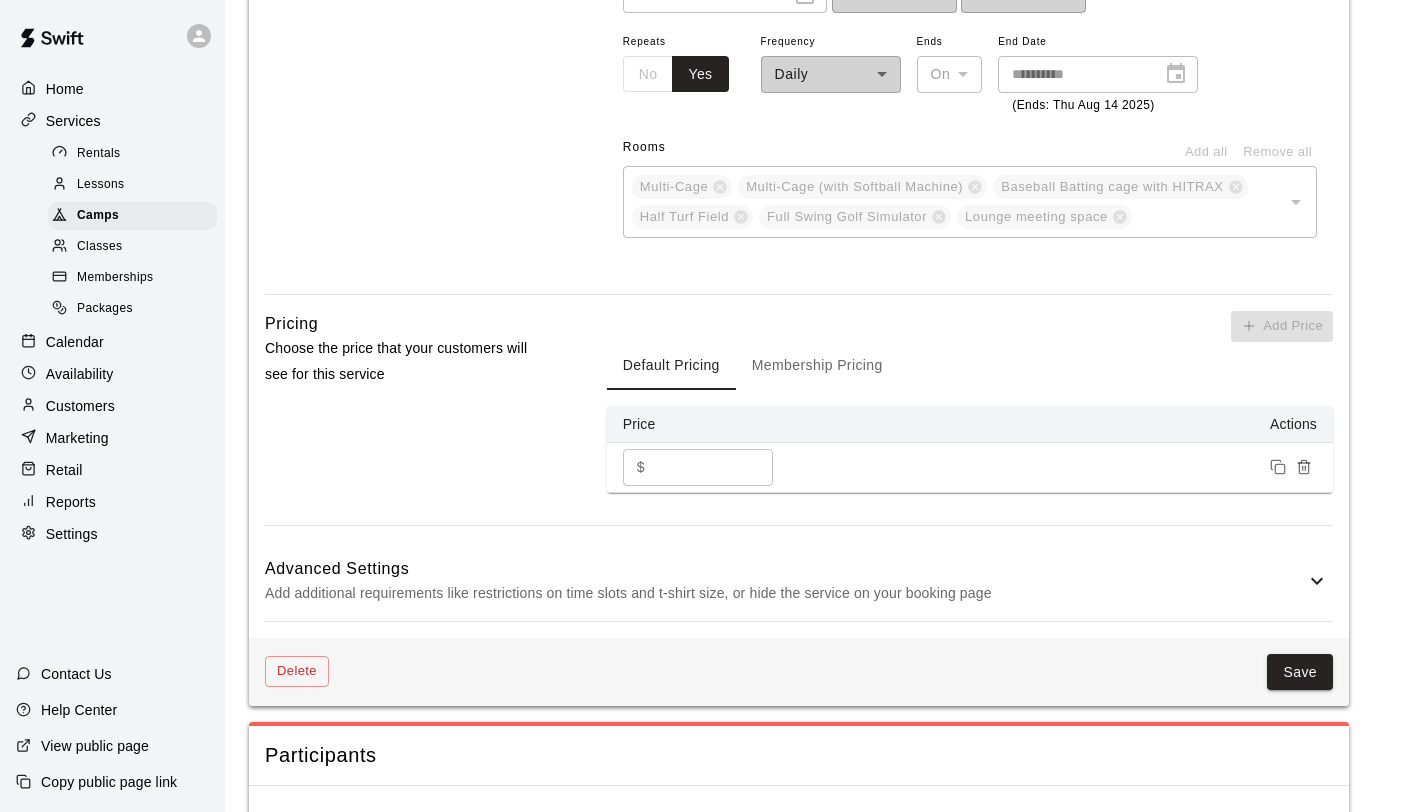 click on "Home" at bounding box center (112, 89) 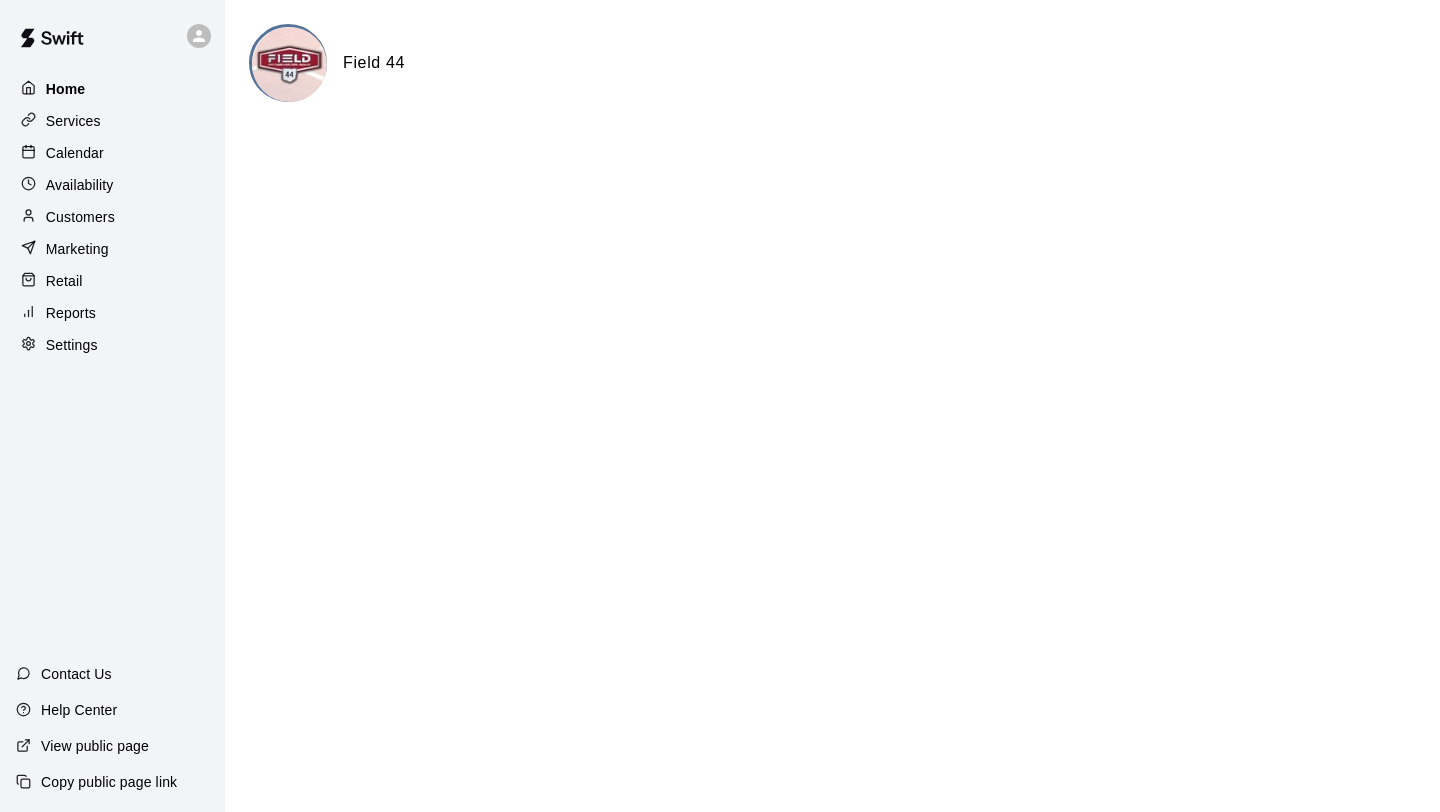 click on "Home" at bounding box center (66, 89) 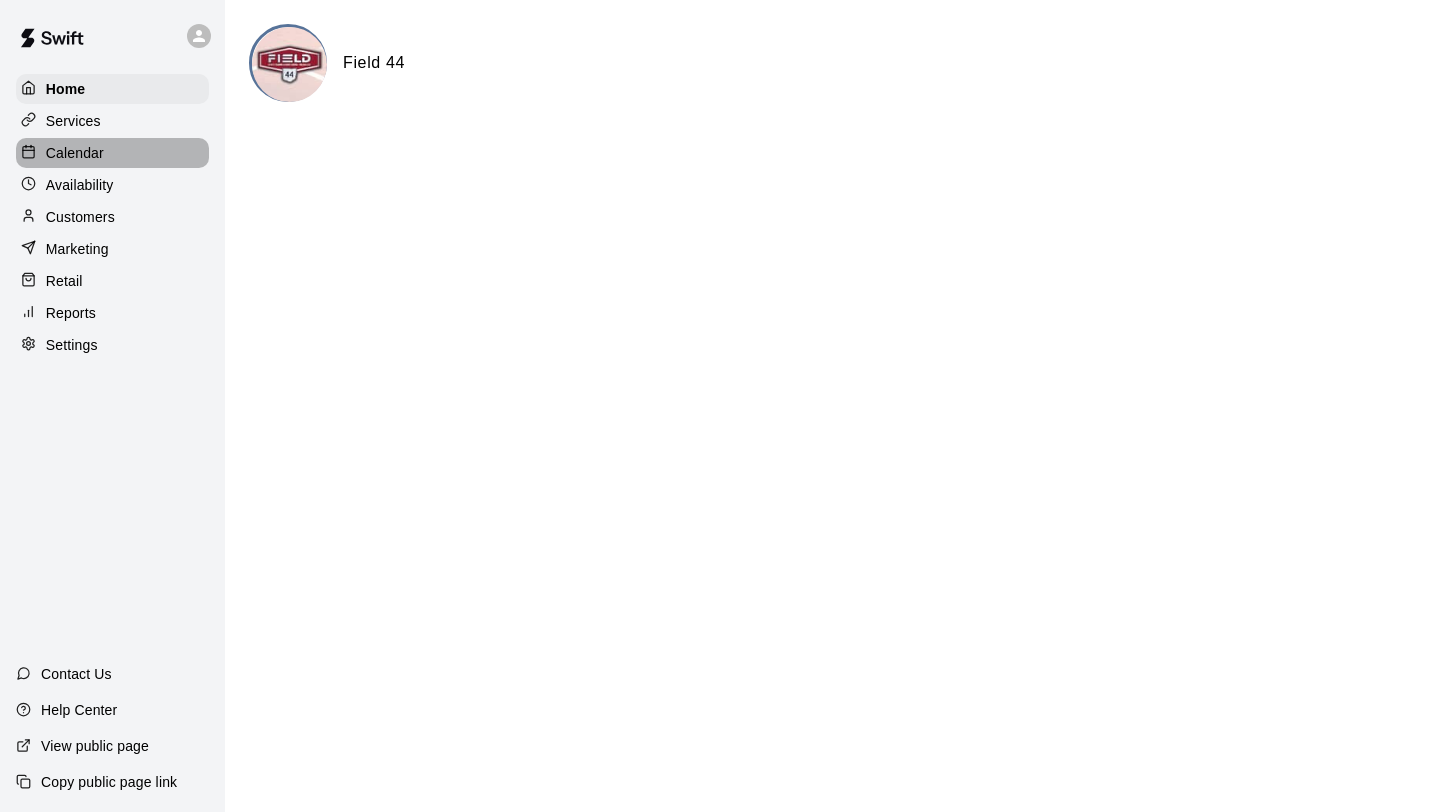 click on "Calendar" at bounding box center [75, 153] 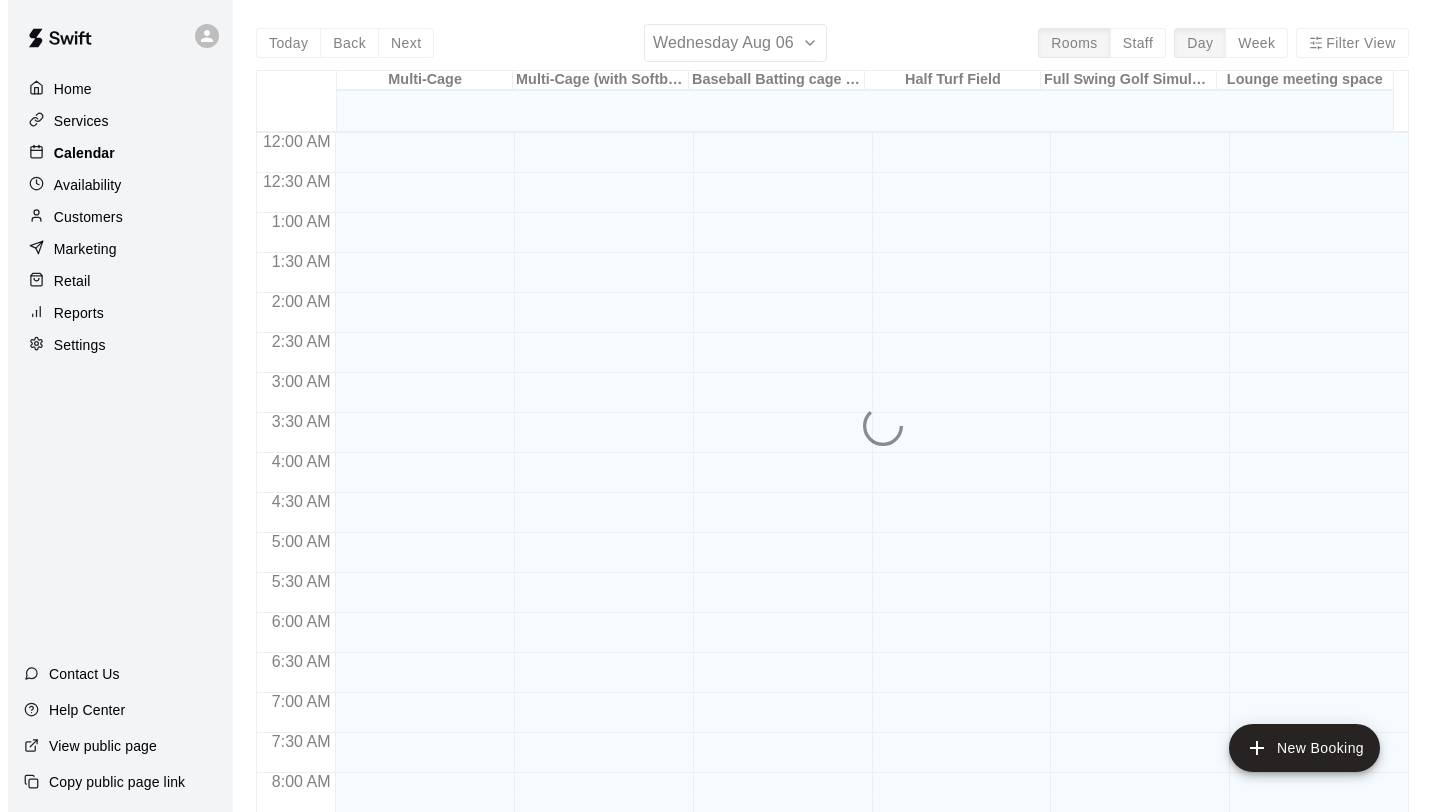 scroll, scrollTop: 1159, scrollLeft: 0, axis: vertical 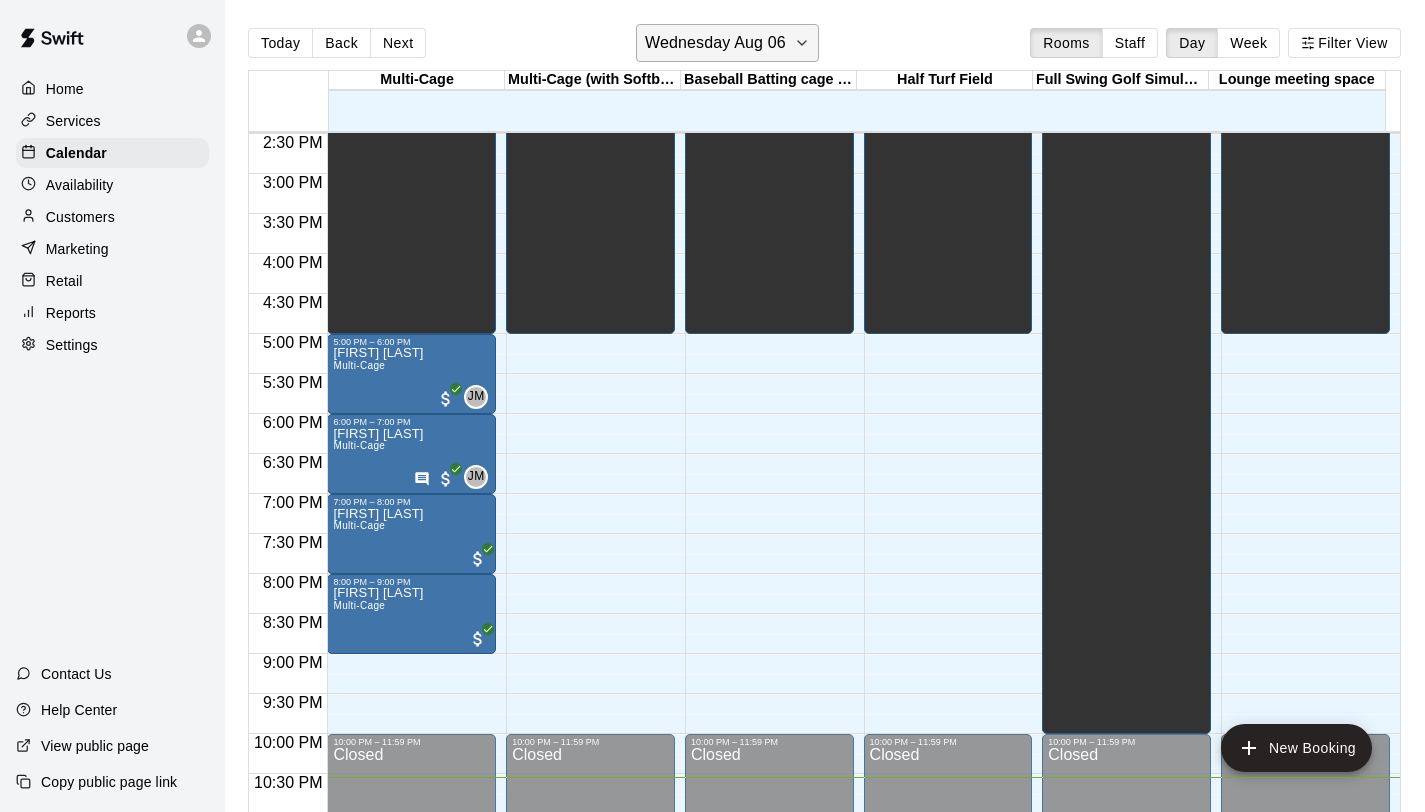 click 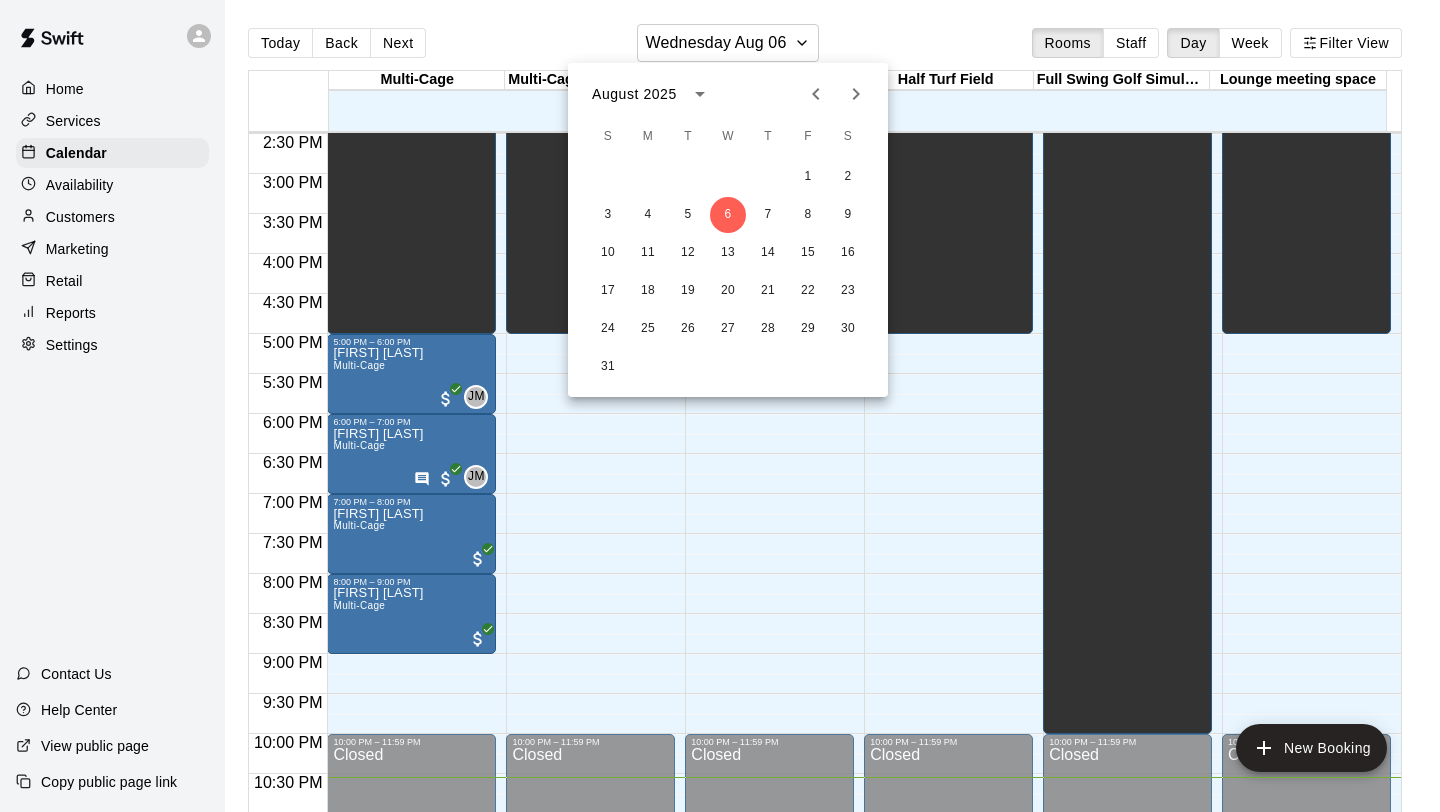 click 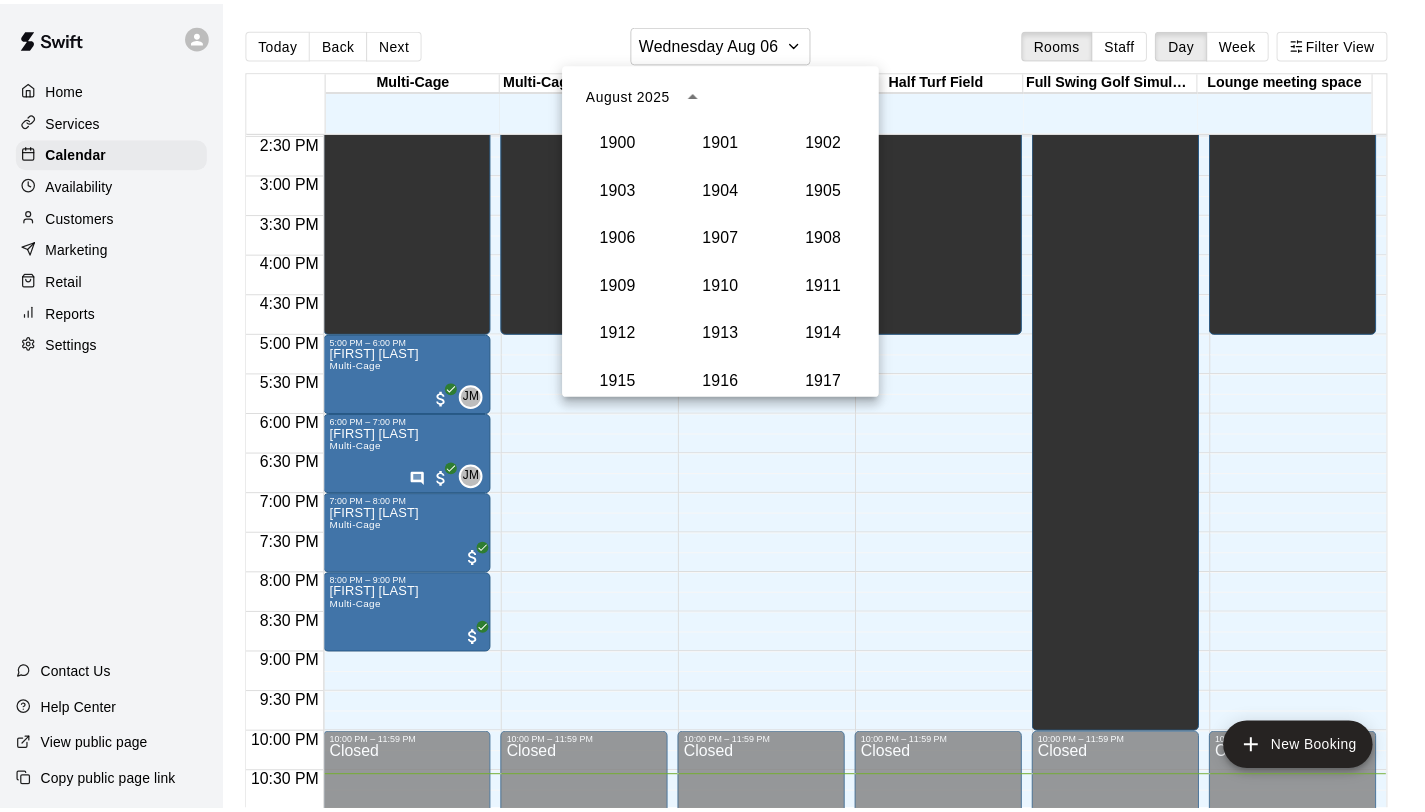 scroll, scrollTop: 1852, scrollLeft: 0, axis: vertical 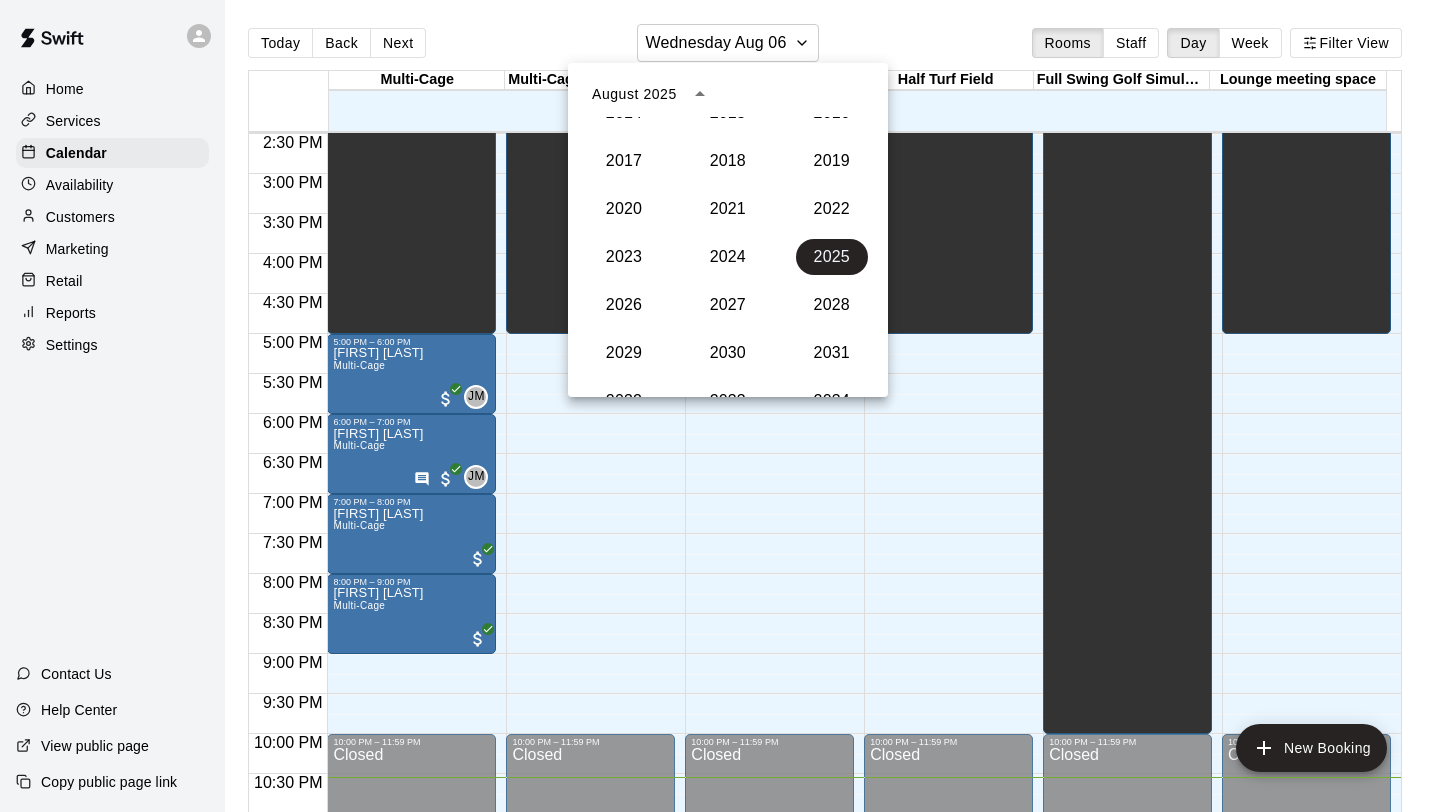 click at bounding box center (720, 406) 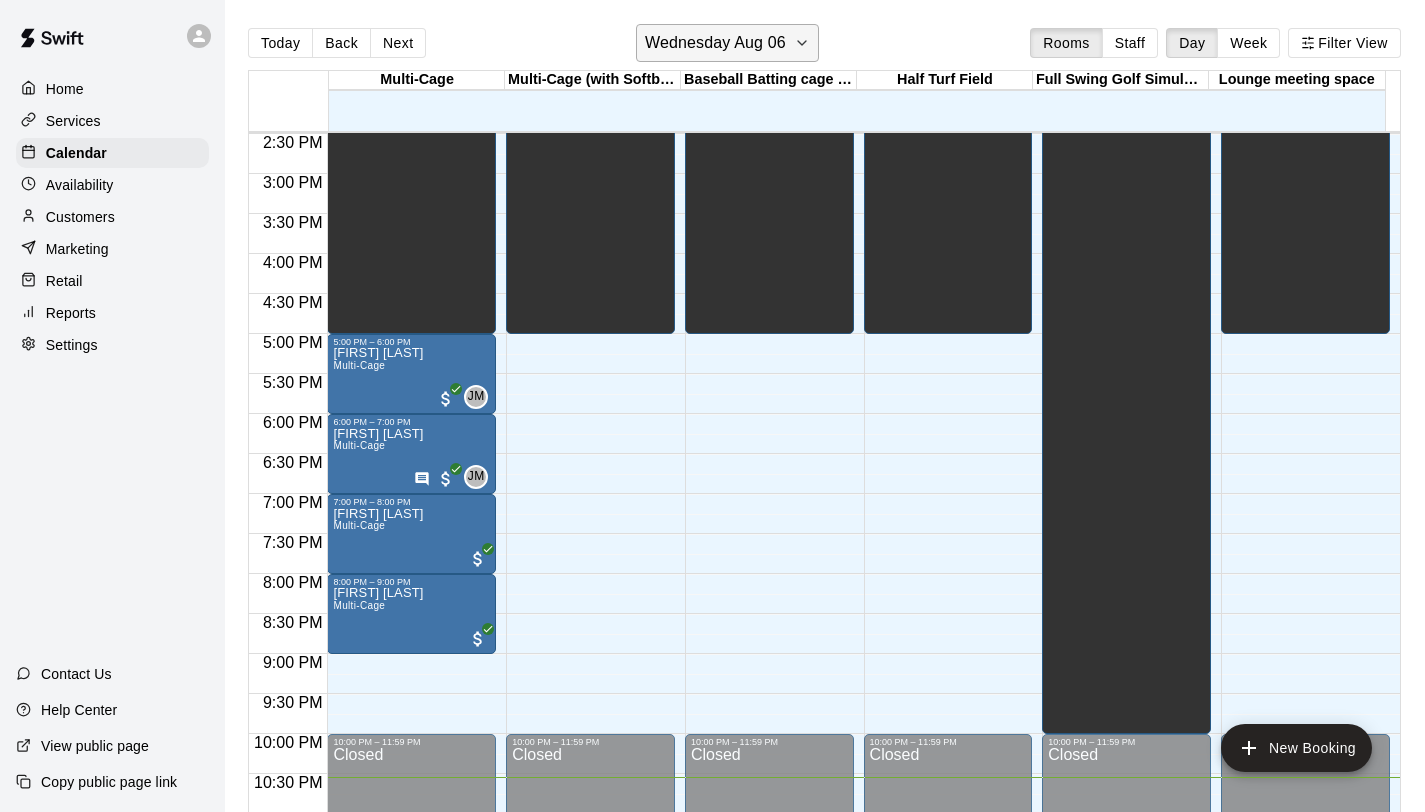 click on "Wednesday Aug 06" at bounding box center [715, 43] 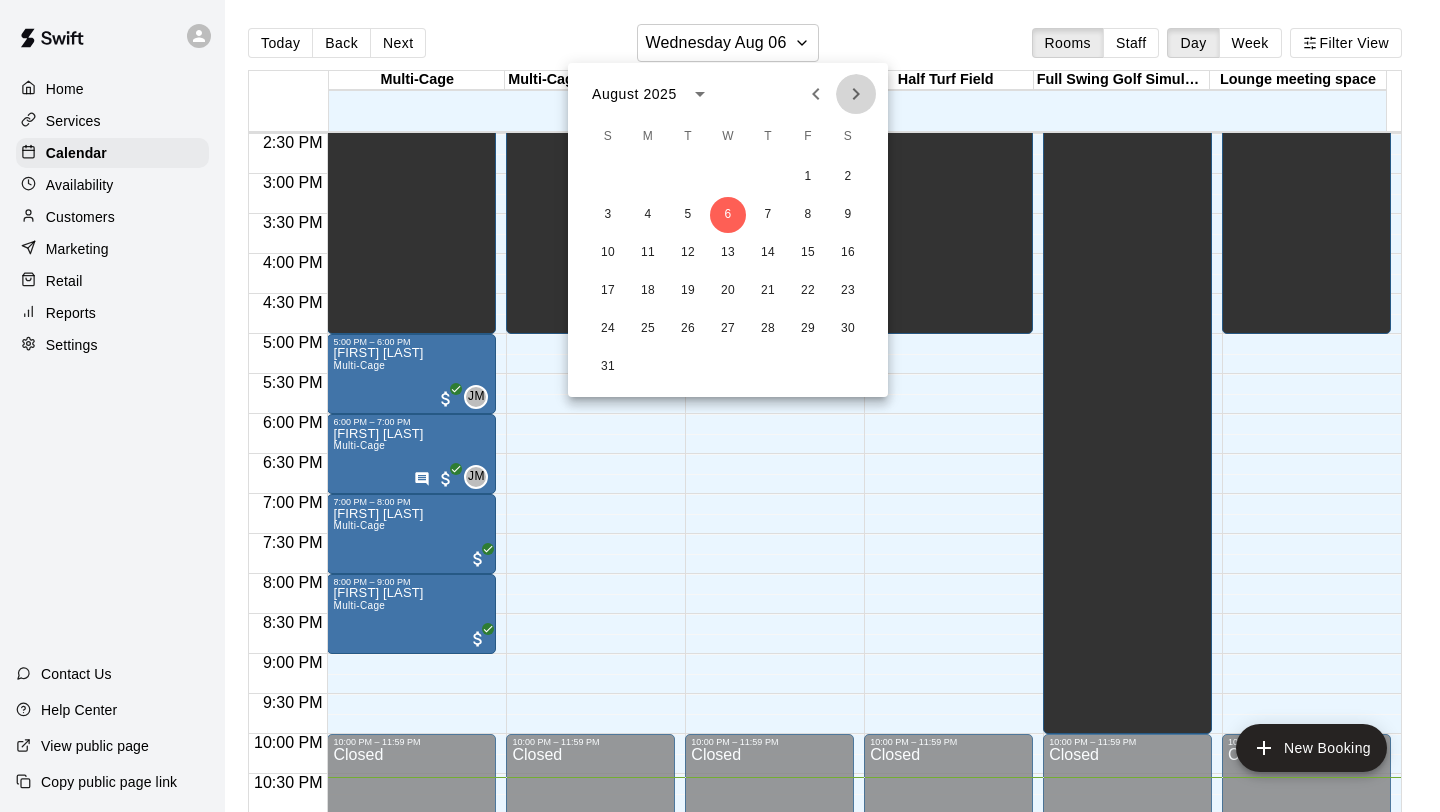 click 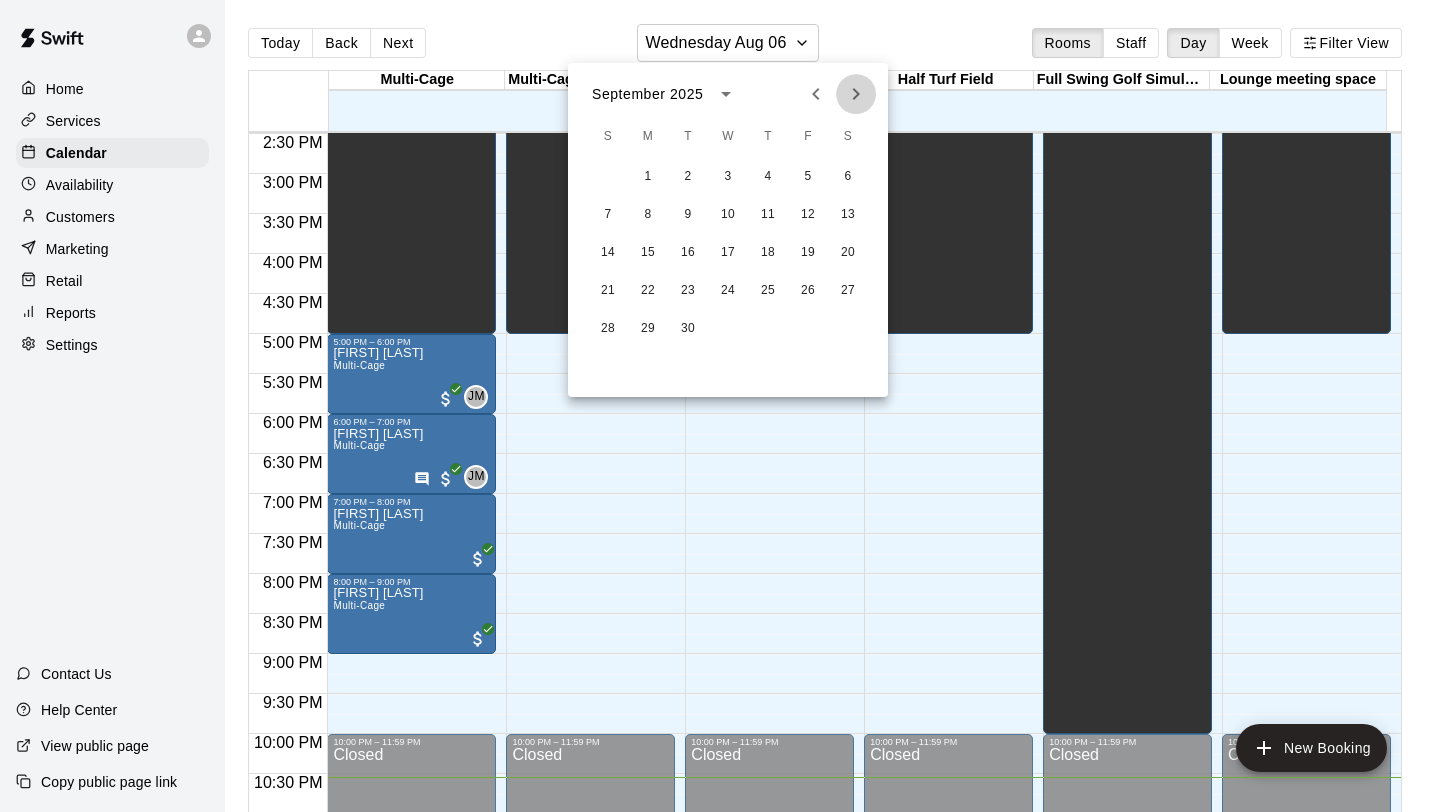 click 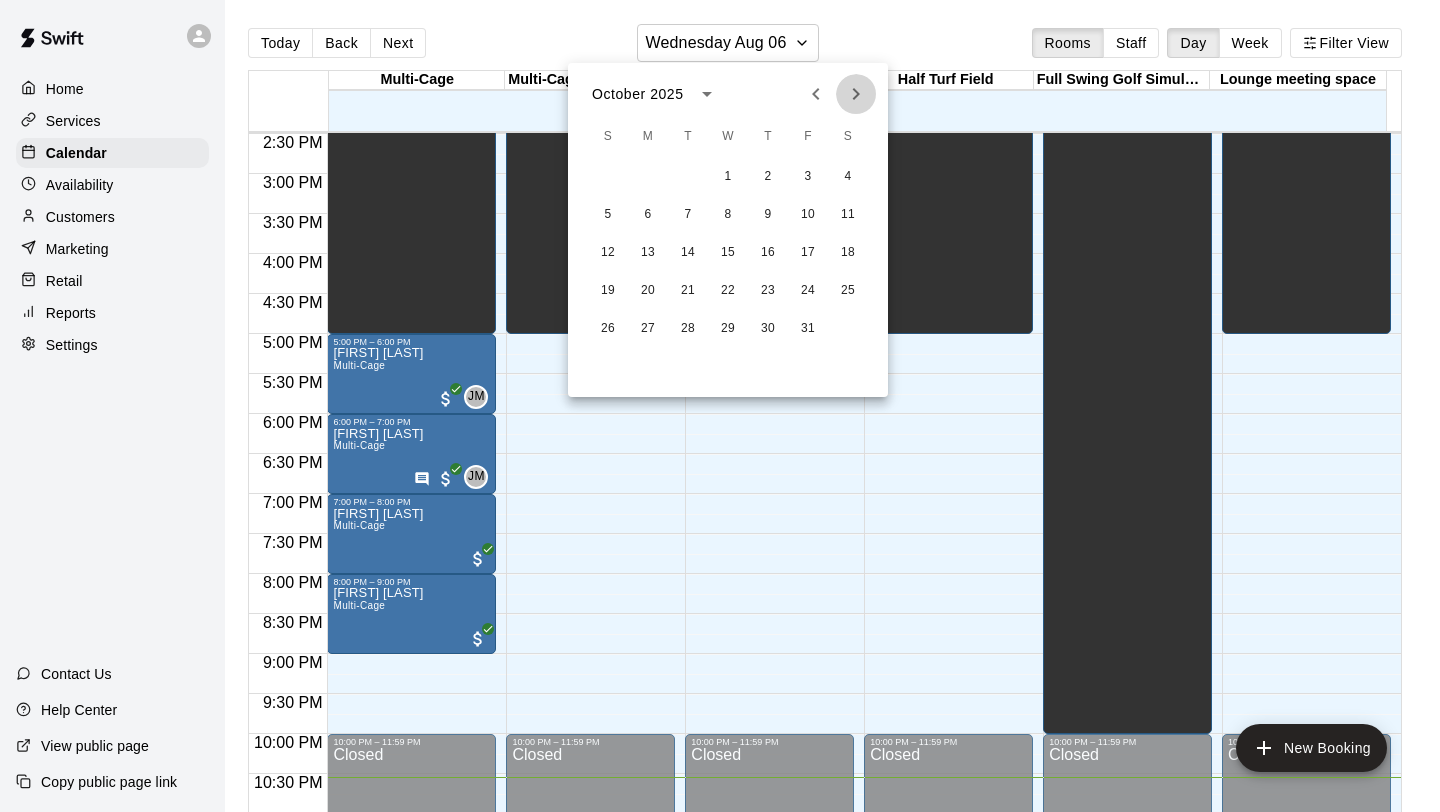 click 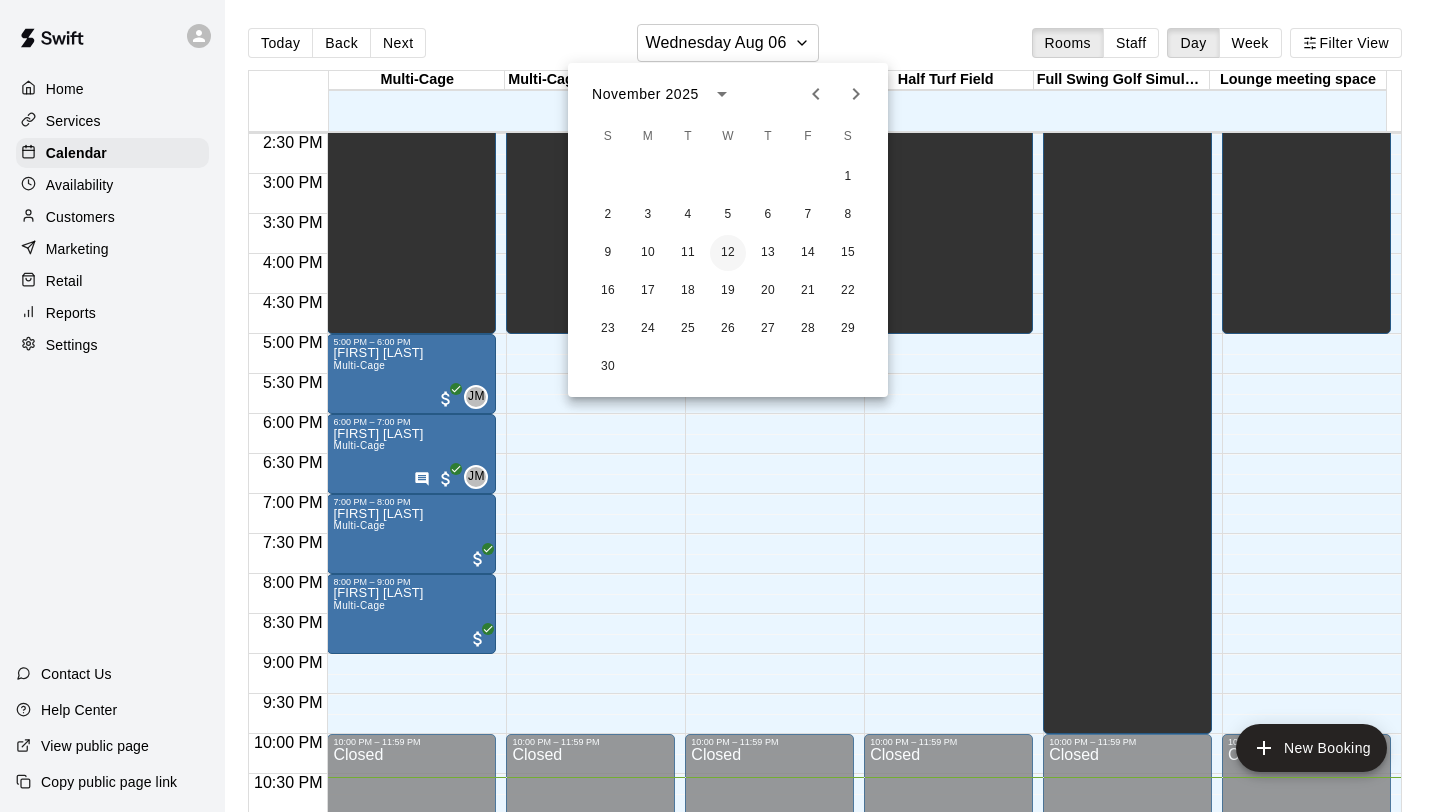 click on "12" at bounding box center (728, 253) 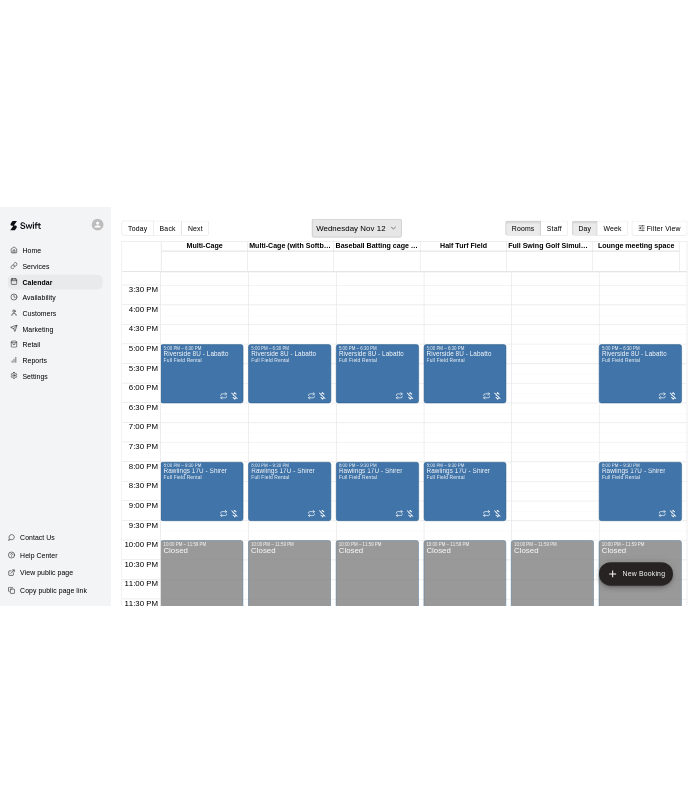 scroll, scrollTop: 1219, scrollLeft: 0, axis: vertical 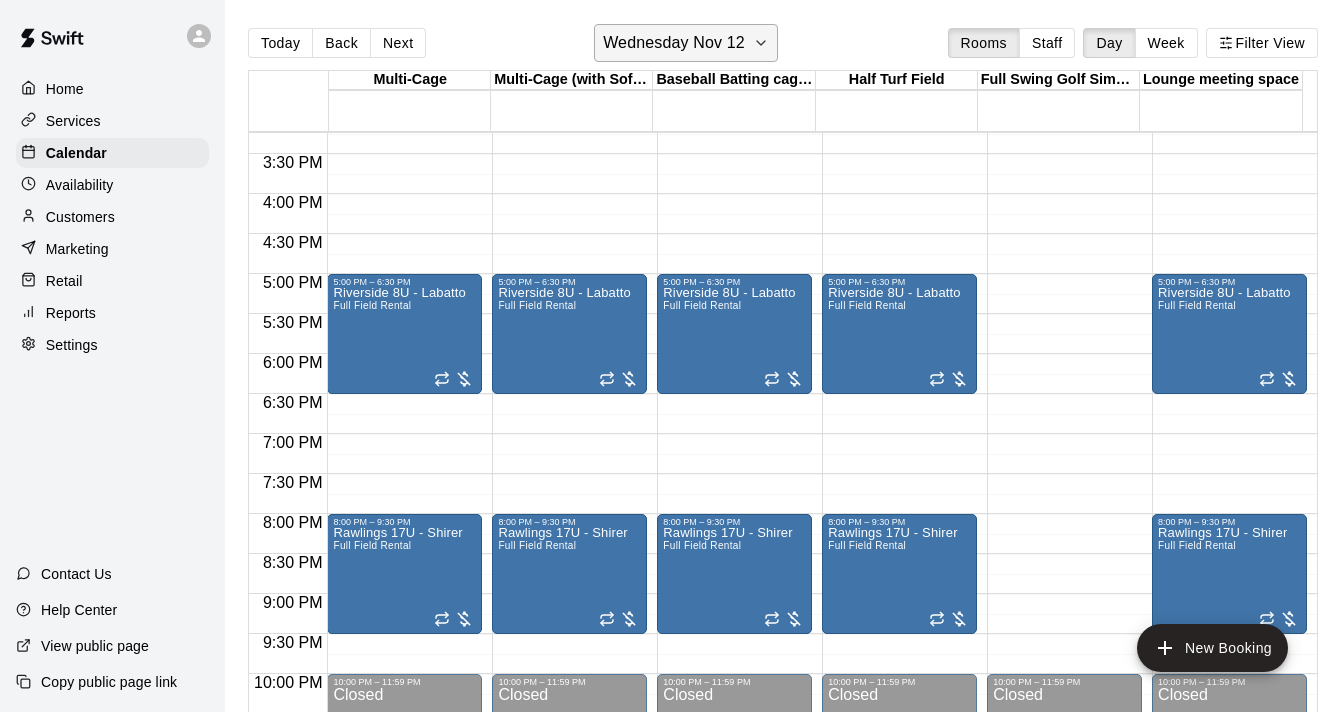 click on "Wednesday Nov 12" at bounding box center (686, 43) 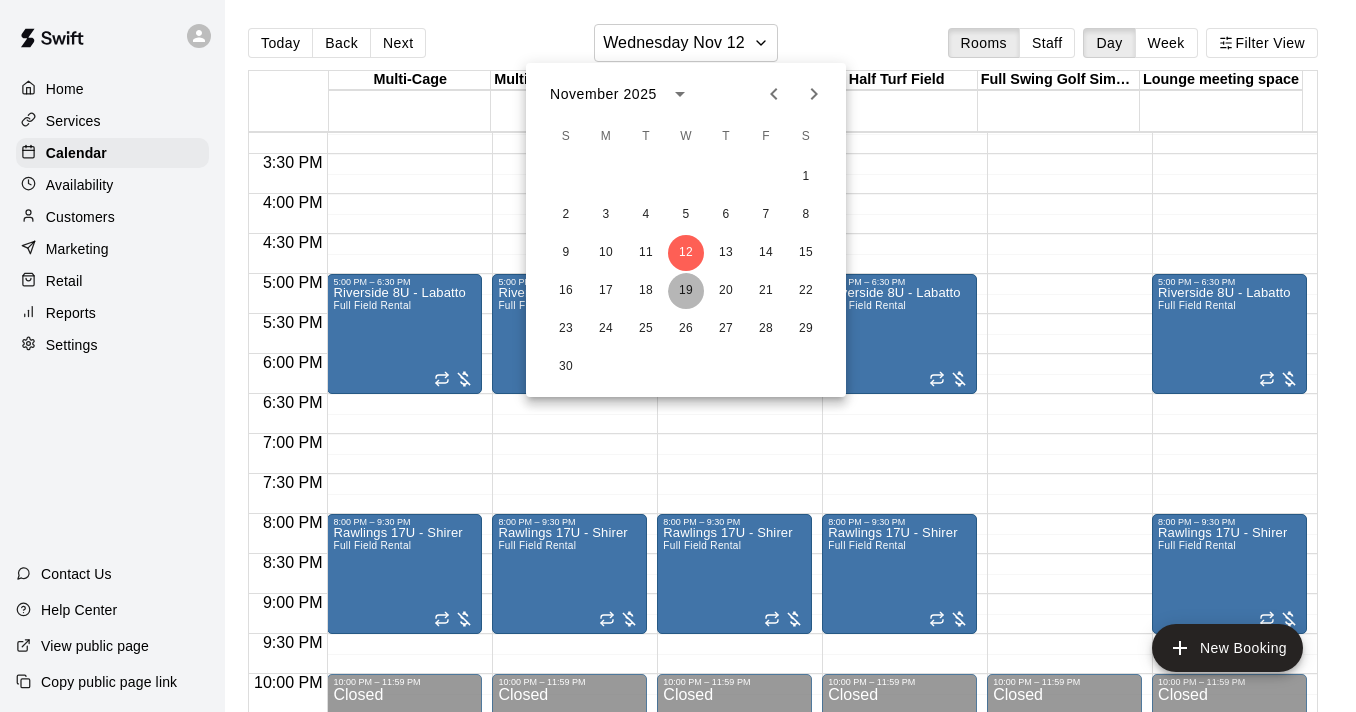 click on "19" at bounding box center [686, 291] 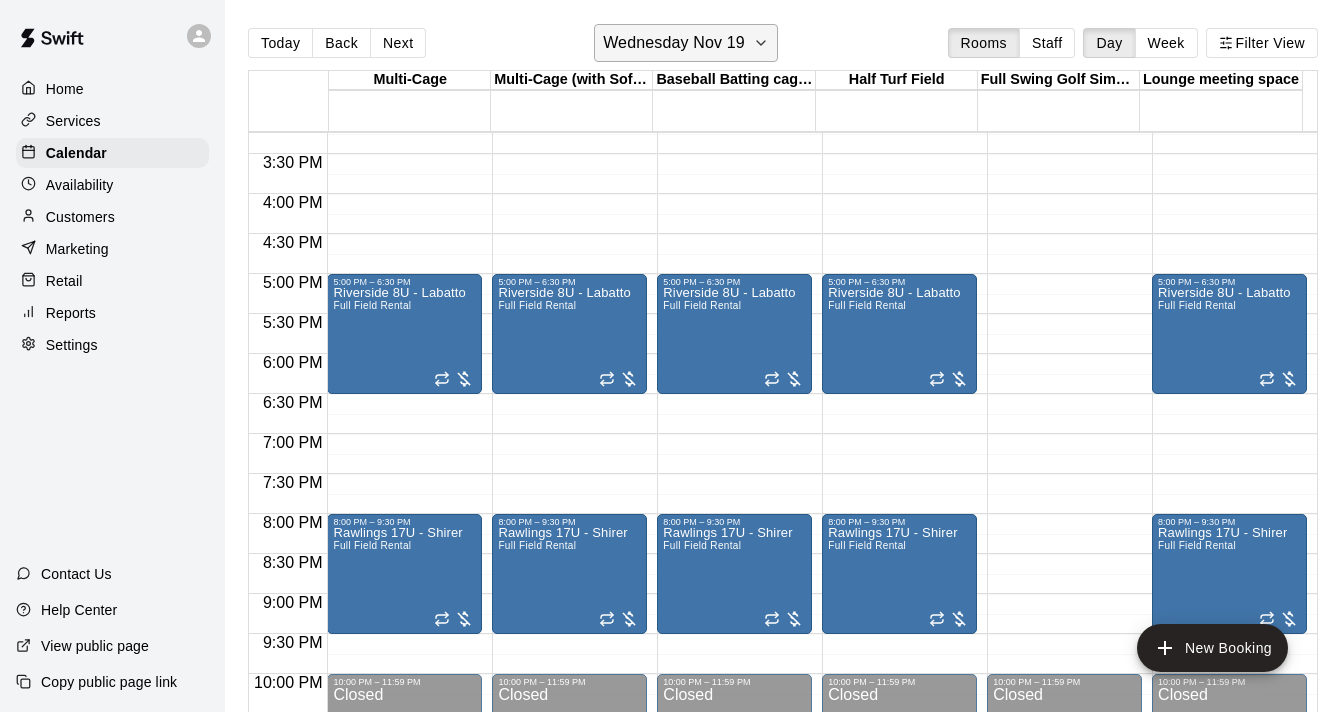 click 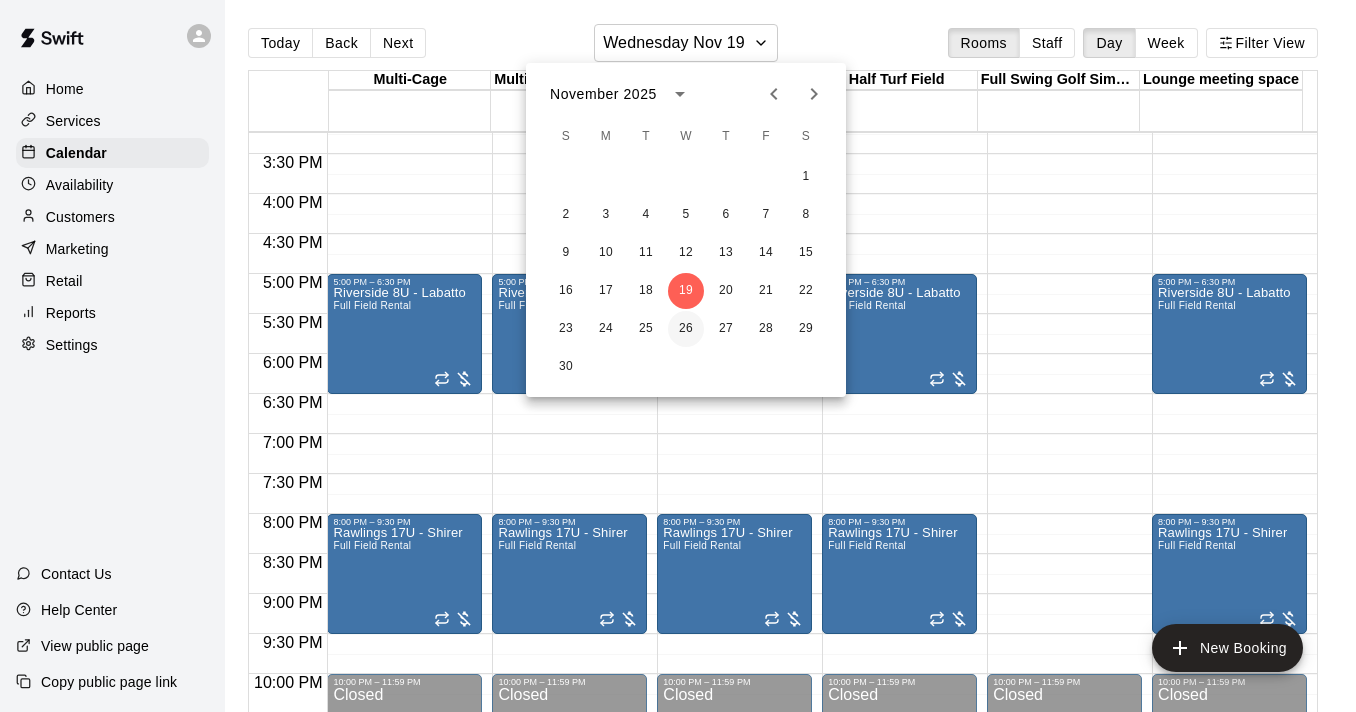click on "26" at bounding box center [686, 329] 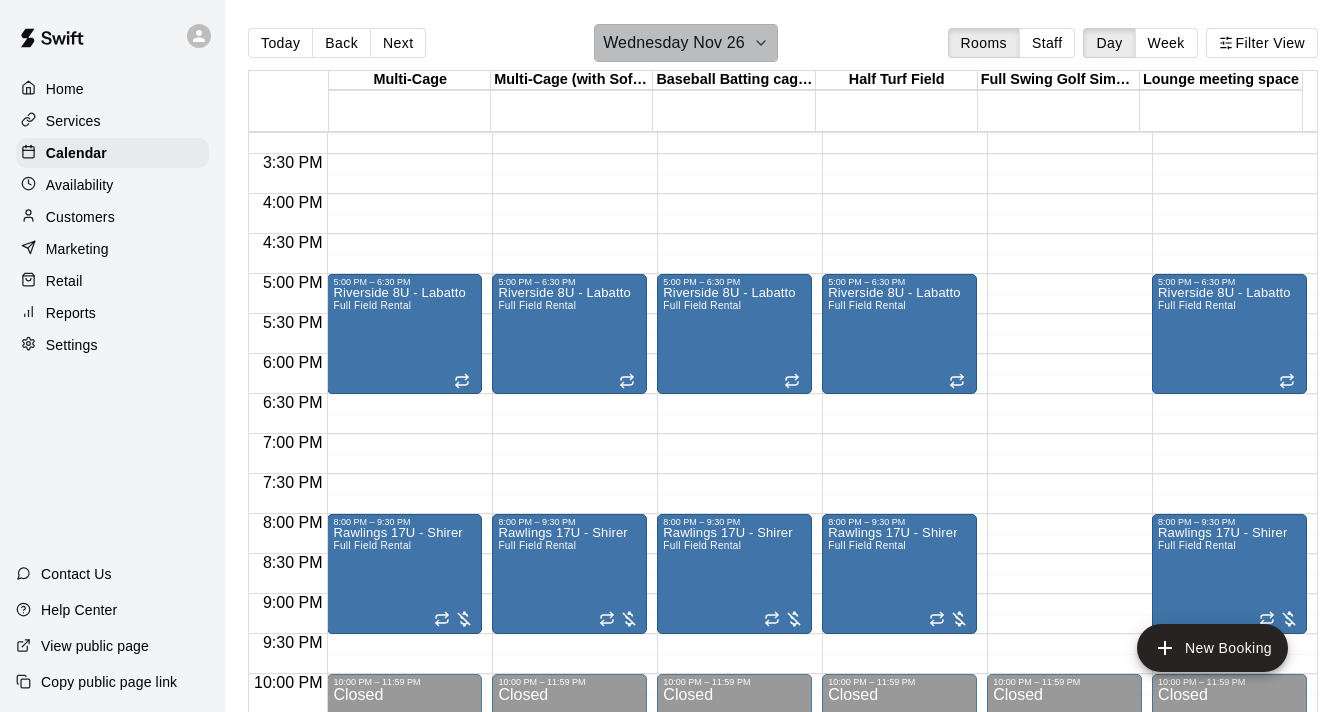 click 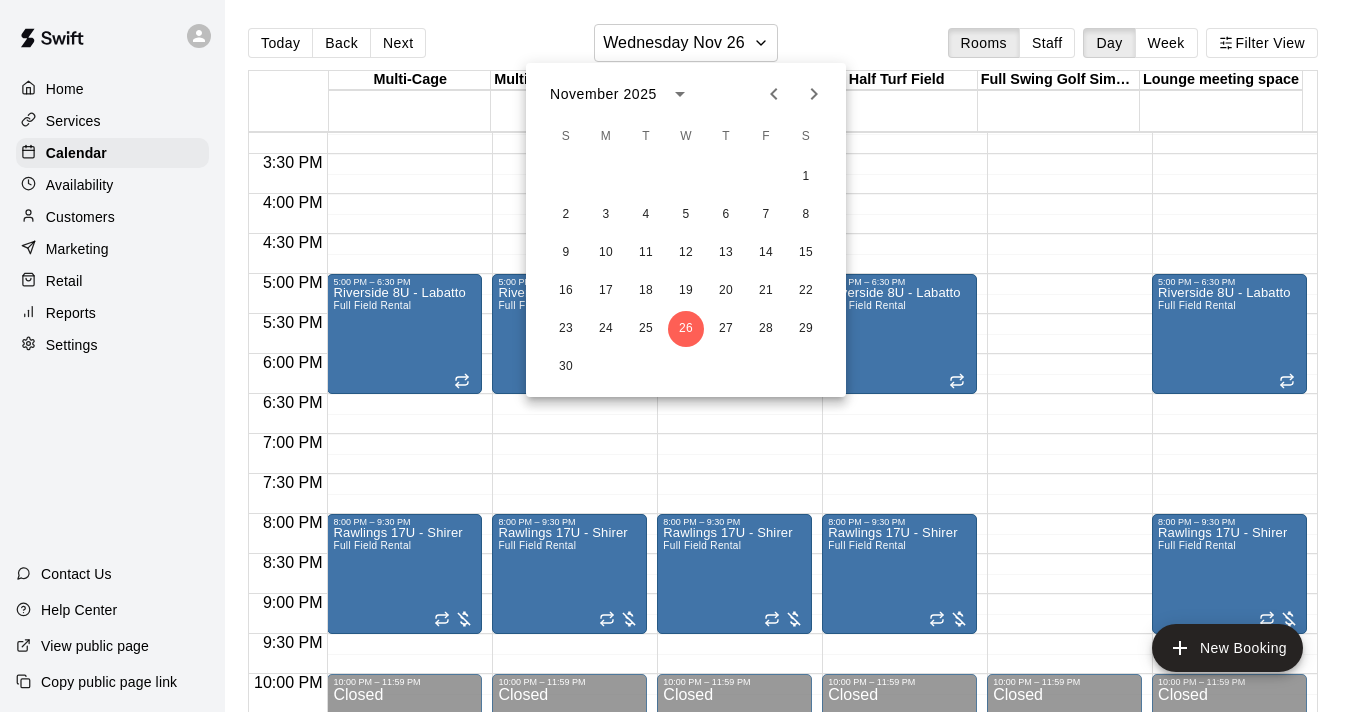 click at bounding box center [814, 94] 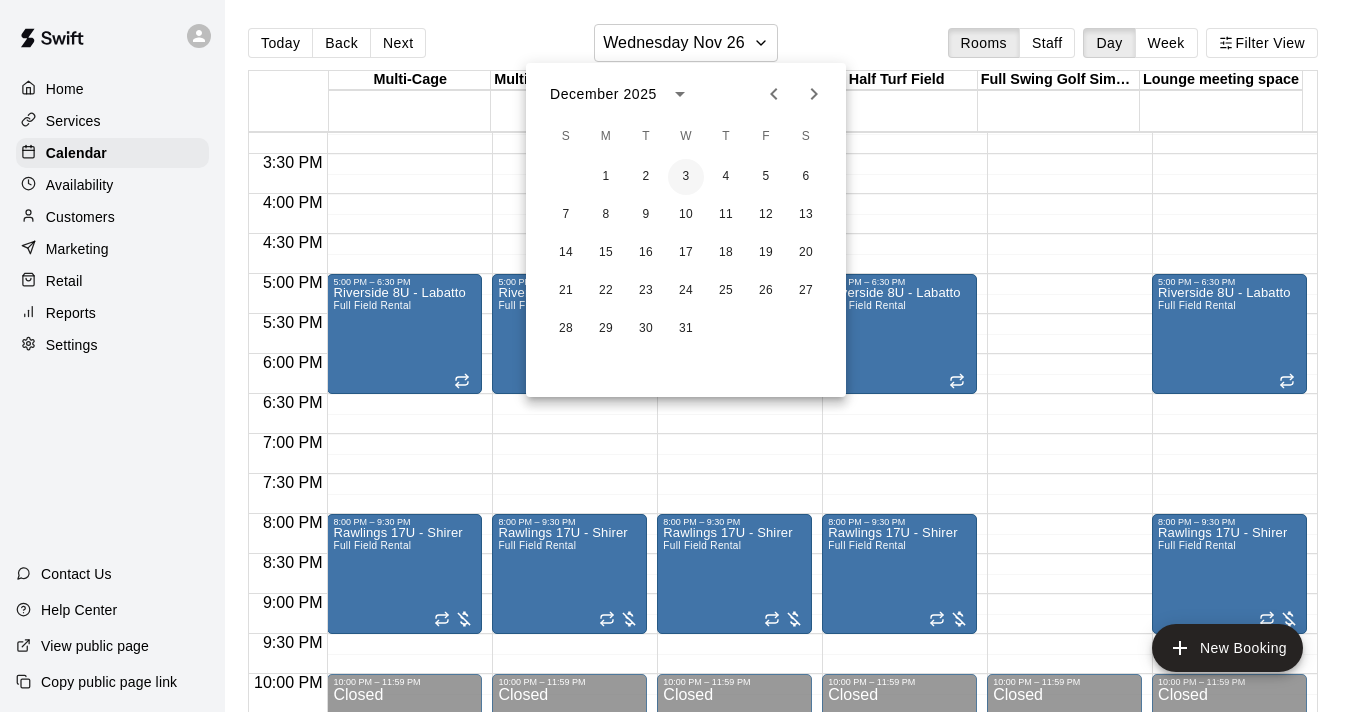 click on "3" at bounding box center [686, 177] 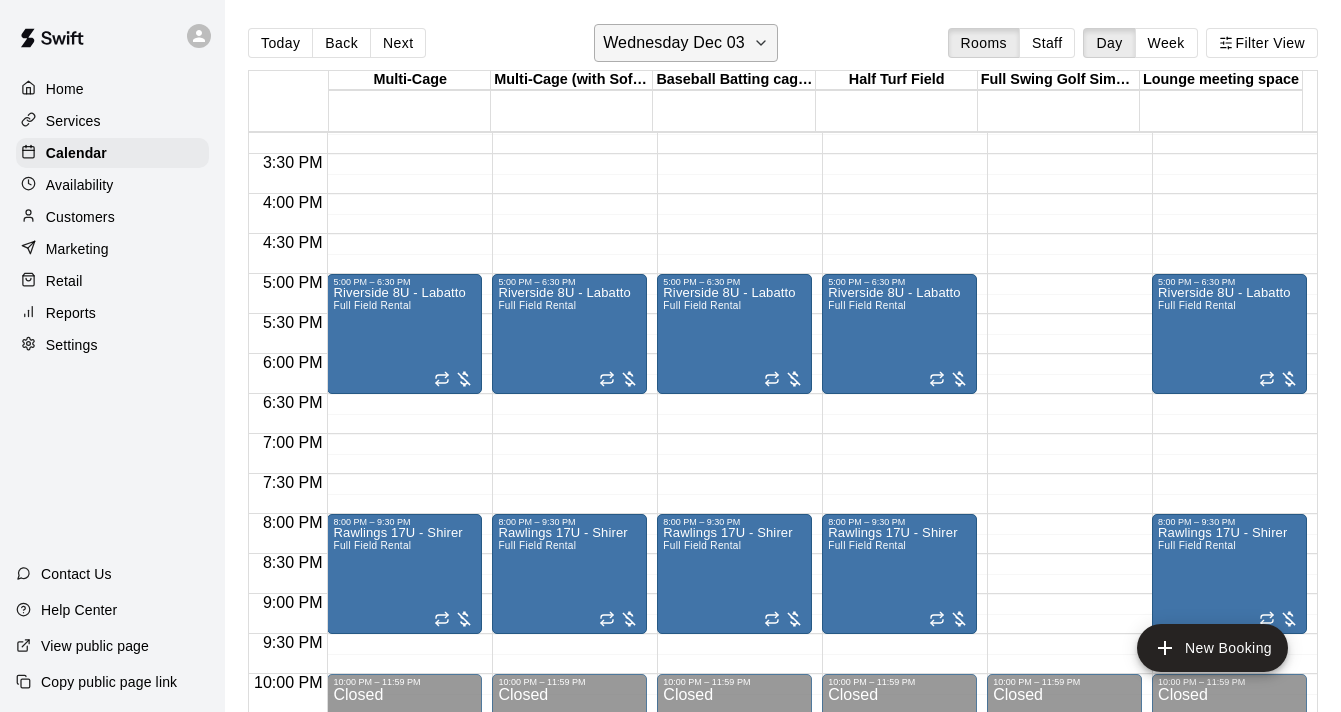 click 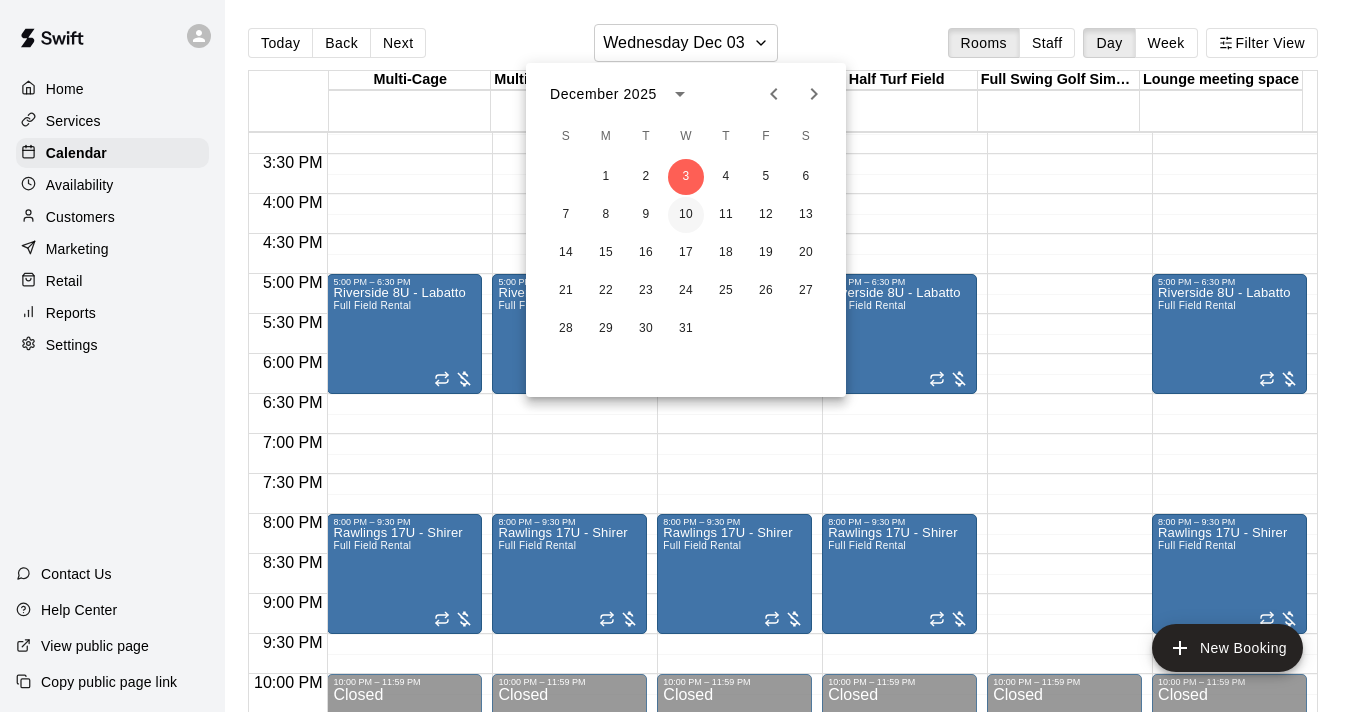 click on "10" at bounding box center [686, 215] 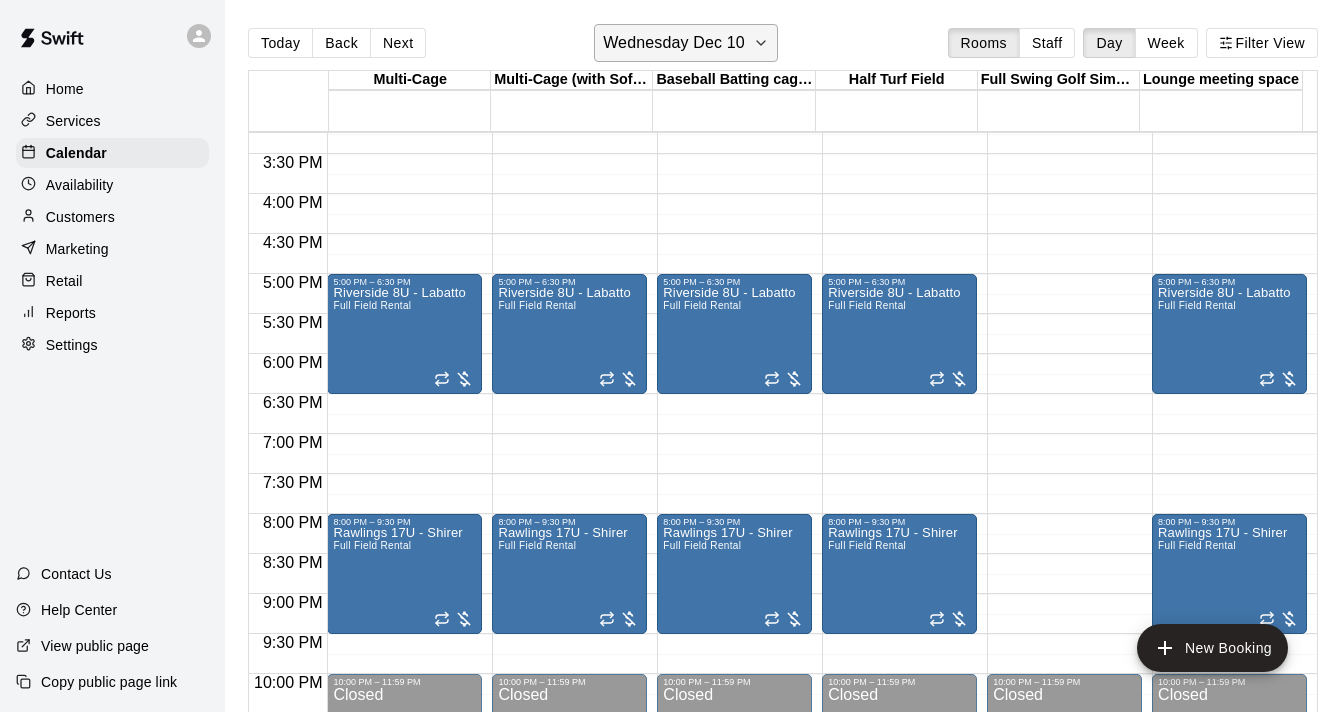 click on "Wednesday Dec 10" at bounding box center [686, 43] 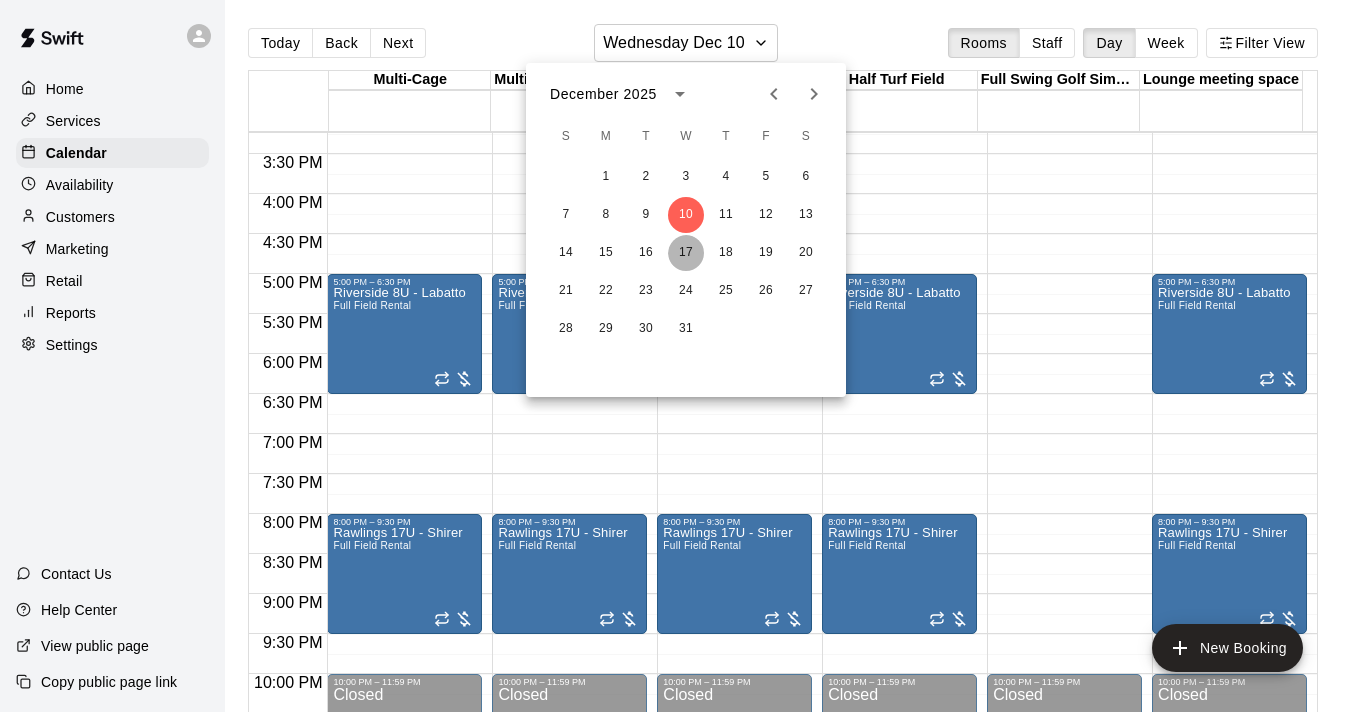 click on "17" at bounding box center [686, 253] 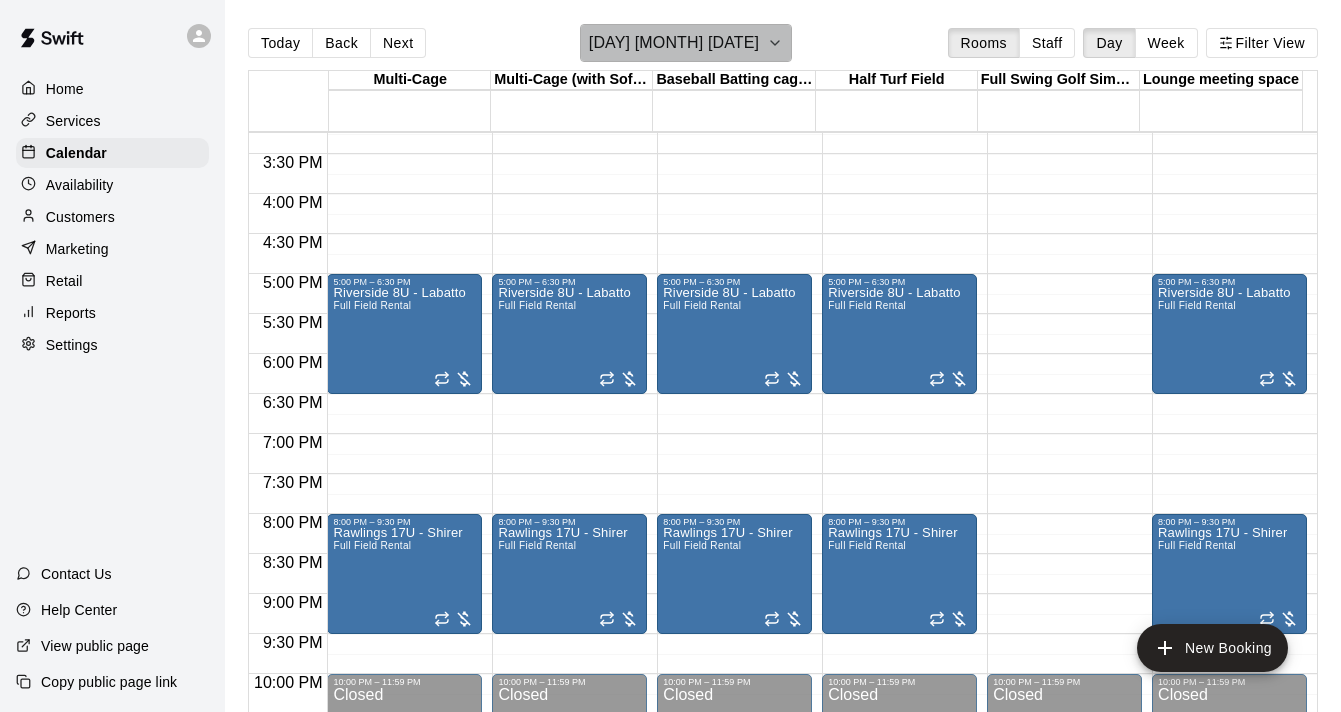 click 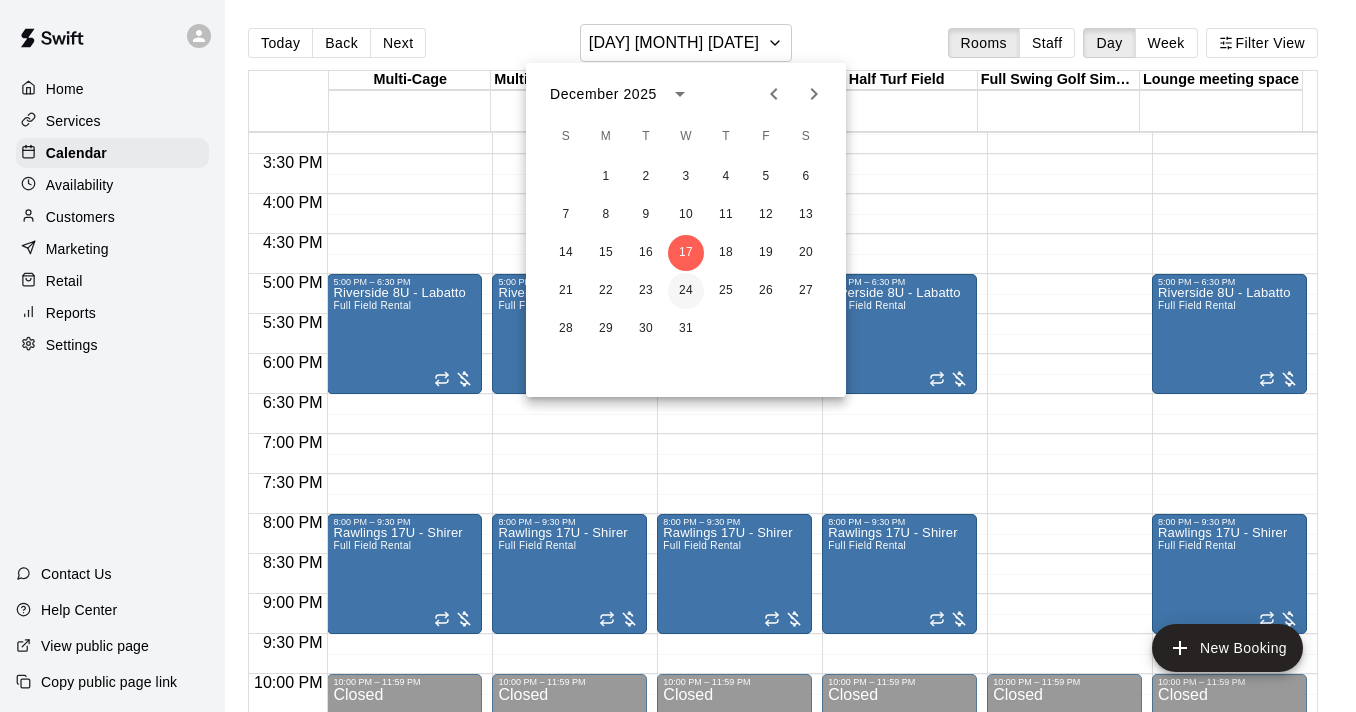 click on "24" at bounding box center [686, 291] 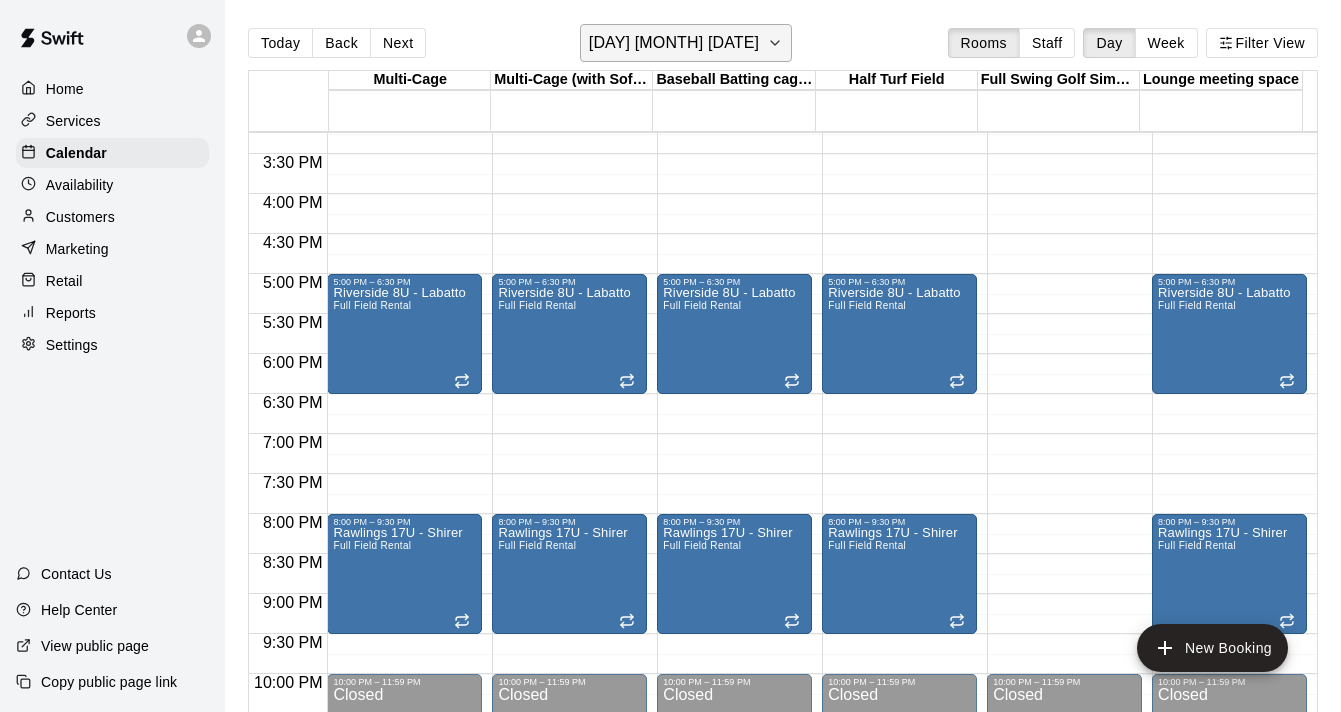 click 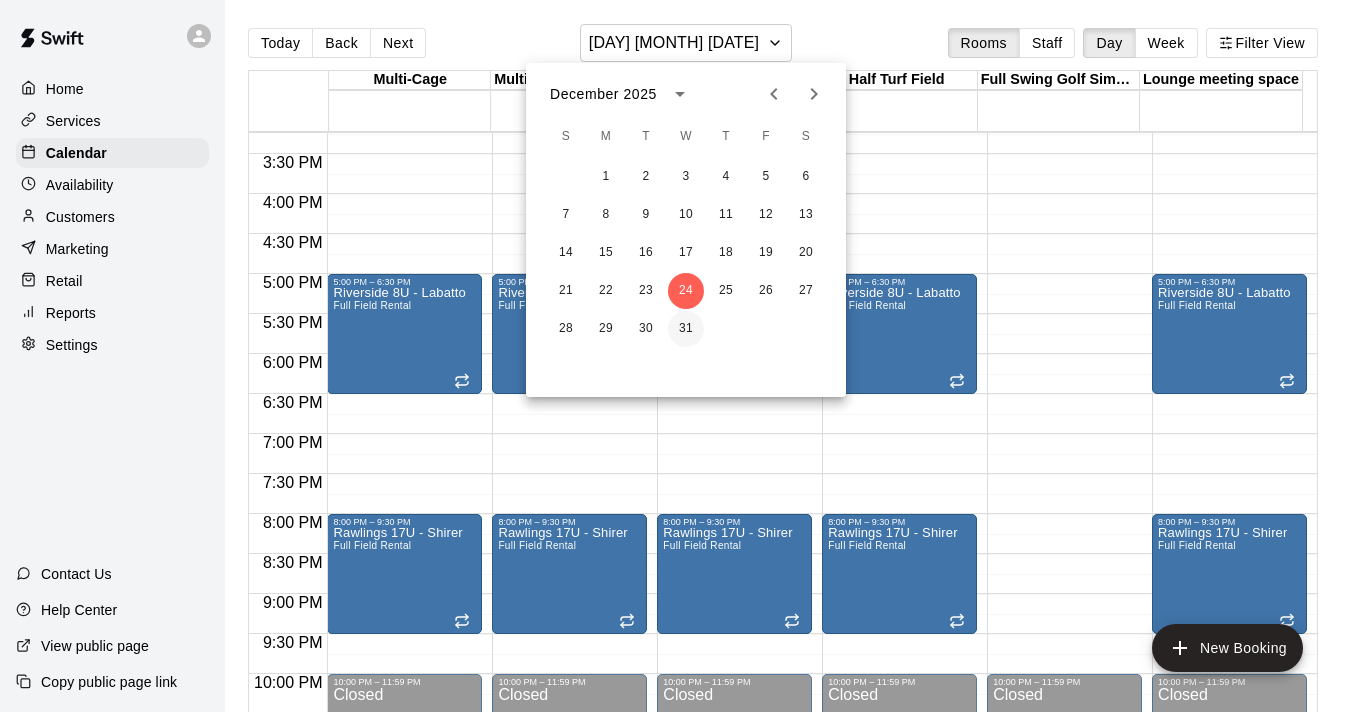 click on "31" at bounding box center [686, 329] 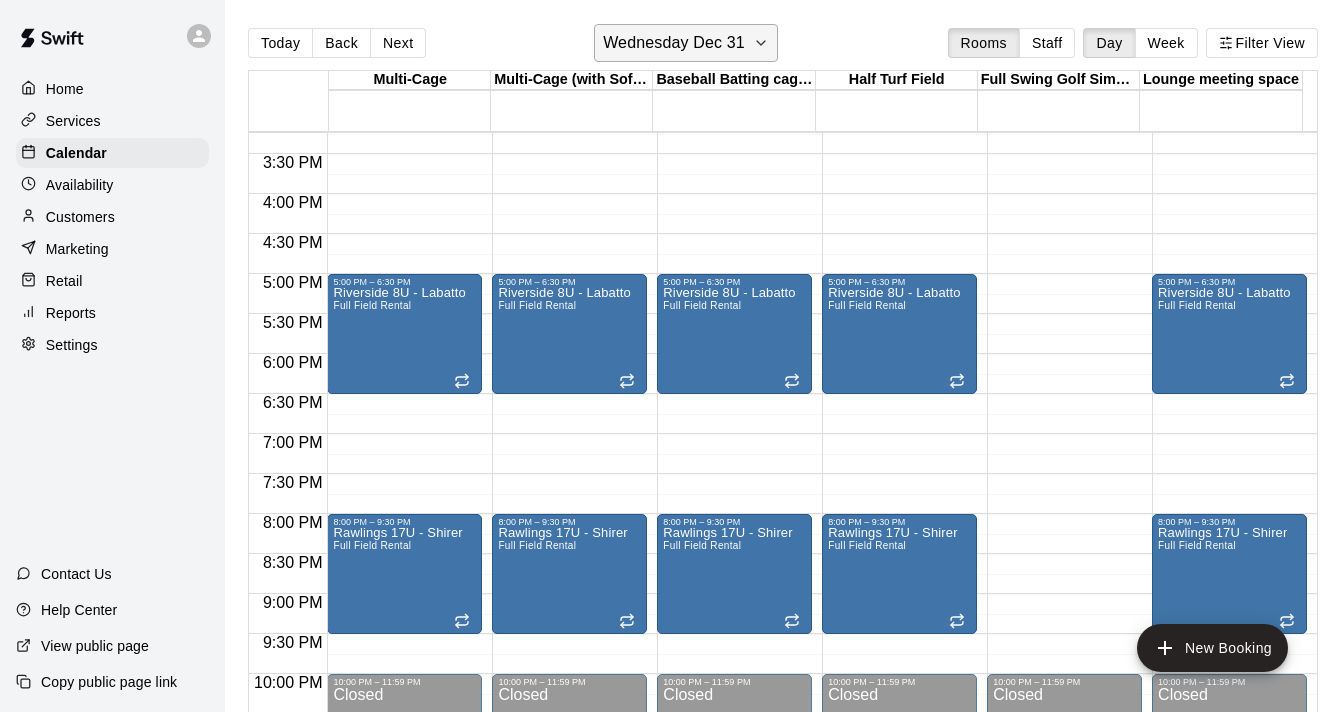 click 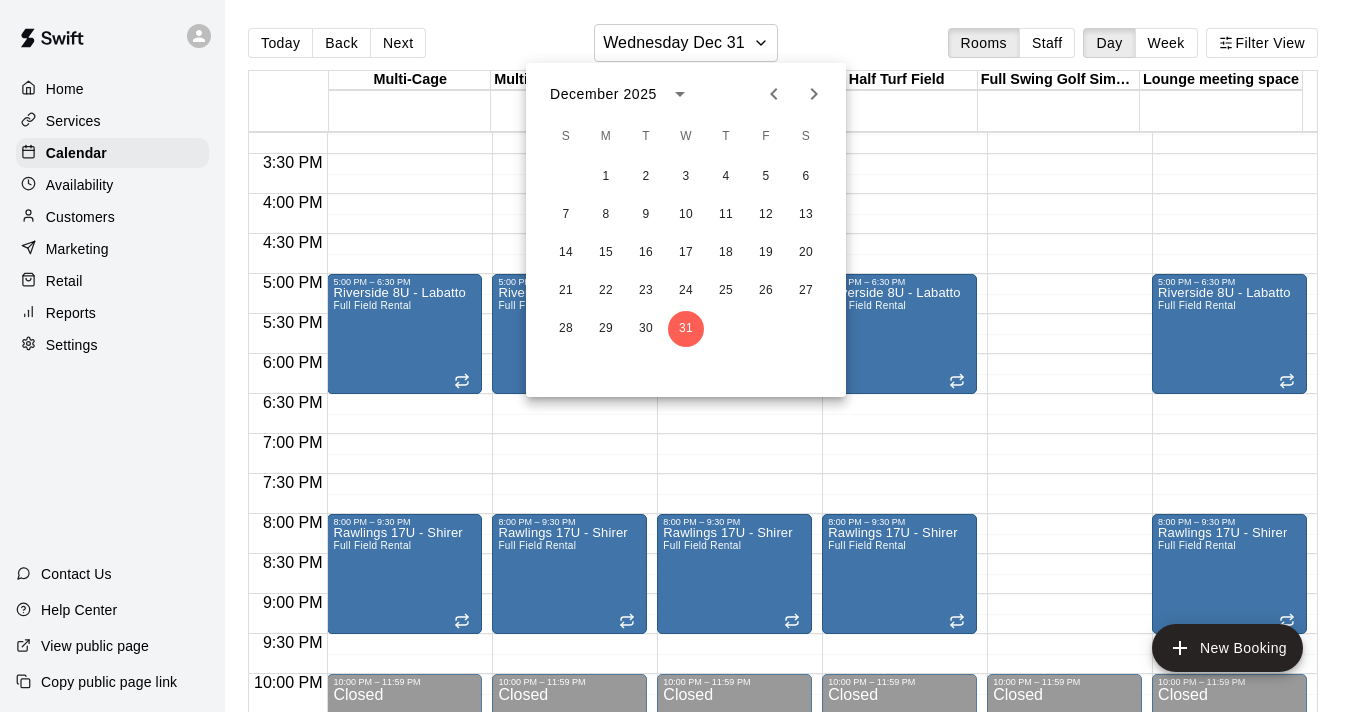 click 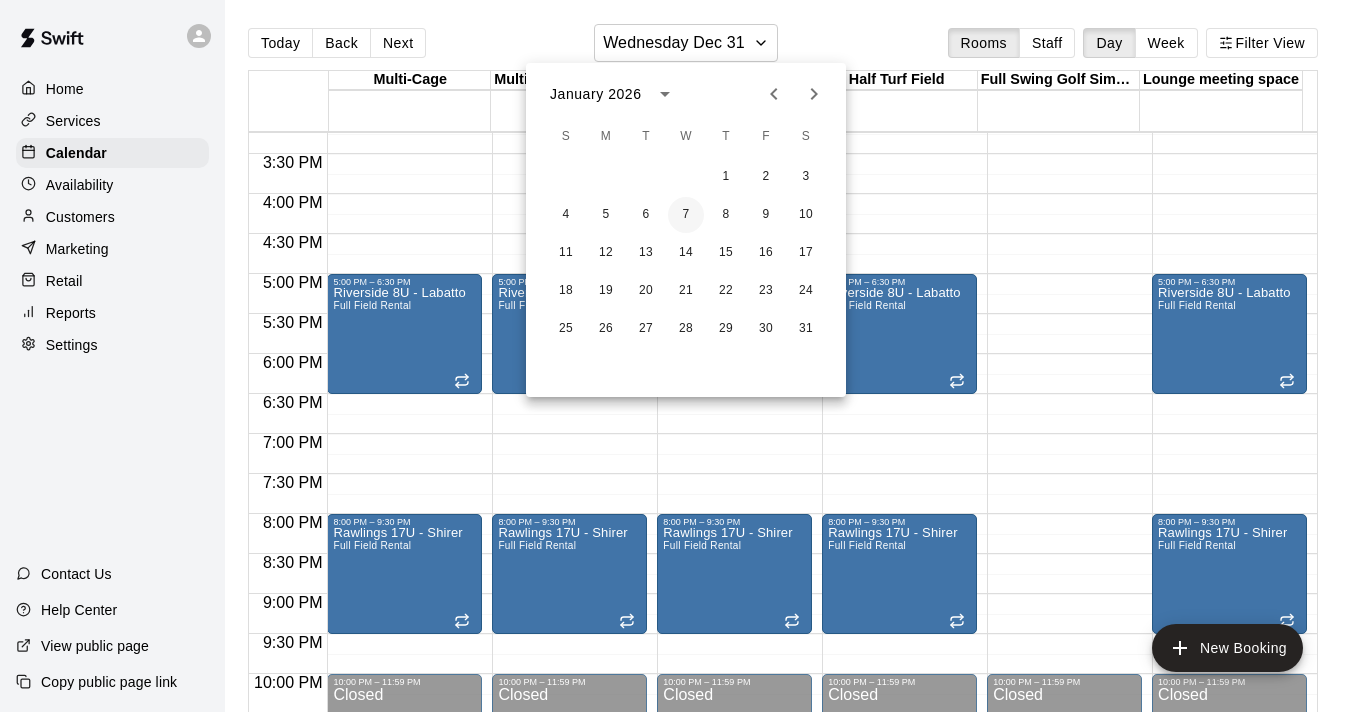 click on "7" at bounding box center (686, 215) 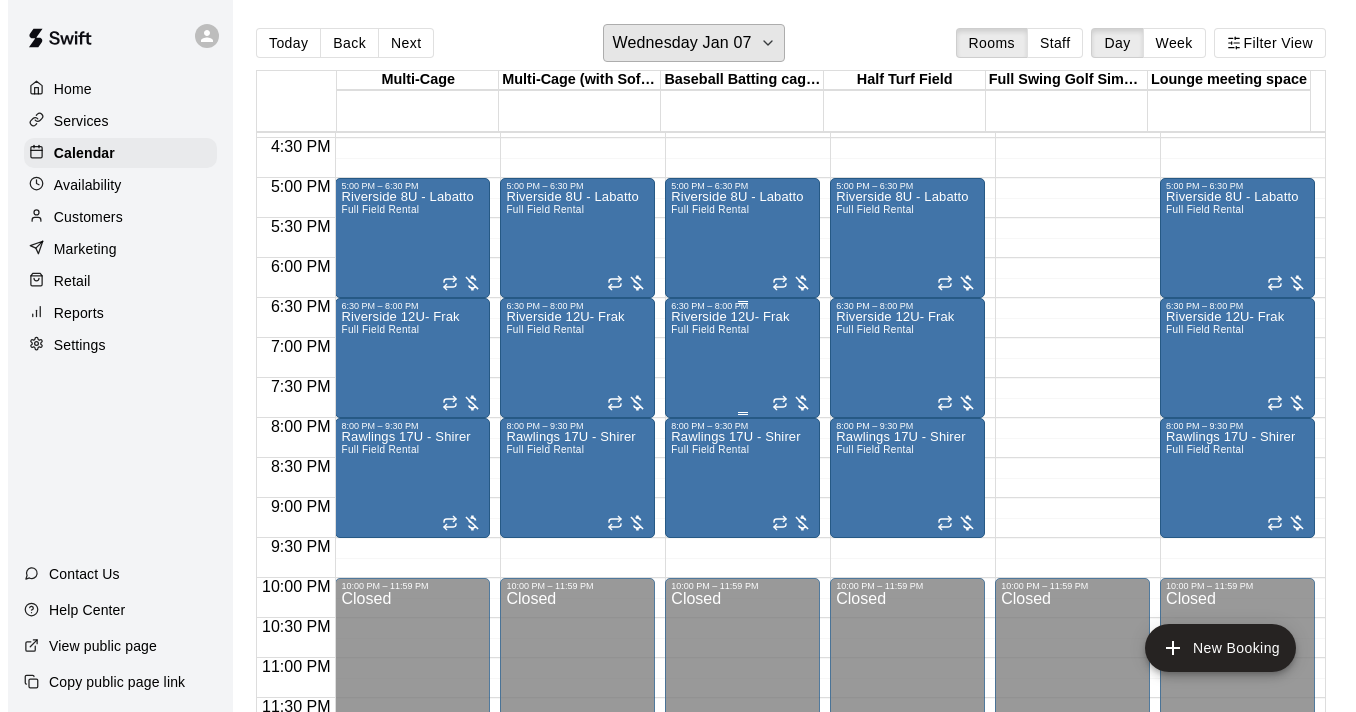 scroll, scrollTop: 1285, scrollLeft: 0, axis: vertical 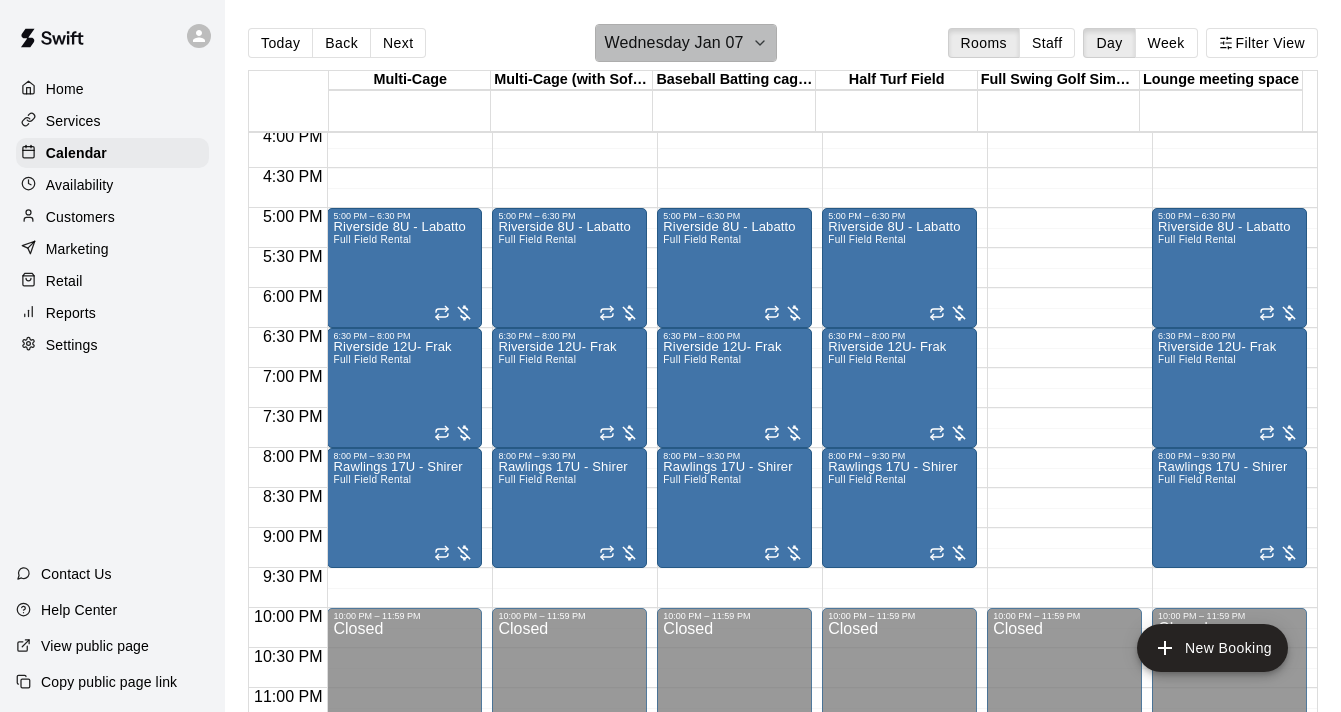click 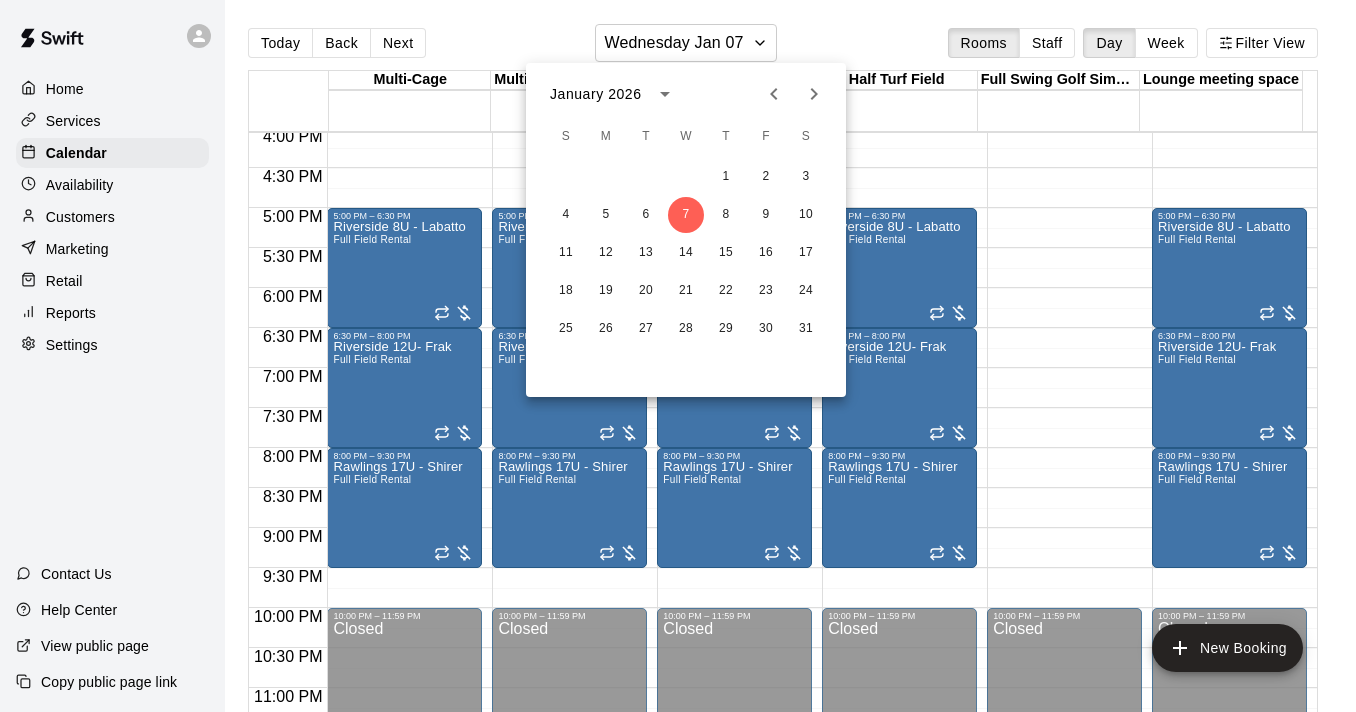 click 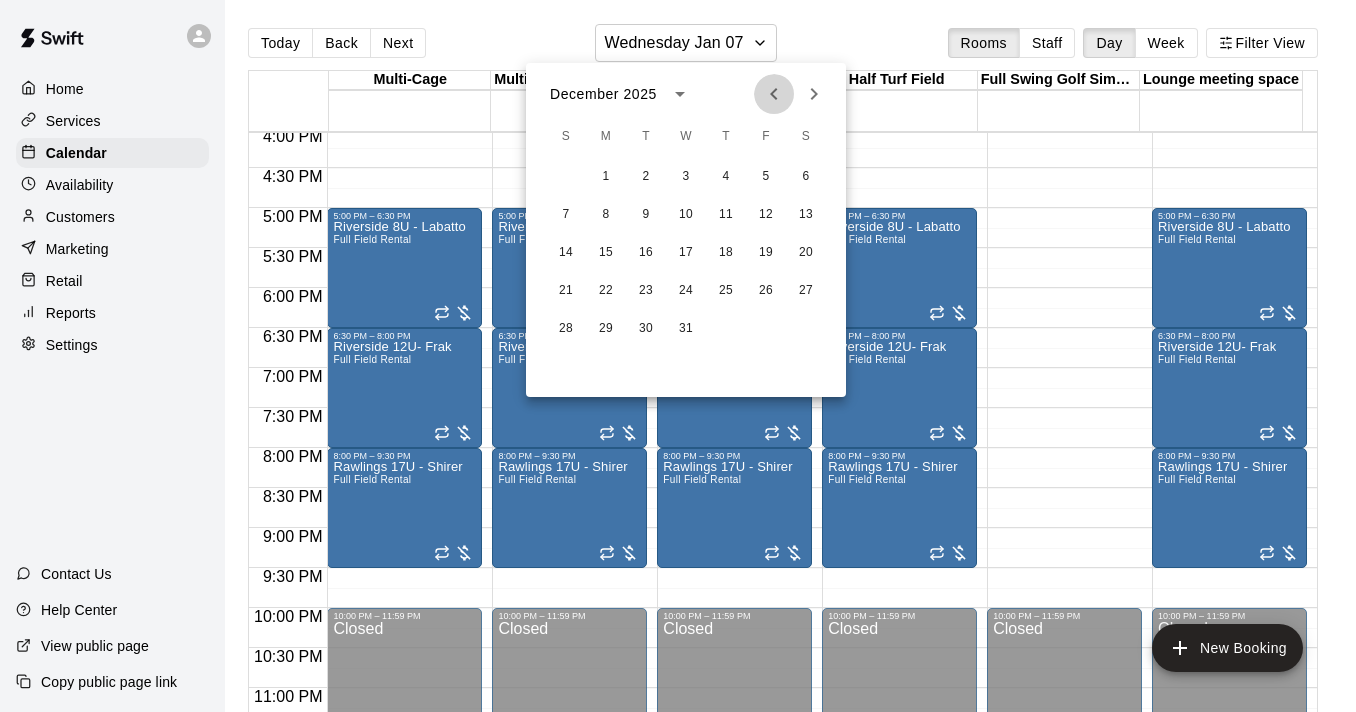 click 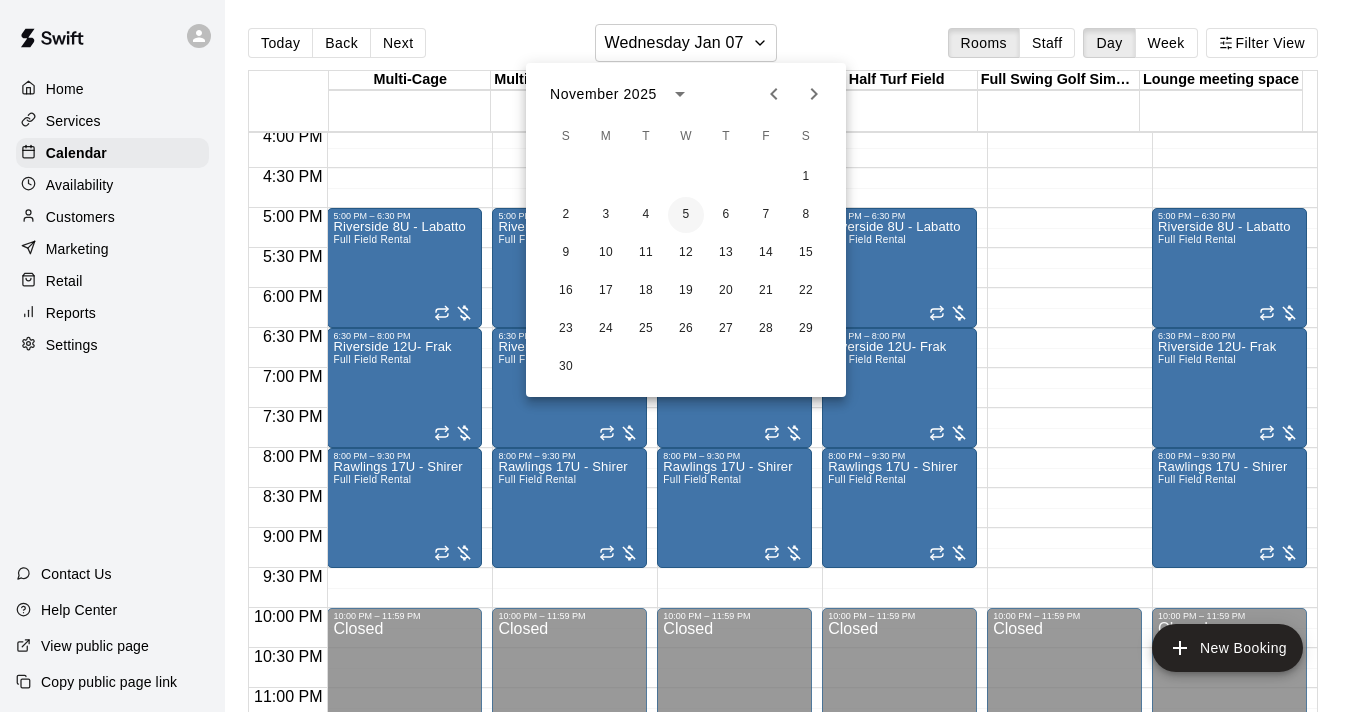 click on "5" at bounding box center [686, 215] 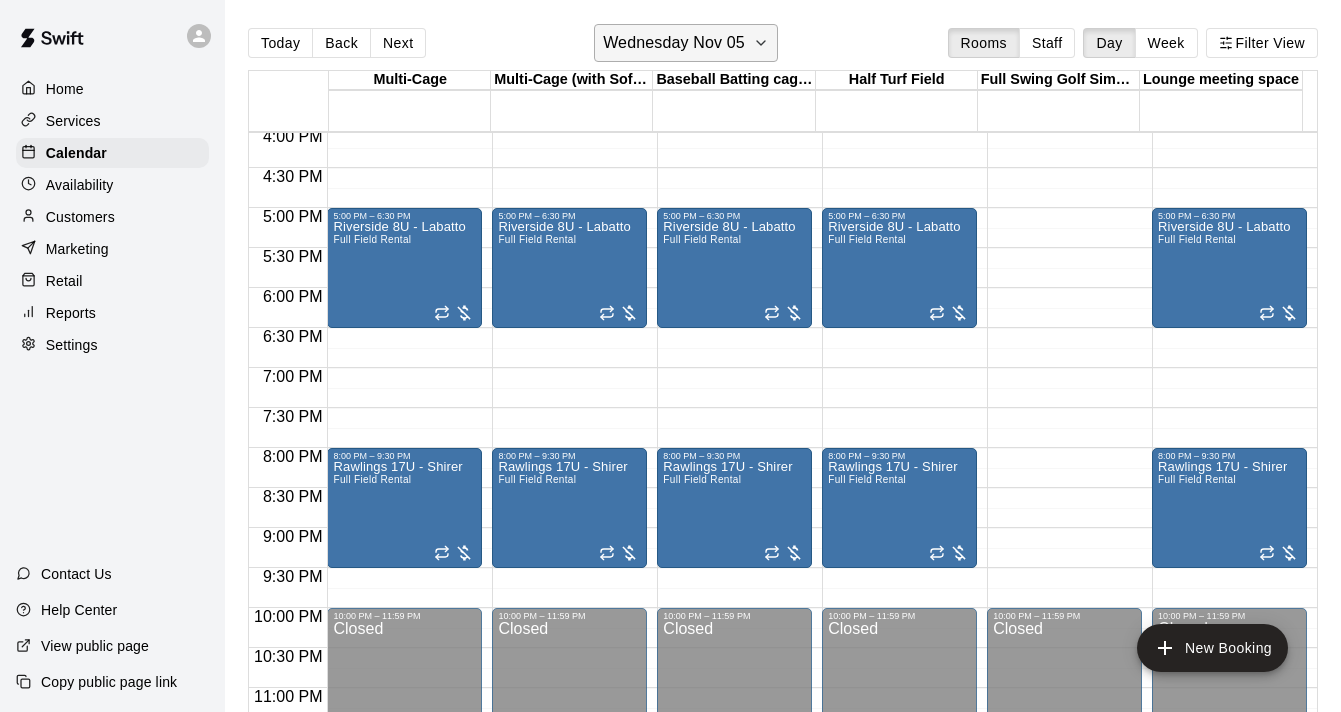 click 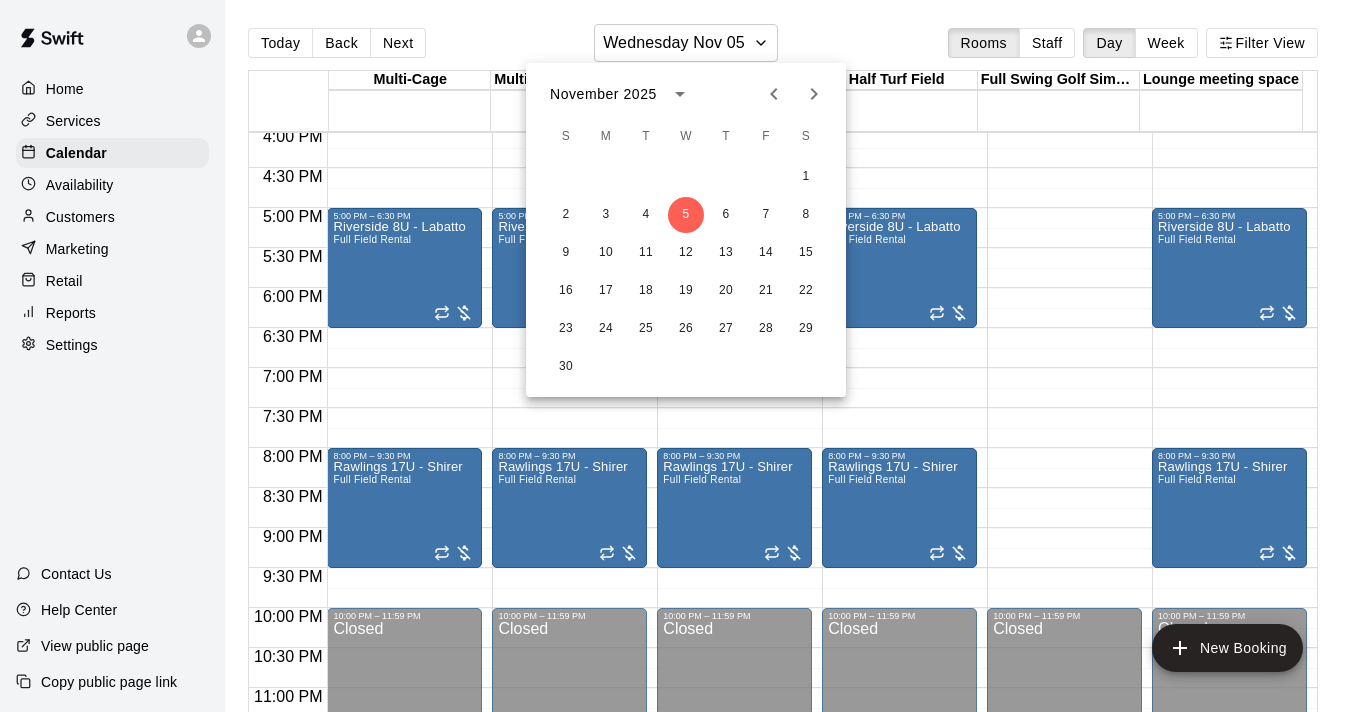 click 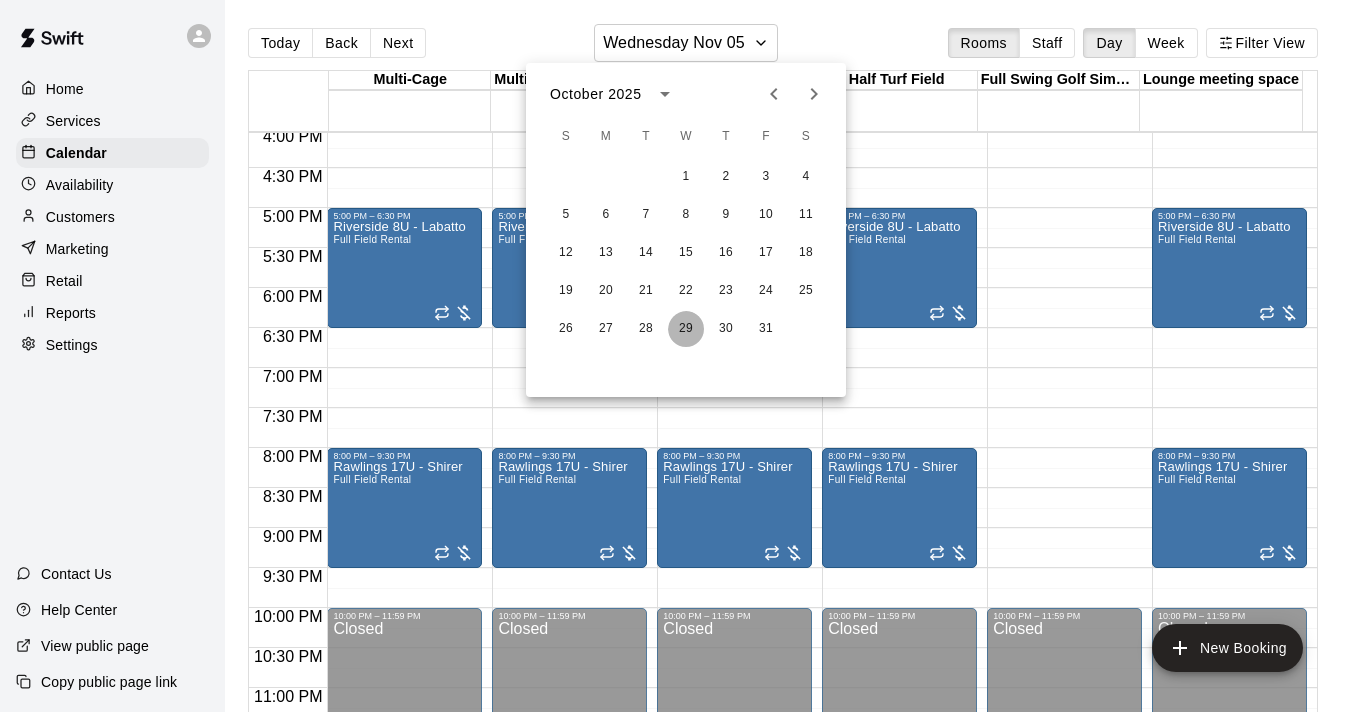 click on "29" at bounding box center [686, 329] 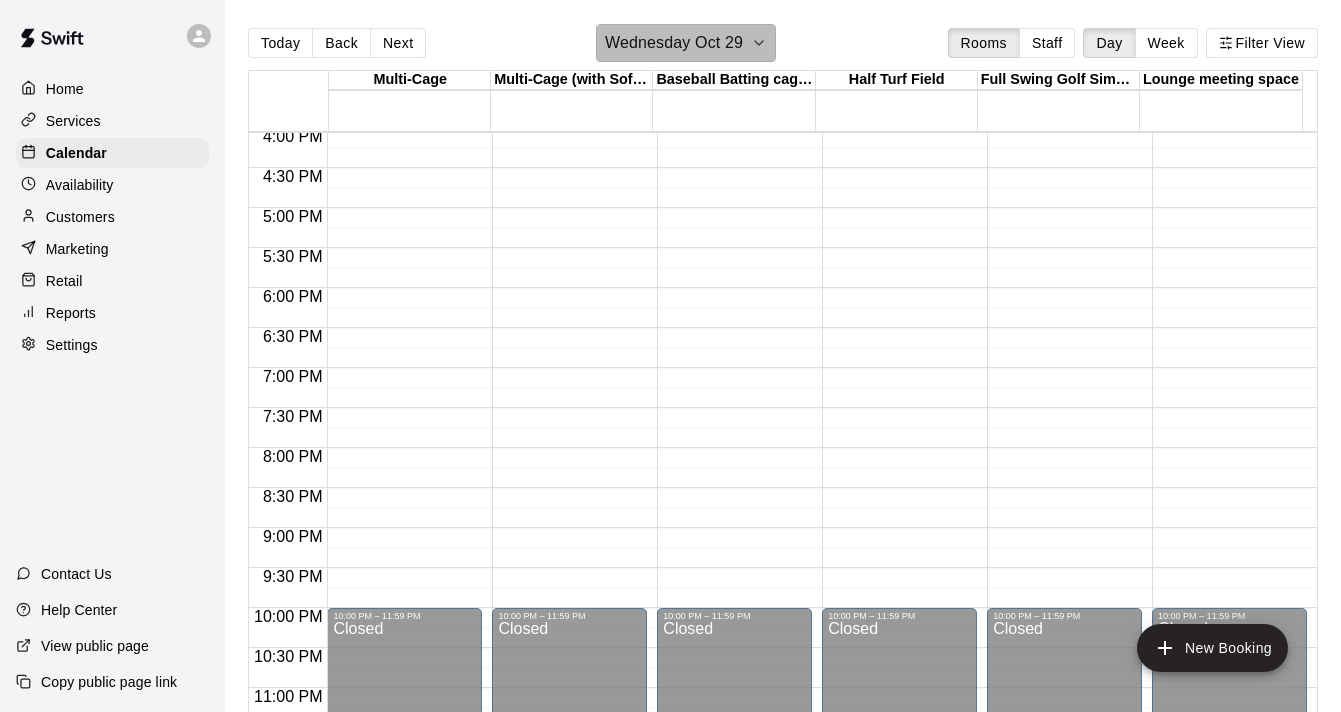 click 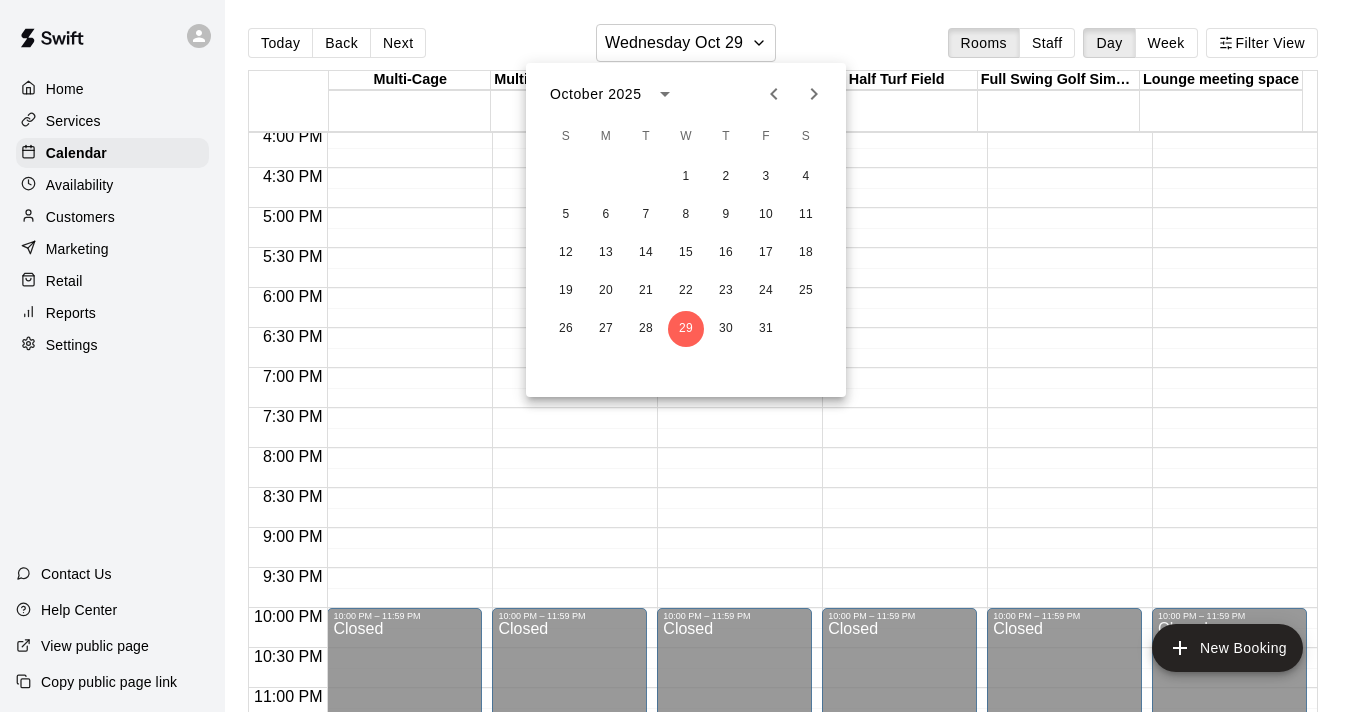 click 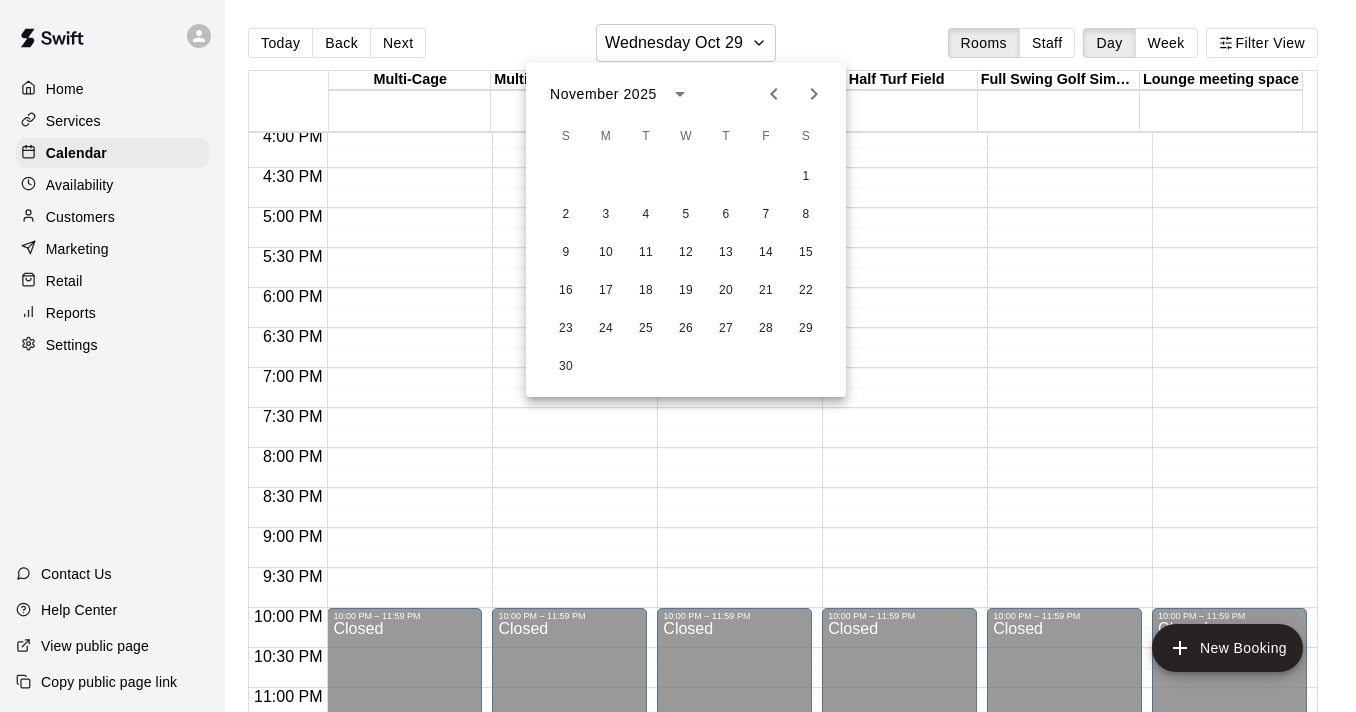 click at bounding box center [678, 356] 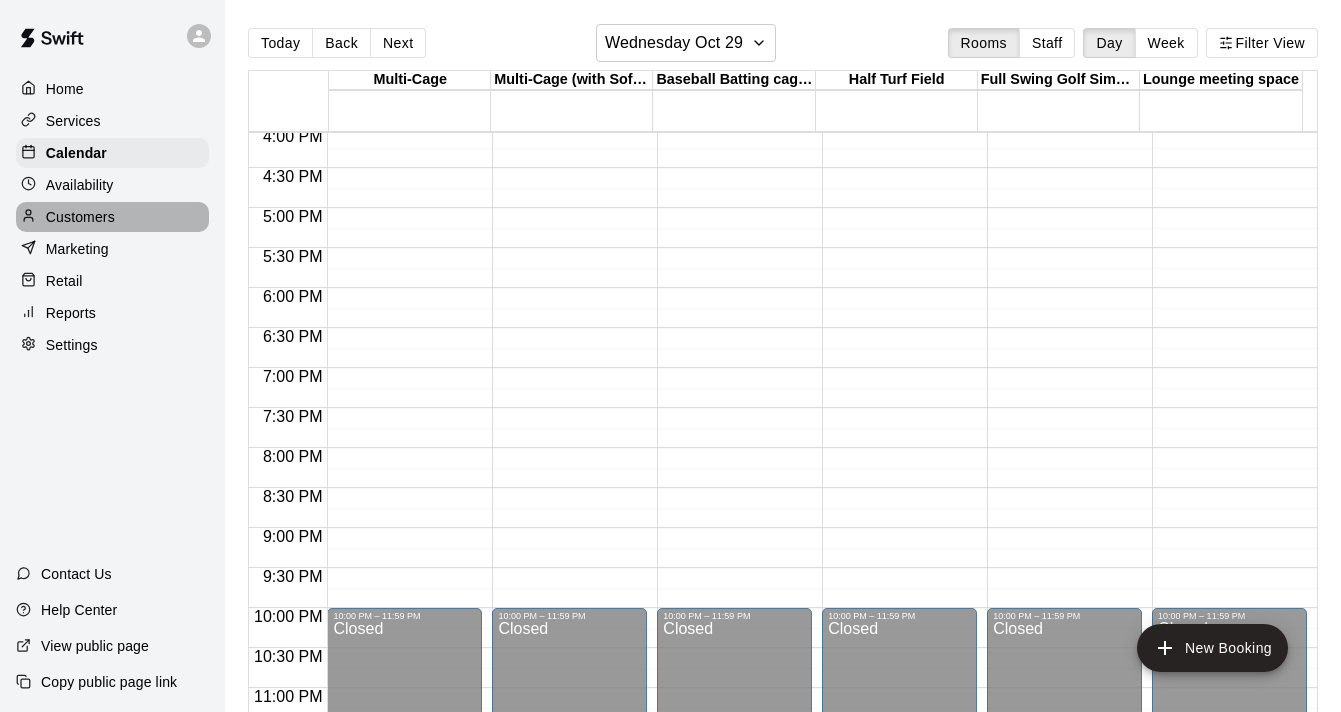 click on "Customers" at bounding box center [112, 217] 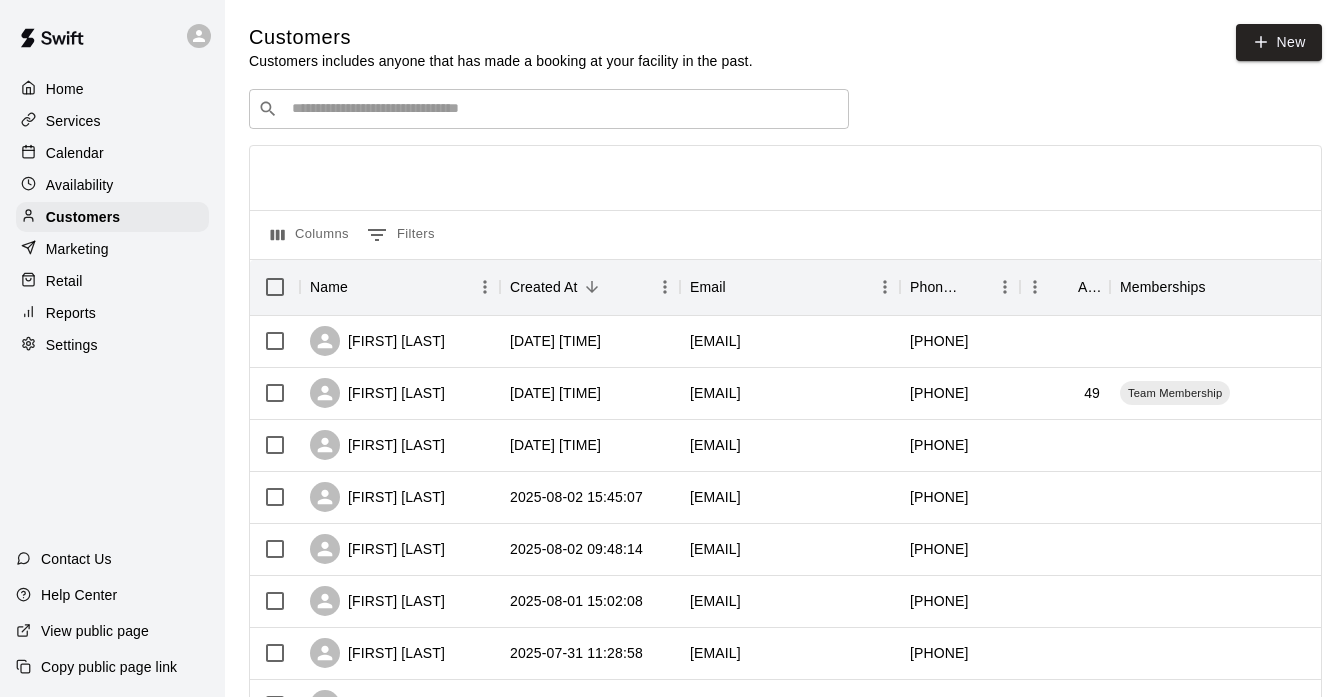 click at bounding box center [563, 109] 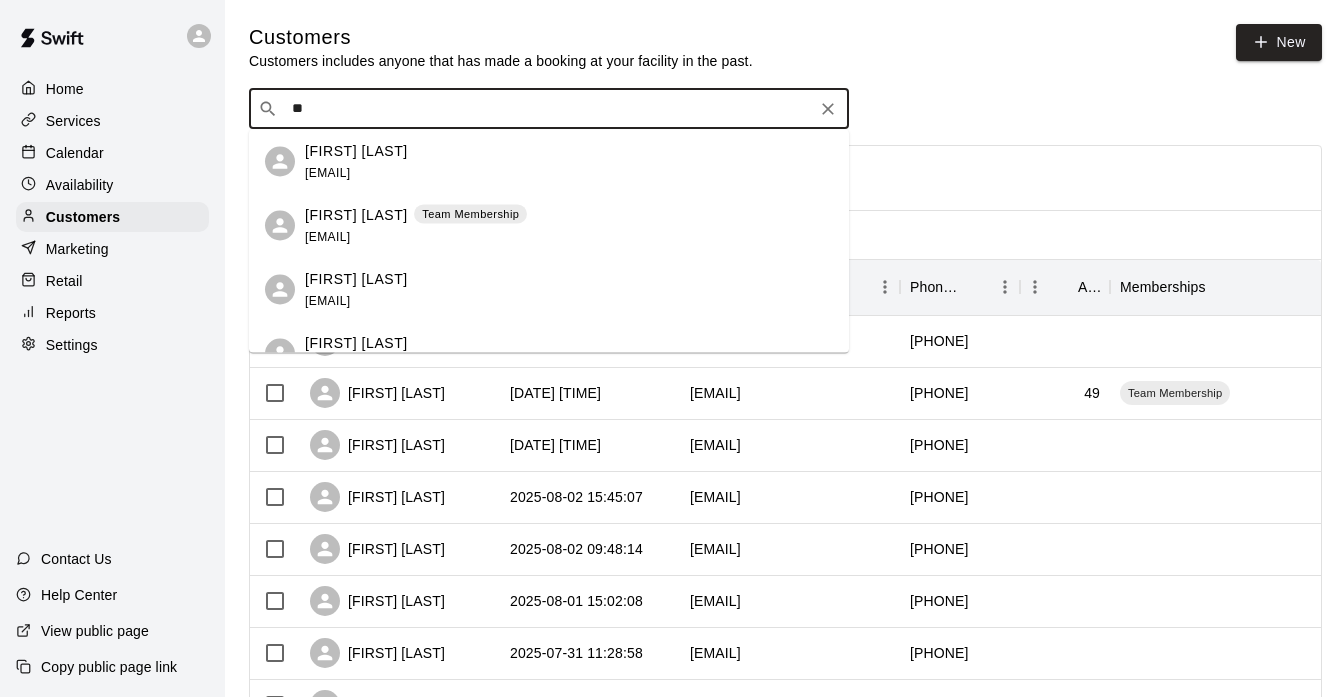 type on "***" 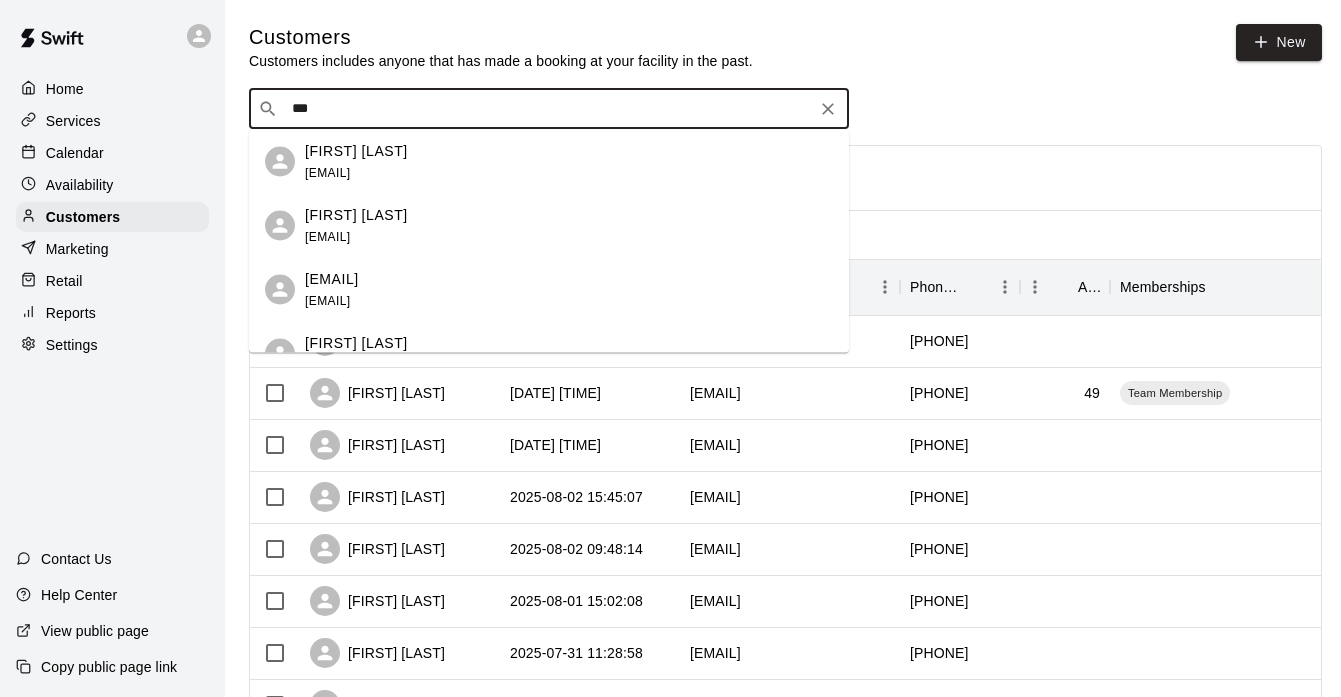 click on "Douglas Higham douglashigham@gmail.com" at bounding box center (356, 225) 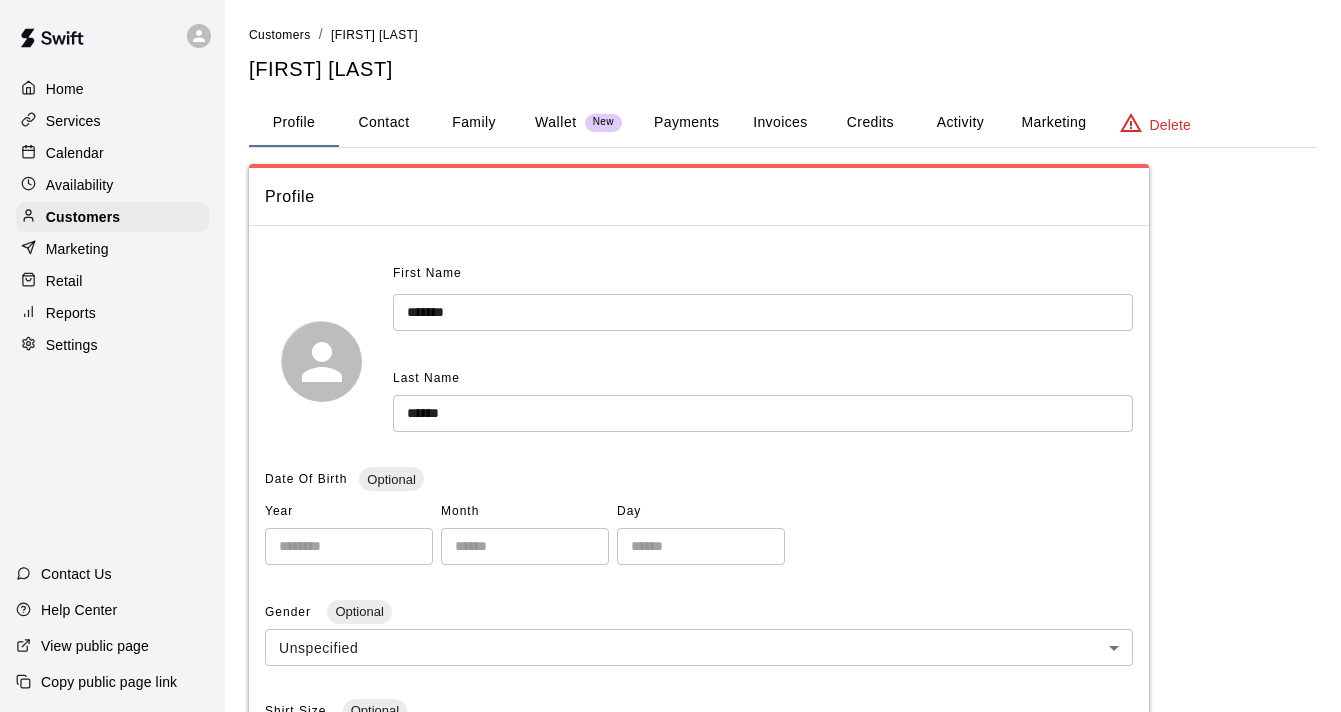 click on "Activity" at bounding box center (960, 123) 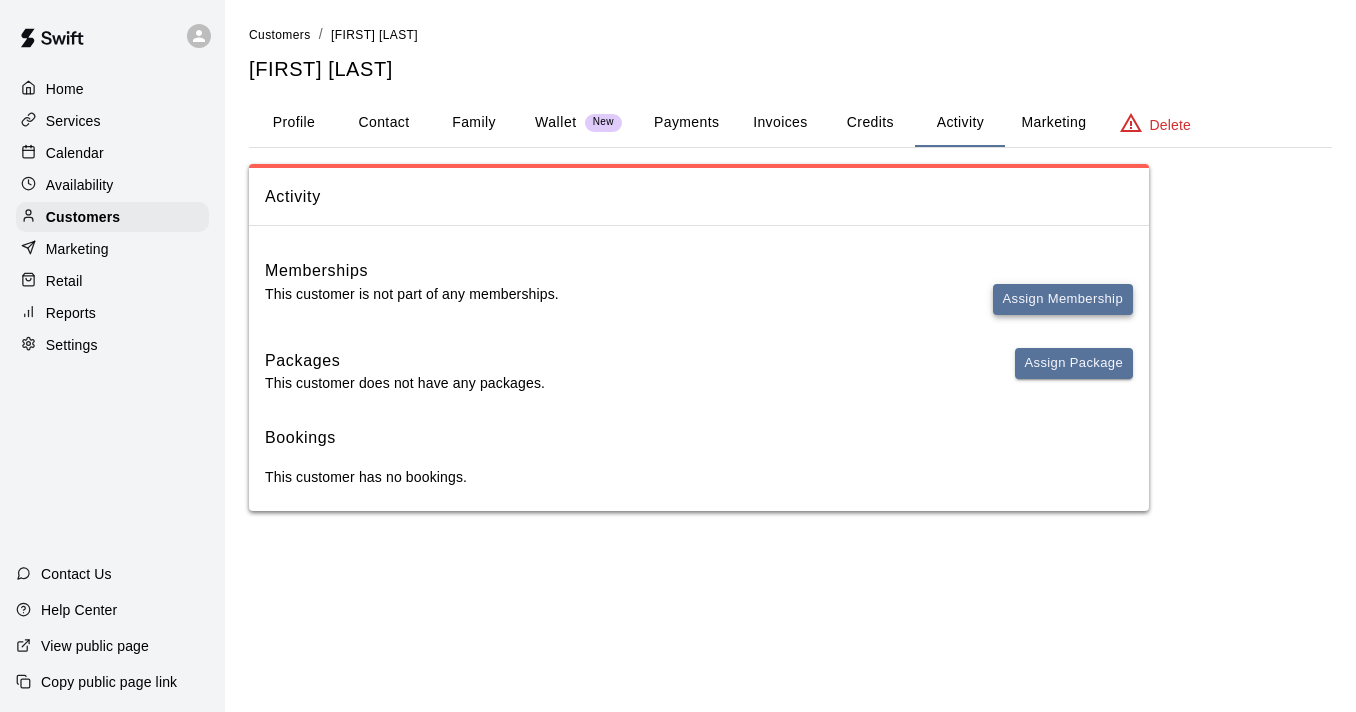 click on "Assign Membership" at bounding box center [1063, 299] 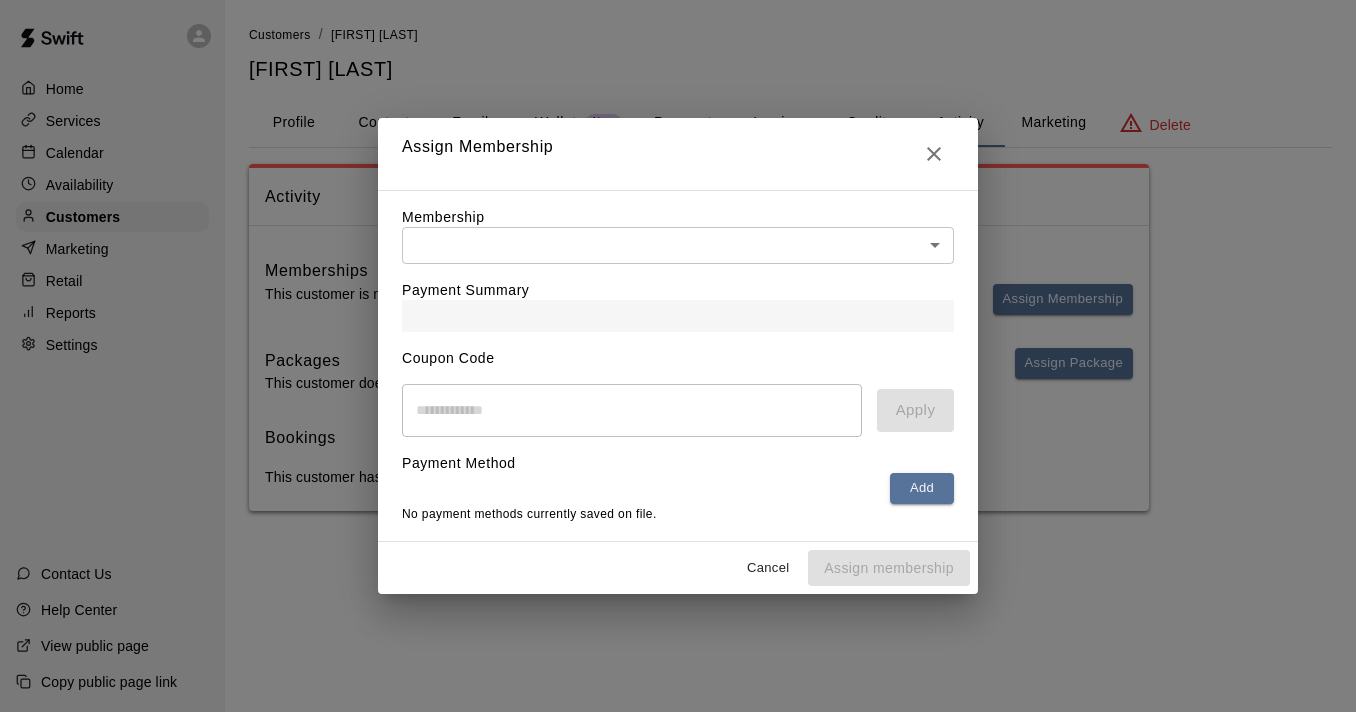 click on "Home Services Calendar Availability Customers Marketing Retail Reports Settings Contact Us Help Center View public page Copy public page link Customers / Douglas Higham Douglas Higham Profile Contact Family Wallet New Payments Invoices Credits Activity Marketing Delete Activity Memberships This customer is not part of any memberships. Assign Membership Packages This customer does not have any packages. Assign Package Bookings This customer has no bookings. Swift - Edit Customer Close cross-small Assign Membership Membership ​ ​ Payment Summary Coupon Code ​ Apply Payment Method   Add No payment methods currently saved on file. Cancel Assign membership" at bounding box center (678, 275) 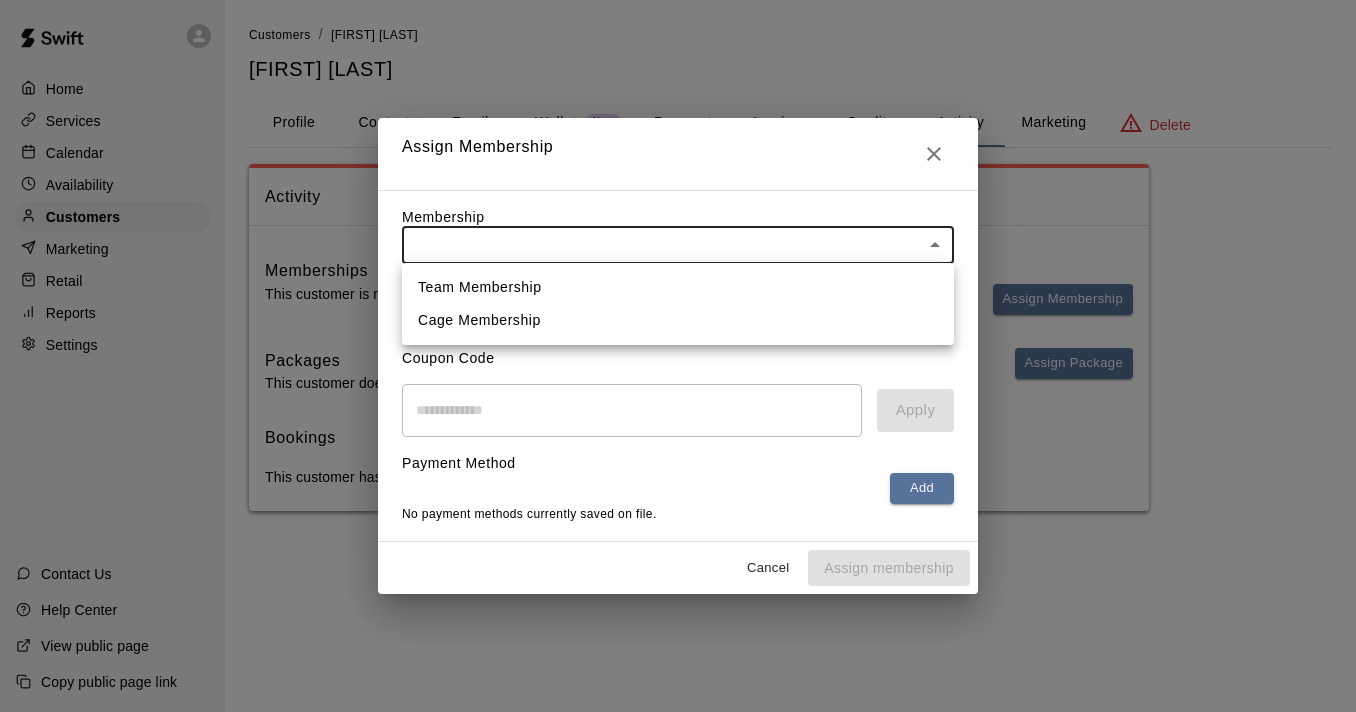 click on "Team Membership" at bounding box center [678, 287] 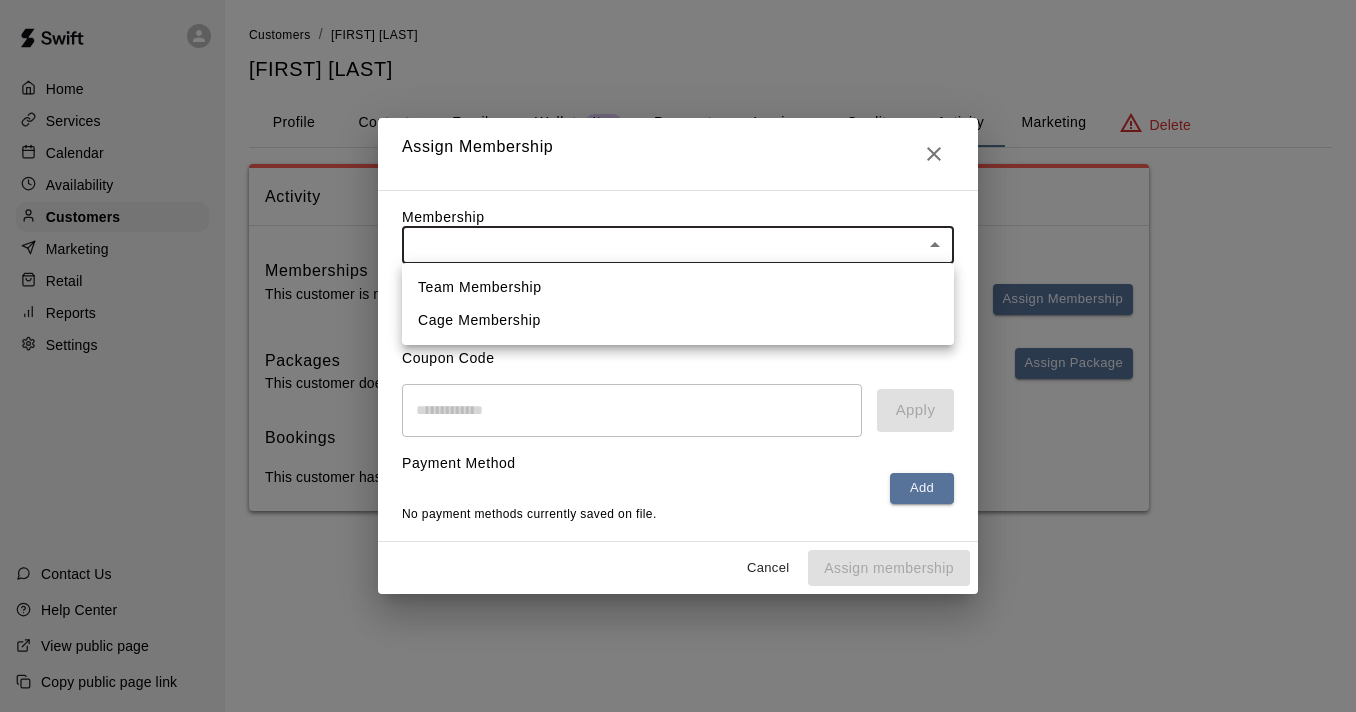 type on "**********" 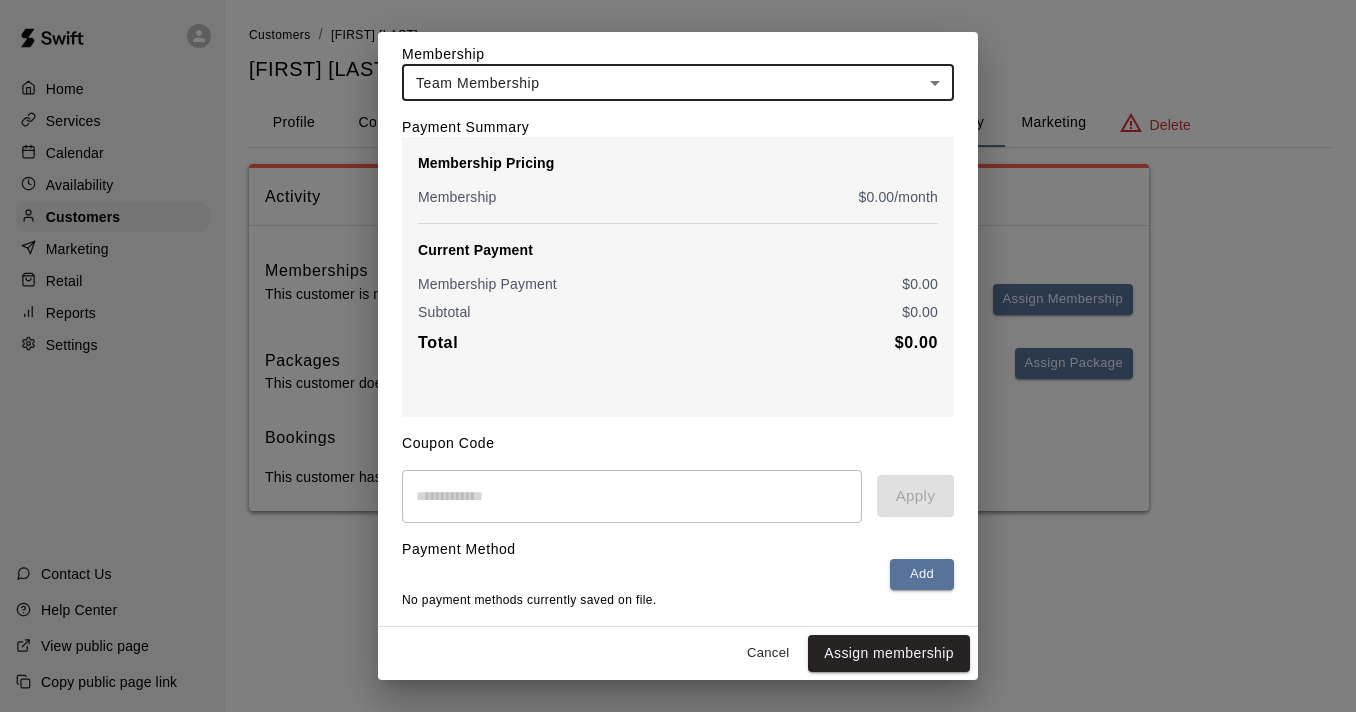scroll, scrollTop: 80, scrollLeft: 0, axis: vertical 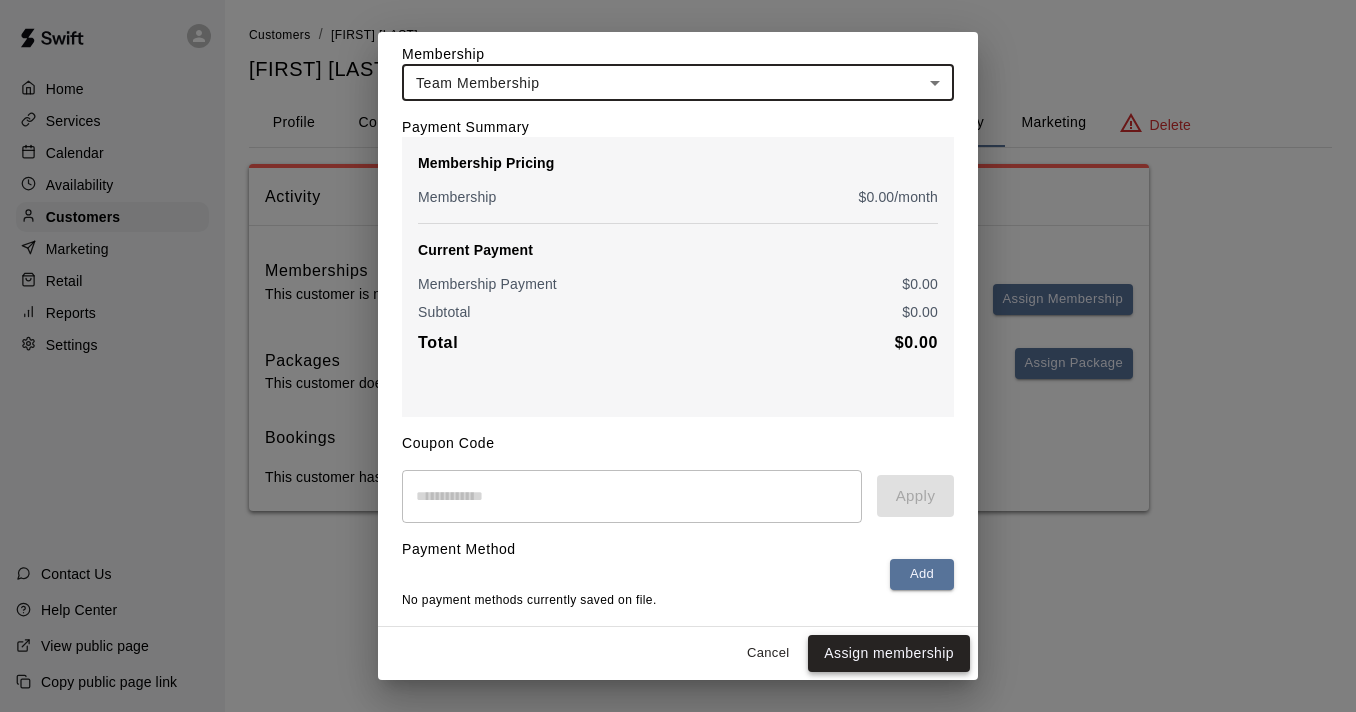 click on "Assign membership" at bounding box center [889, 653] 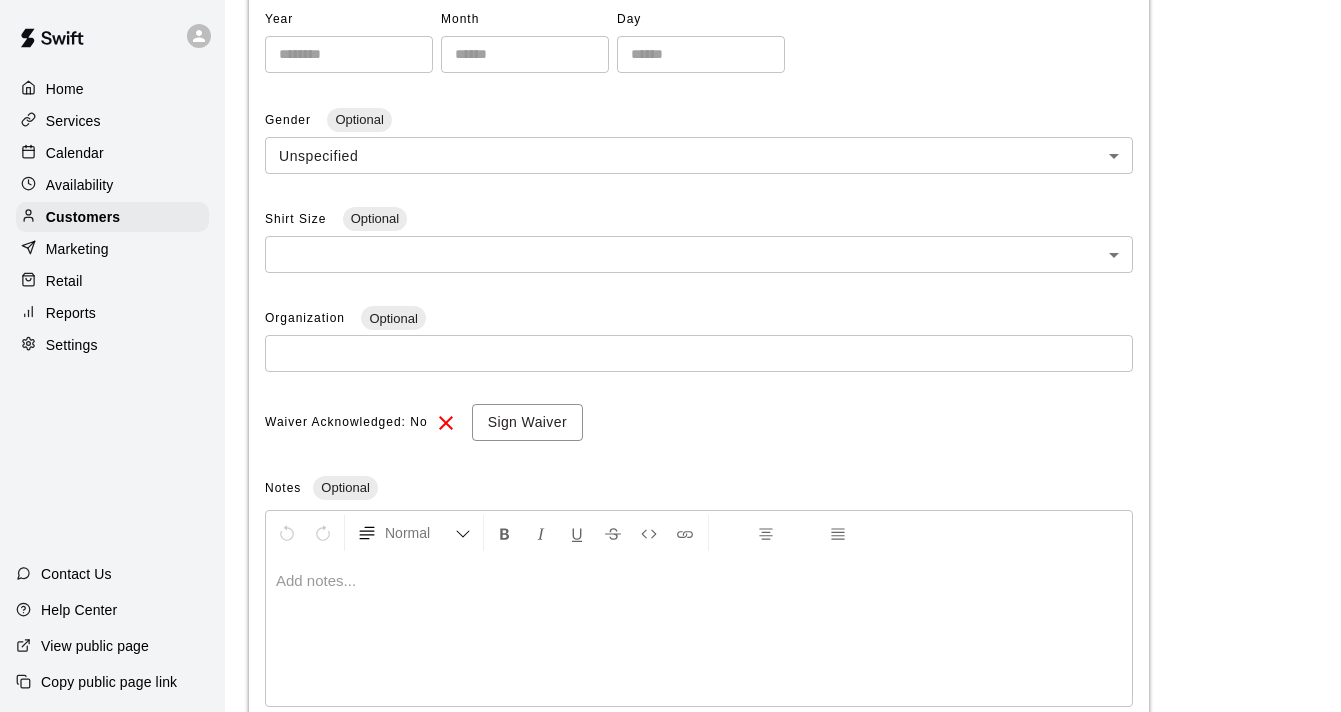 scroll, scrollTop: 624, scrollLeft: 0, axis: vertical 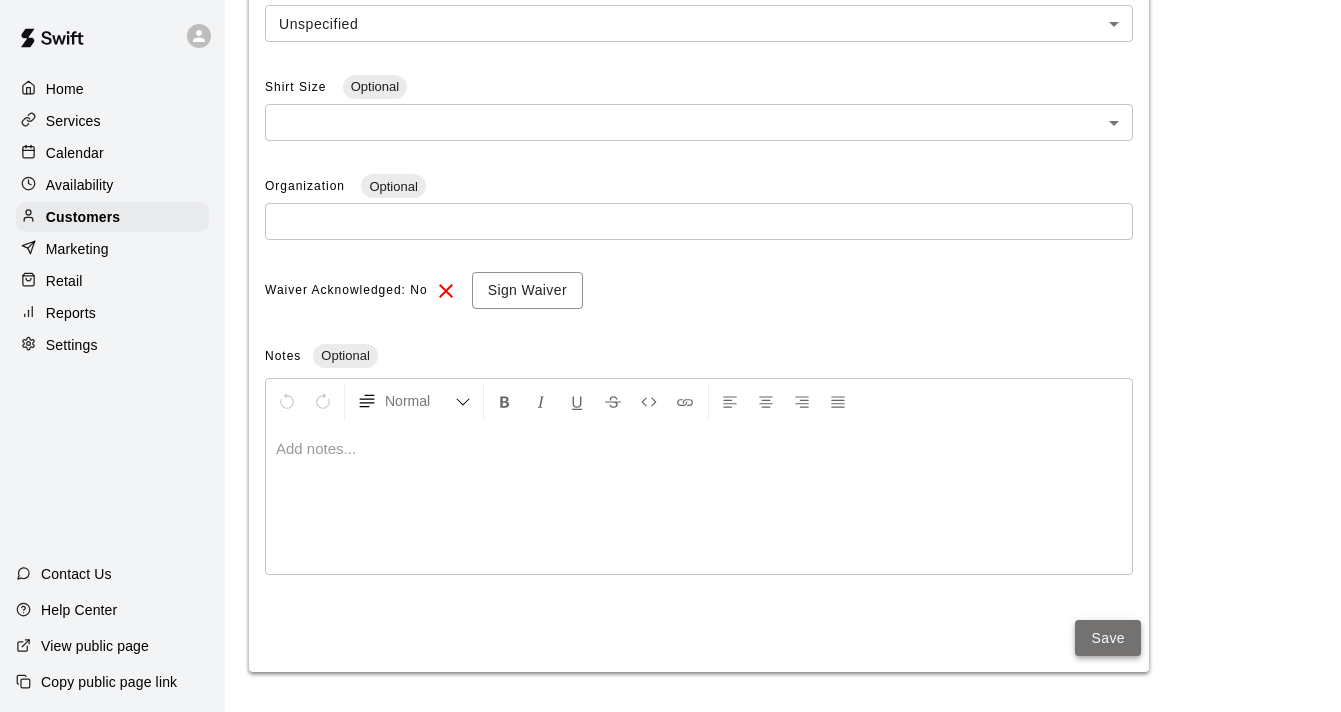 click on "Save" at bounding box center [1108, 638] 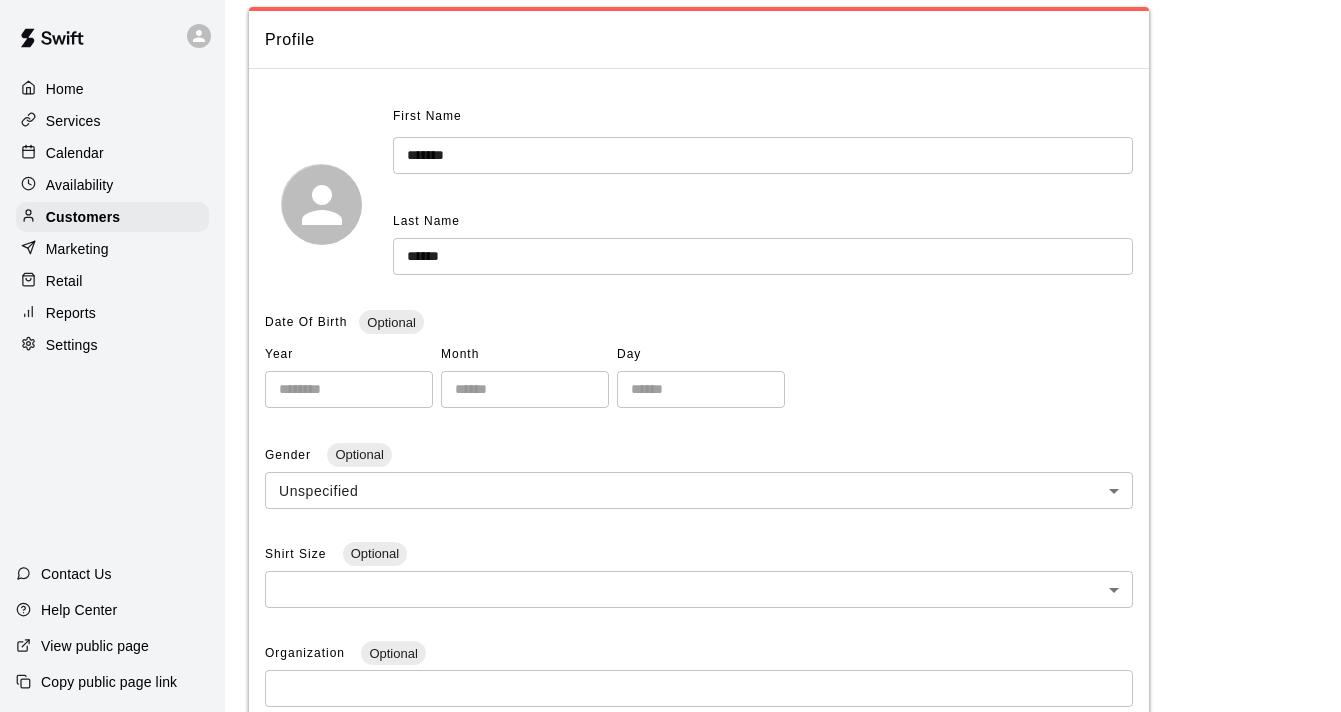 scroll, scrollTop: 0, scrollLeft: 0, axis: both 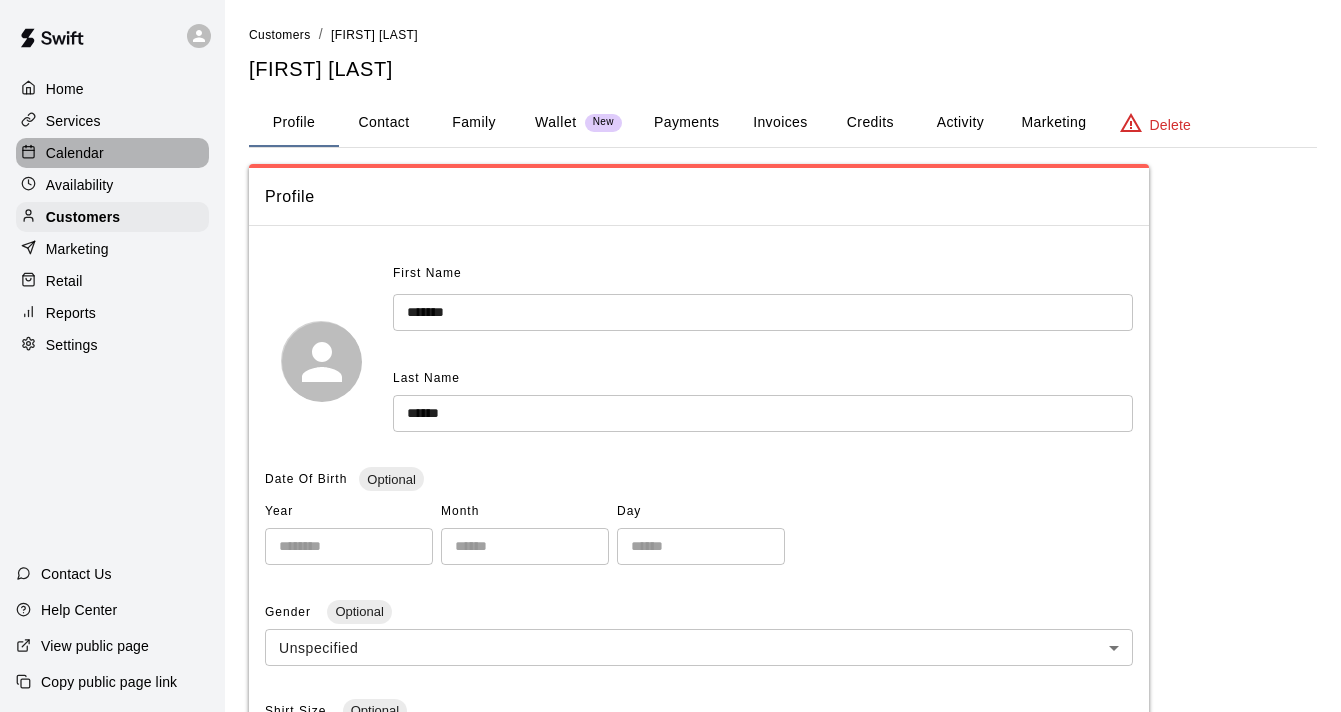 click on "Calendar" at bounding box center (75, 153) 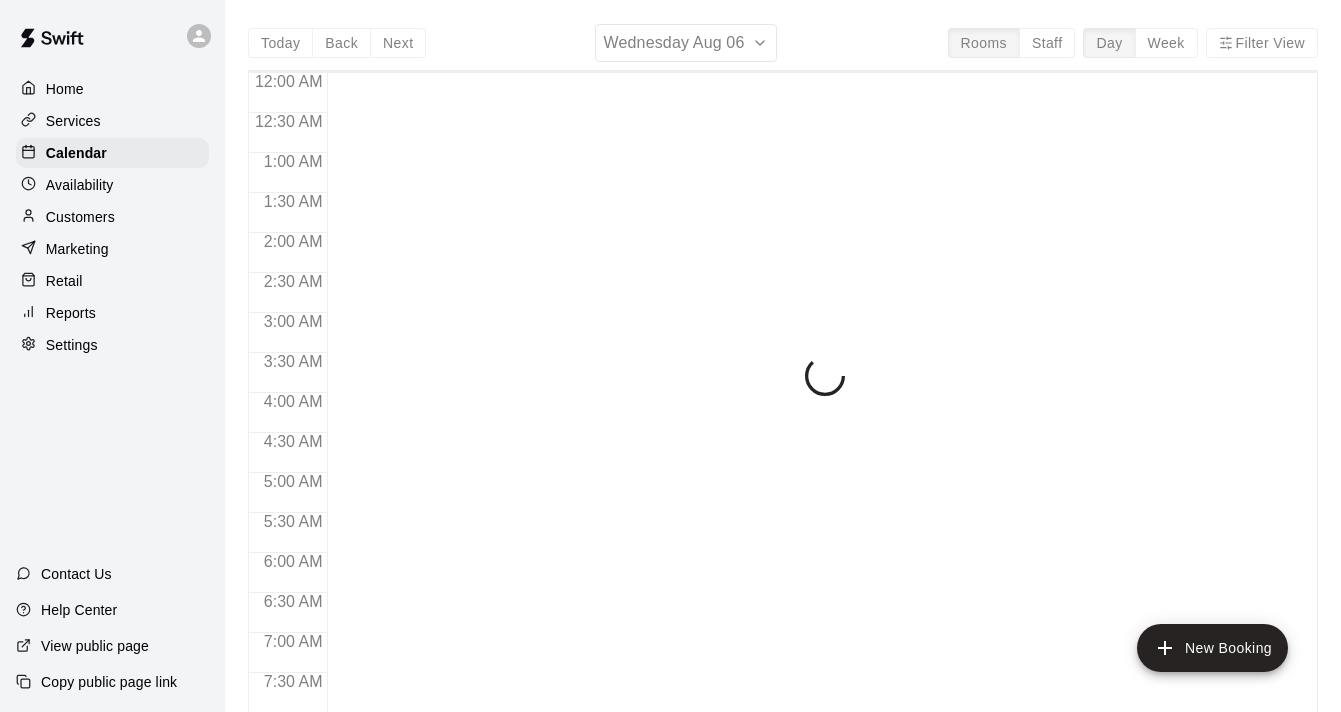 scroll, scrollTop: 1259, scrollLeft: 0, axis: vertical 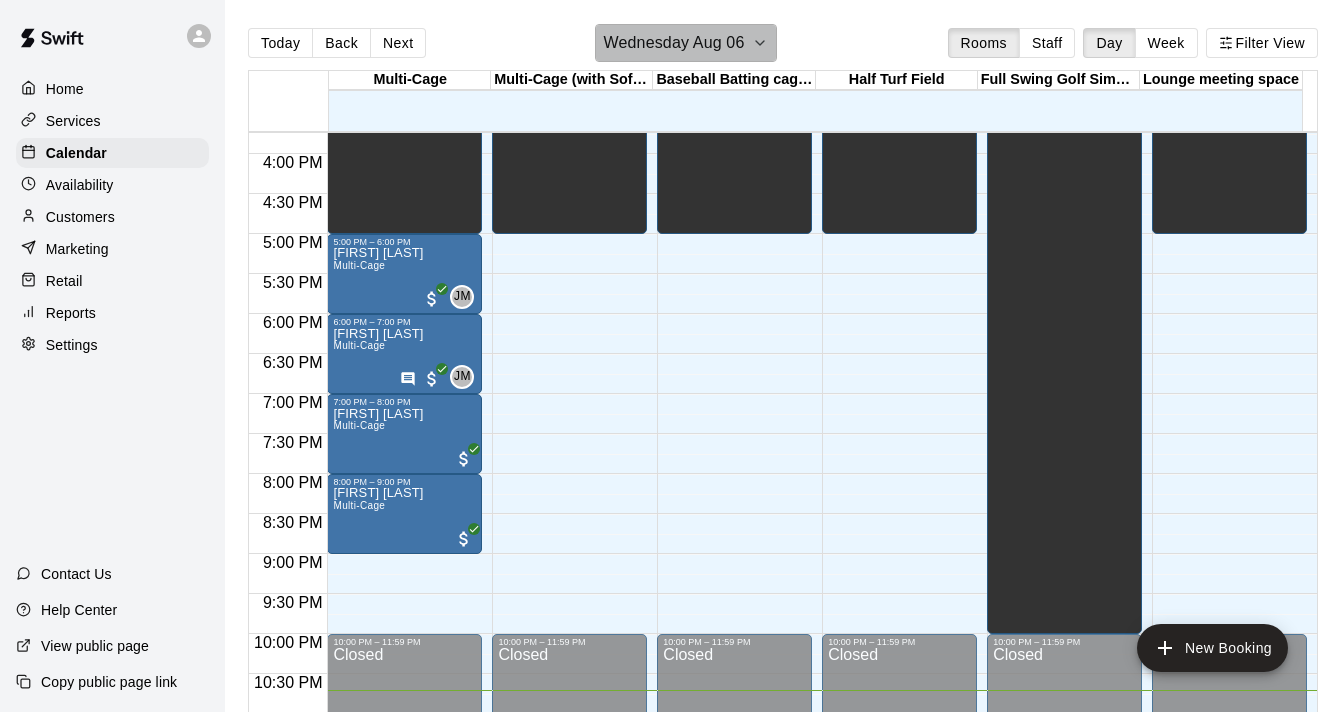 click on "Wednesday Aug 06" at bounding box center (686, 43) 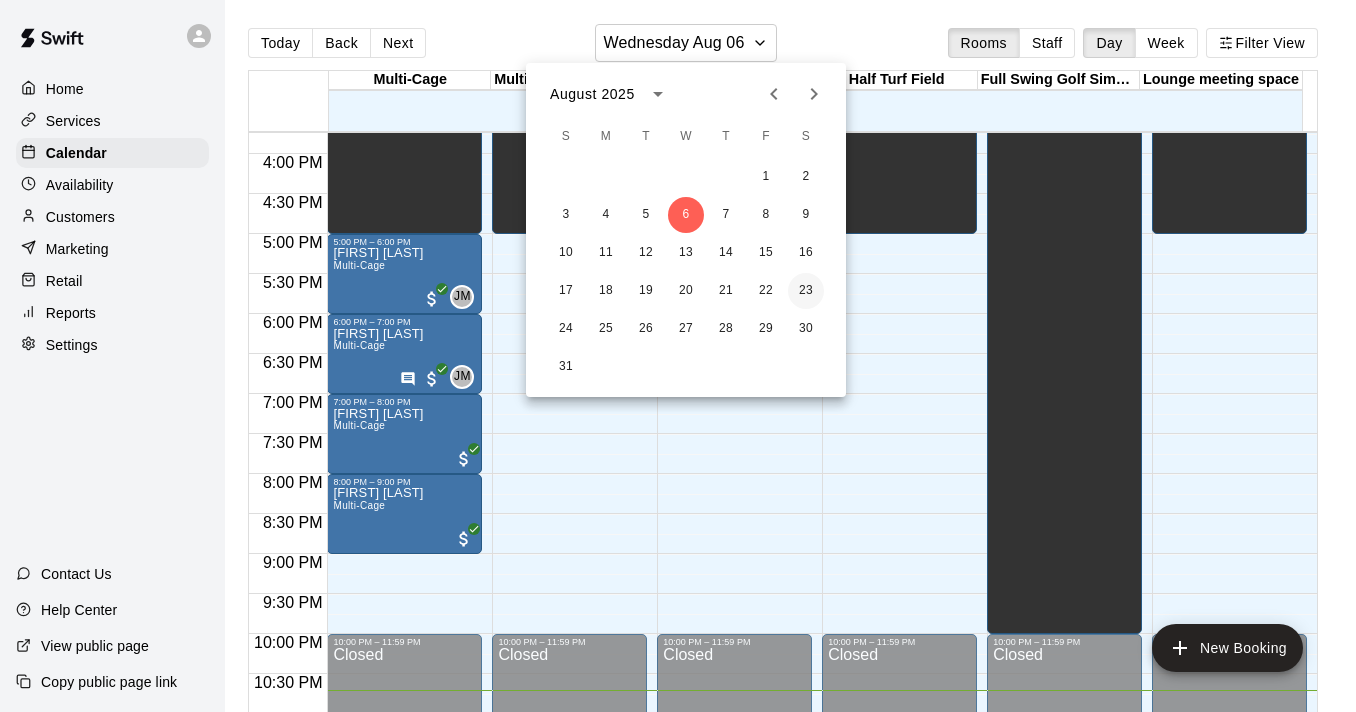 click on "23" at bounding box center (806, 291) 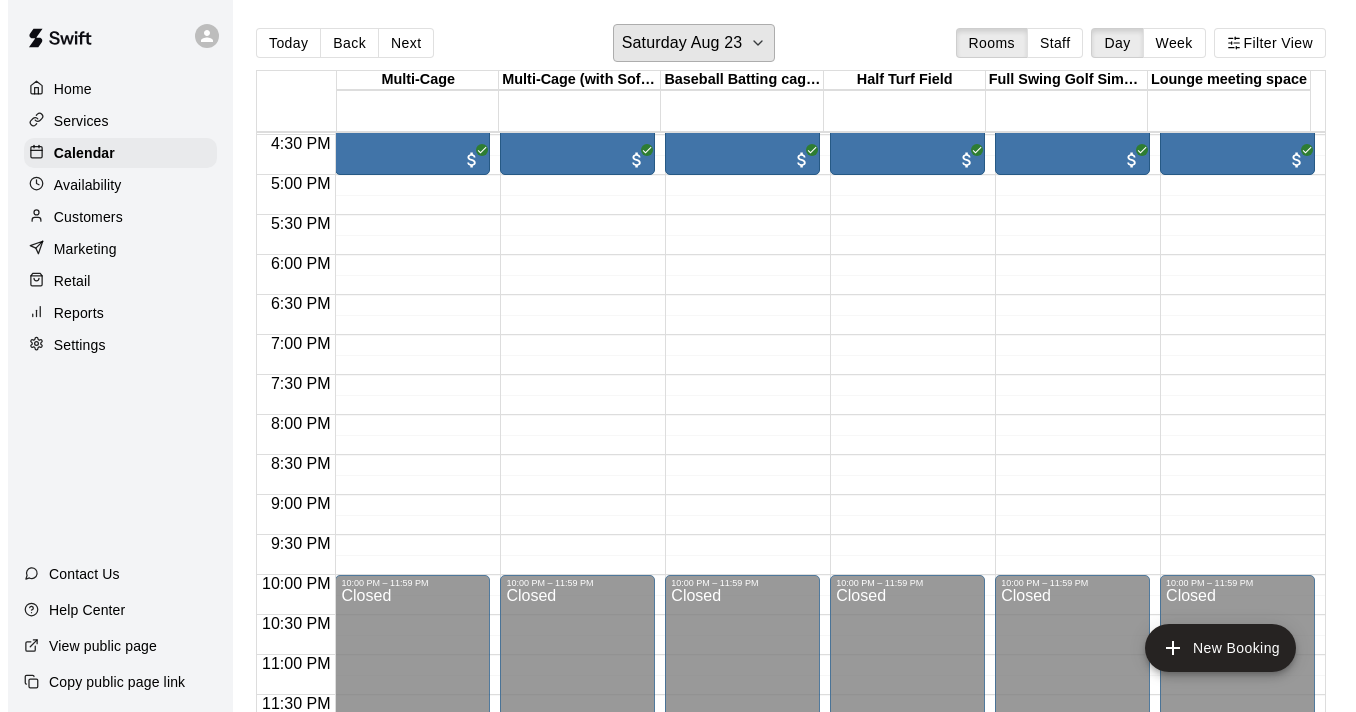 scroll, scrollTop: 946, scrollLeft: 0, axis: vertical 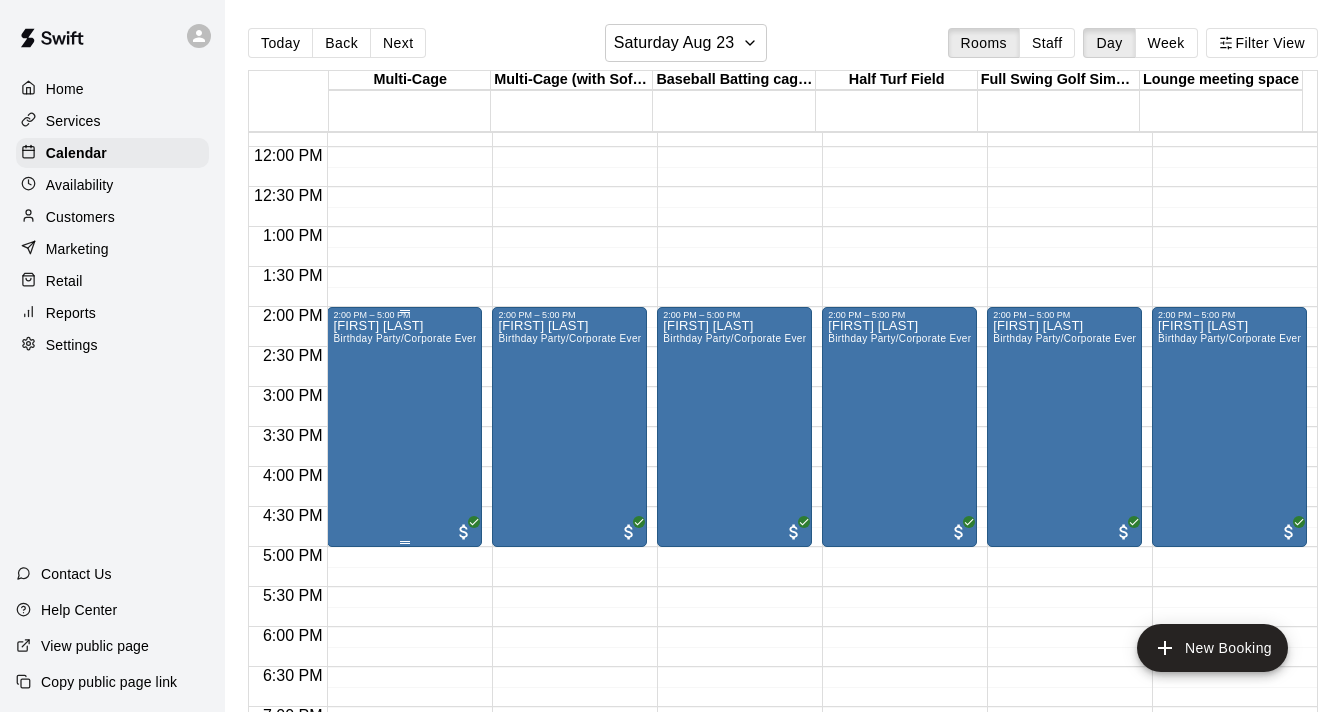 click on "[FIRST] [LAST] Birthday Party/Corporate Event Rental (3 HOURS)" at bounding box center (404, 676) 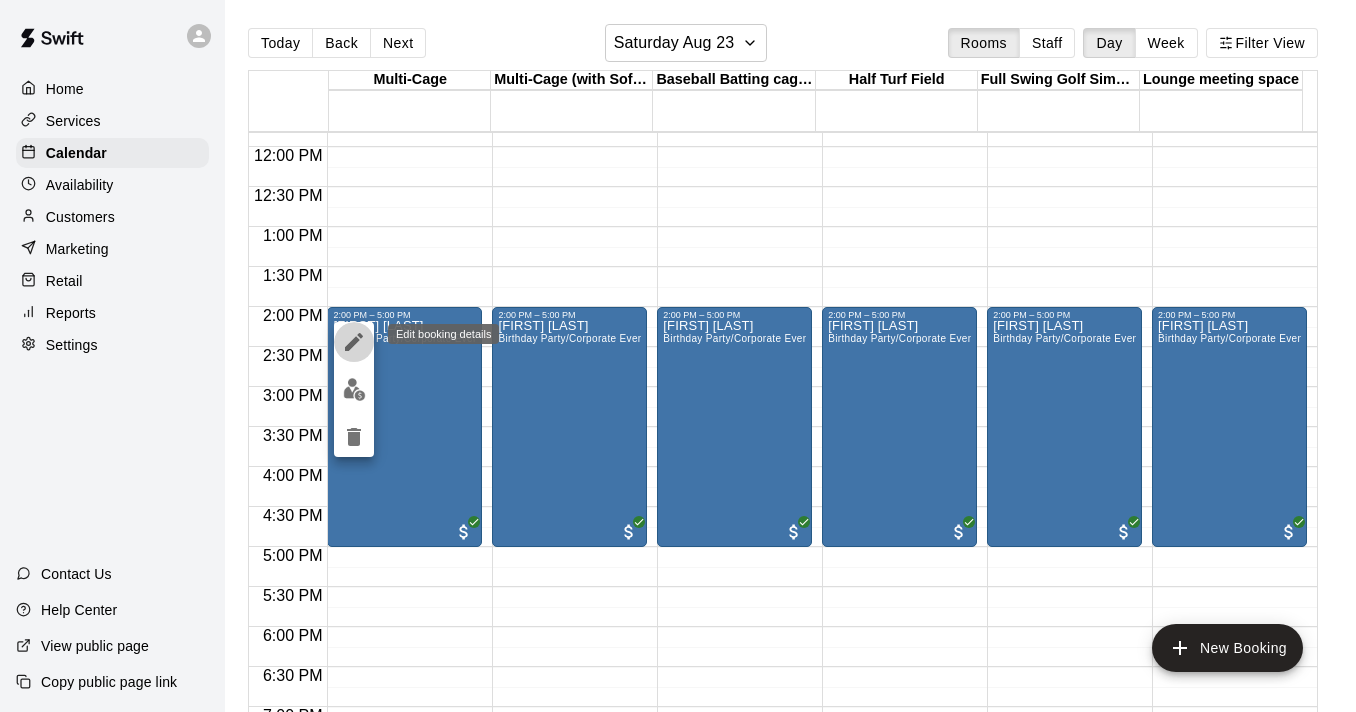 click 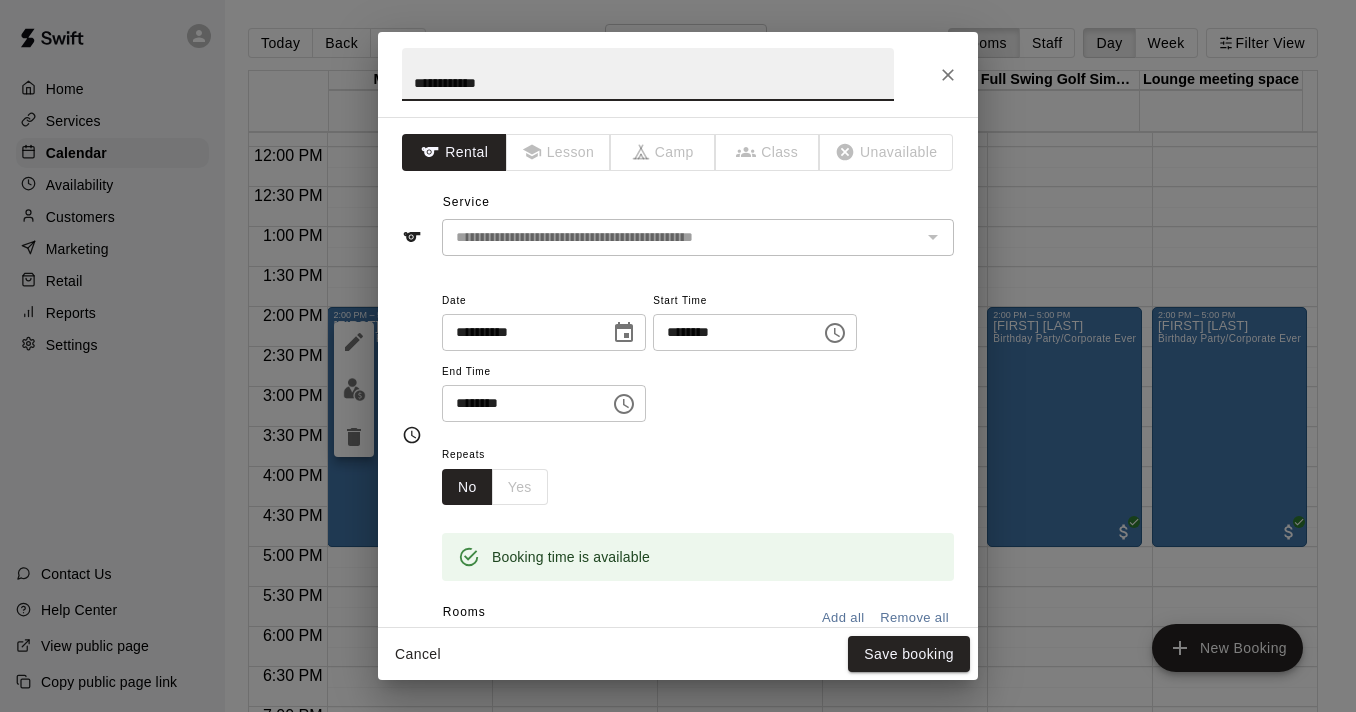 click 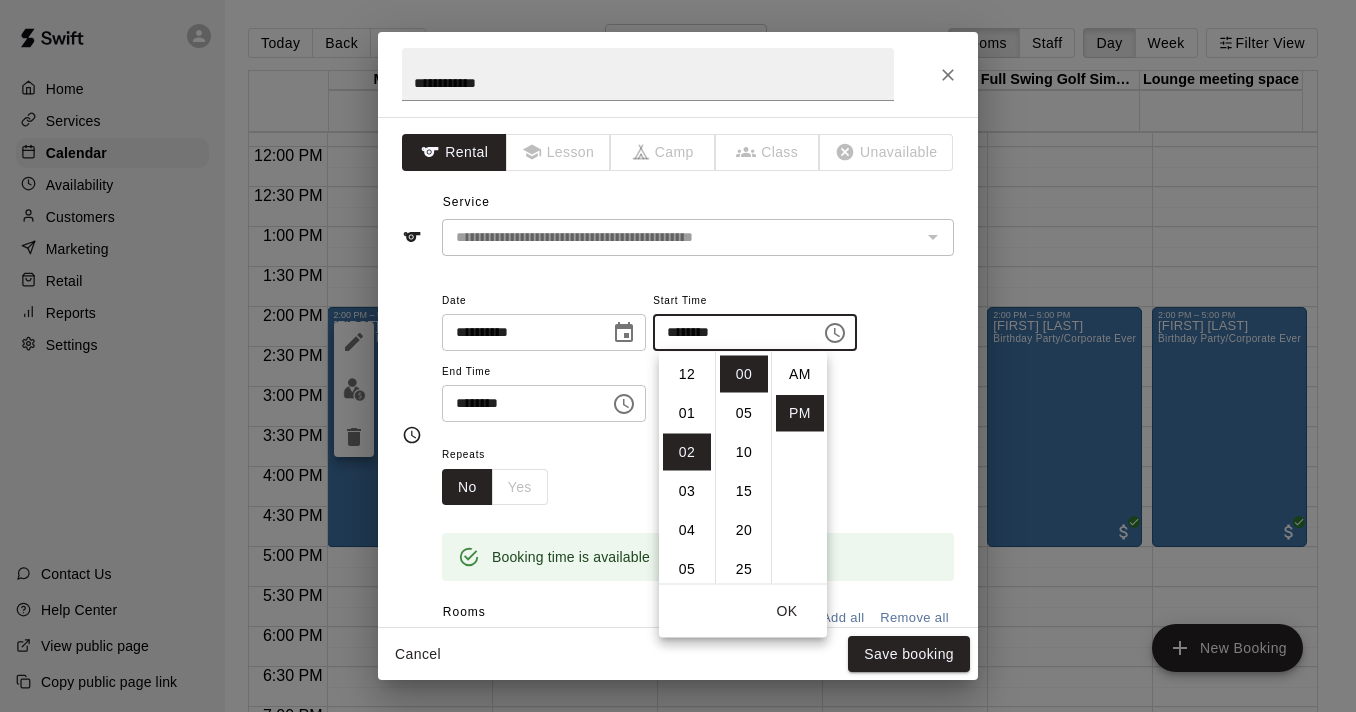 scroll, scrollTop: 78, scrollLeft: 0, axis: vertical 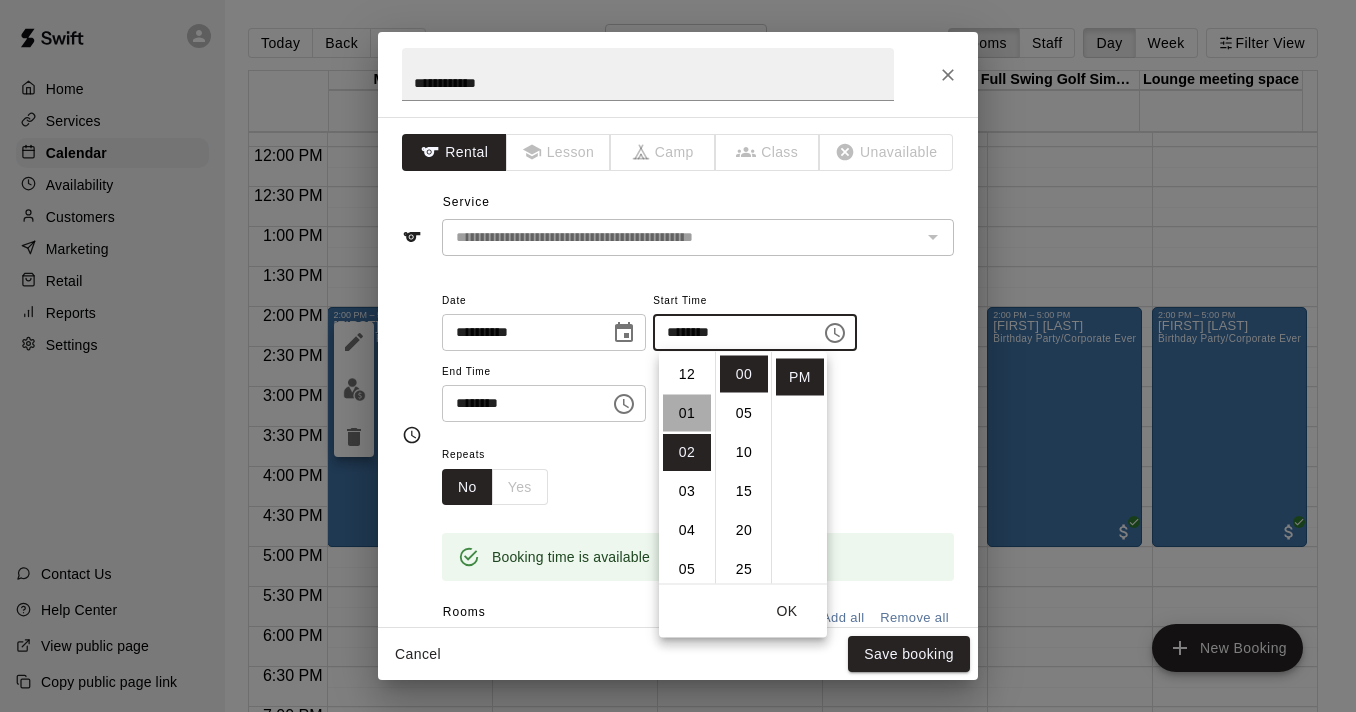 click on "01" at bounding box center (687, 413) 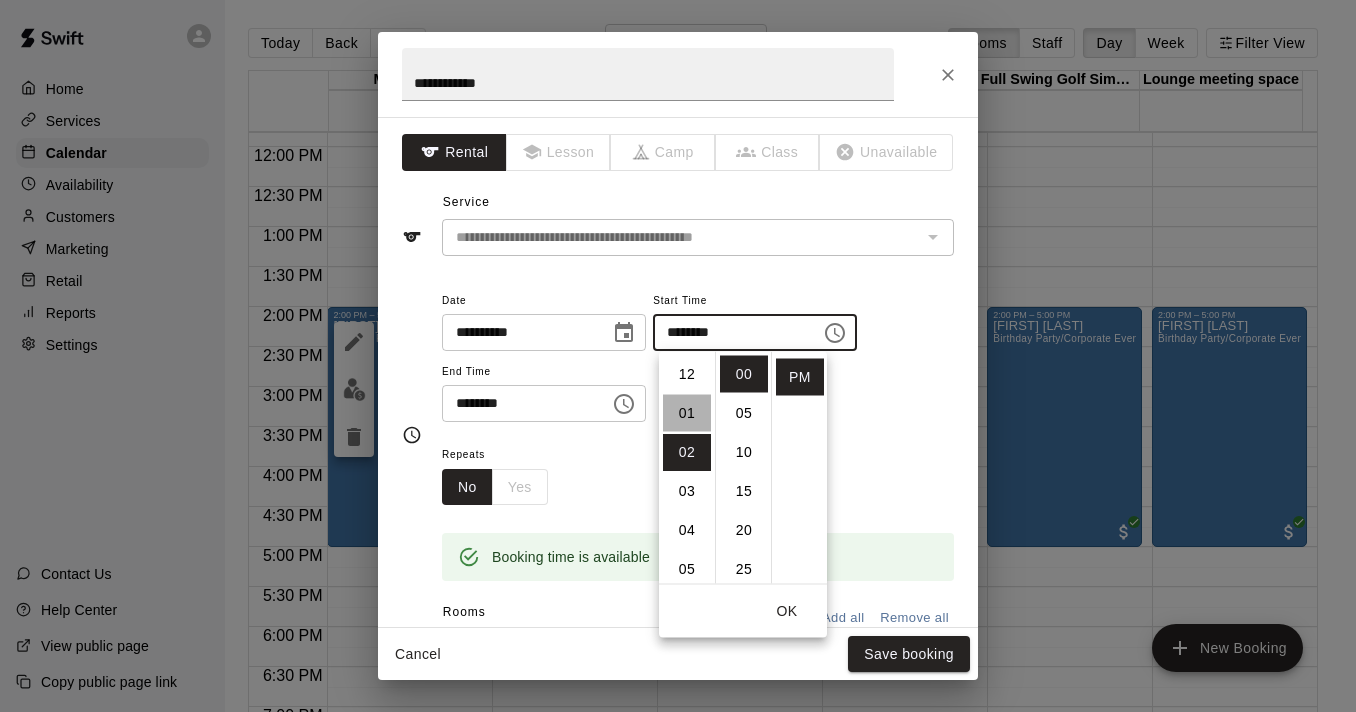 scroll, scrollTop: 39, scrollLeft: 0, axis: vertical 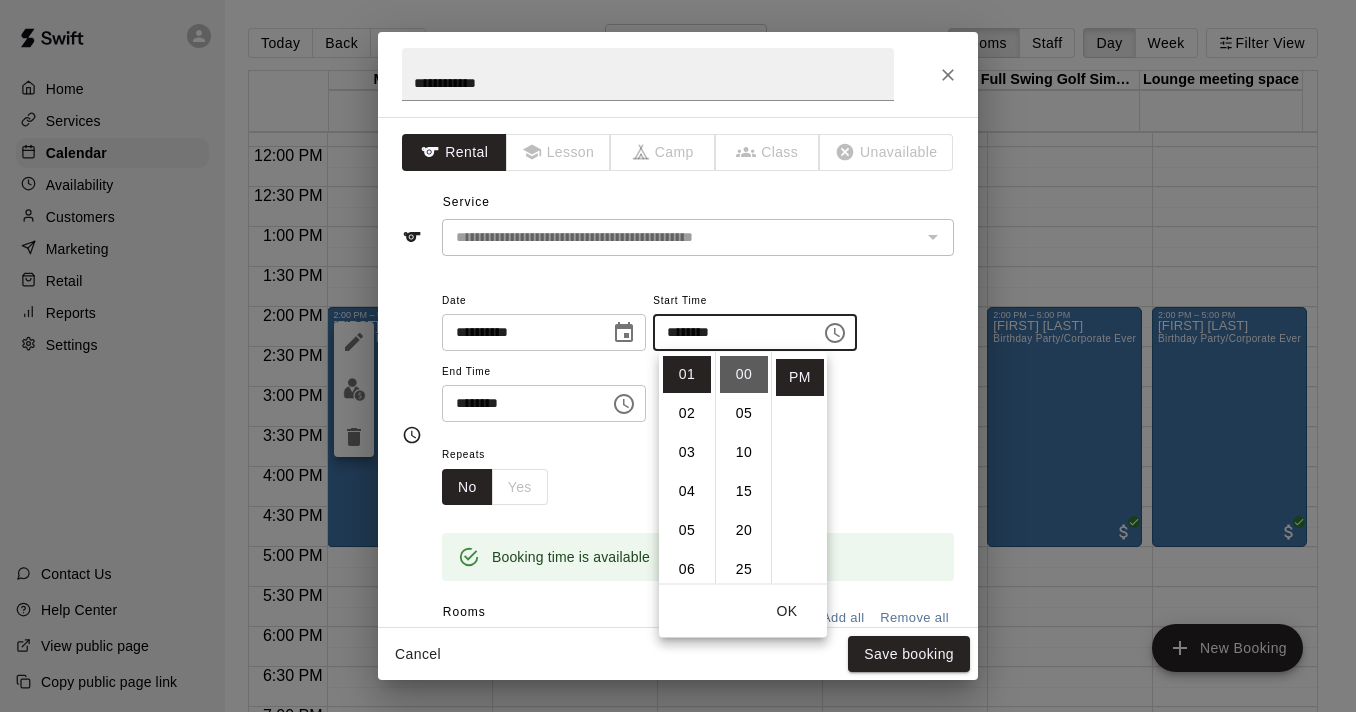click on "00" at bounding box center (744, 374) 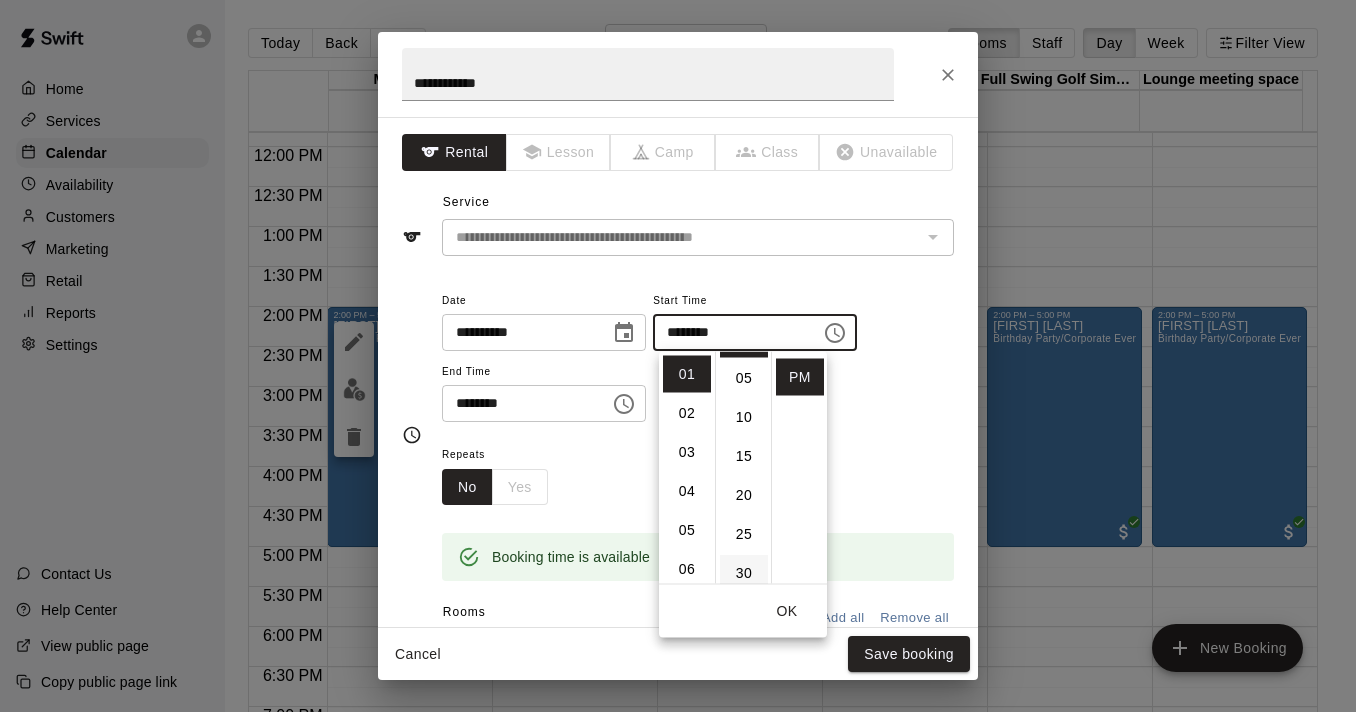click on "30" at bounding box center [744, 573] 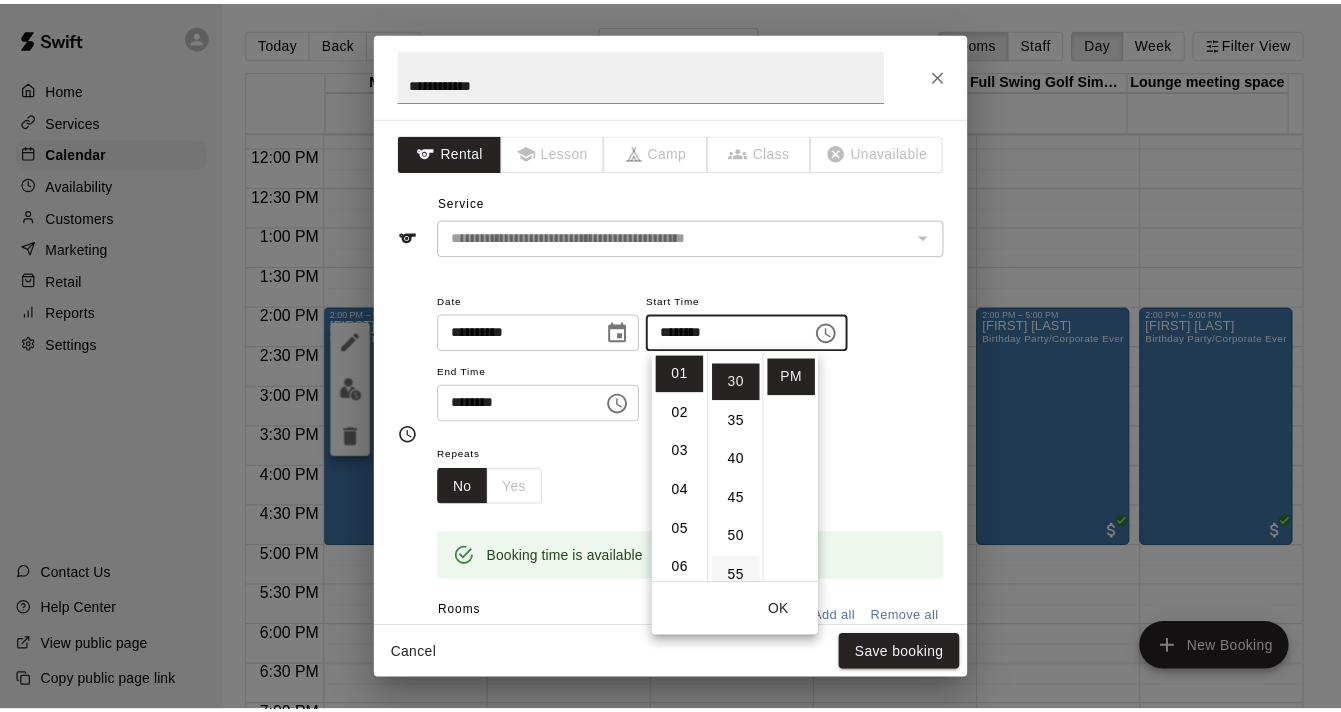 scroll, scrollTop: 234, scrollLeft: 0, axis: vertical 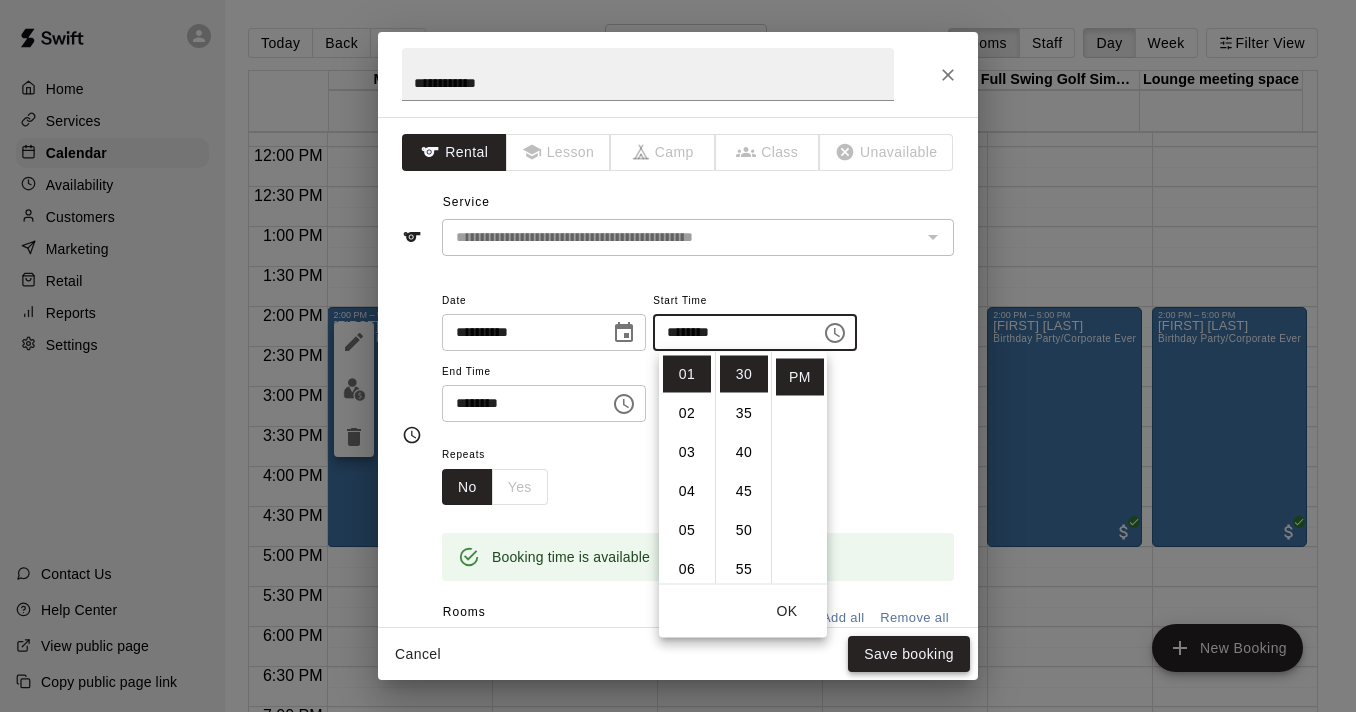 click on "Save booking" at bounding box center [909, 654] 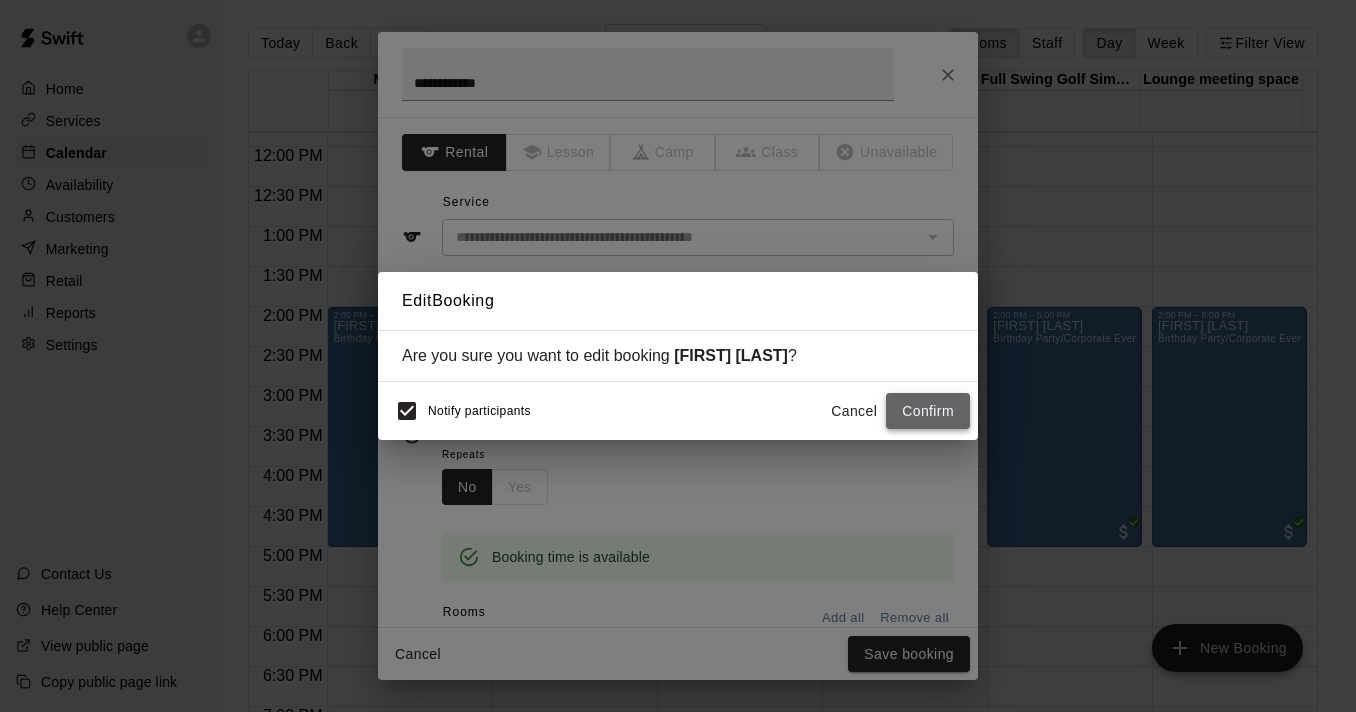 click on "Confirm" at bounding box center [928, 411] 